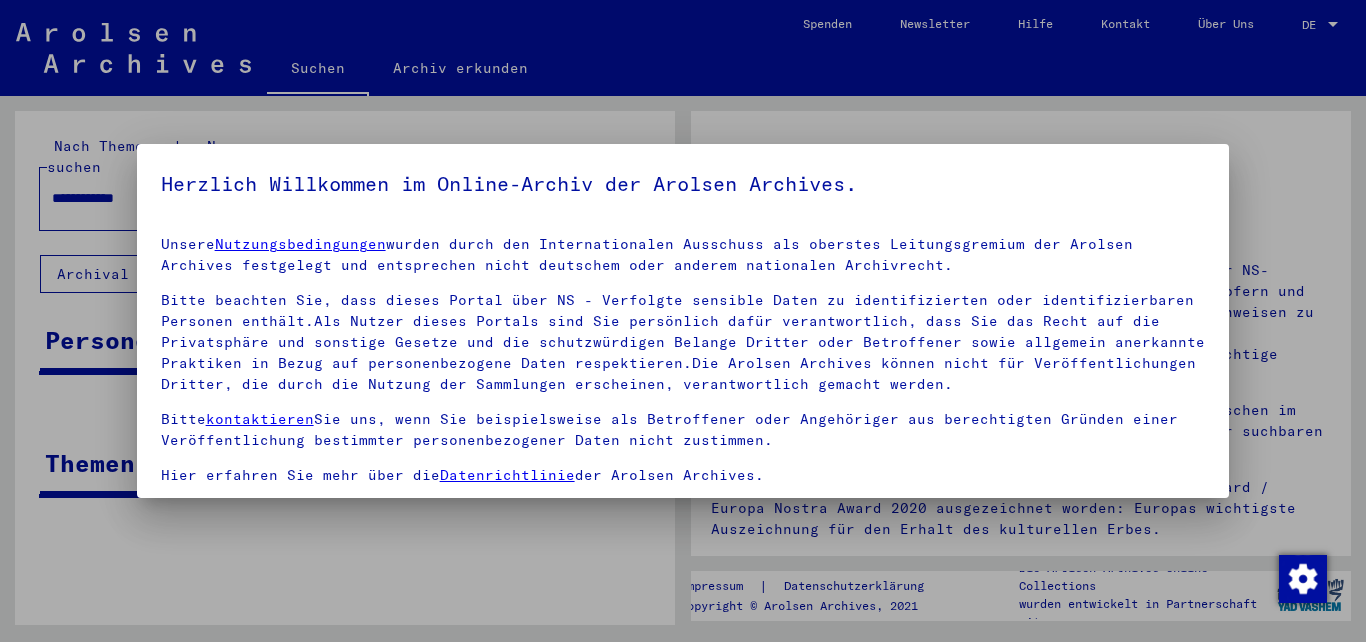 scroll, scrollTop: 0, scrollLeft: 0, axis: both 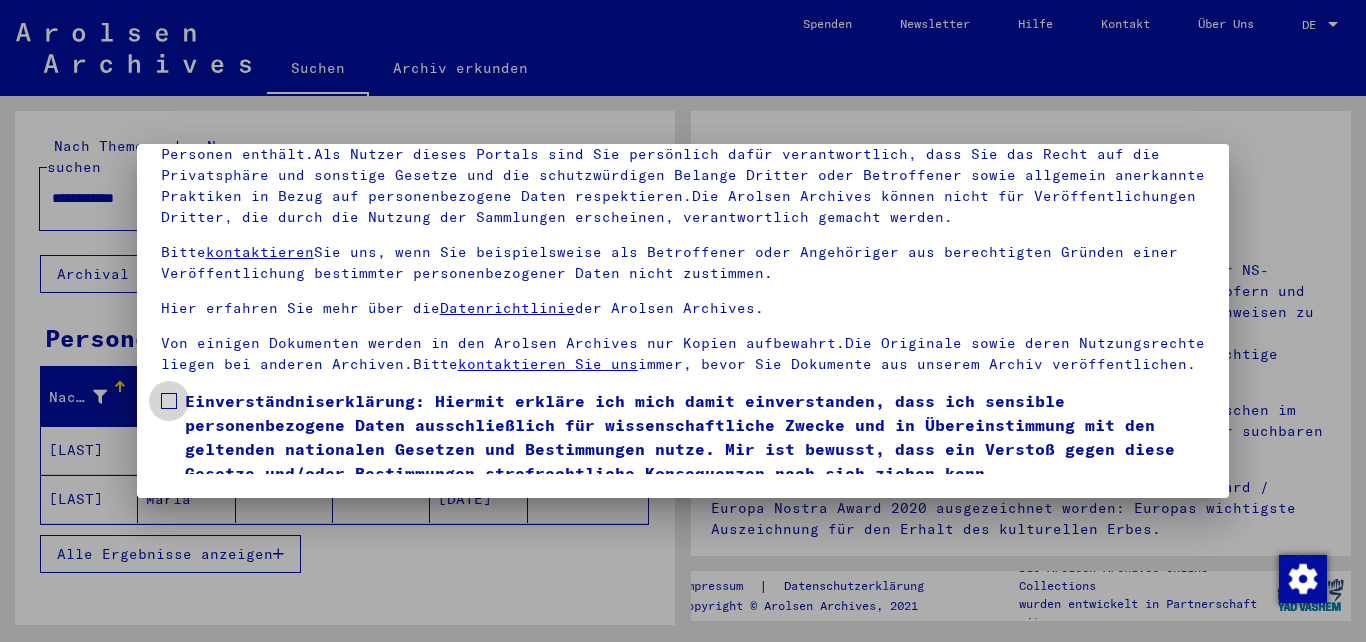 click at bounding box center [169, 401] 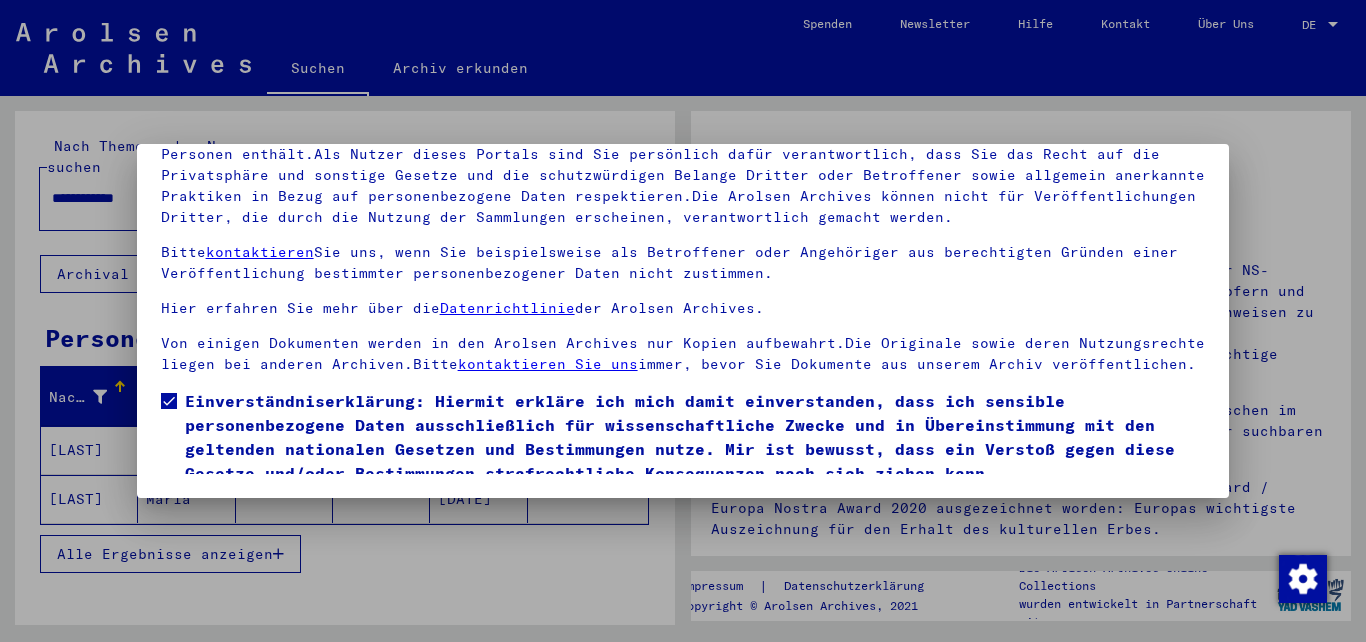 scroll, scrollTop: 83, scrollLeft: 0, axis: vertical 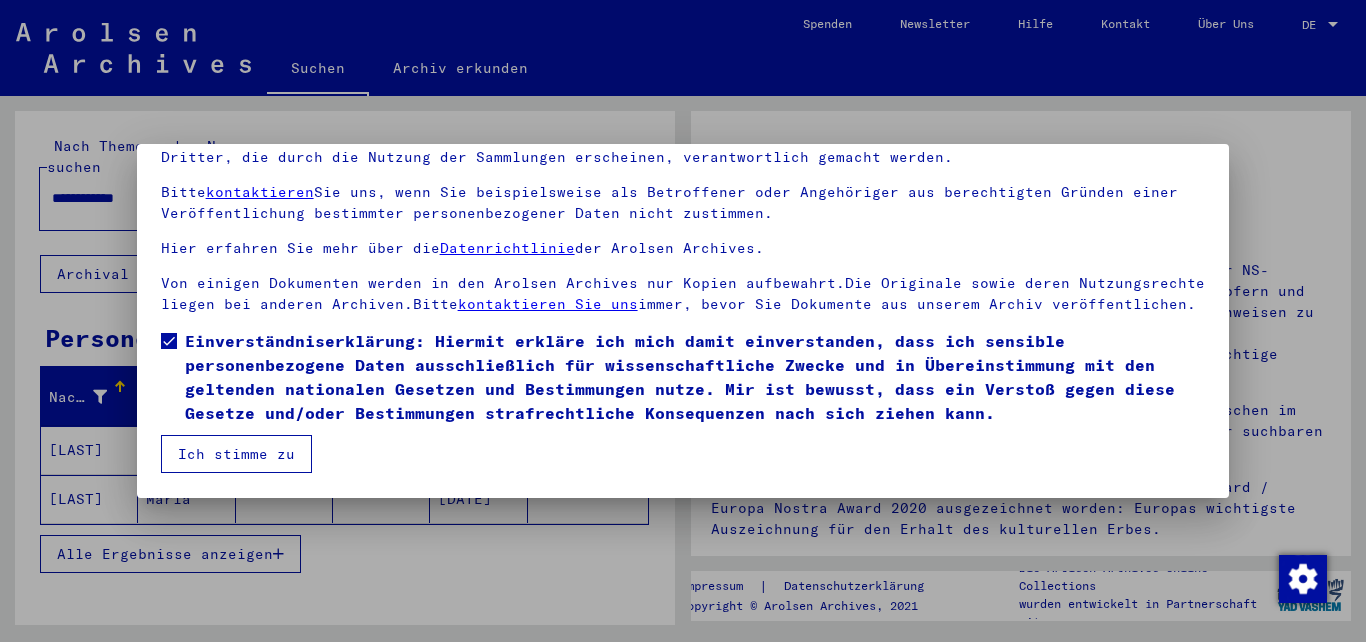 click on "Ich stimme zu" at bounding box center (236, 454) 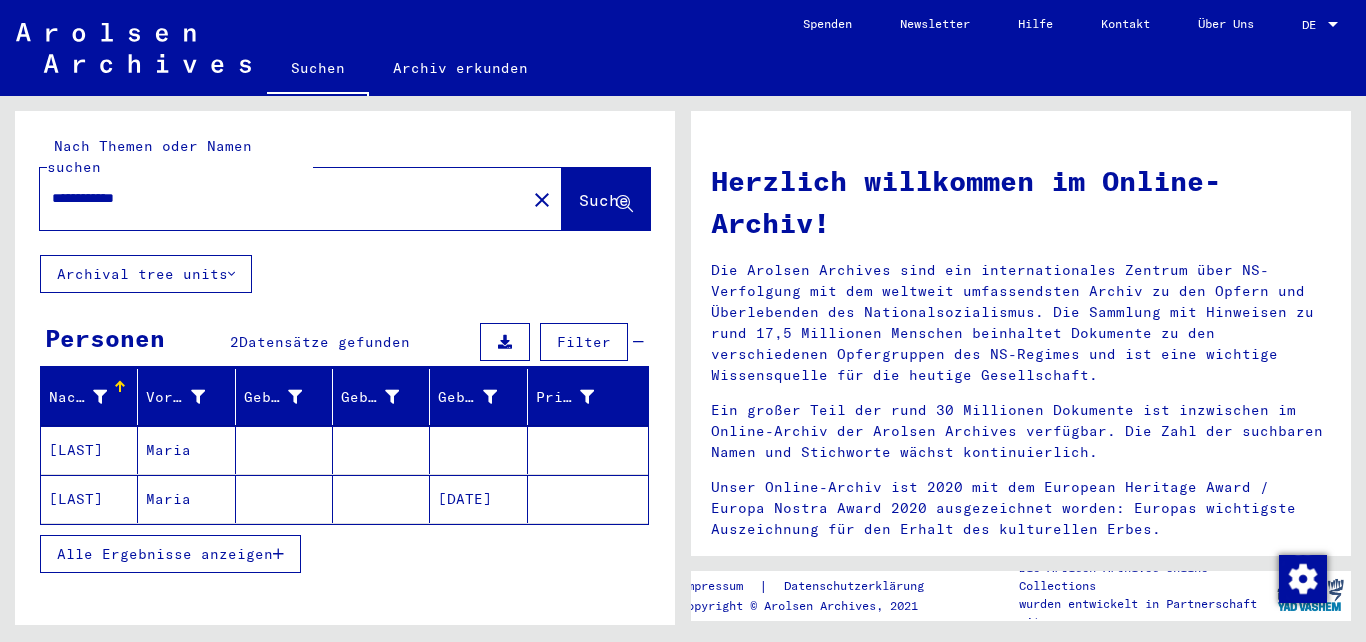 click on "**********" at bounding box center (277, 198) 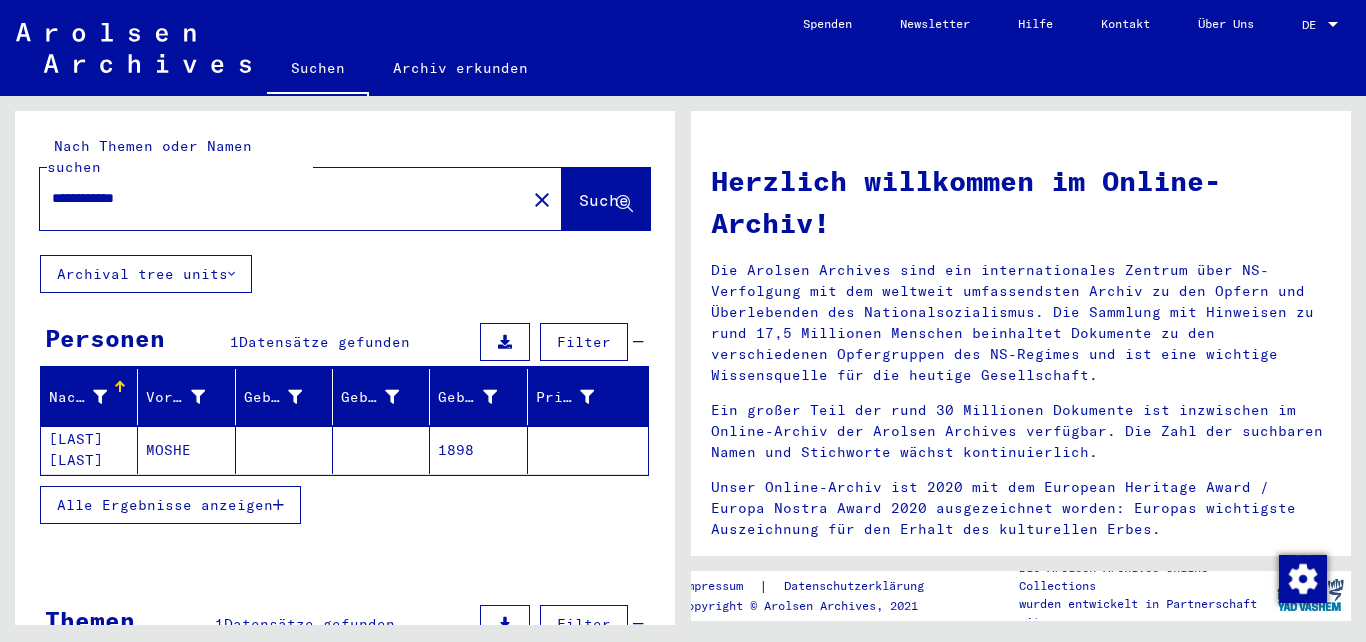 click on "1898" 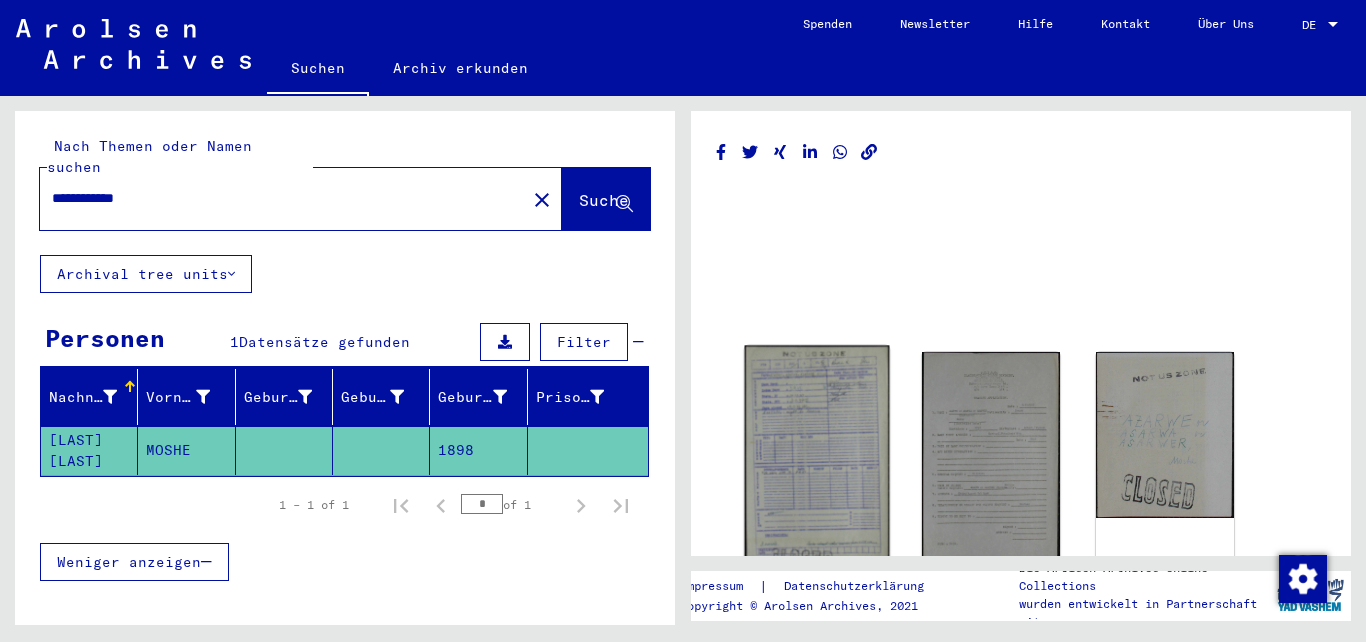 click 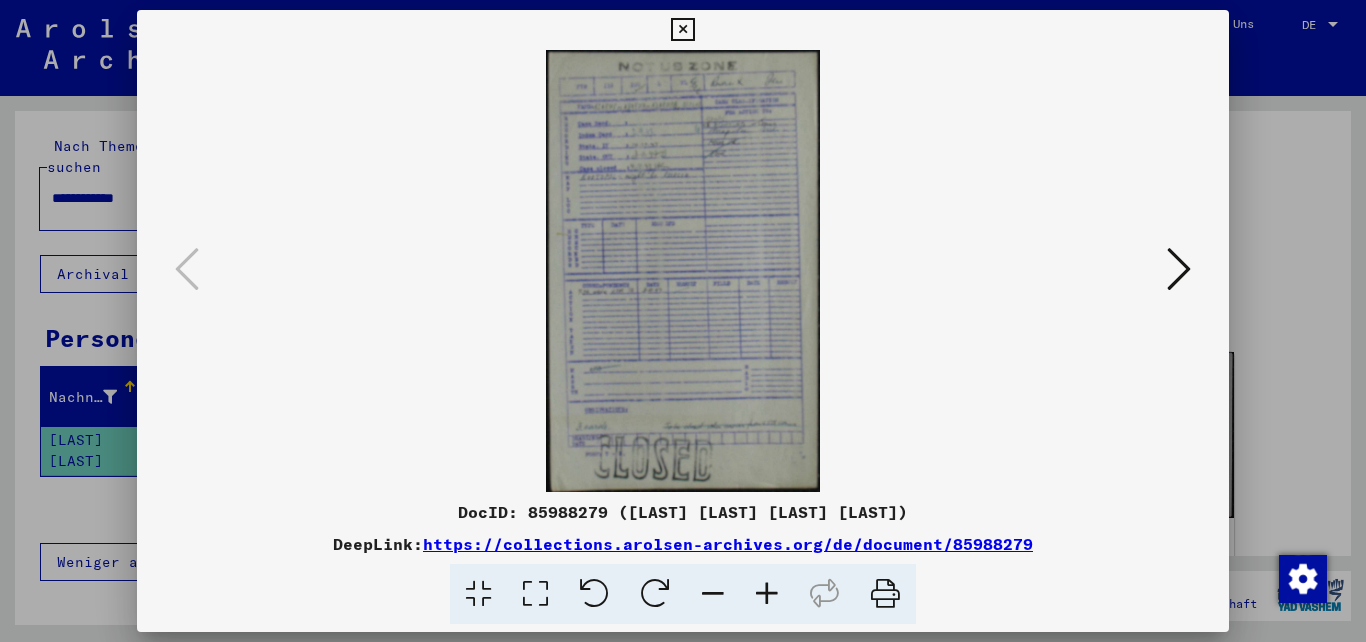 click at bounding box center (767, 594) 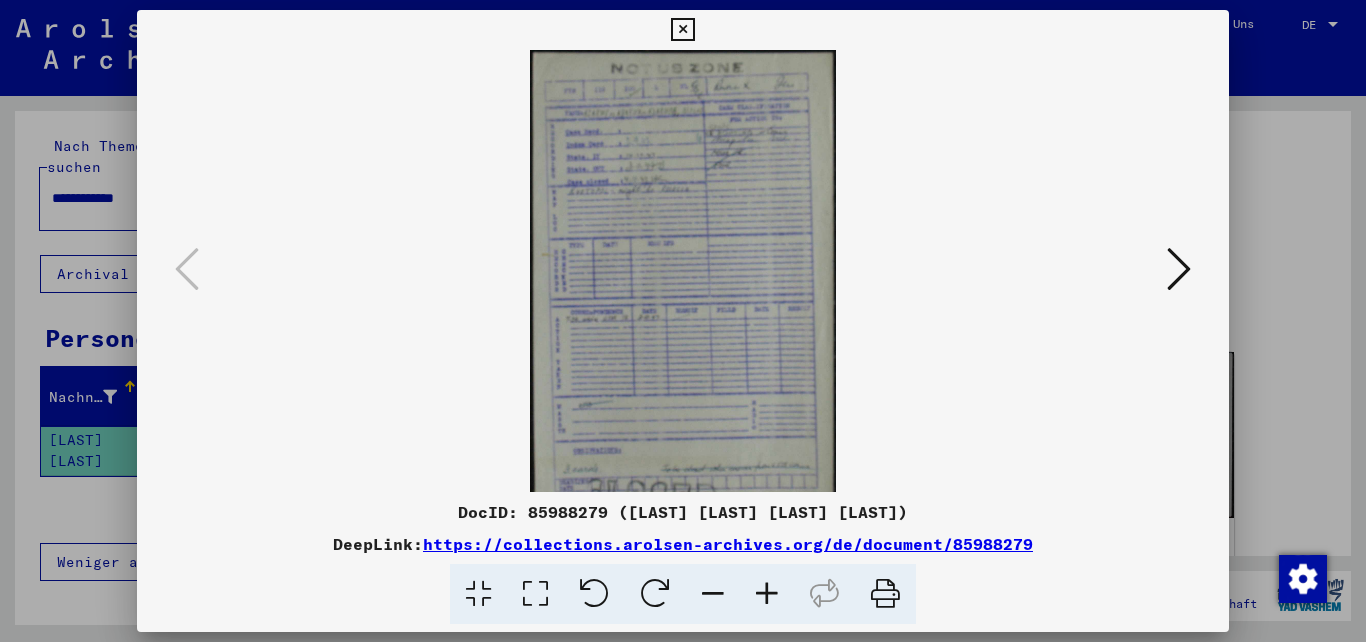 click at bounding box center [767, 594] 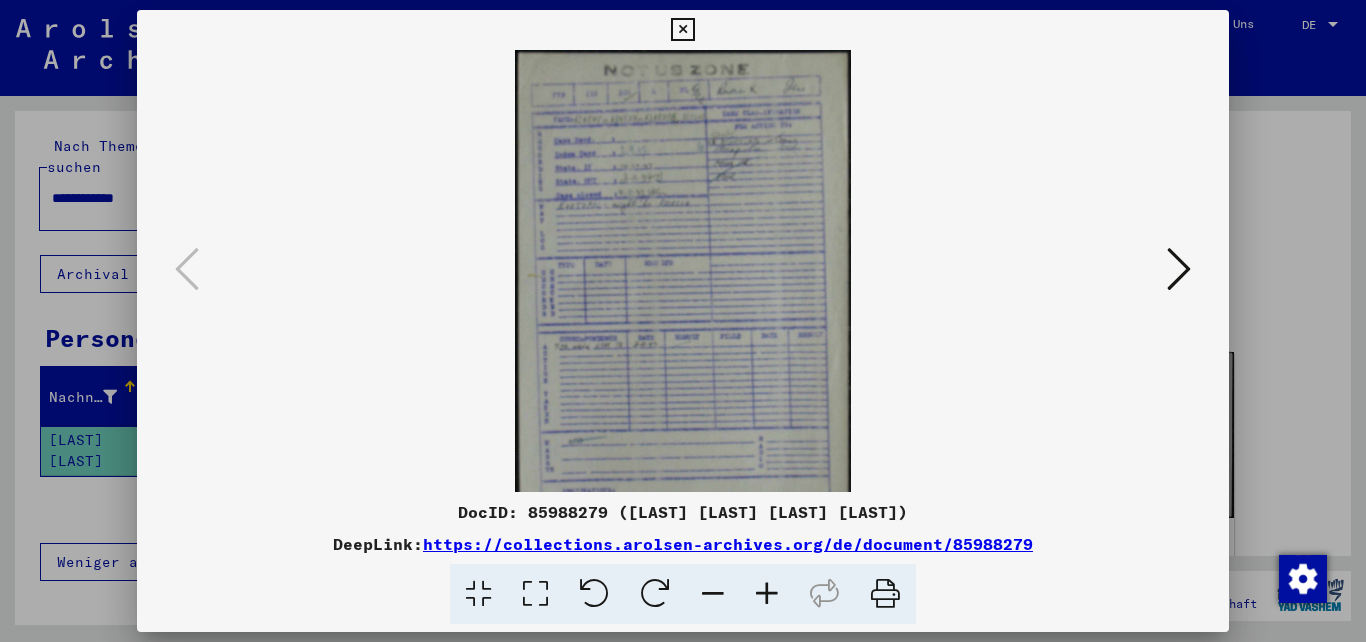click at bounding box center (767, 594) 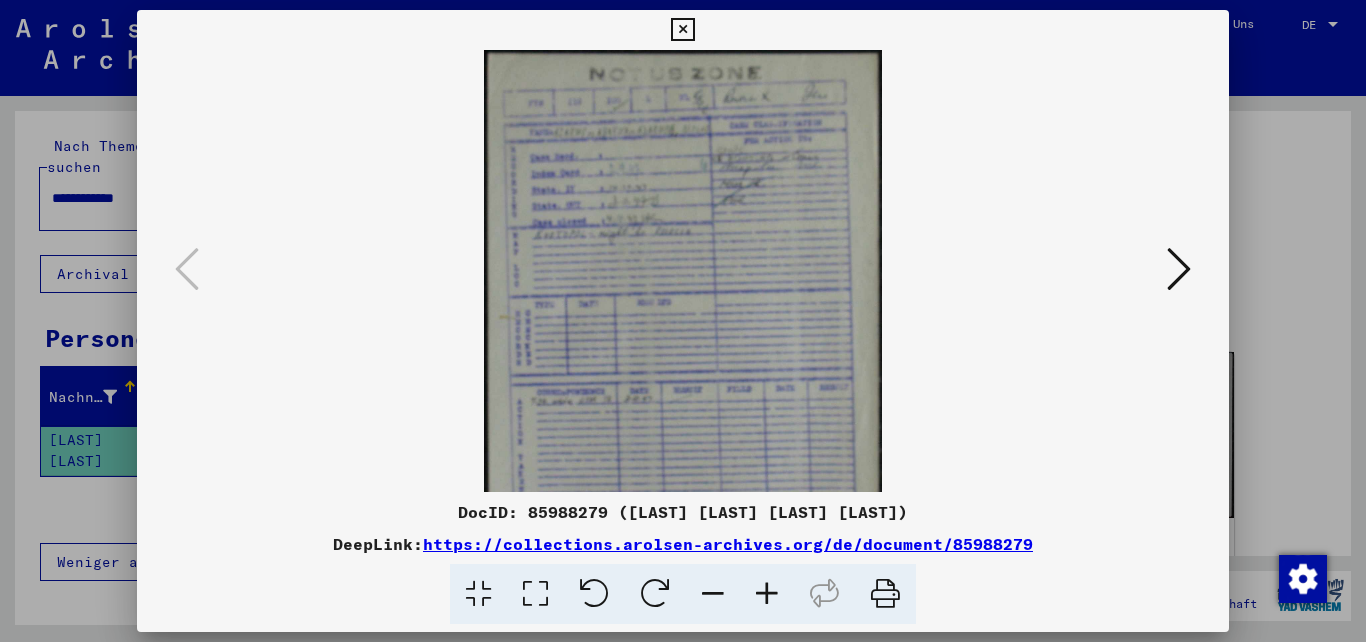 click at bounding box center [767, 594] 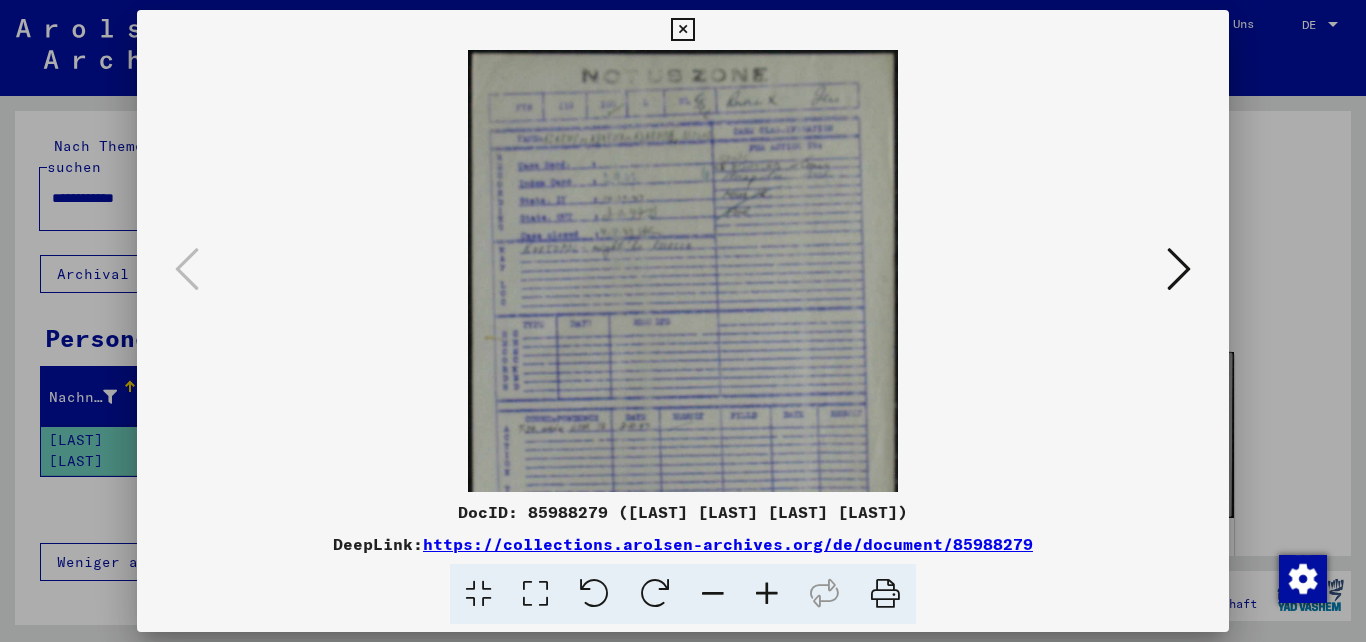 click at bounding box center (767, 594) 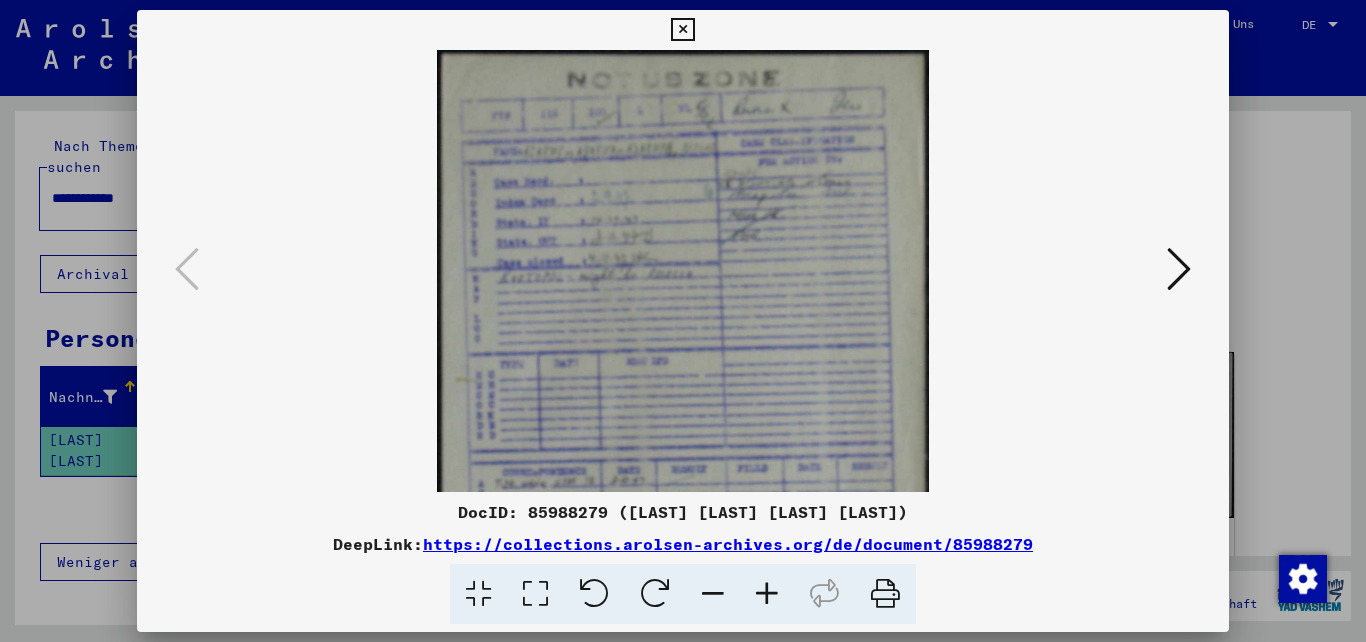 click at bounding box center [767, 594] 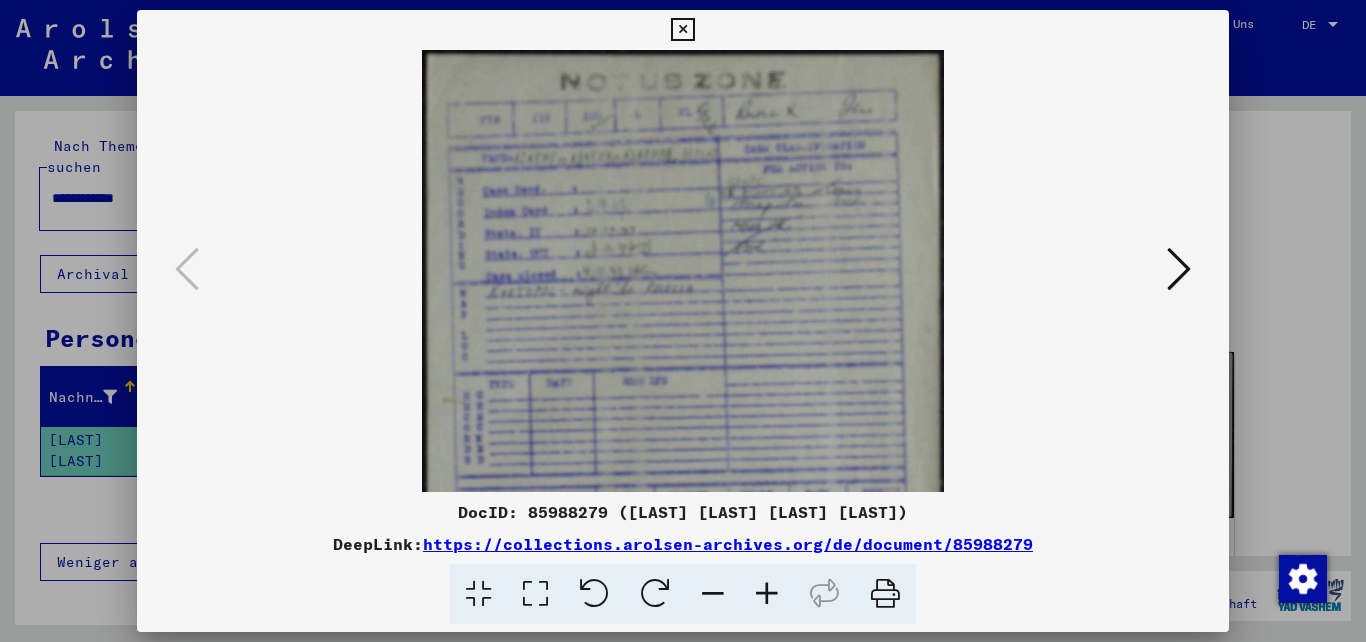 click at bounding box center [767, 594] 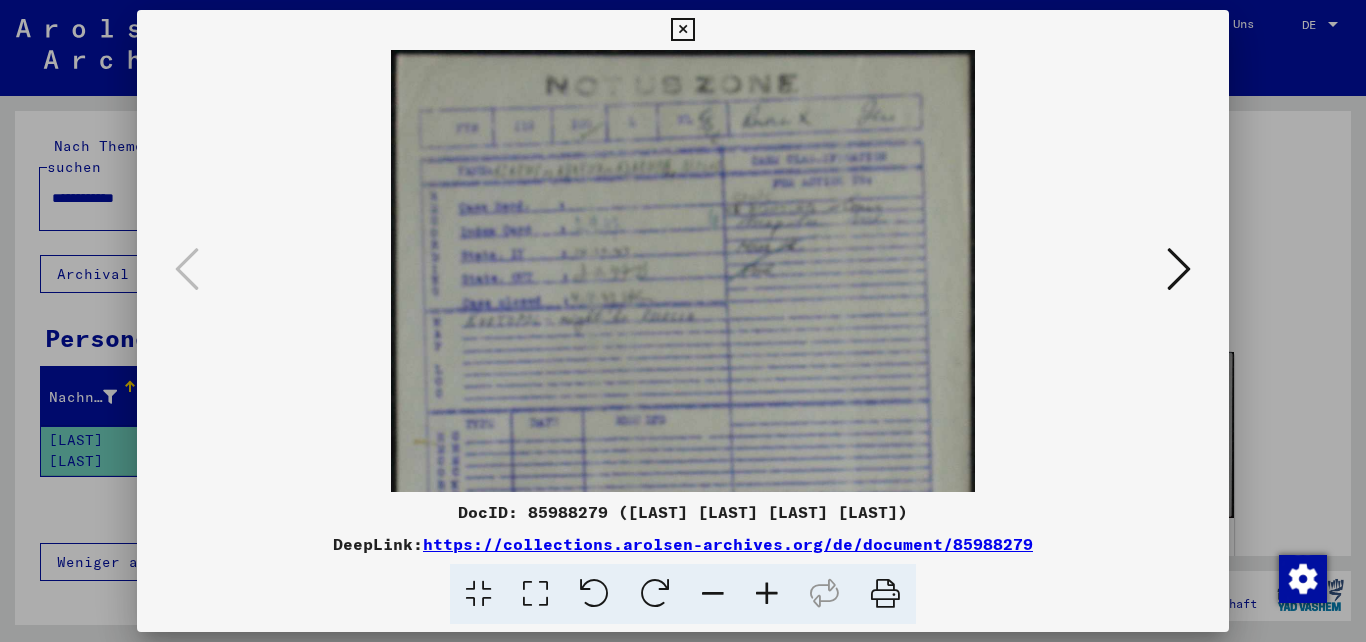 click at bounding box center (767, 594) 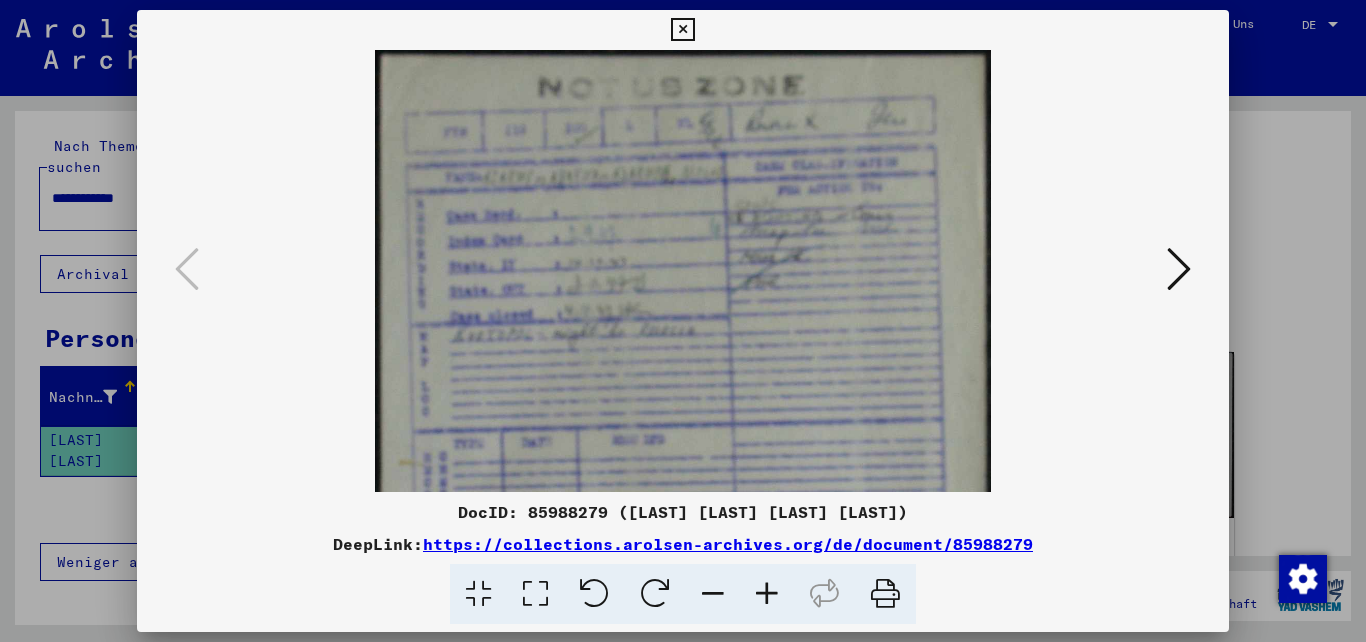 click at bounding box center [767, 594] 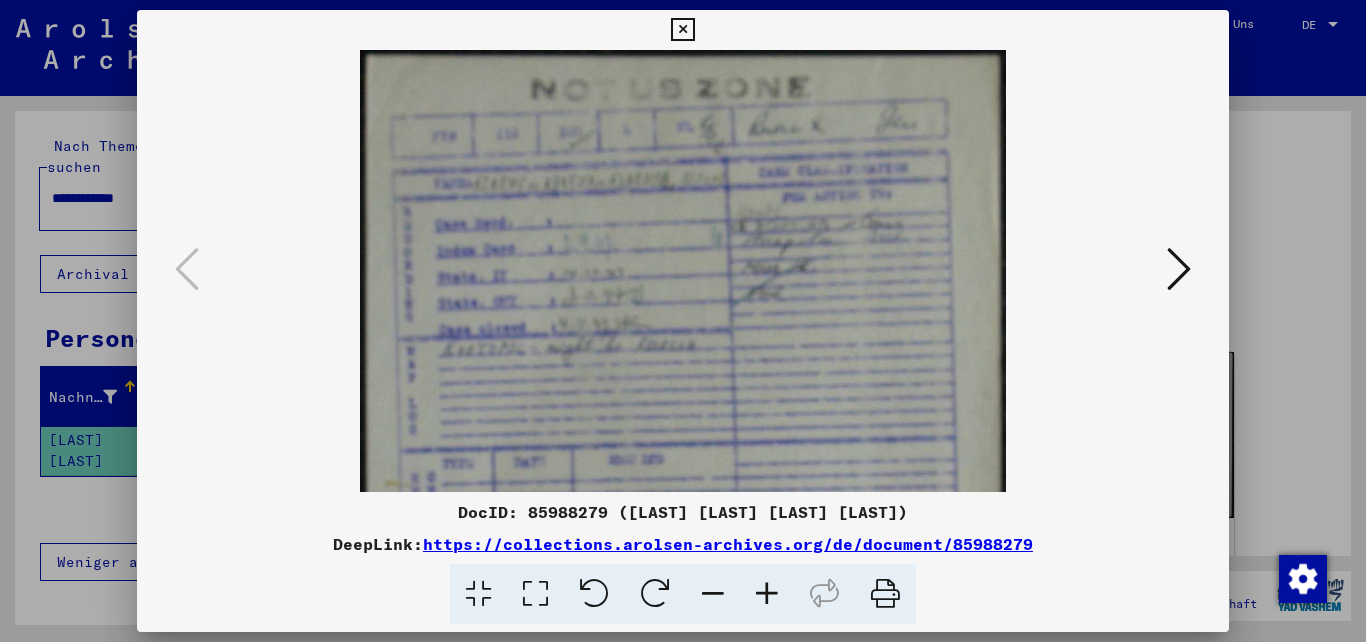 click at bounding box center [767, 594] 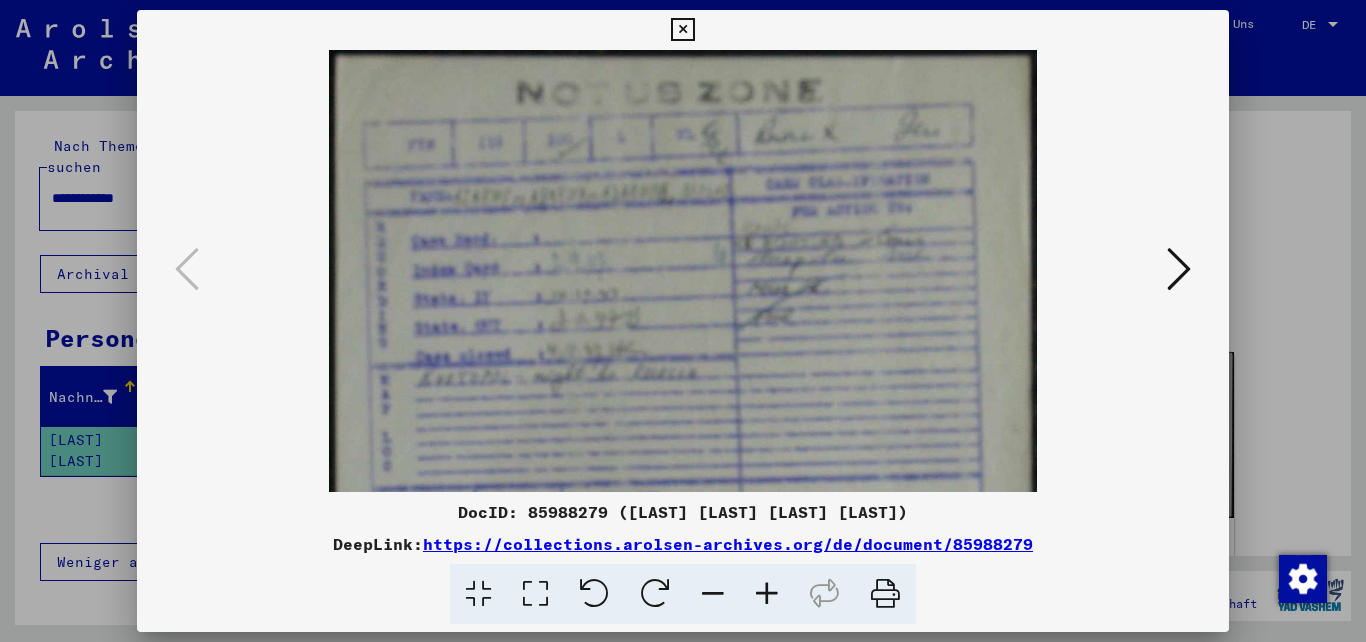 click at bounding box center [767, 594] 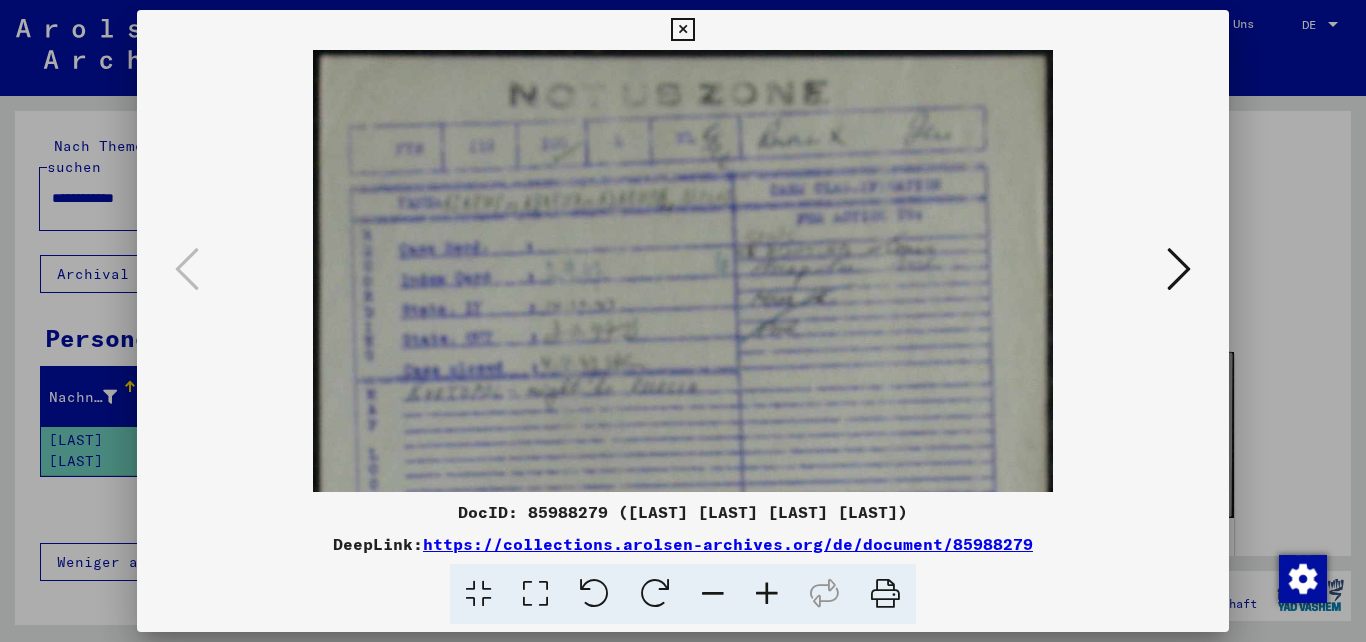 click at bounding box center (767, 594) 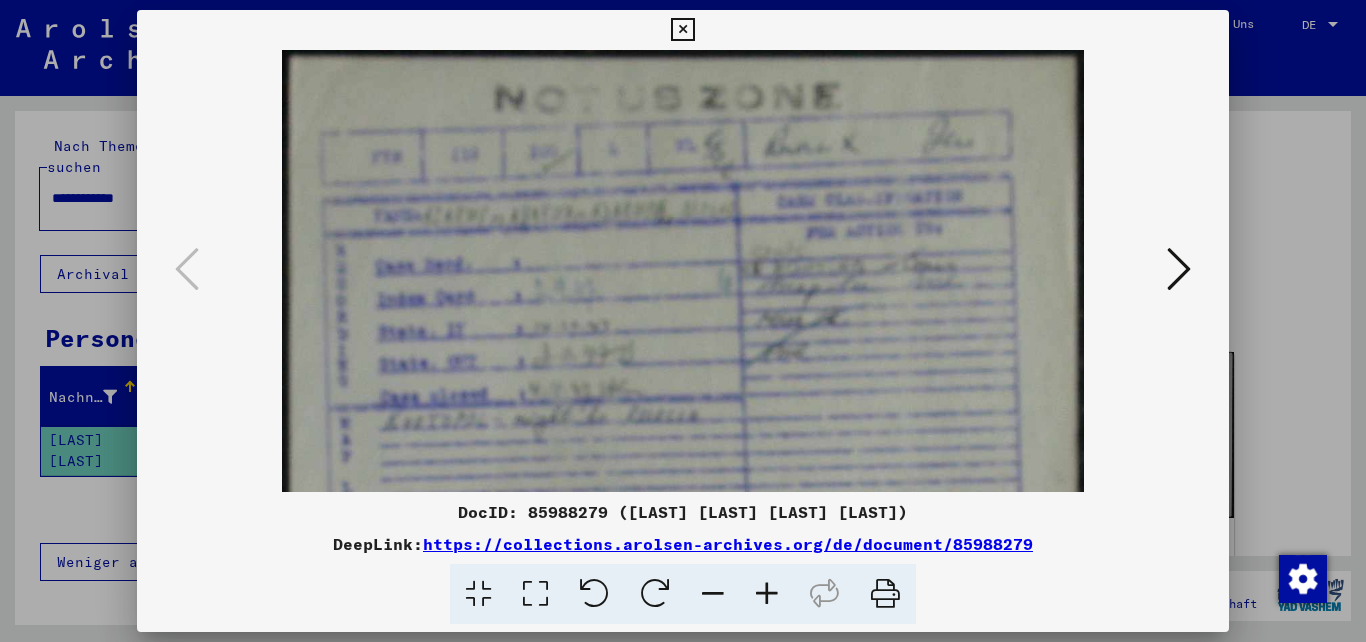 click at bounding box center (767, 594) 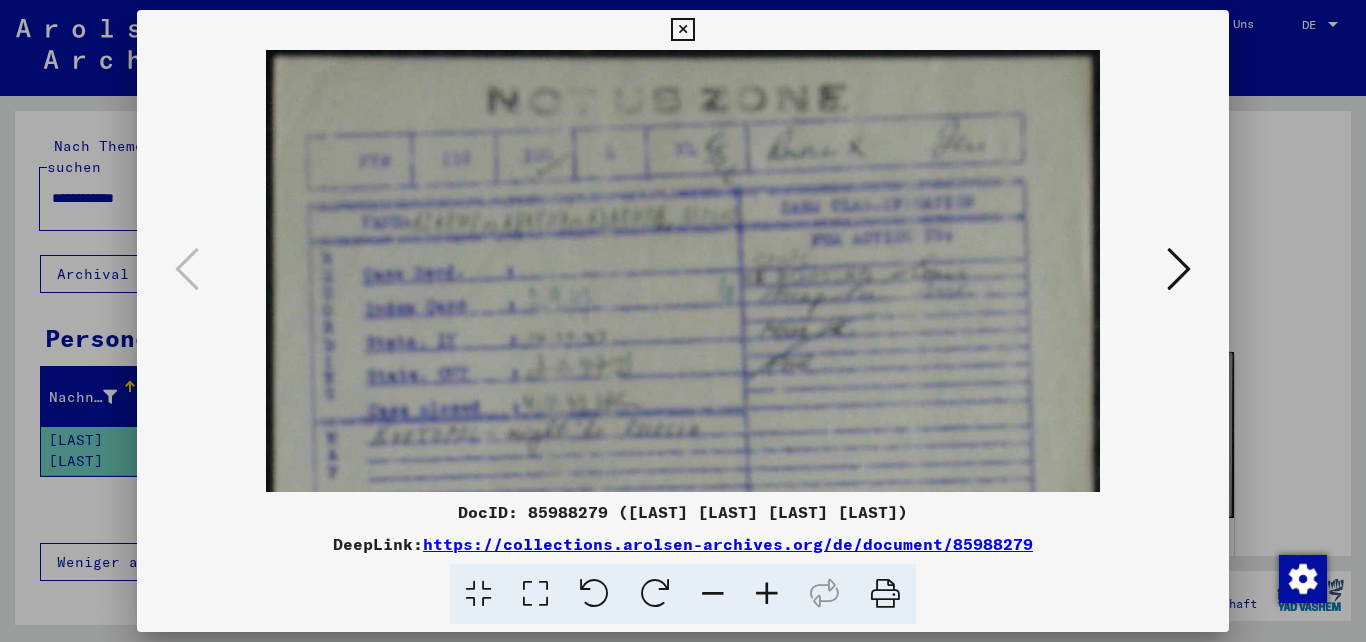 click at bounding box center [767, 594] 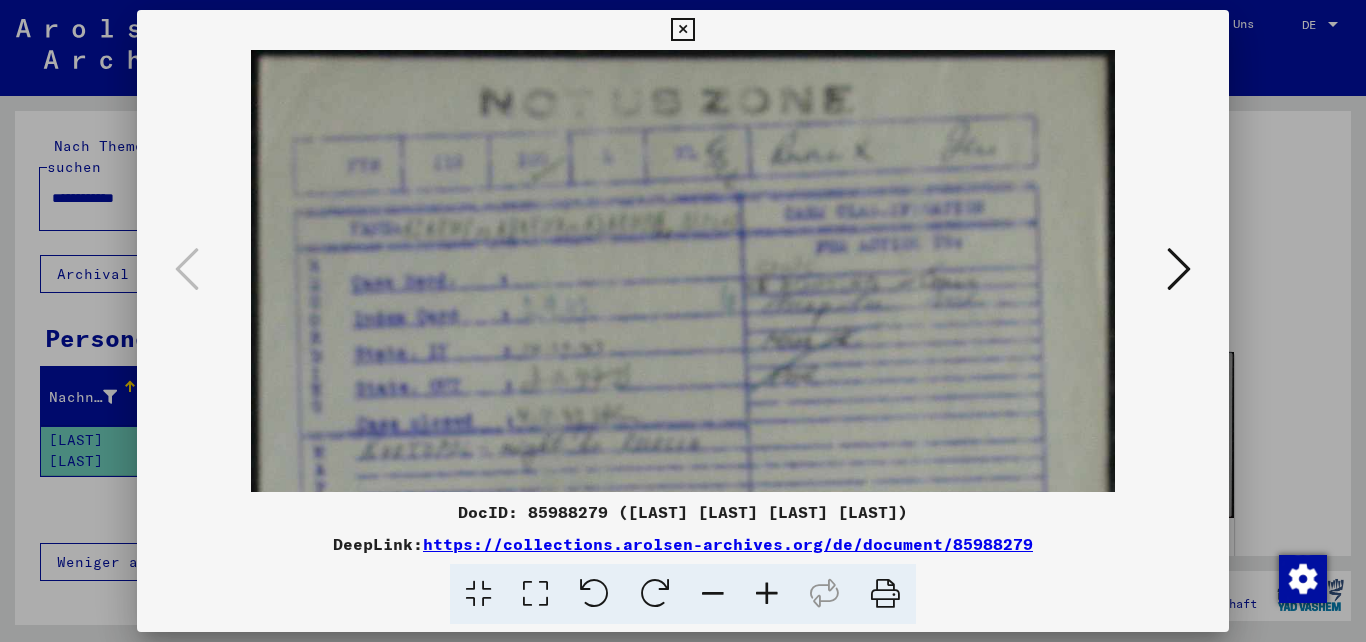 click at bounding box center (767, 594) 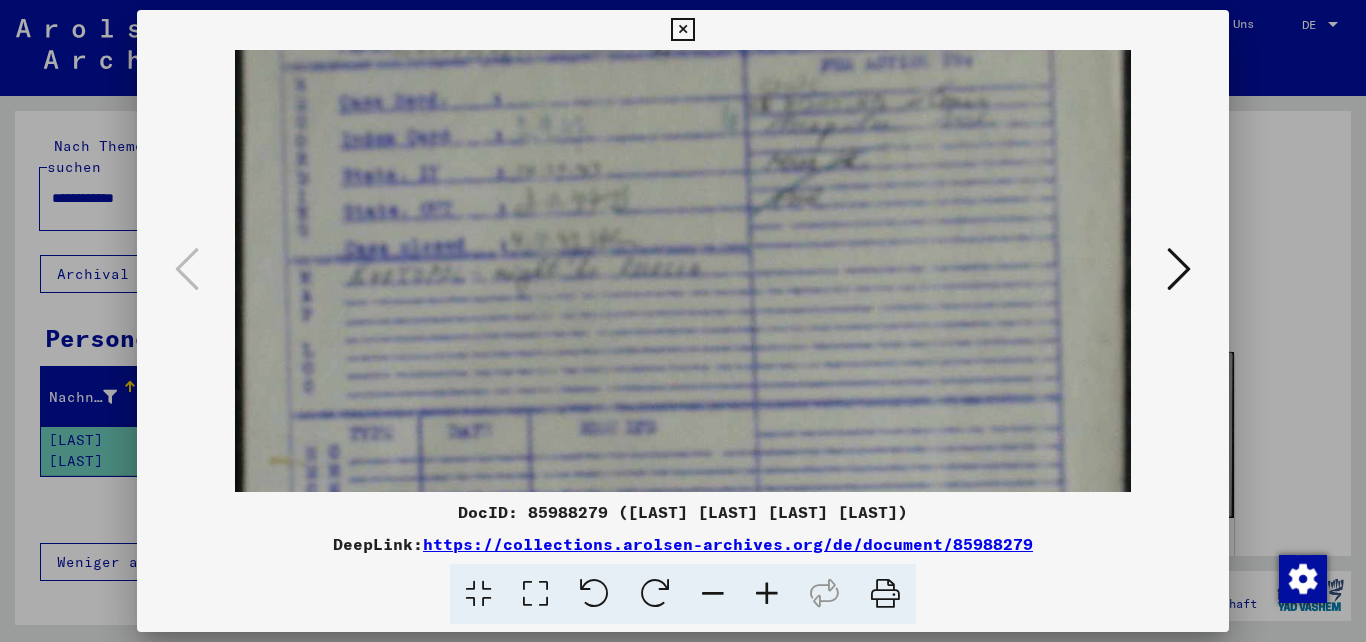 drag, startPoint x: 744, startPoint y: 368, endPoint x: 729, endPoint y: 172, distance: 196.57314 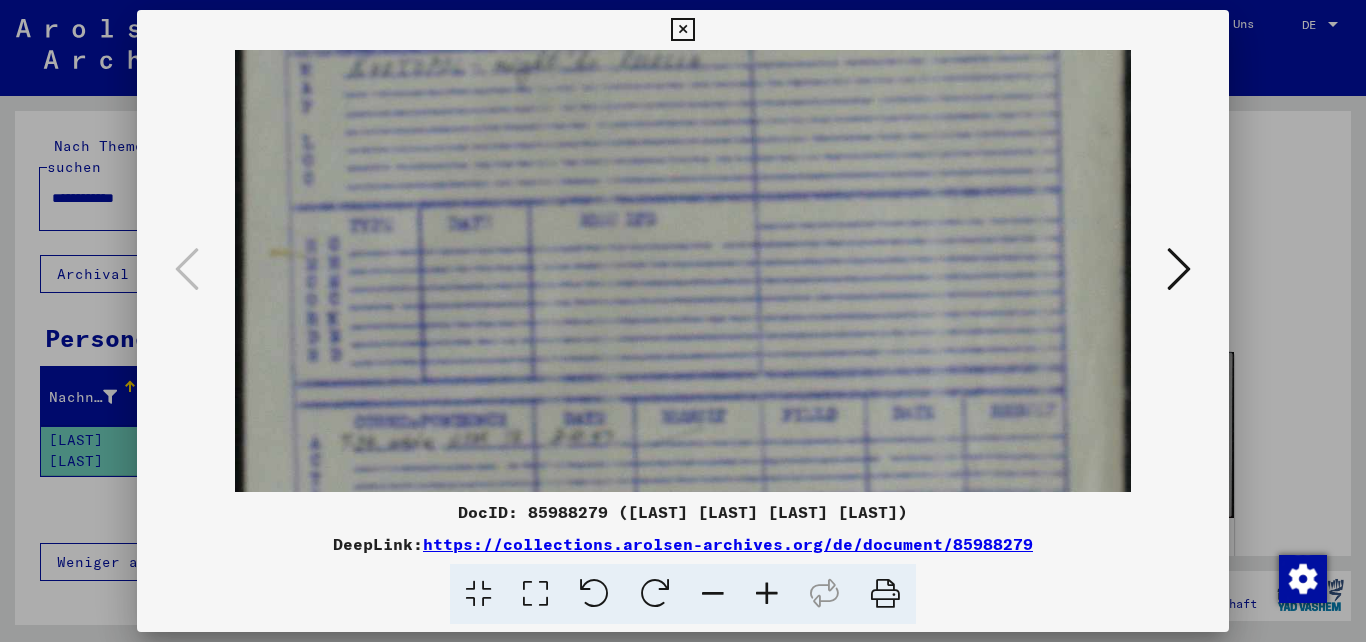 drag, startPoint x: 687, startPoint y: 359, endPoint x: 714, endPoint y: 163, distance: 197.85095 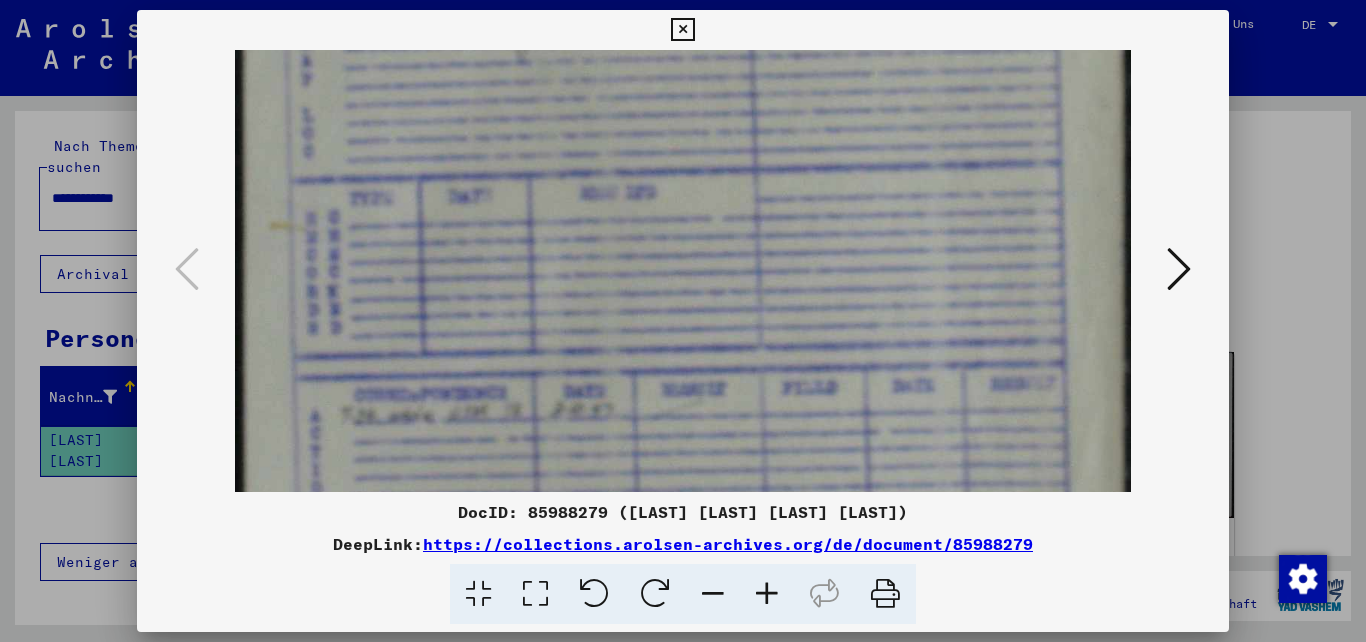 drag, startPoint x: 753, startPoint y: 387, endPoint x: 848, endPoint y: 324, distance: 113.99123 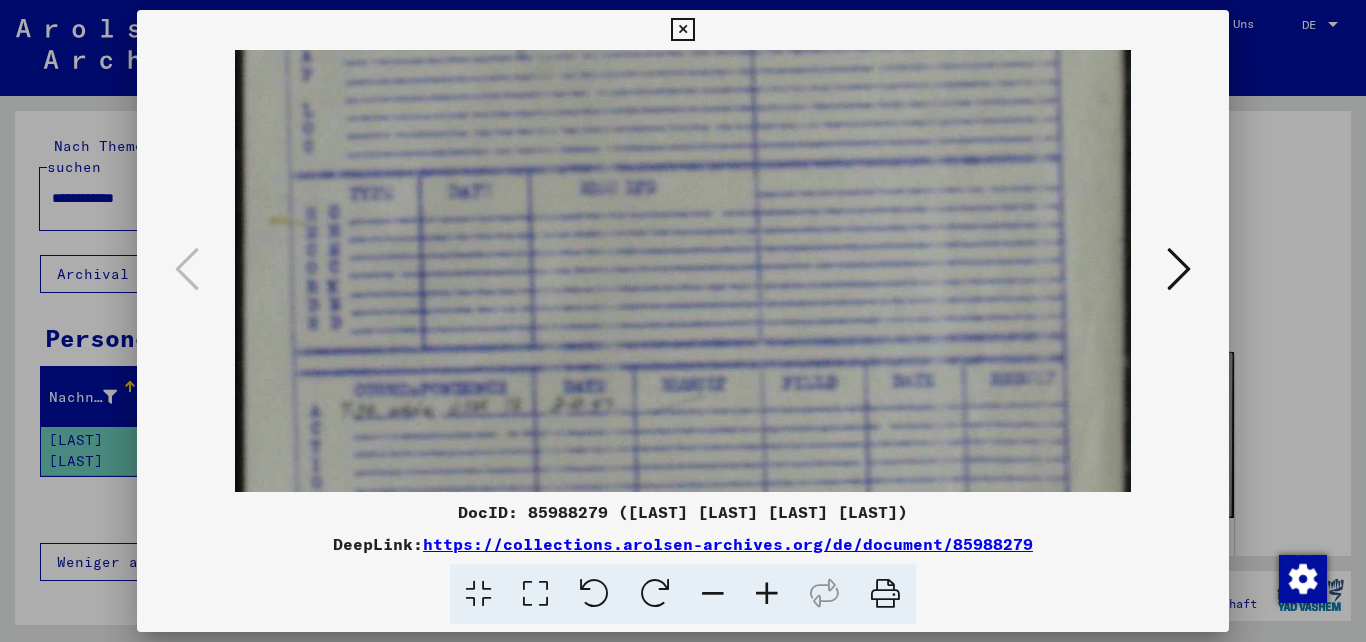 click at bounding box center (682, 30) 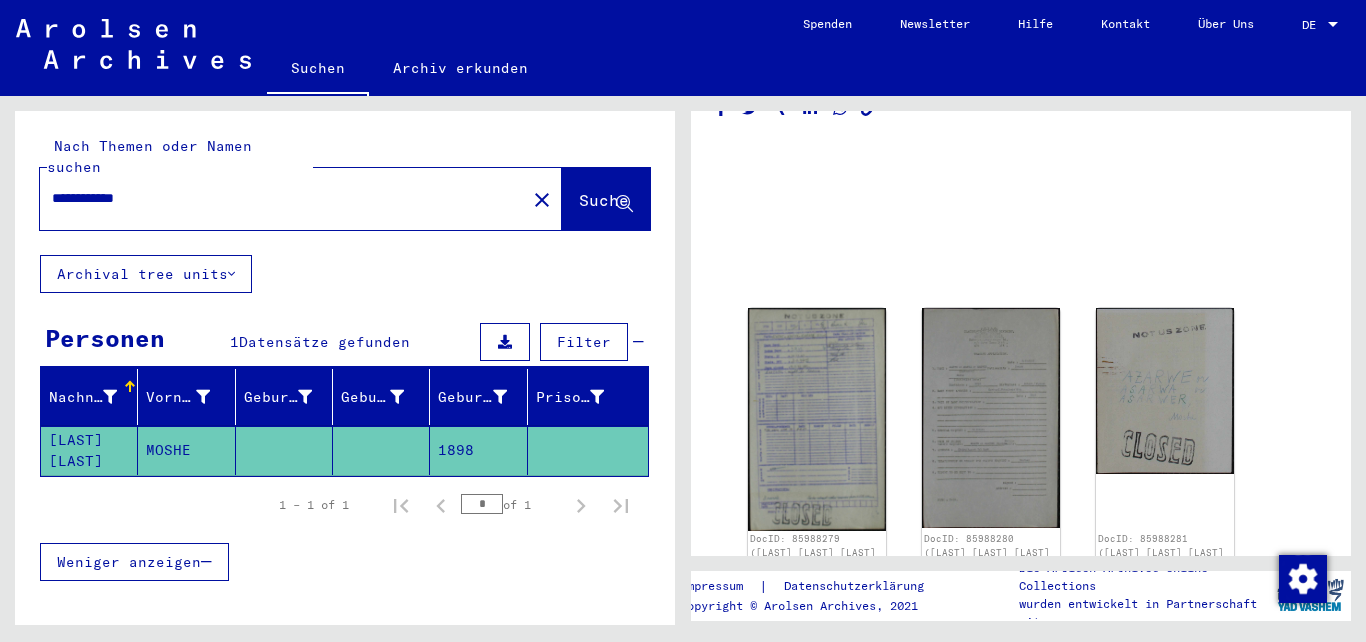 scroll, scrollTop: 0, scrollLeft: 0, axis: both 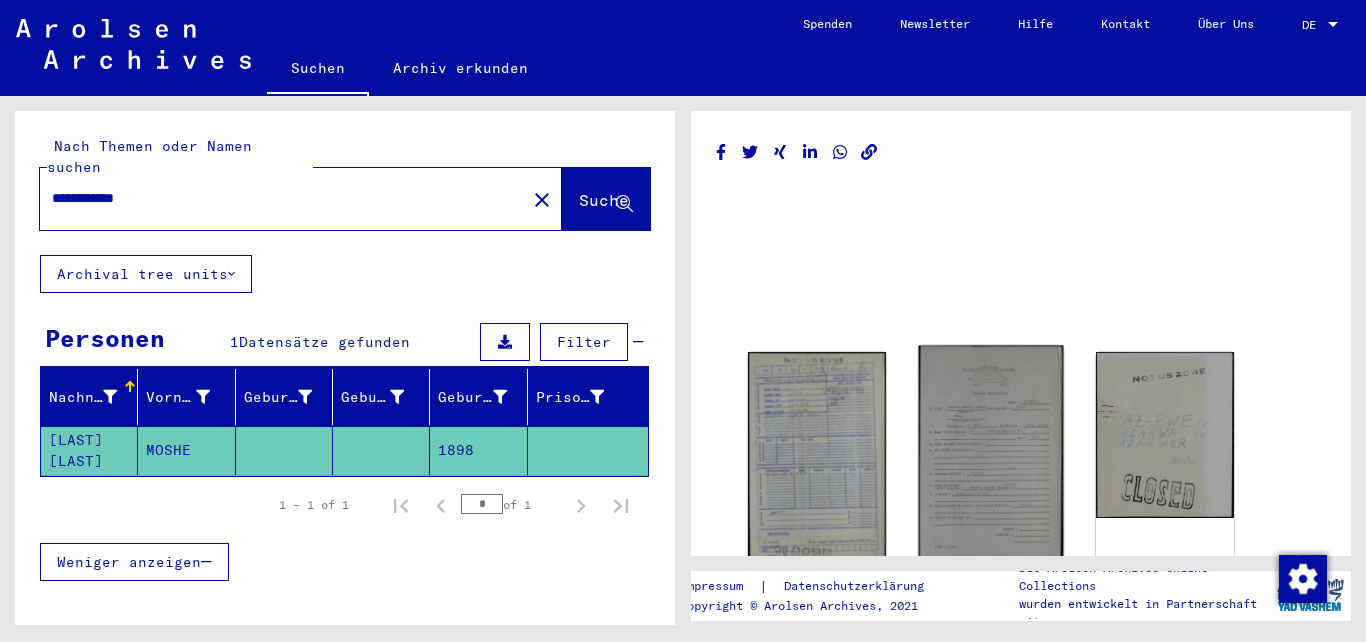 click 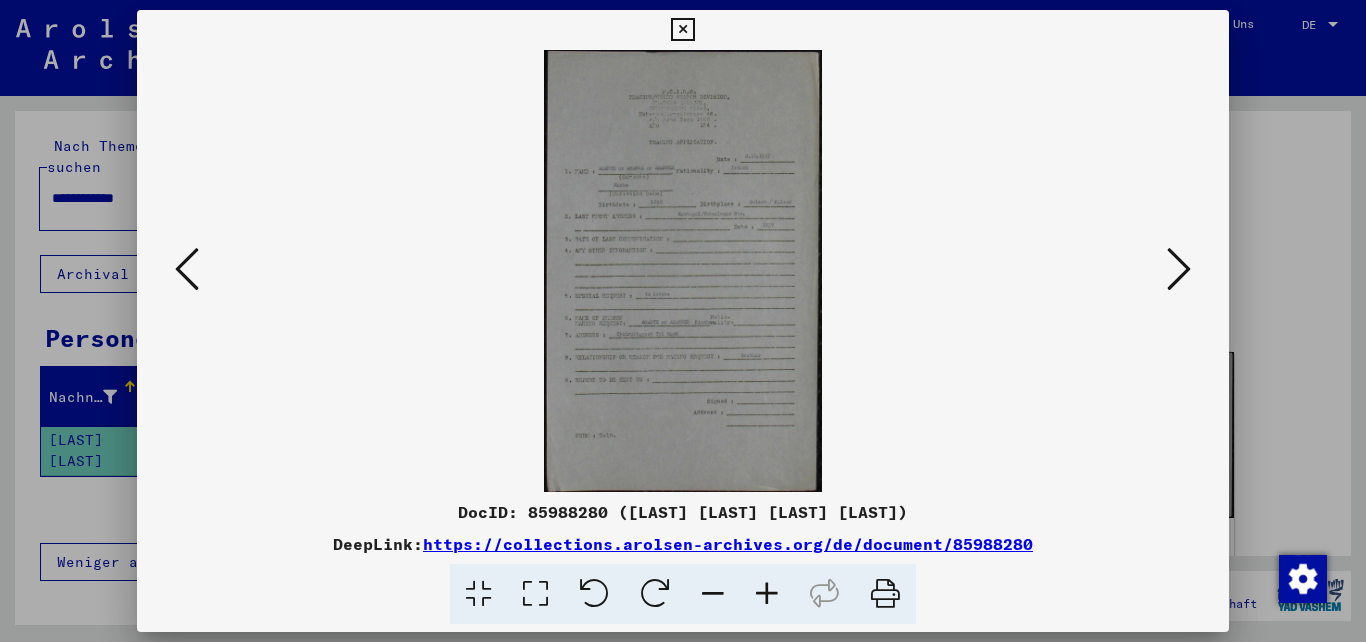 click at bounding box center (767, 594) 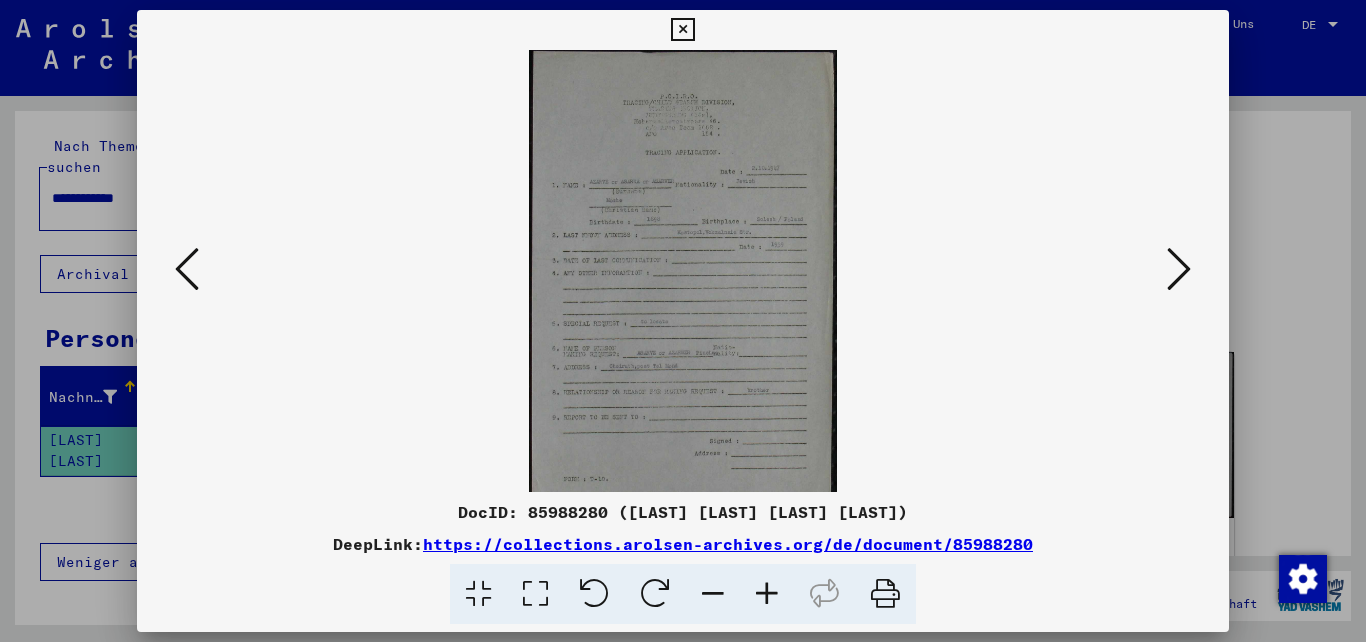 click at bounding box center [767, 594] 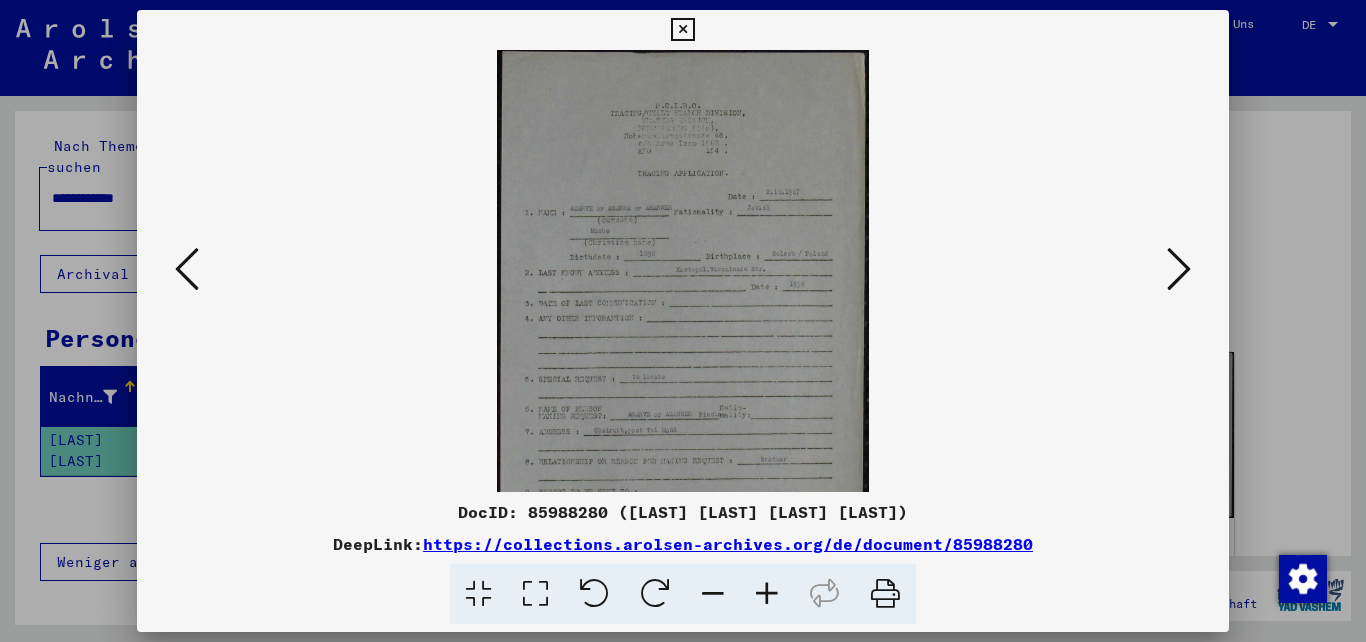 click at bounding box center [767, 594] 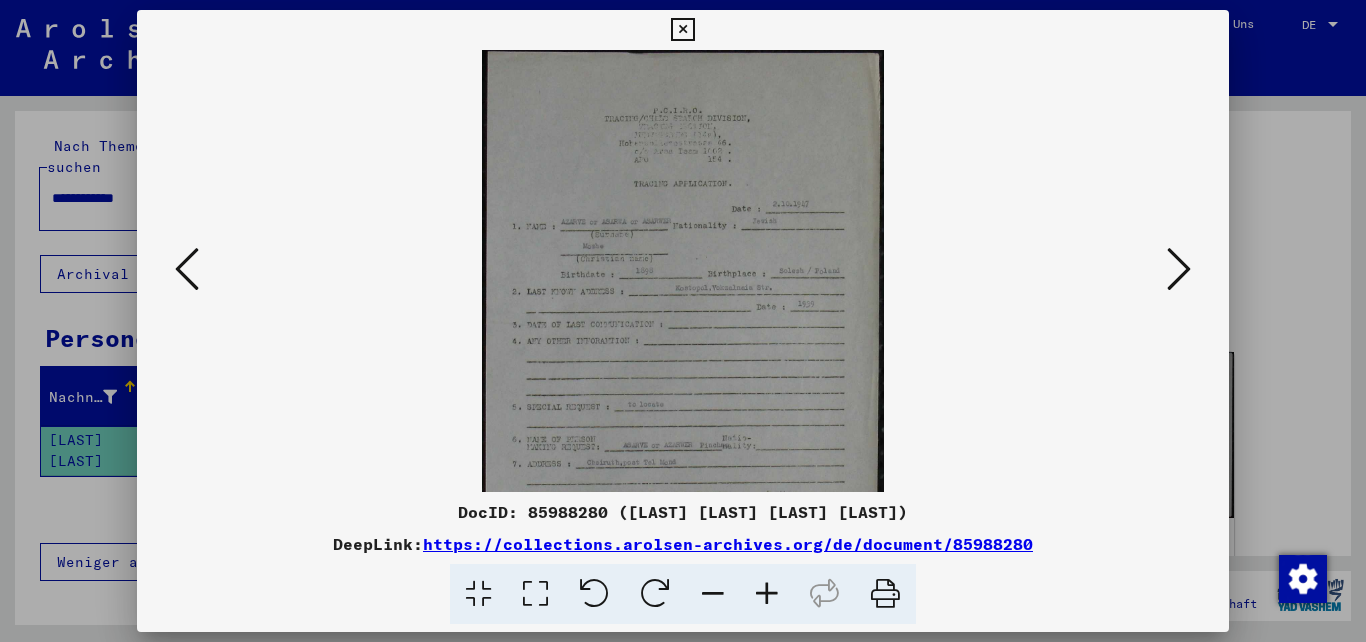 click at bounding box center [767, 594] 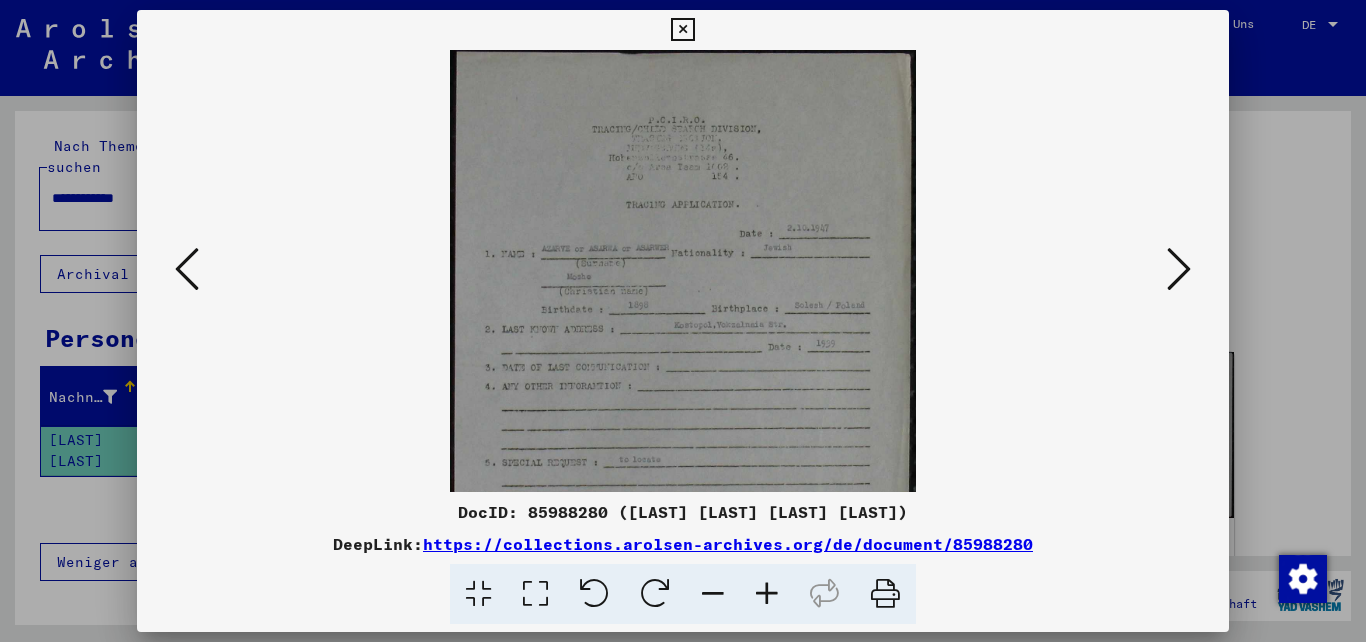 click at bounding box center [767, 594] 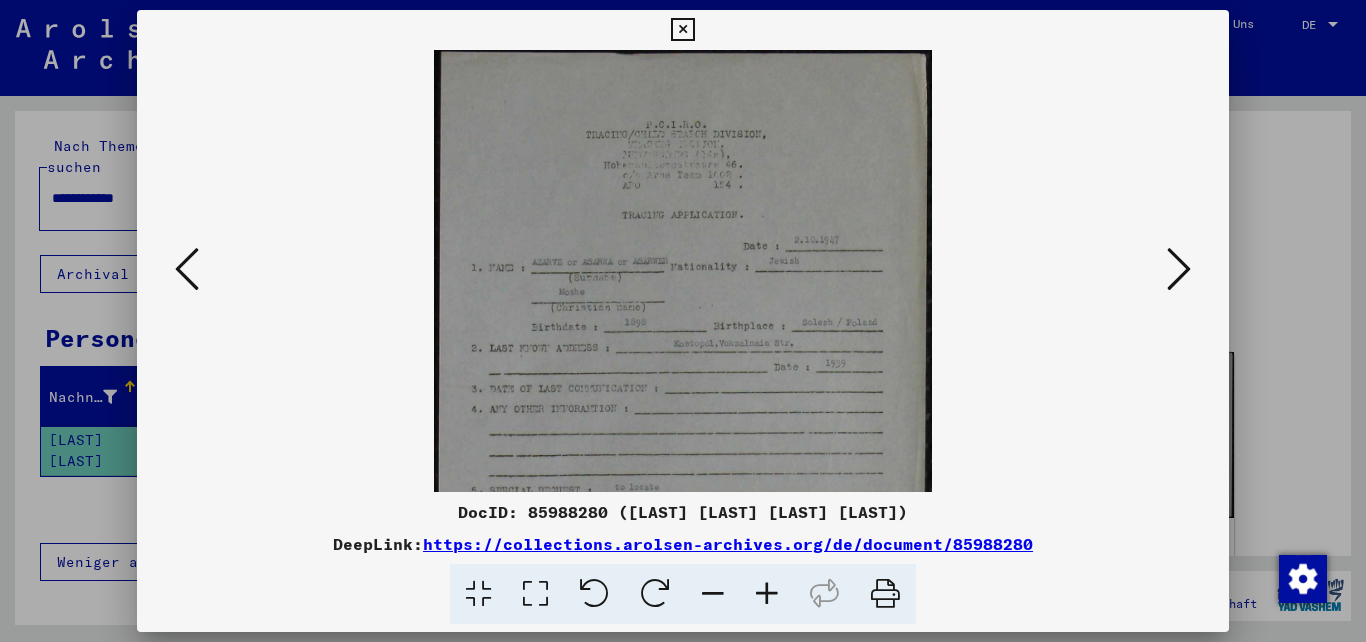 click at bounding box center [767, 594] 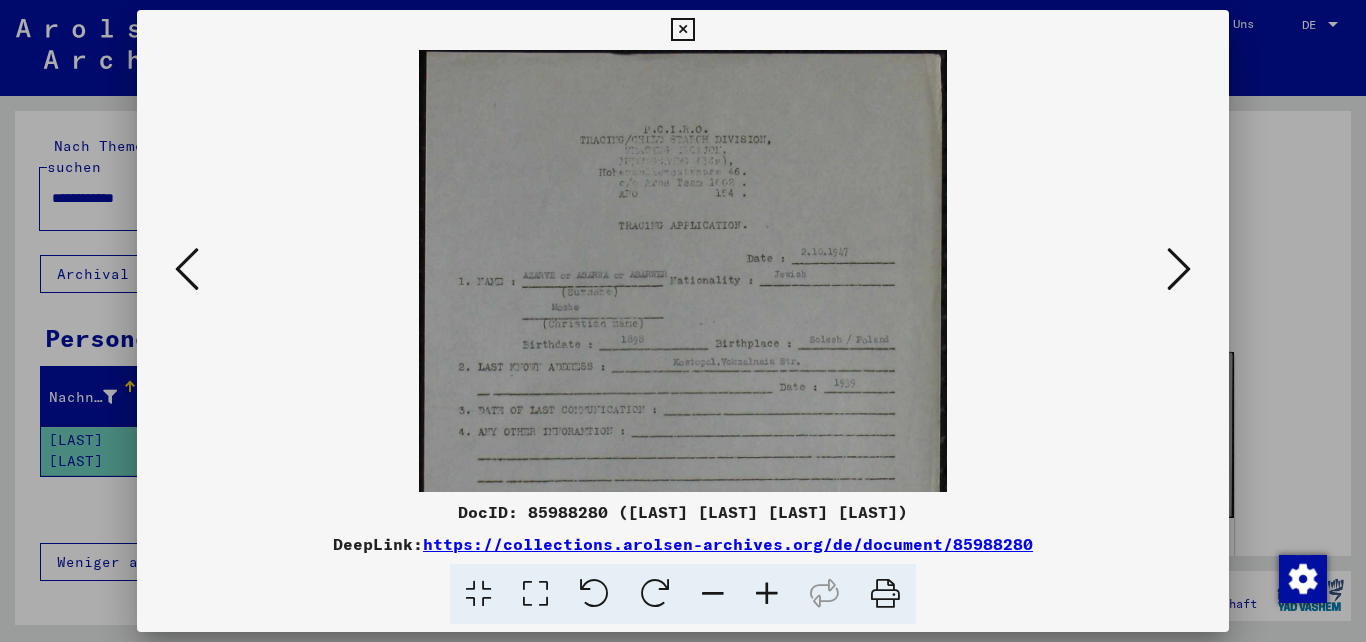 click at bounding box center [767, 594] 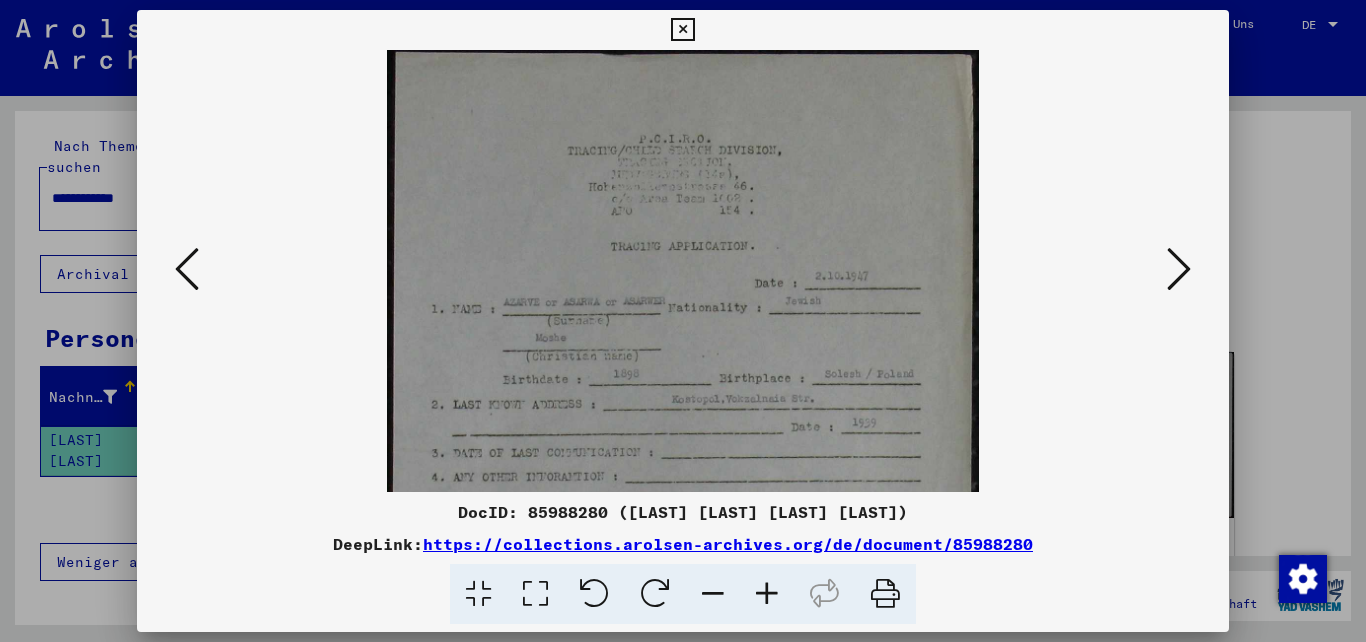 click at bounding box center (767, 594) 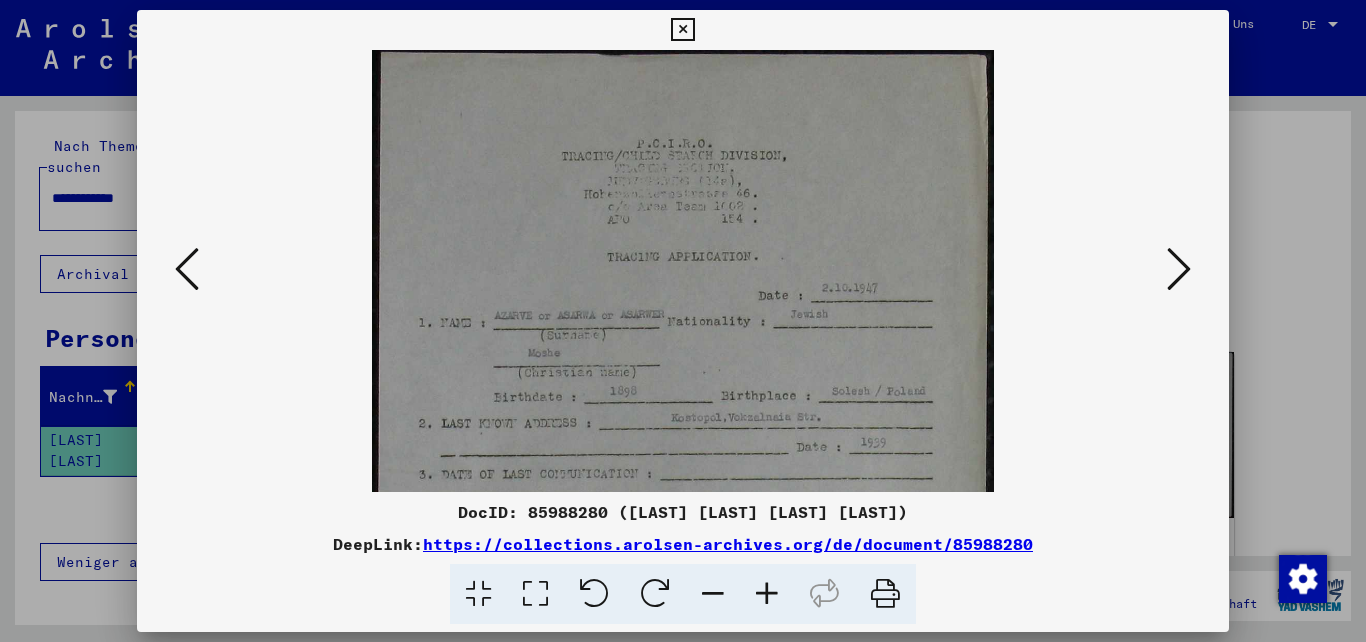 click at bounding box center [767, 594] 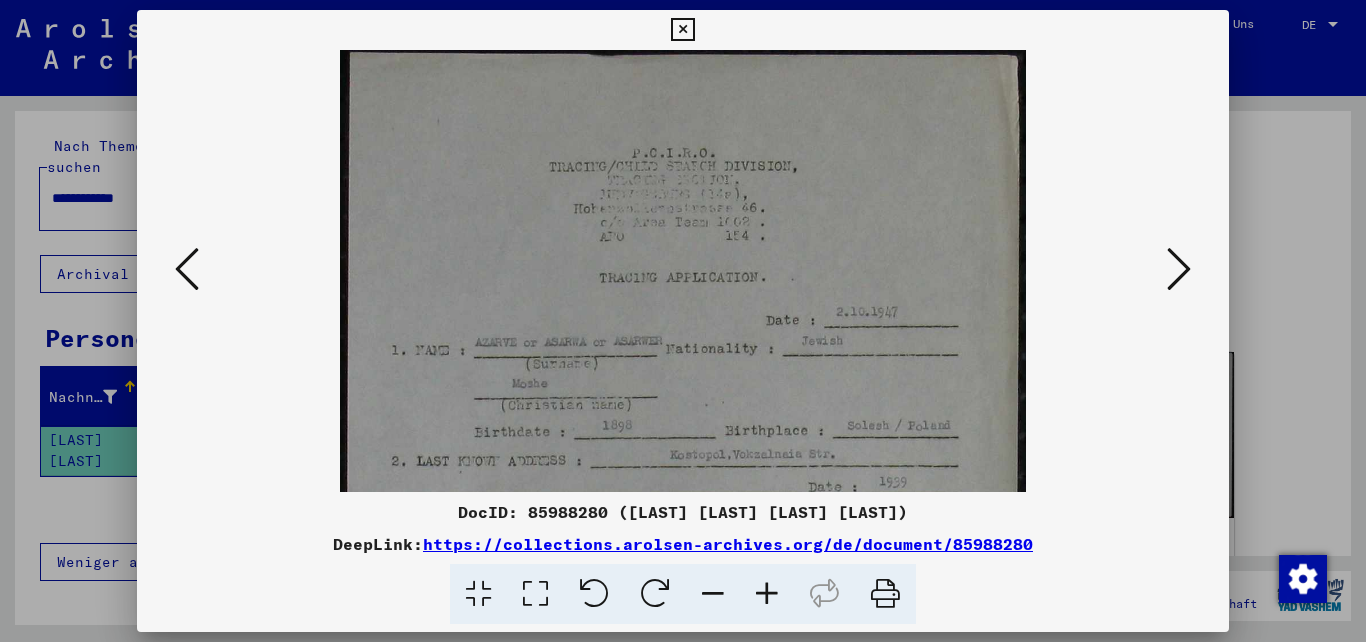 click at bounding box center [767, 594] 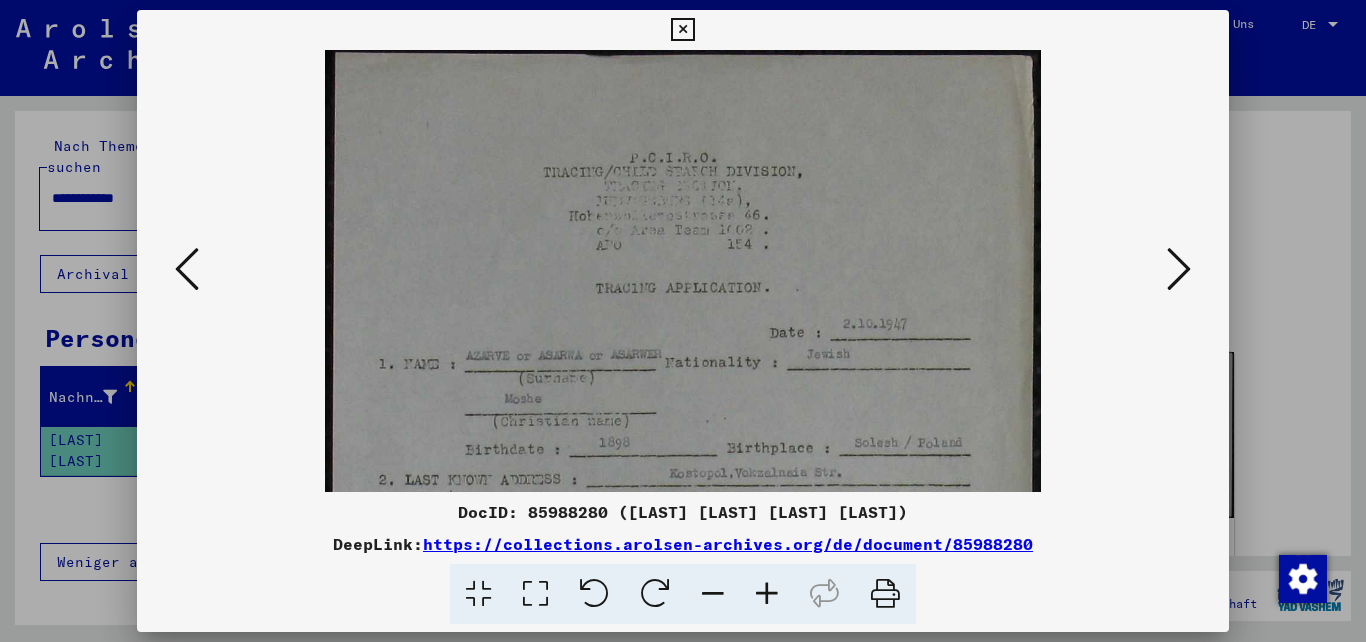 click at bounding box center [767, 594] 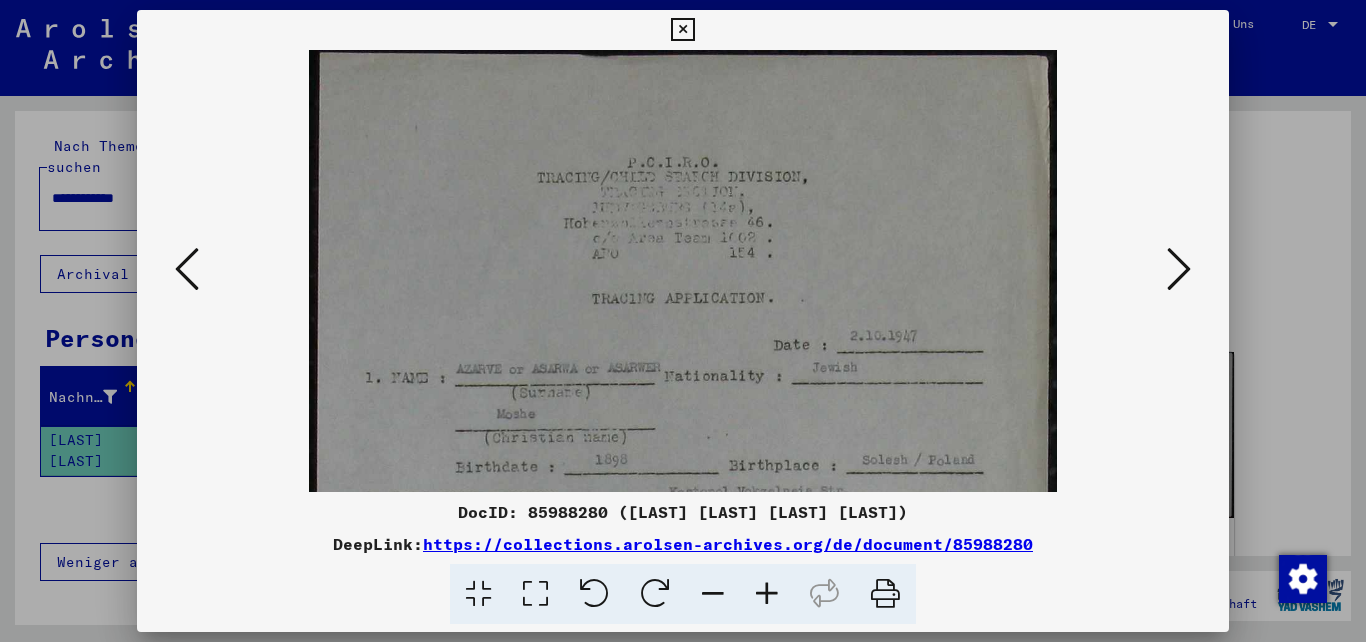 click at bounding box center [767, 594] 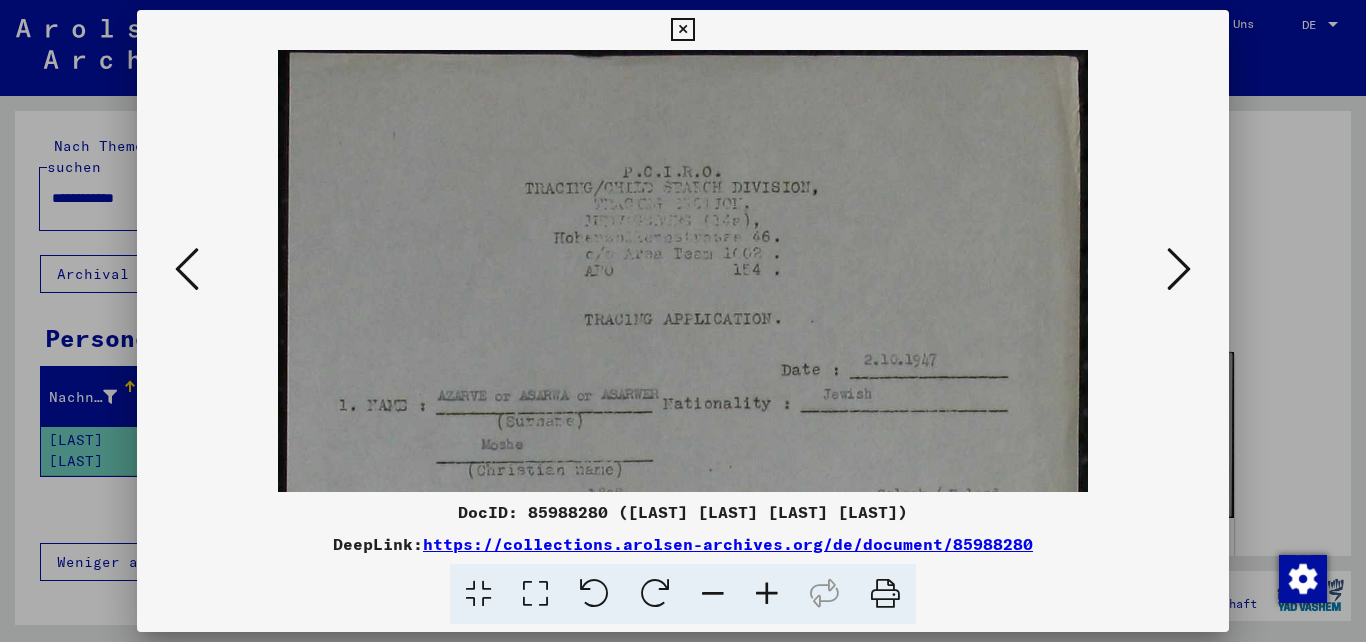 click at bounding box center (767, 594) 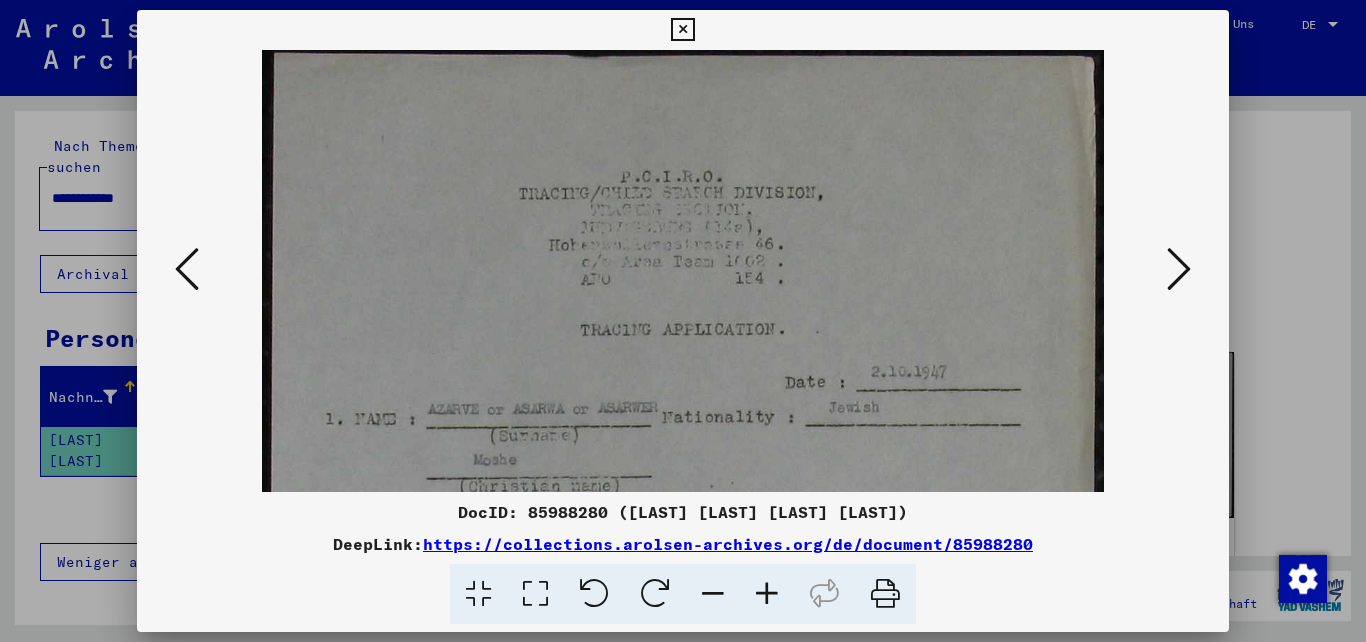 click at bounding box center (767, 594) 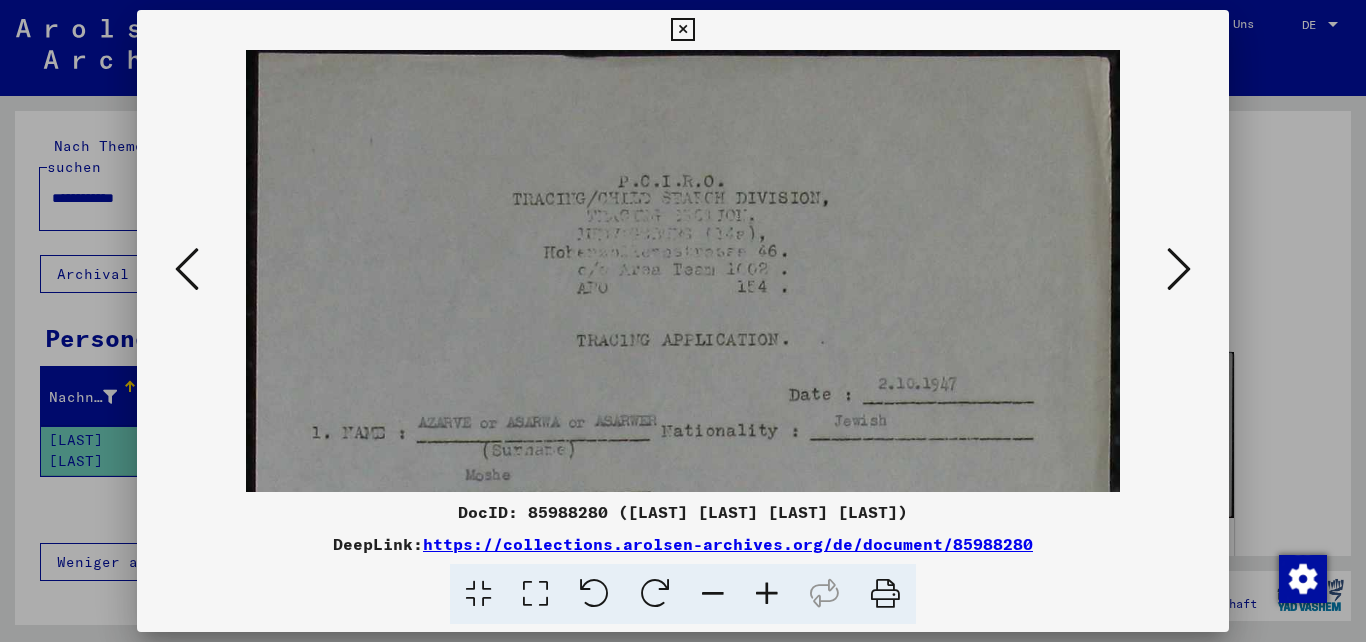 click at bounding box center [767, 594] 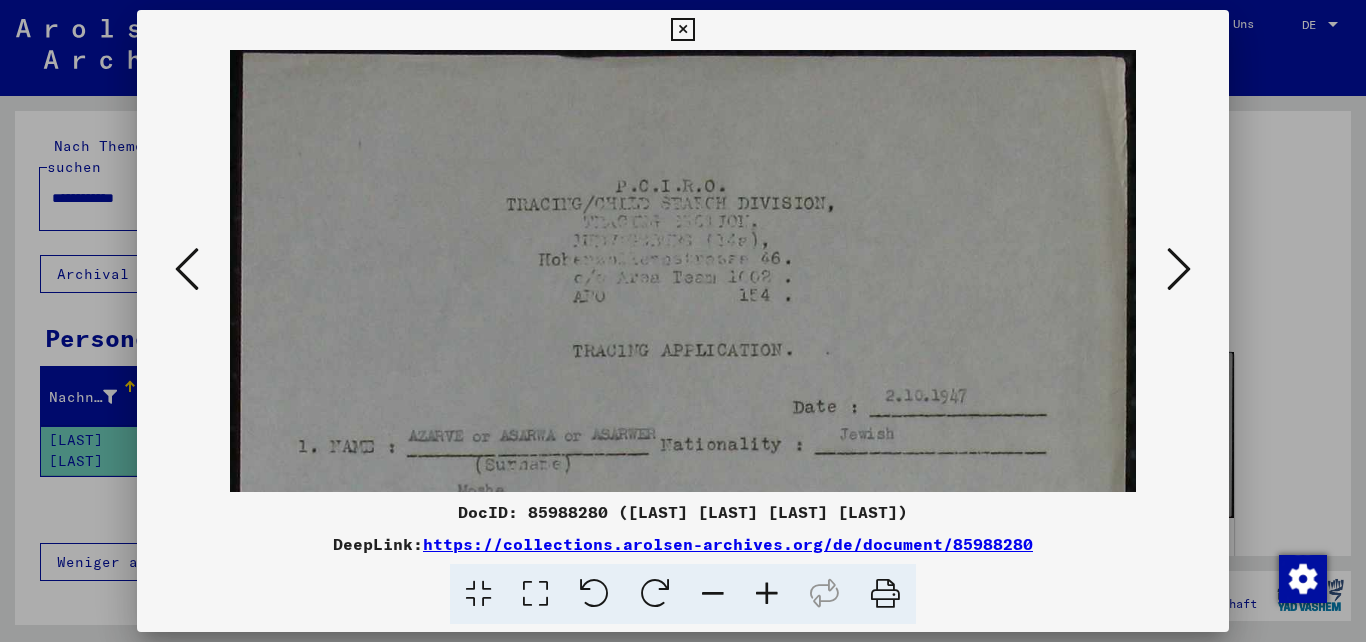 click at bounding box center [767, 594] 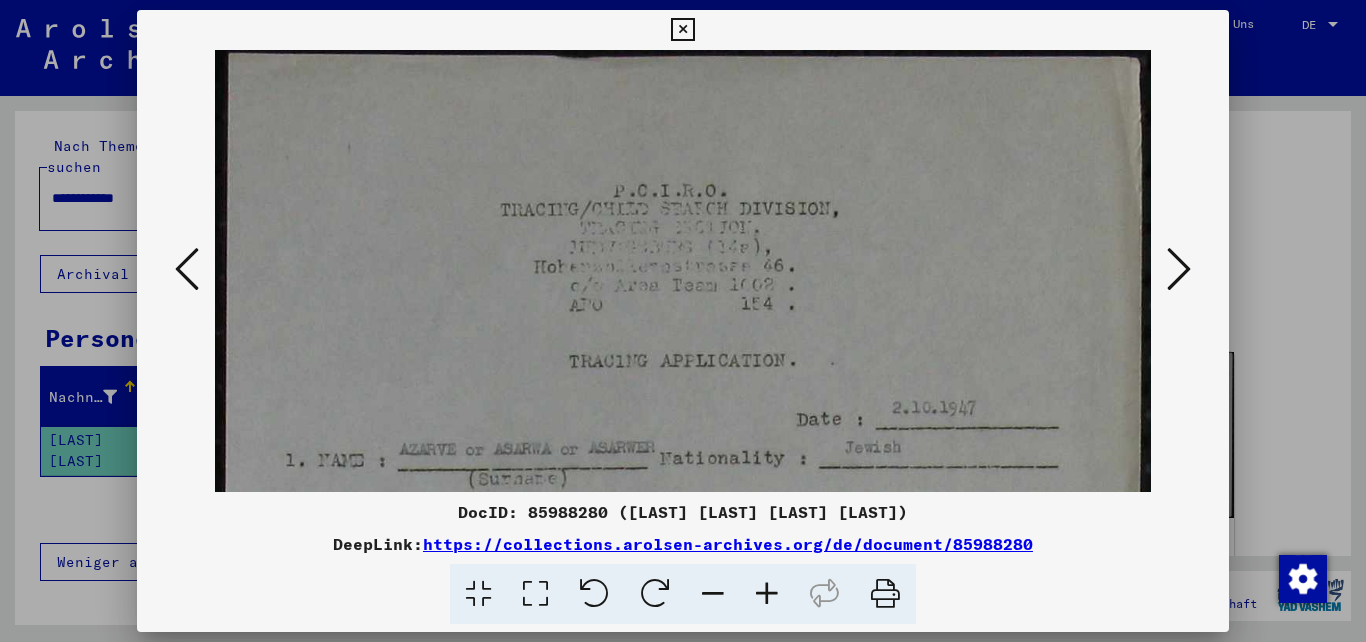 click at bounding box center (767, 594) 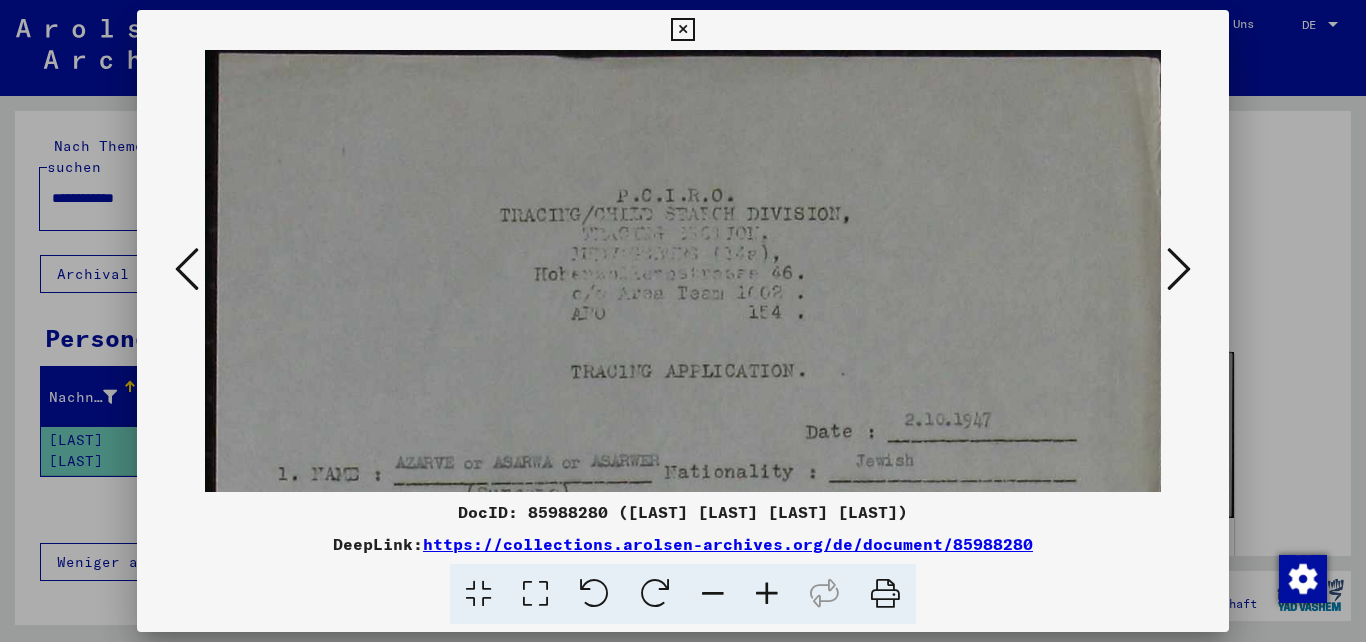 click at bounding box center (767, 594) 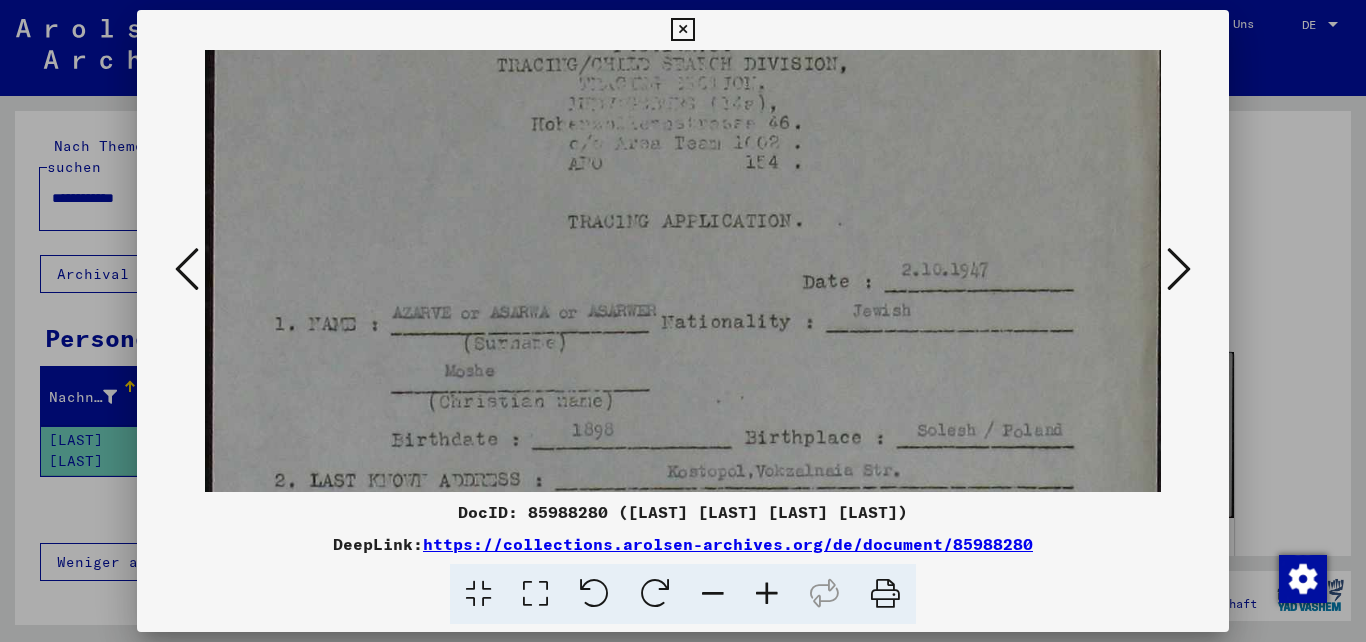 scroll, scrollTop: 151, scrollLeft: 3, axis: both 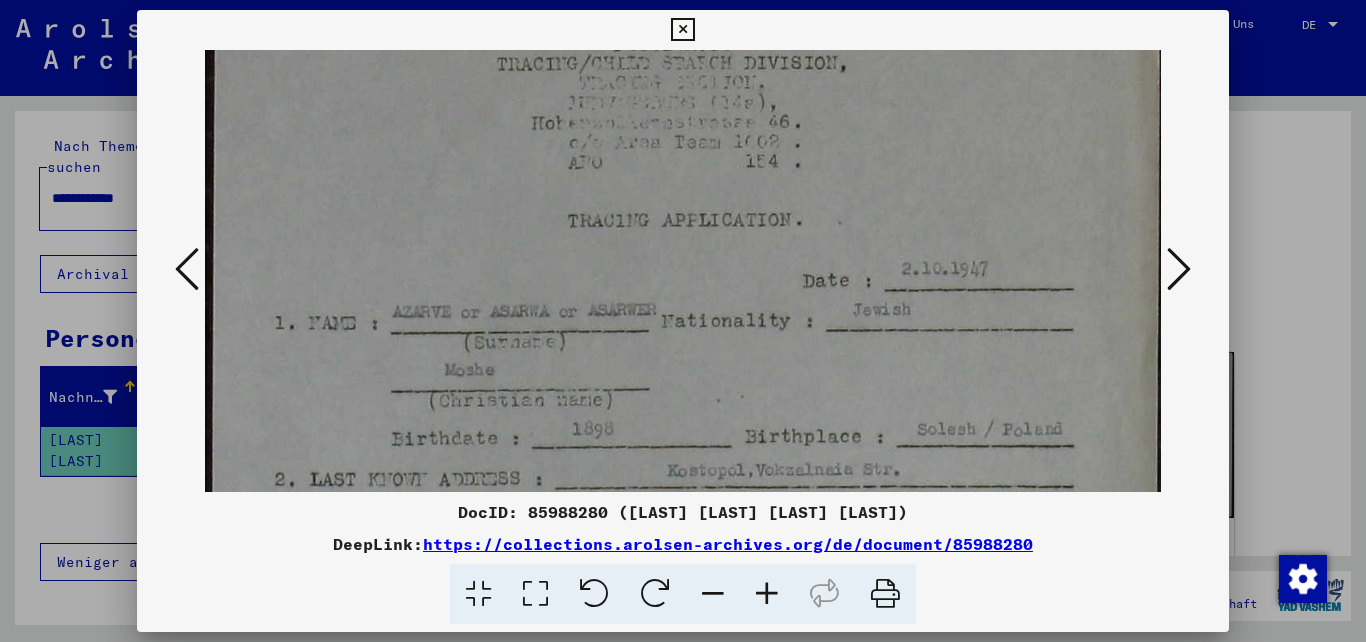 drag, startPoint x: 763, startPoint y: 417, endPoint x: 755, endPoint y: 266, distance: 151.21178 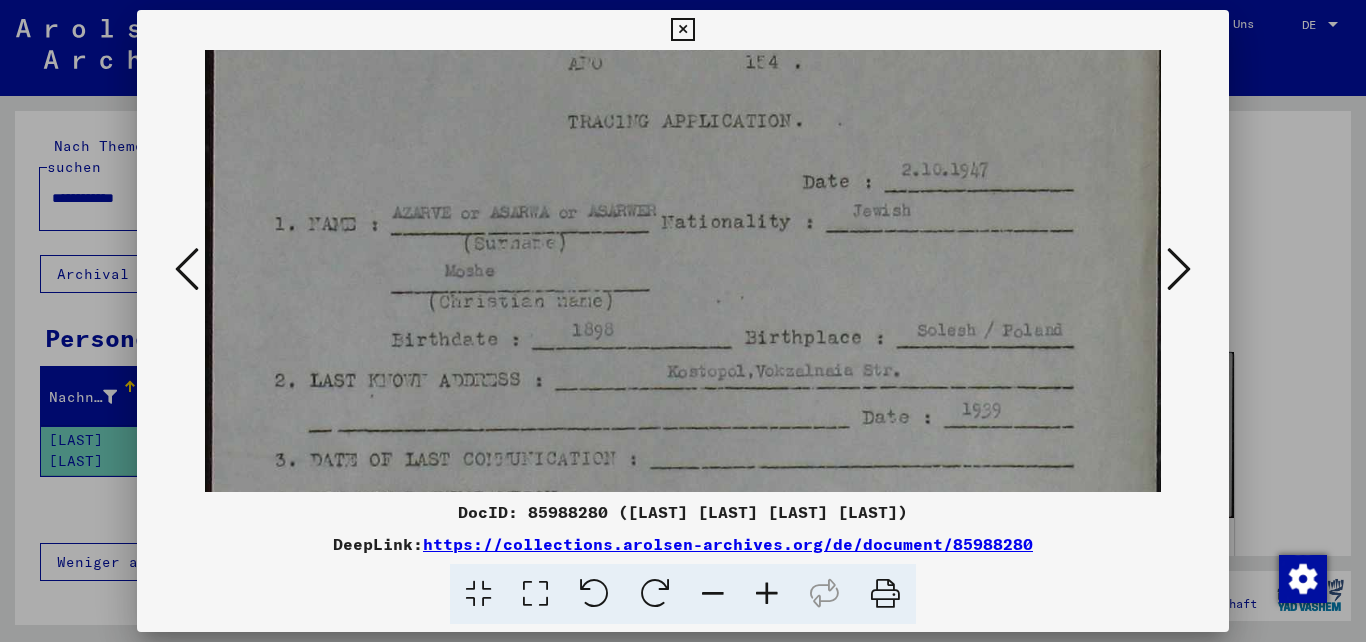 scroll, scrollTop: 271, scrollLeft: 3, axis: both 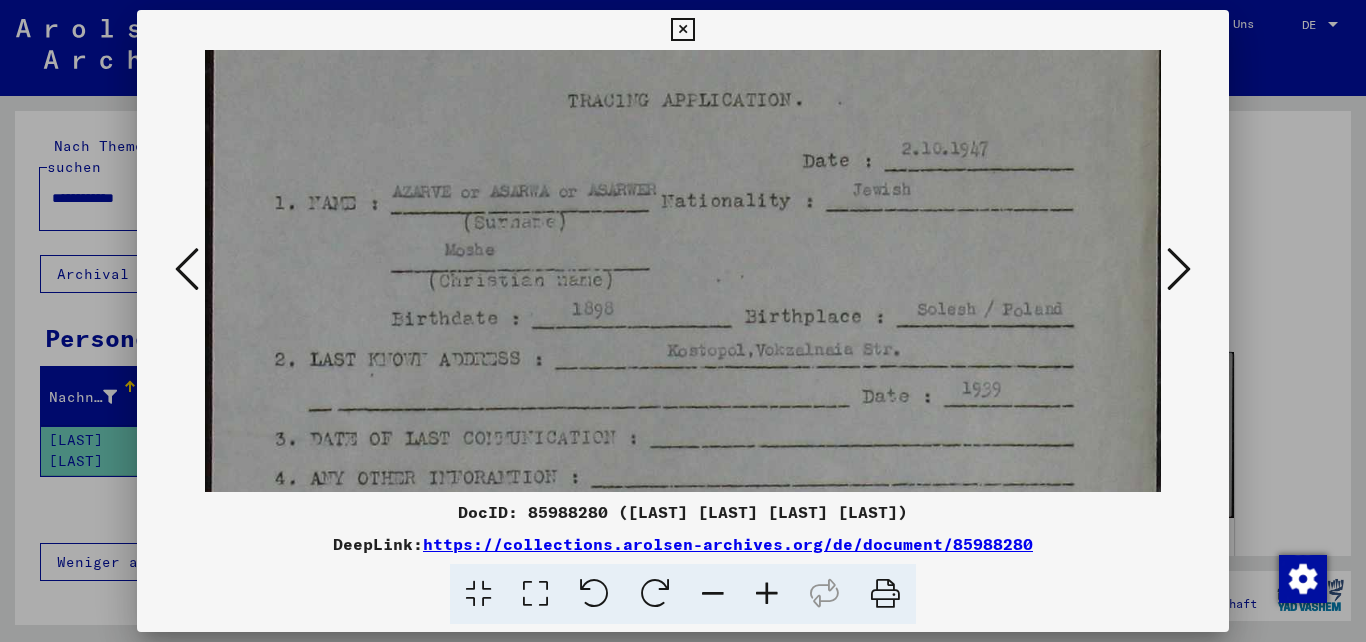 drag, startPoint x: 801, startPoint y: 390, endPoint x: 798, endPoint y: 270, distance: 120.03749 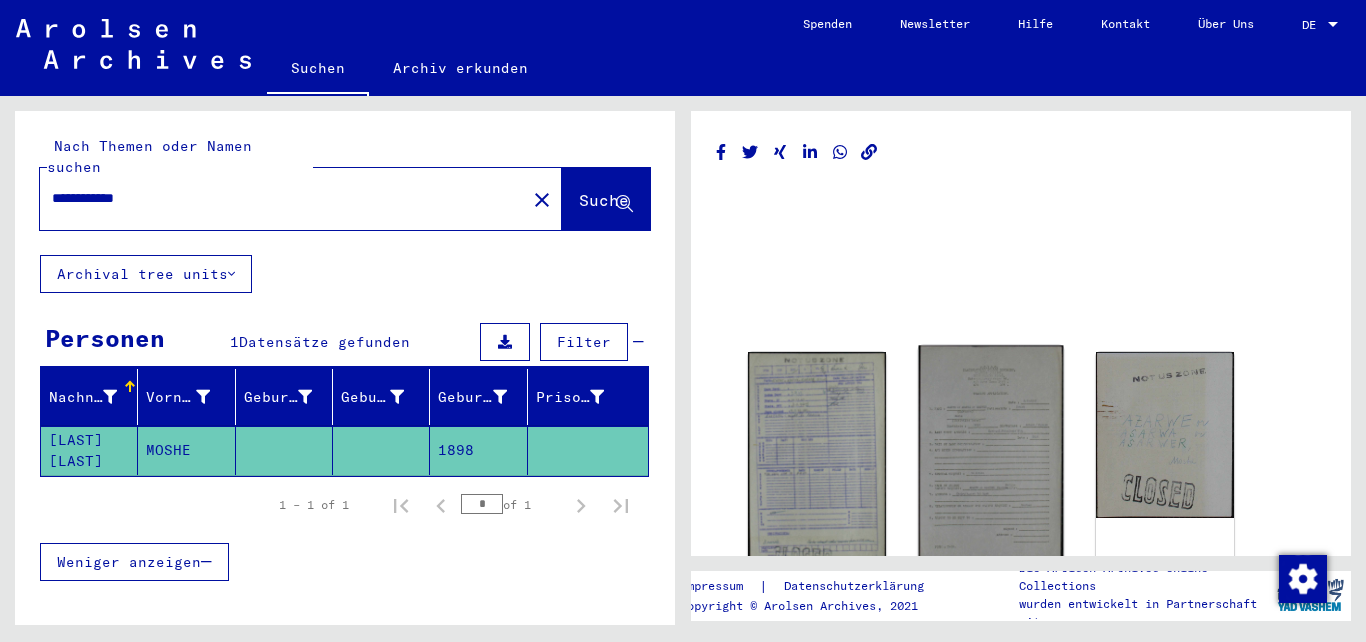 click 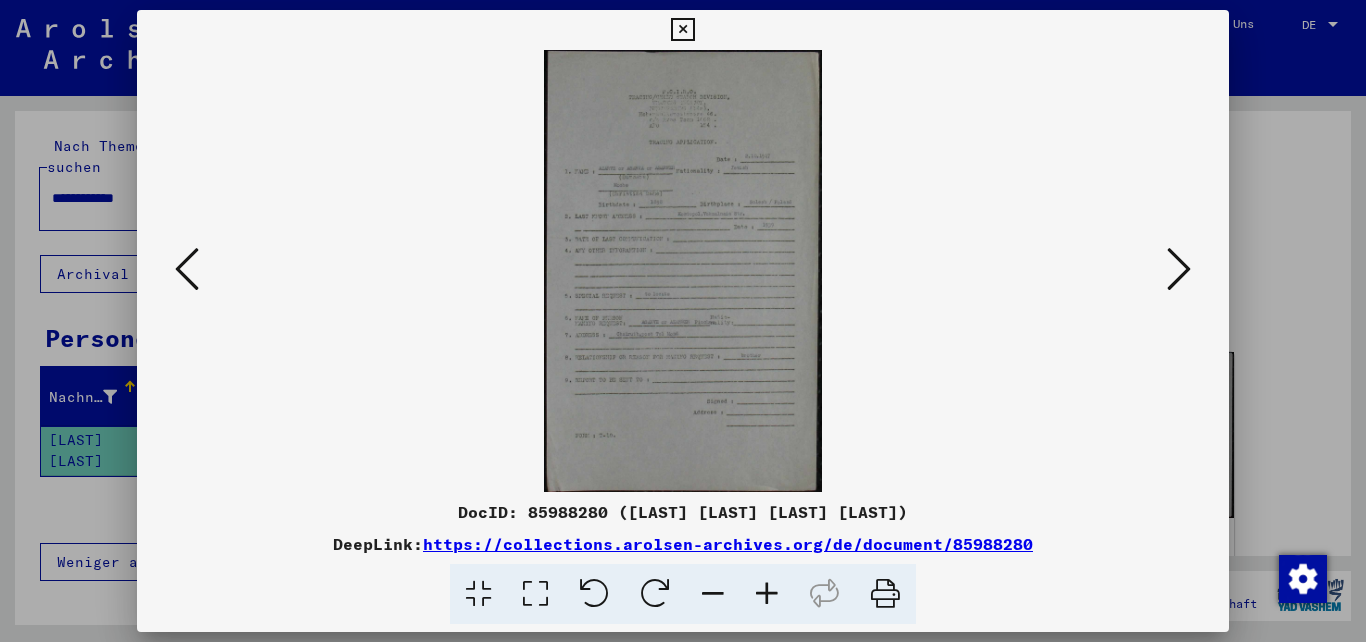 click at bounding box center (767, 594) 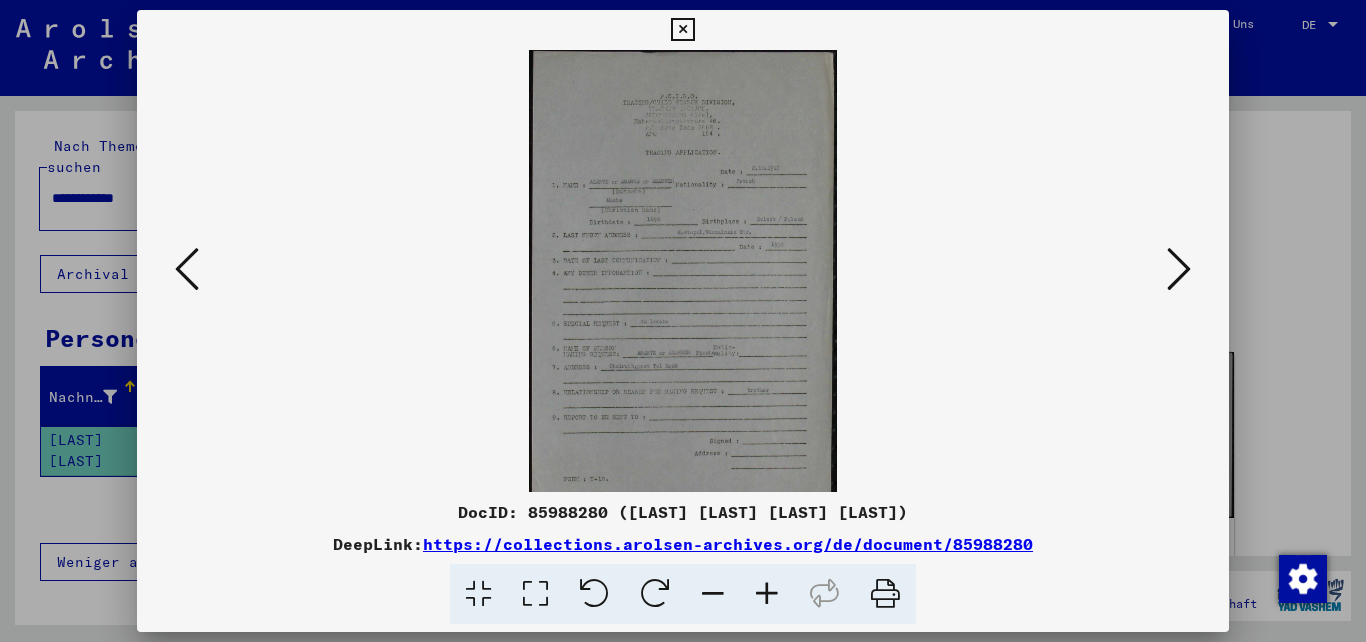 click at bounding box center (767, 594) 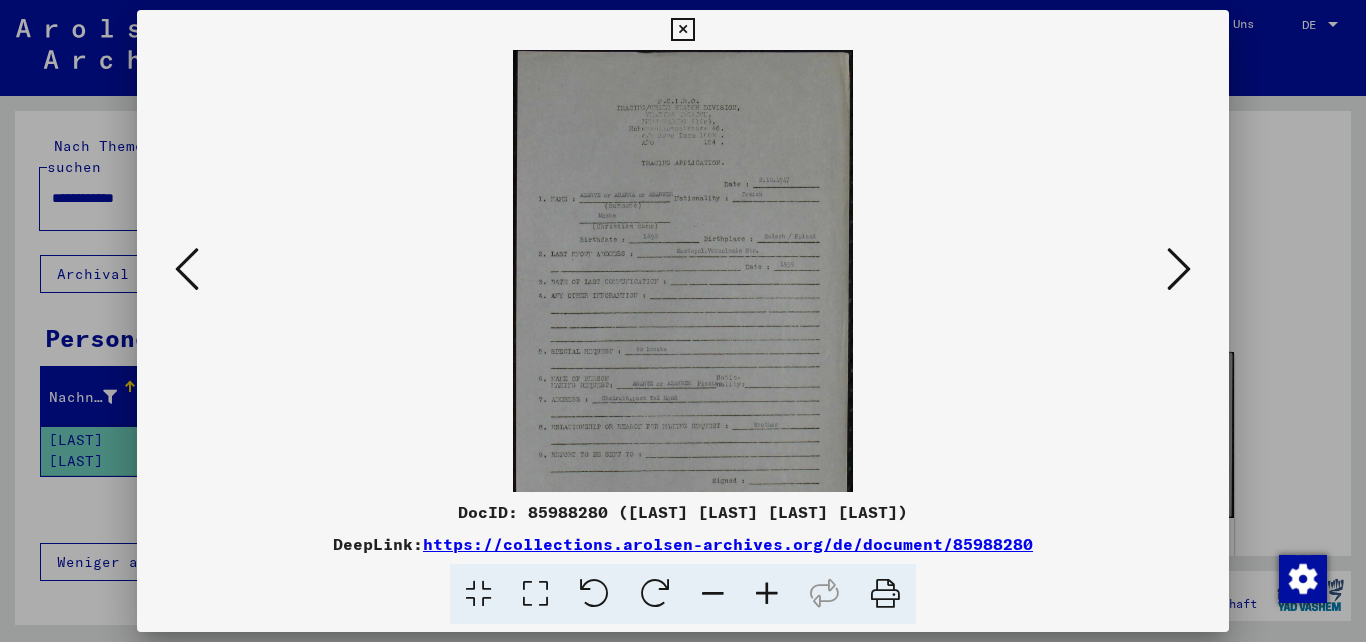 click at bounding box center [767, 594] 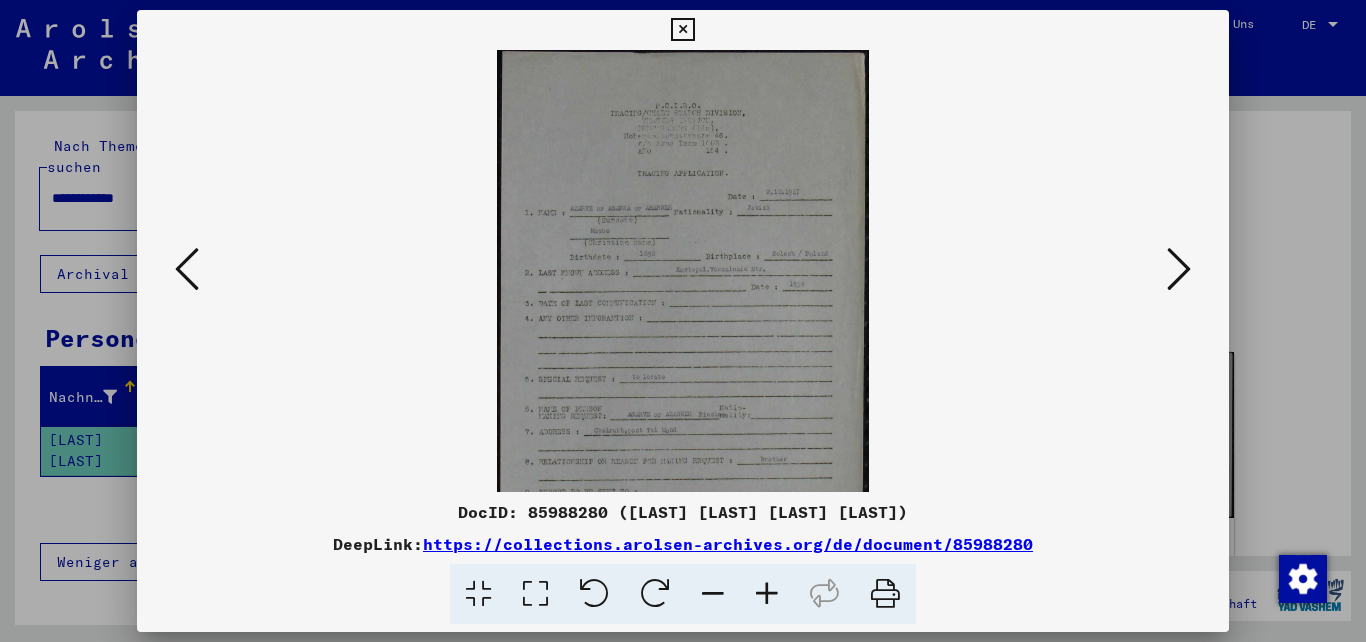click at bounding box center [767, 594] 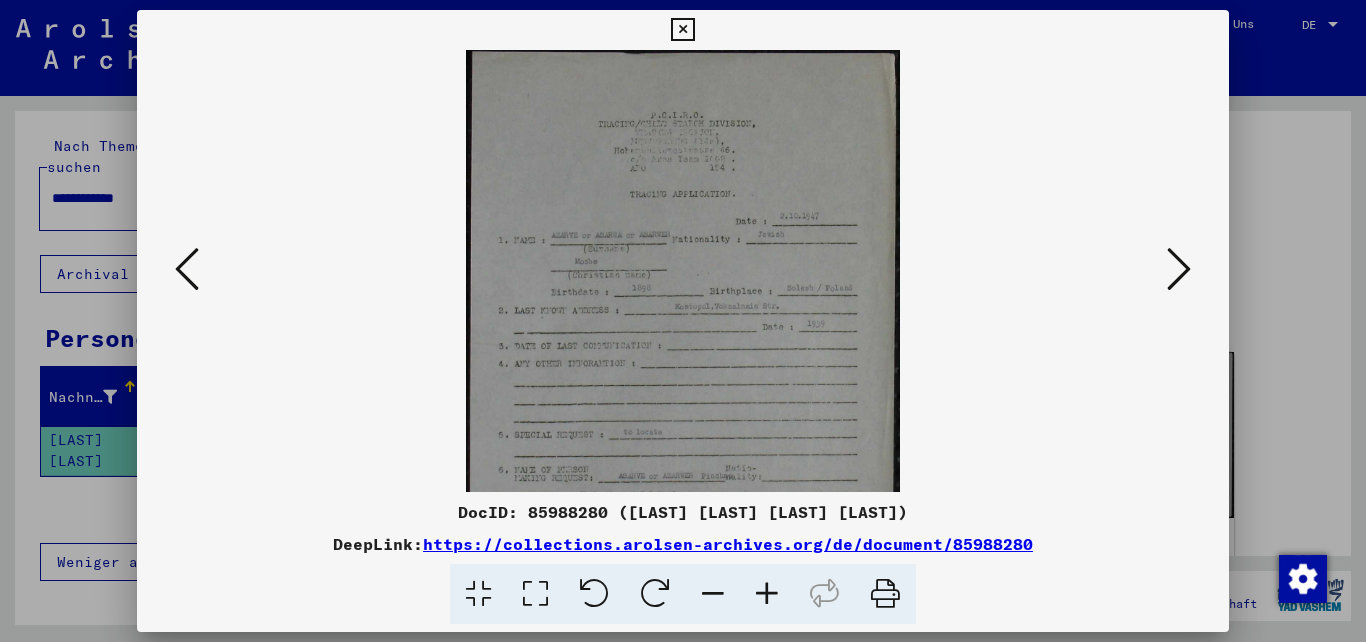 click at bounding box center [767, 594] 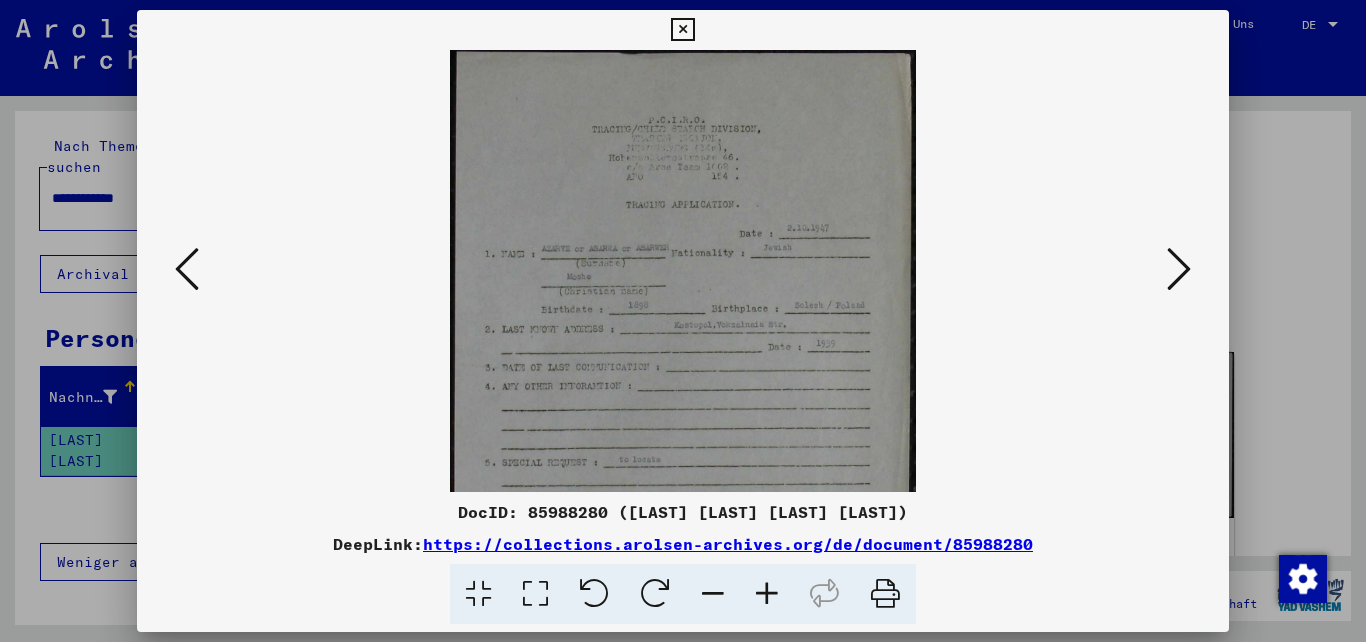 click at bounding box center (767, 594) 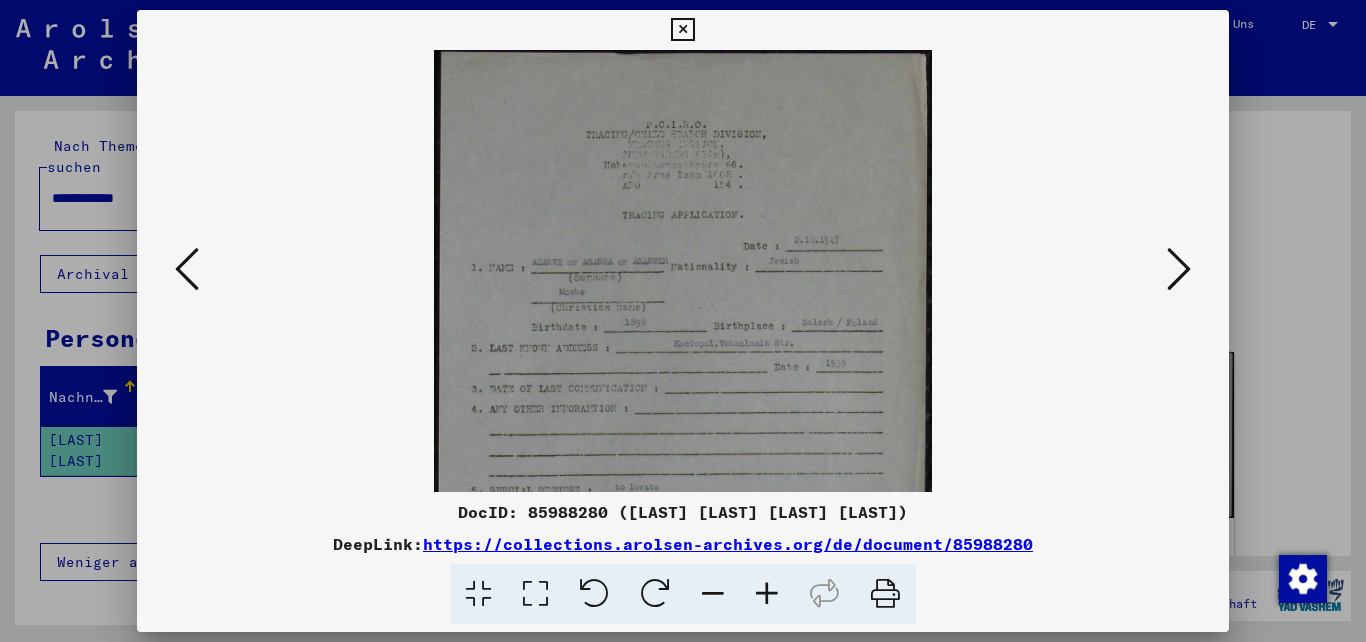 click at bounding box center [767, 594] 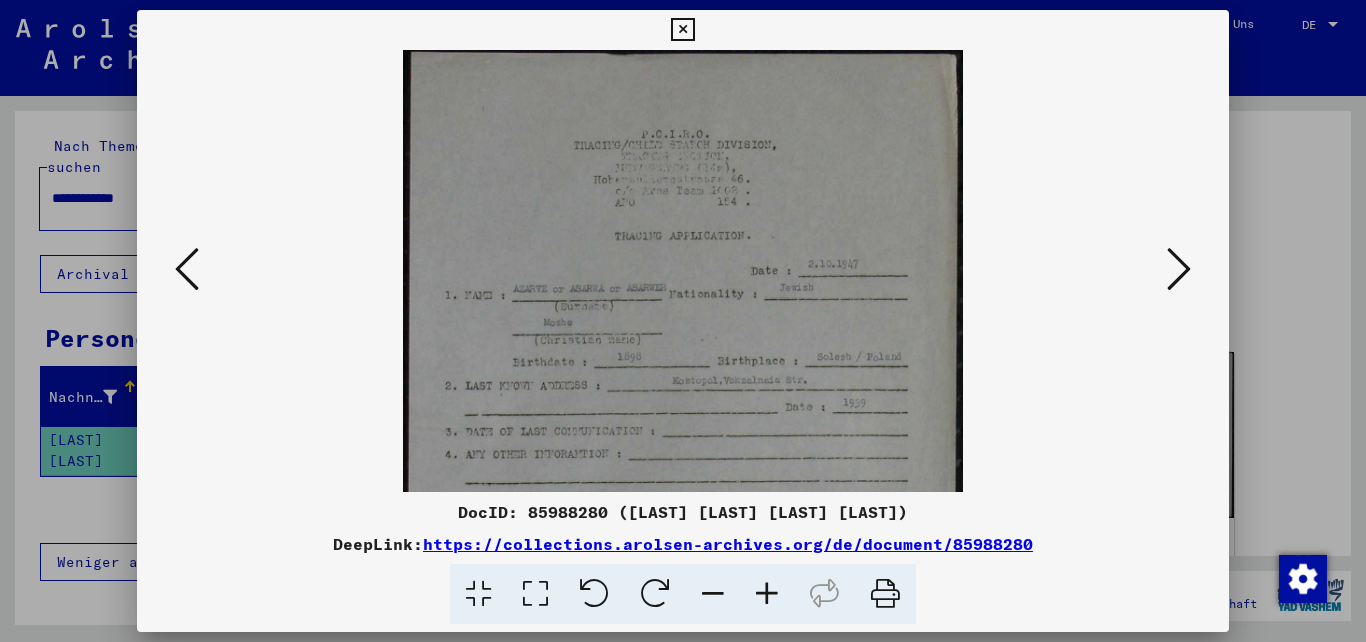 click at bounding box center (767, 594) 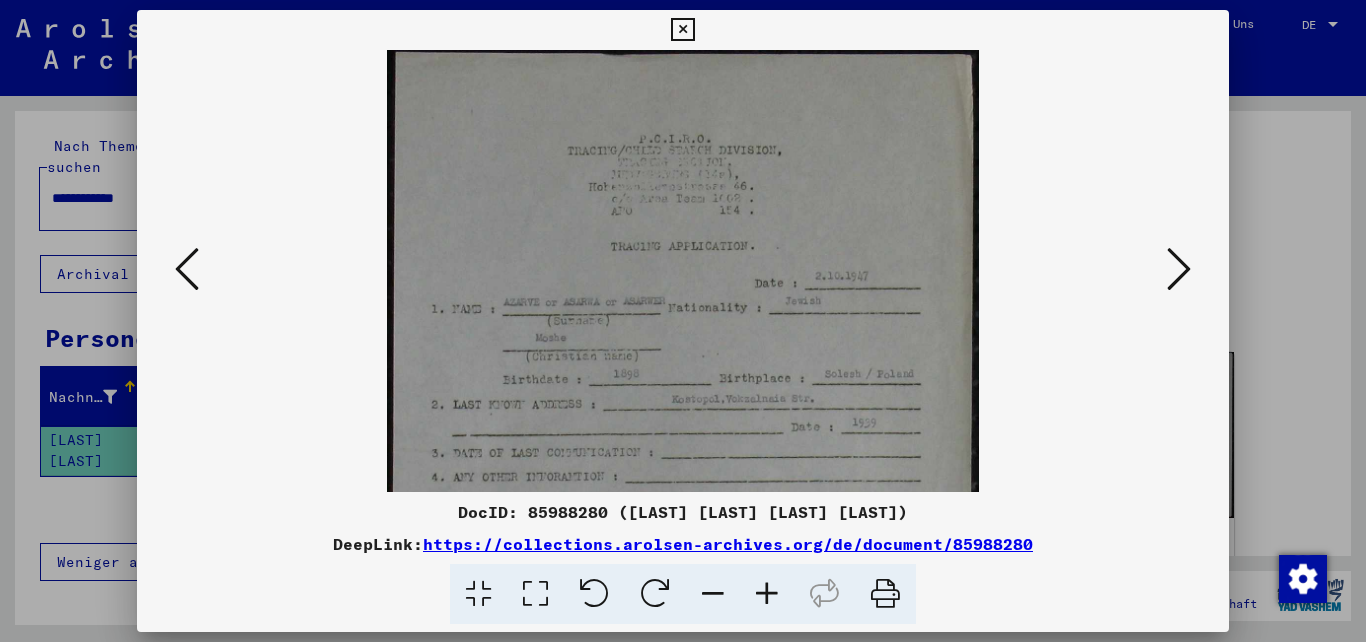 click at bounding box center (767, 594) 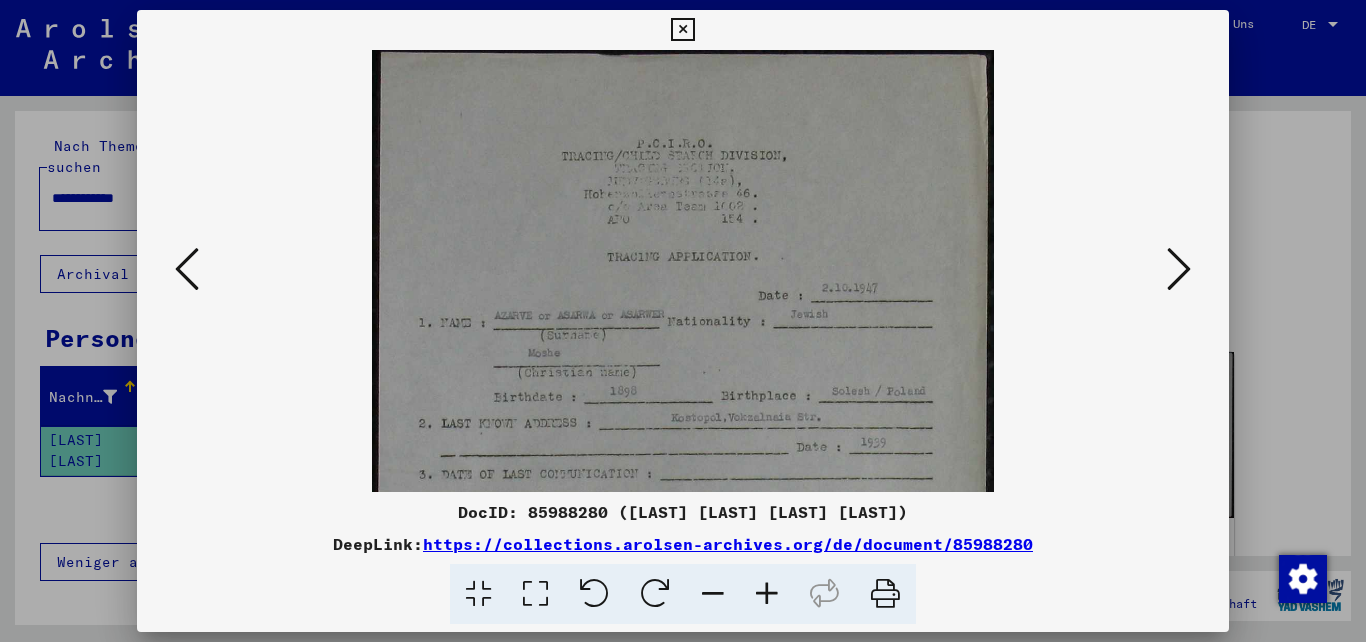 click at bounding box center (767, 594) 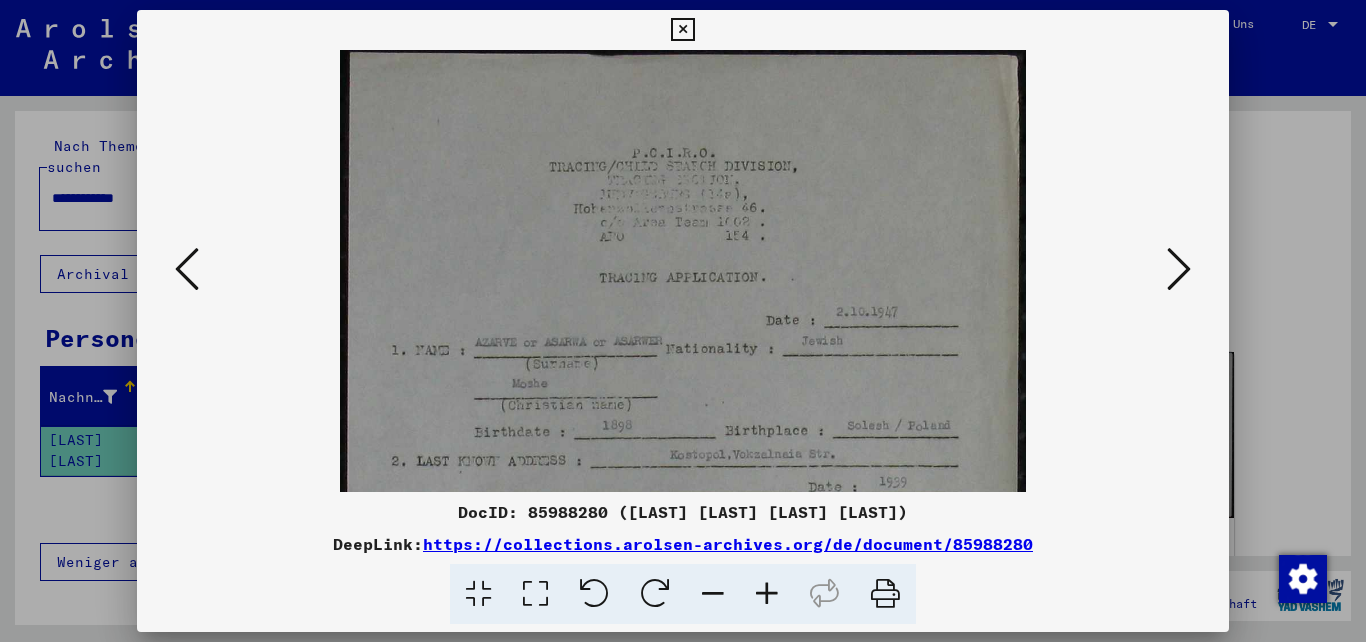 click at bounding box center [767, 594] 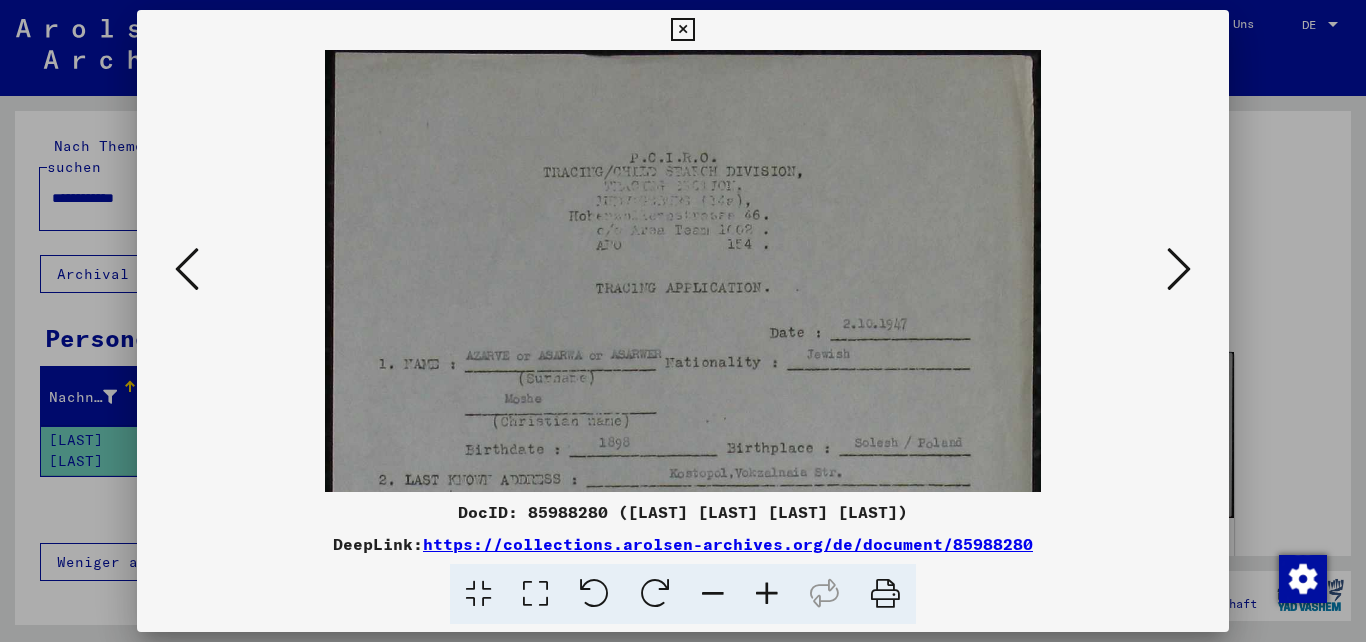 click at bounding box center (767, 594) 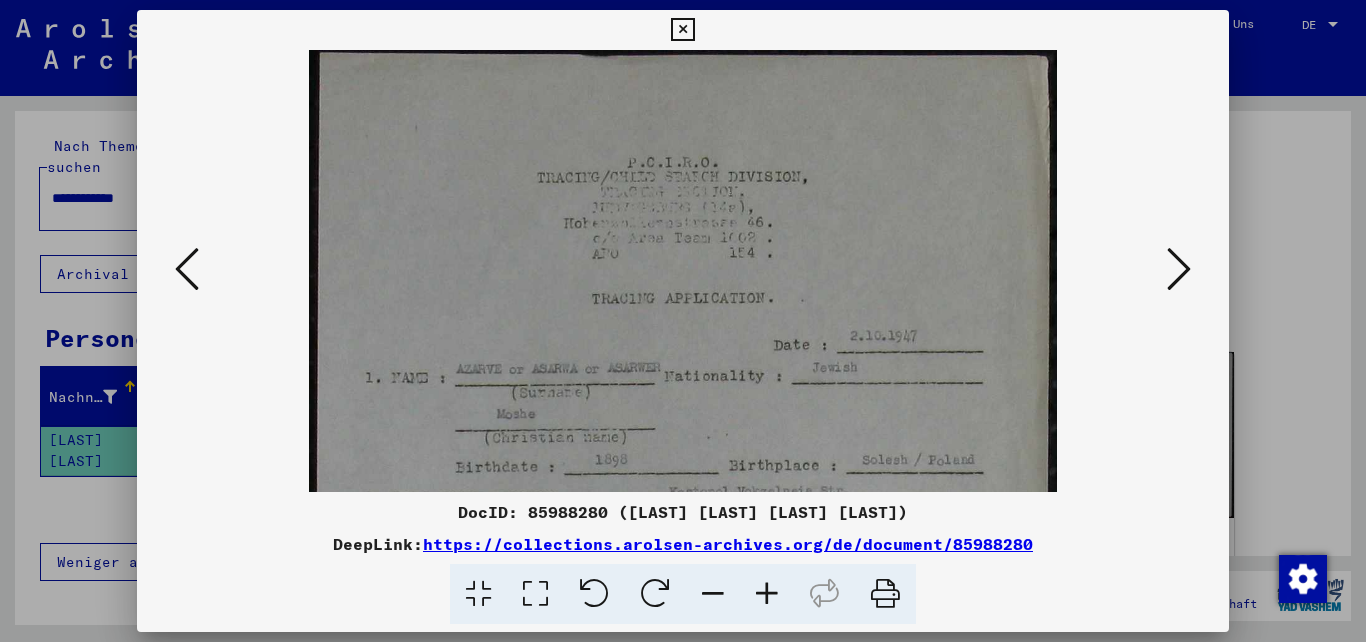 click at bounding box center (767, 594) 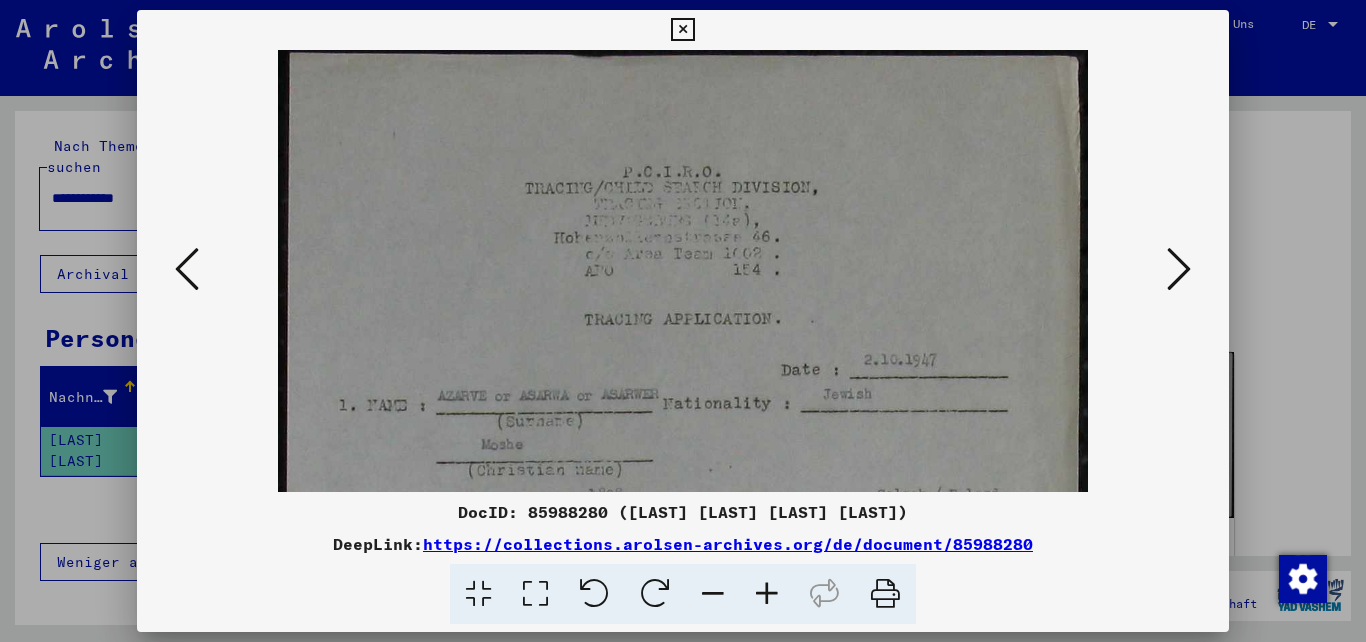 click at bounding box center (767, 594) 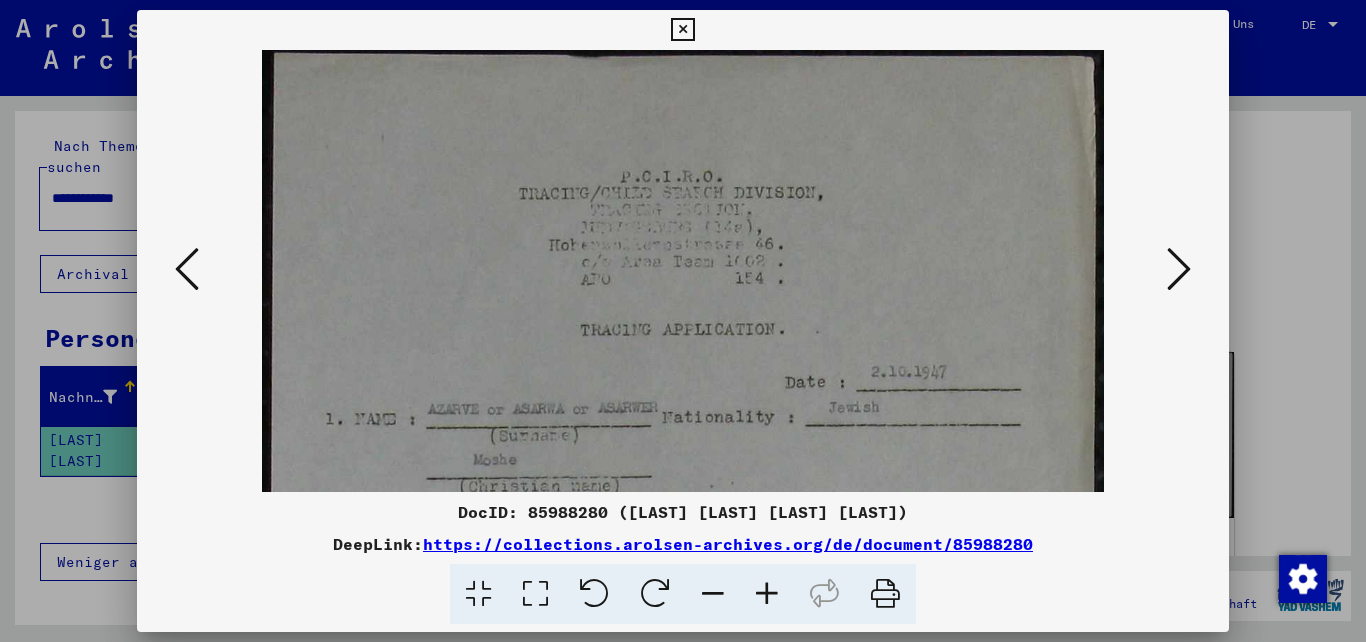 click at bounding box center (767, 594) 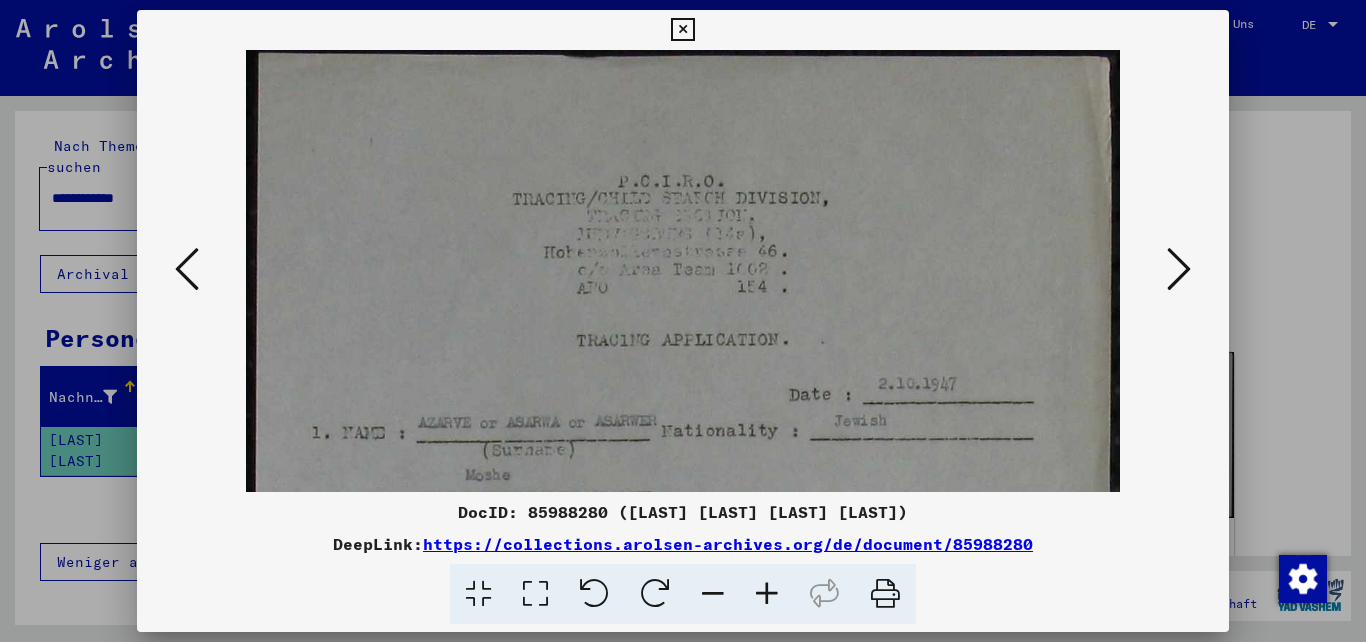 click at bounding box center [767, 594] 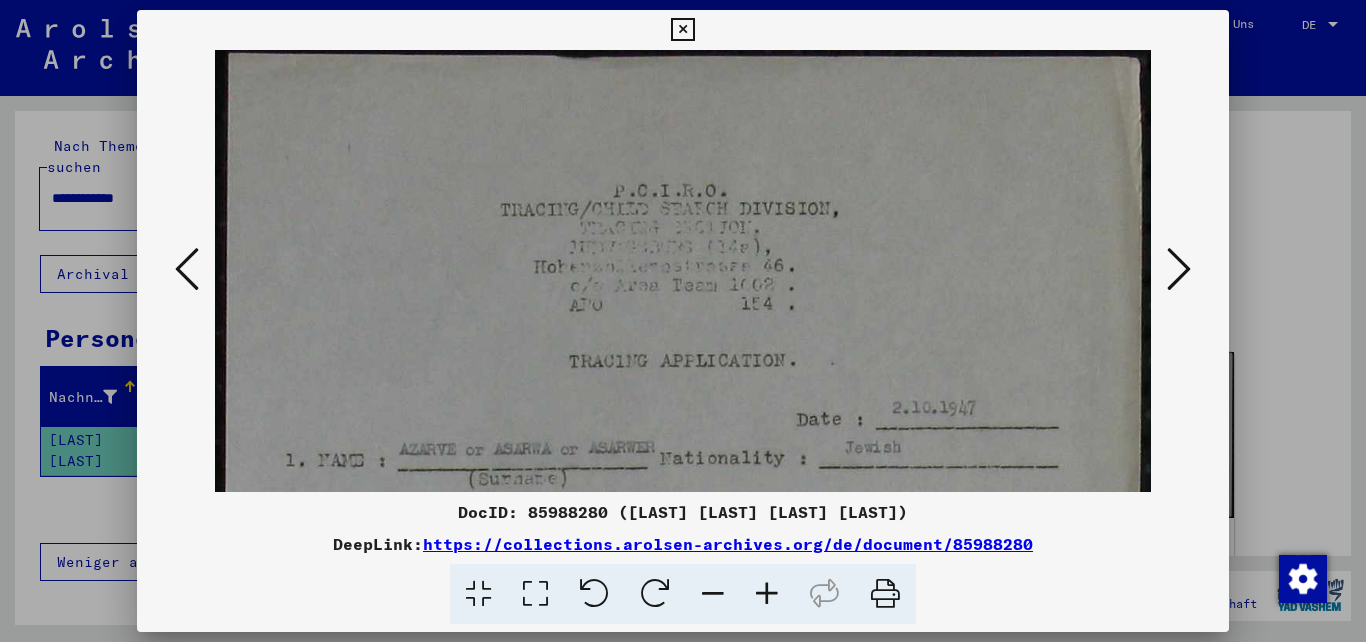 click at bounding box center (767, 594) 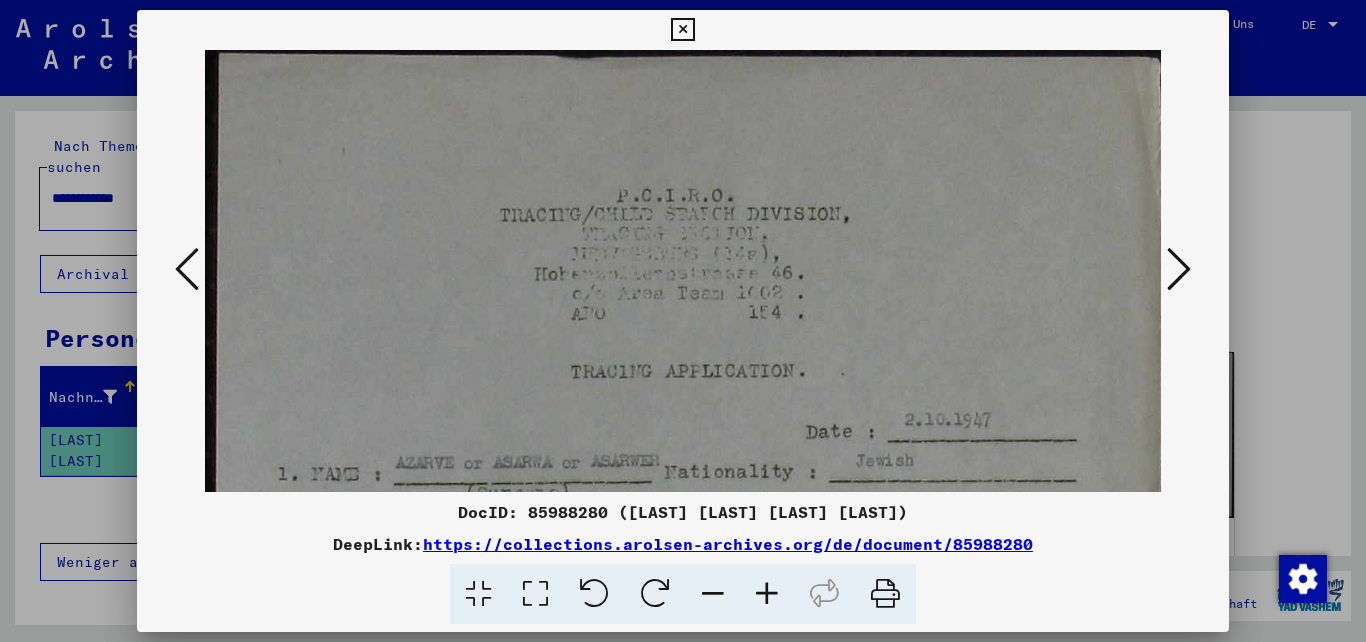 click at bounding box center (767, 594) 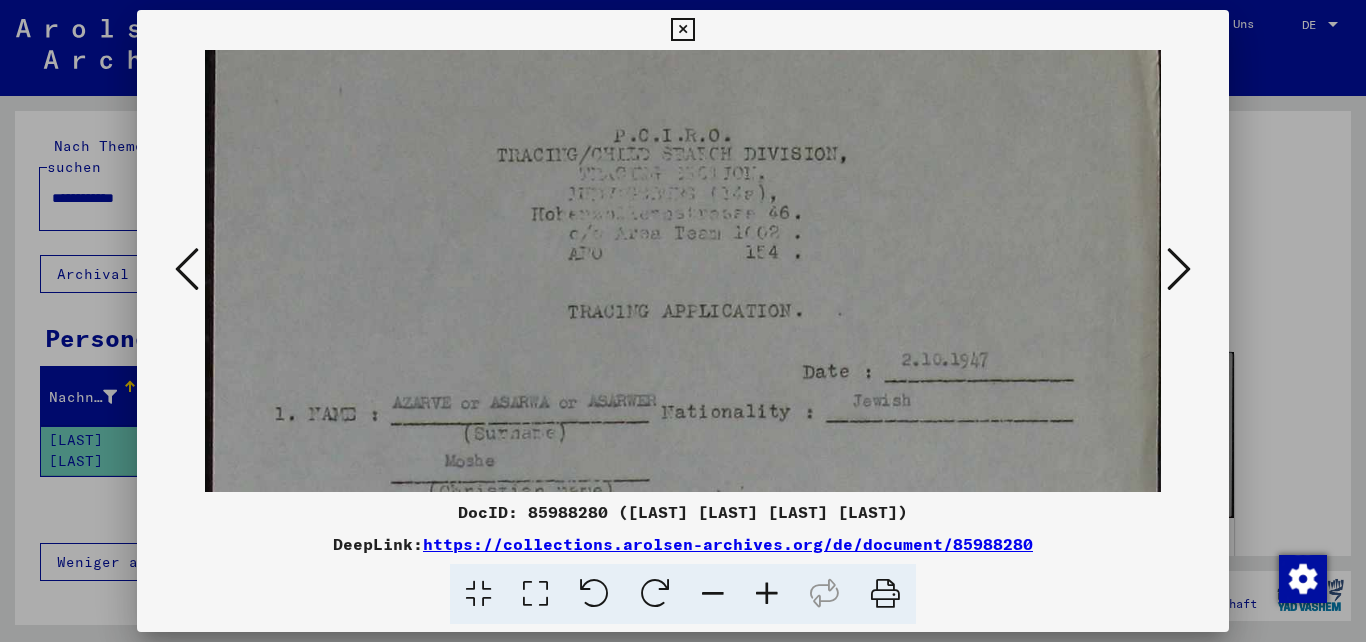 scroll, scrollTop: 227, scrollLeft: 3, axis: both 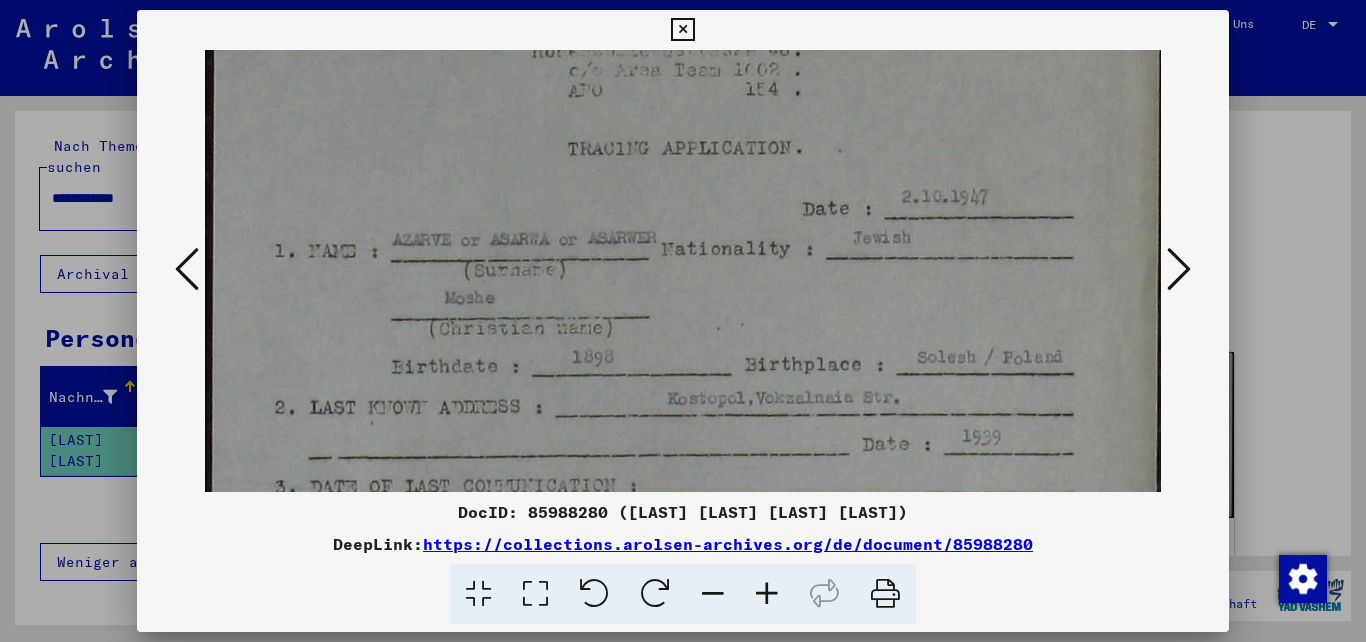drag, startPoint x: 995, startPoint y: 398, endPoint x: 947, endPoint y: 166, distance: 236.91348 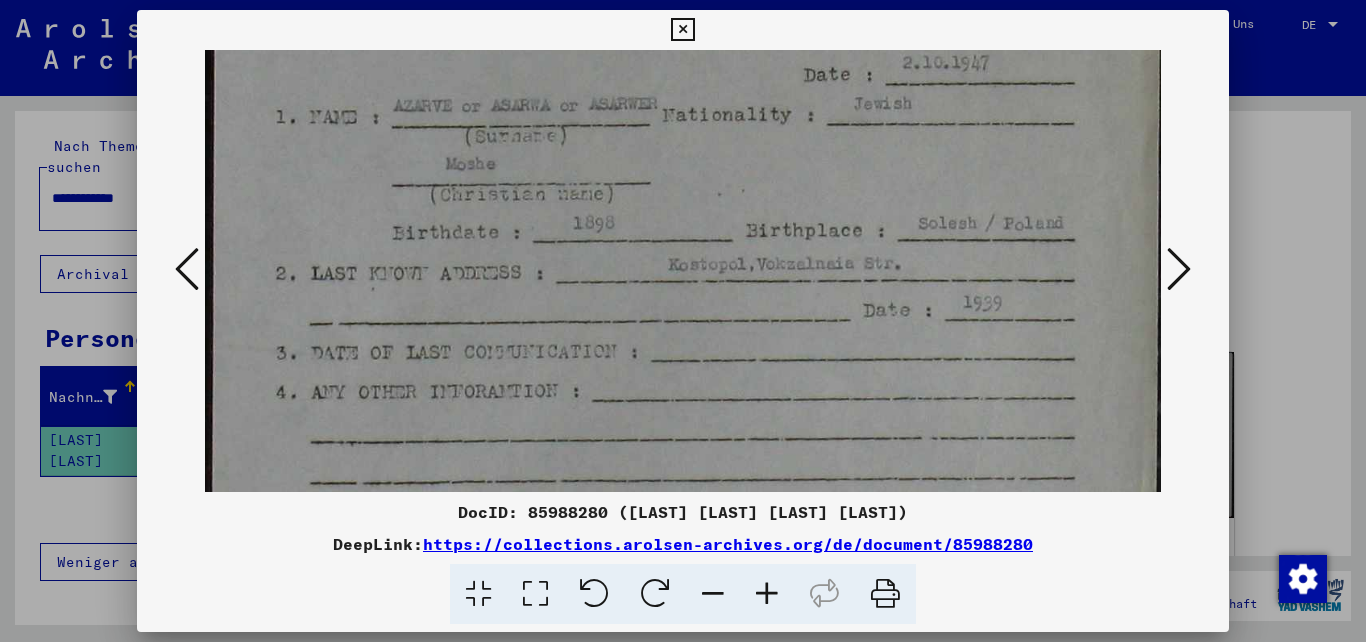 scroll, scrollTop: 405, scrollLeft: 3, axis: both 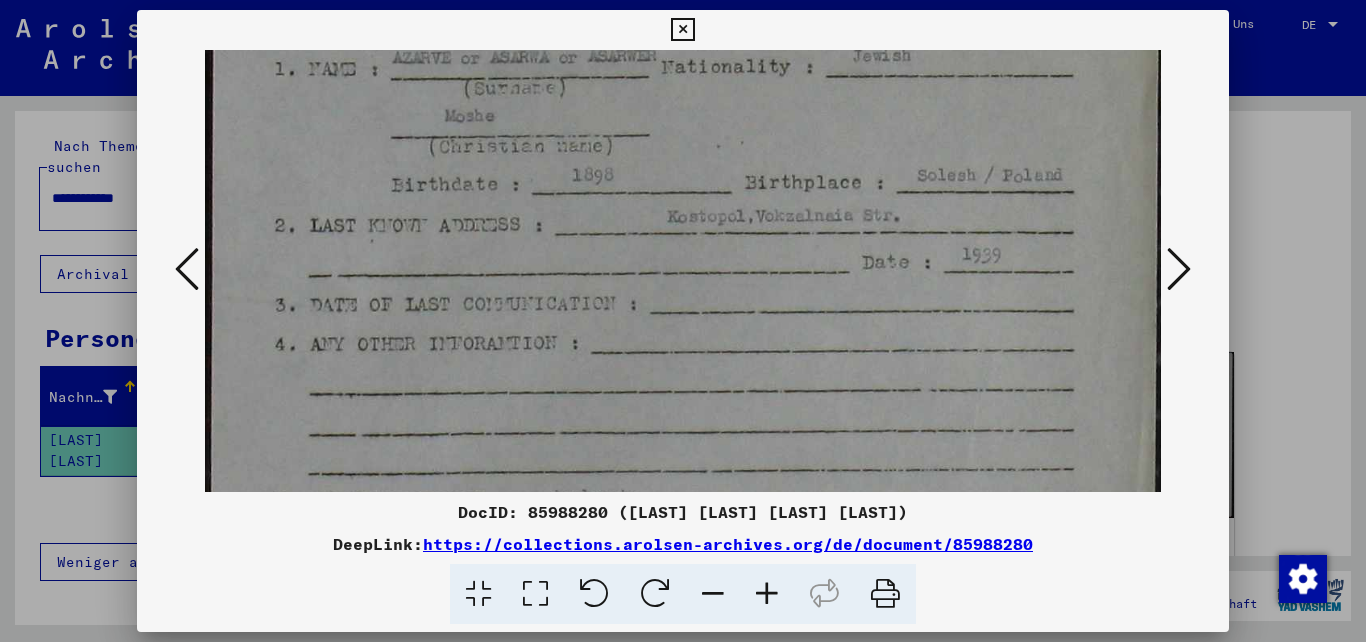 drag, startPoint x: 989, startPoint y: 408, endPoint x: 986, endPoint y: 230, distance: 178.02528 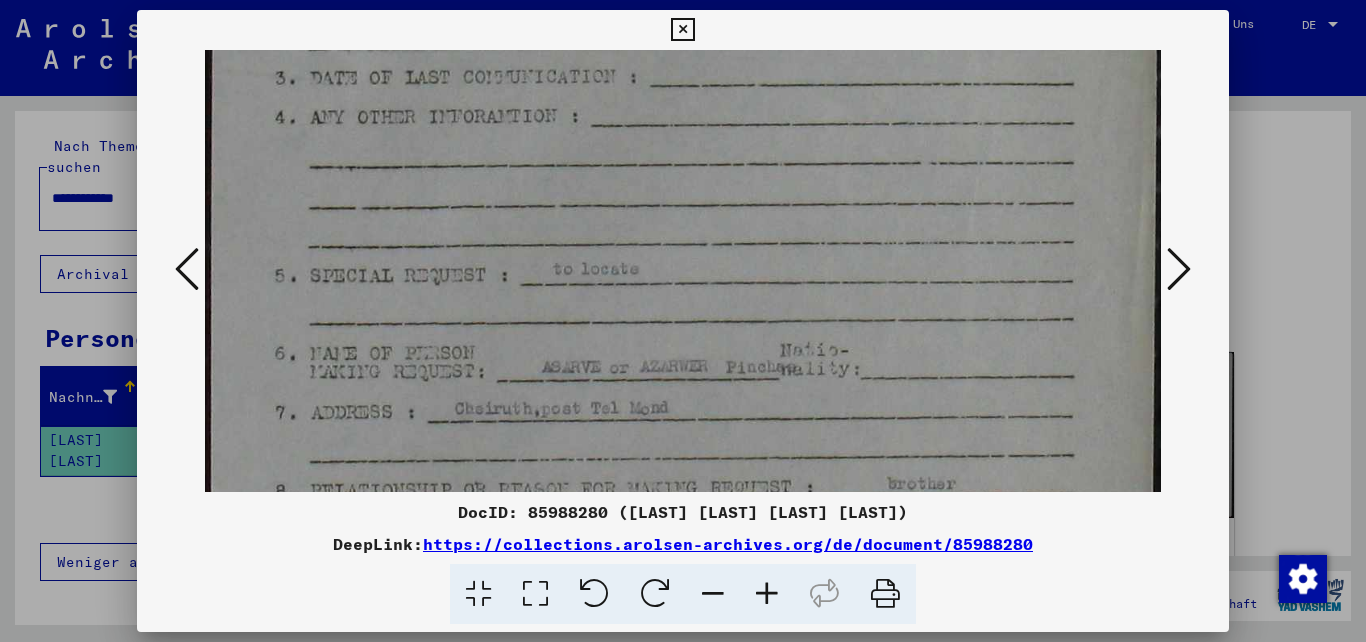 drag, startPoint x: 965, startPoint y: 401, endPoint x: 899, endPoint y: 144, distance: 265.33942 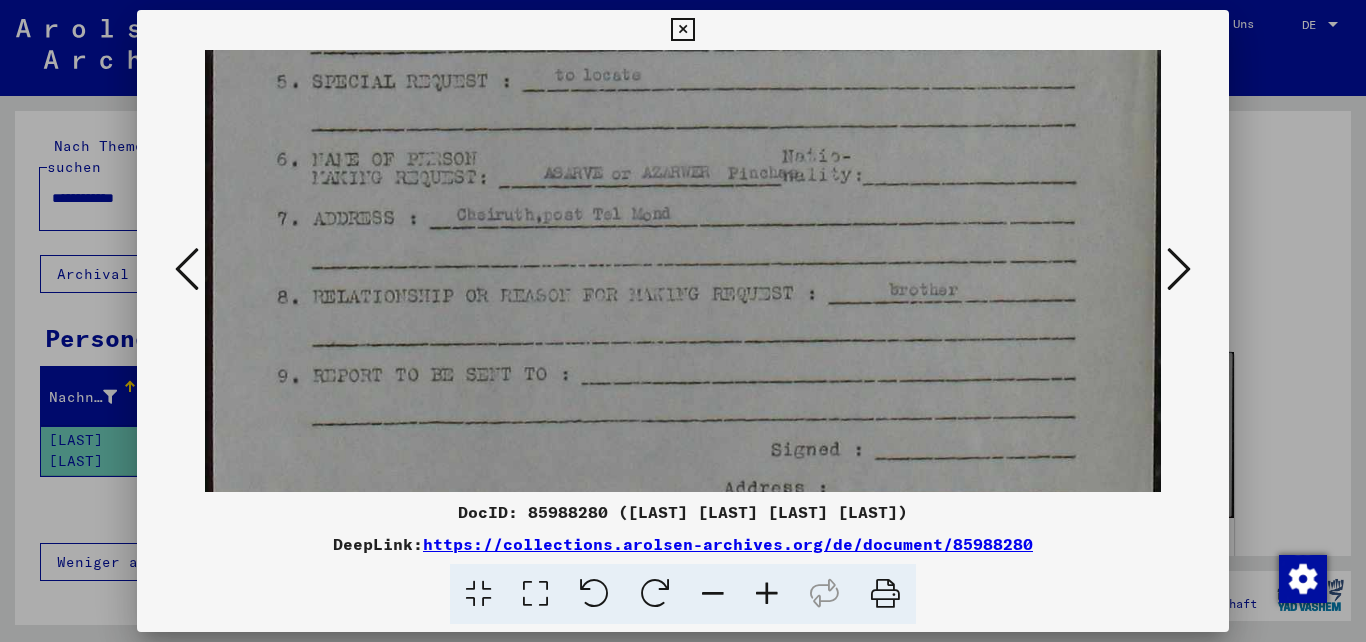scroll, scrollTop: 826, scrollLeft: 2, axis: both 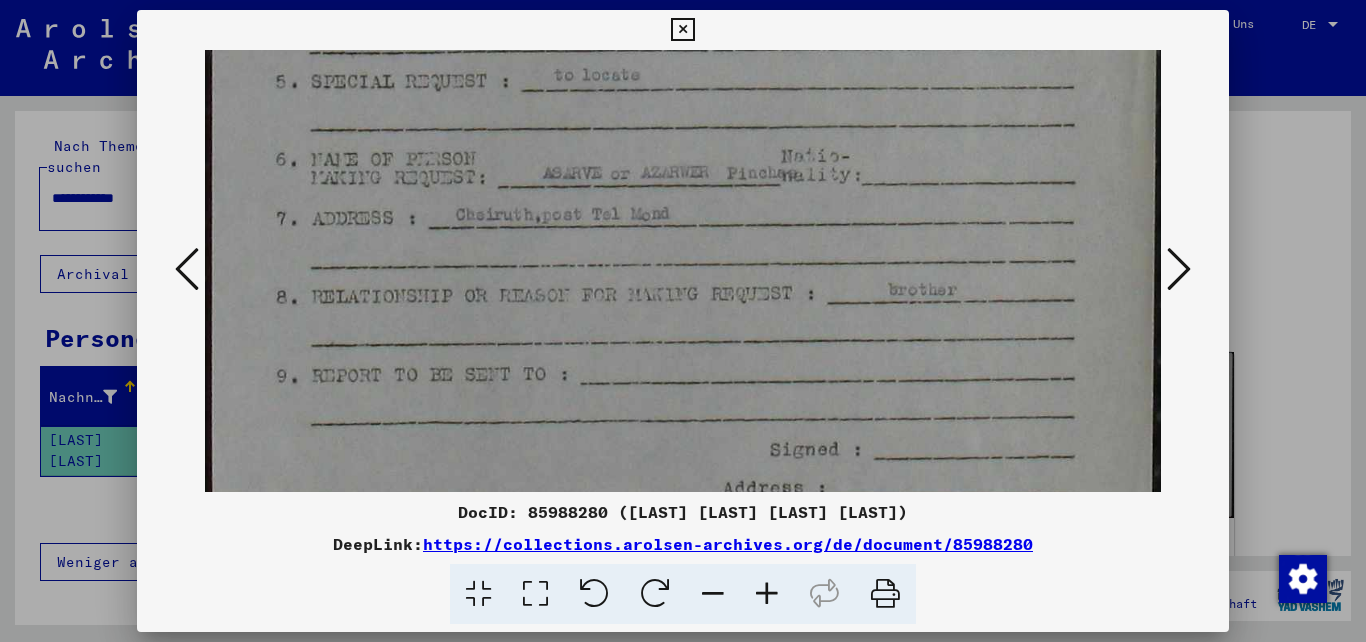 drag, startPoint x: 901, startPoint y: 379, endPoint x: 902, endPoint y: 203, distance: 176.00284 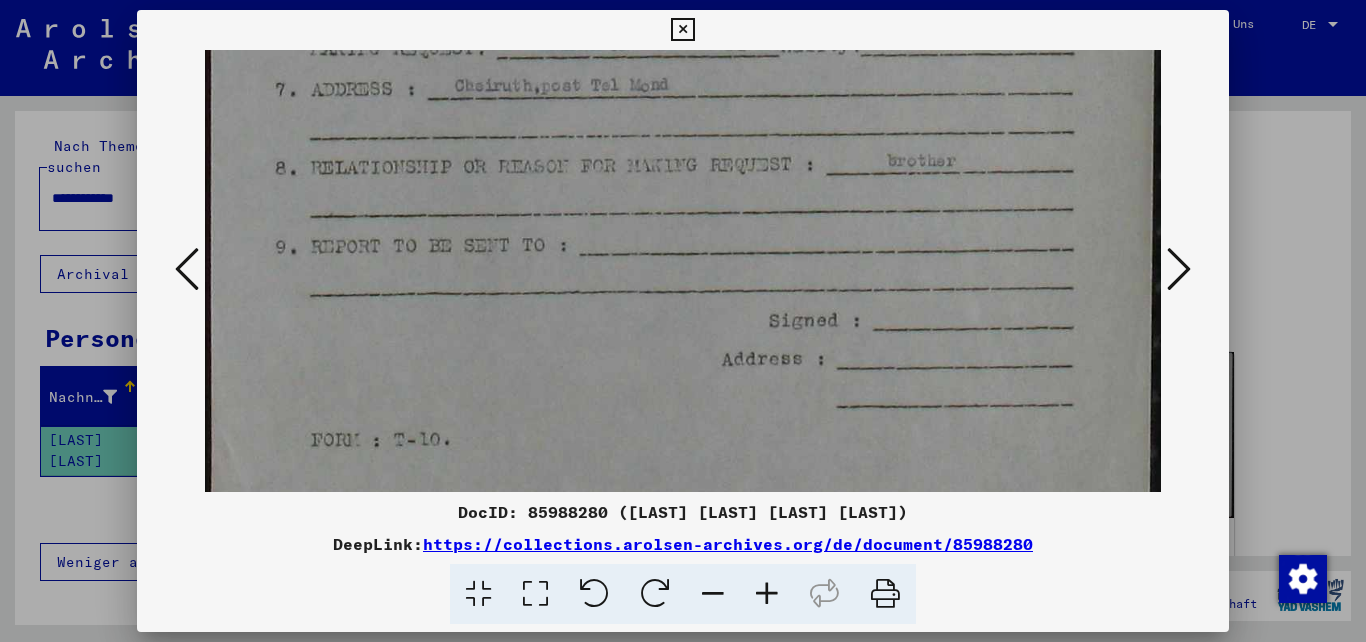 scroll, scrollTop: 978, scrollLeft: 3, axis: both 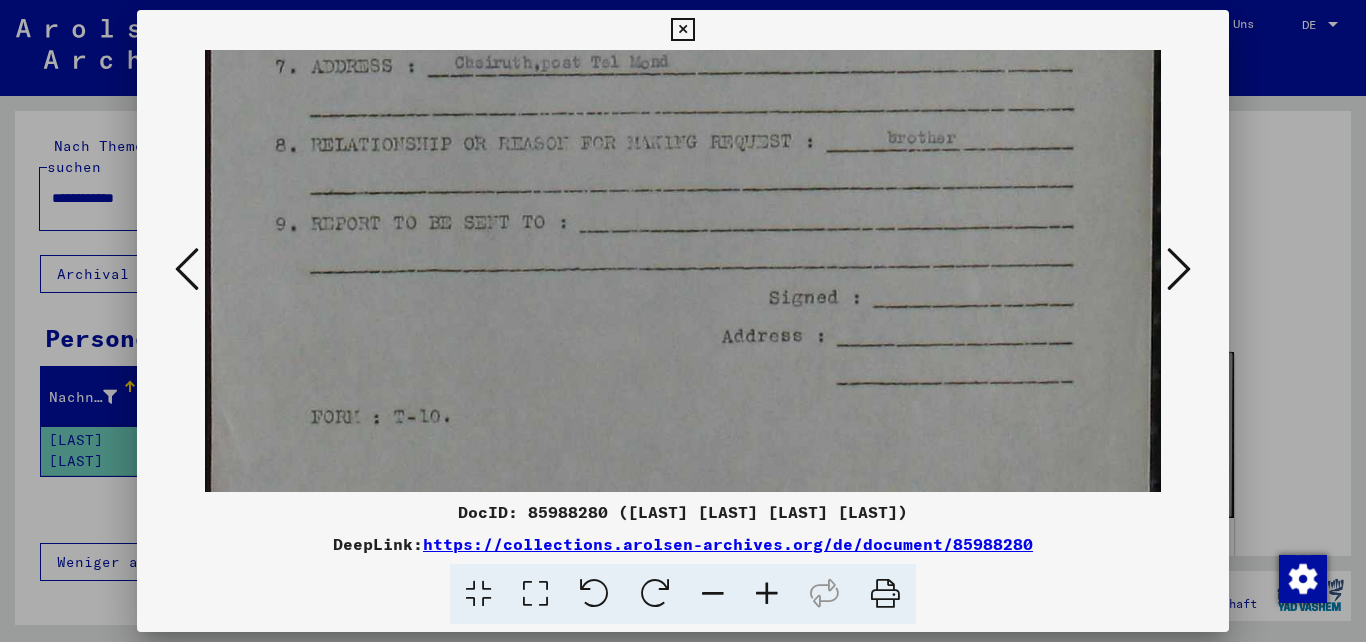 drag, startPoint x: 912, startPoint y: 355, endPoint x: 884, endPoint y: 203, distance: 154.55743 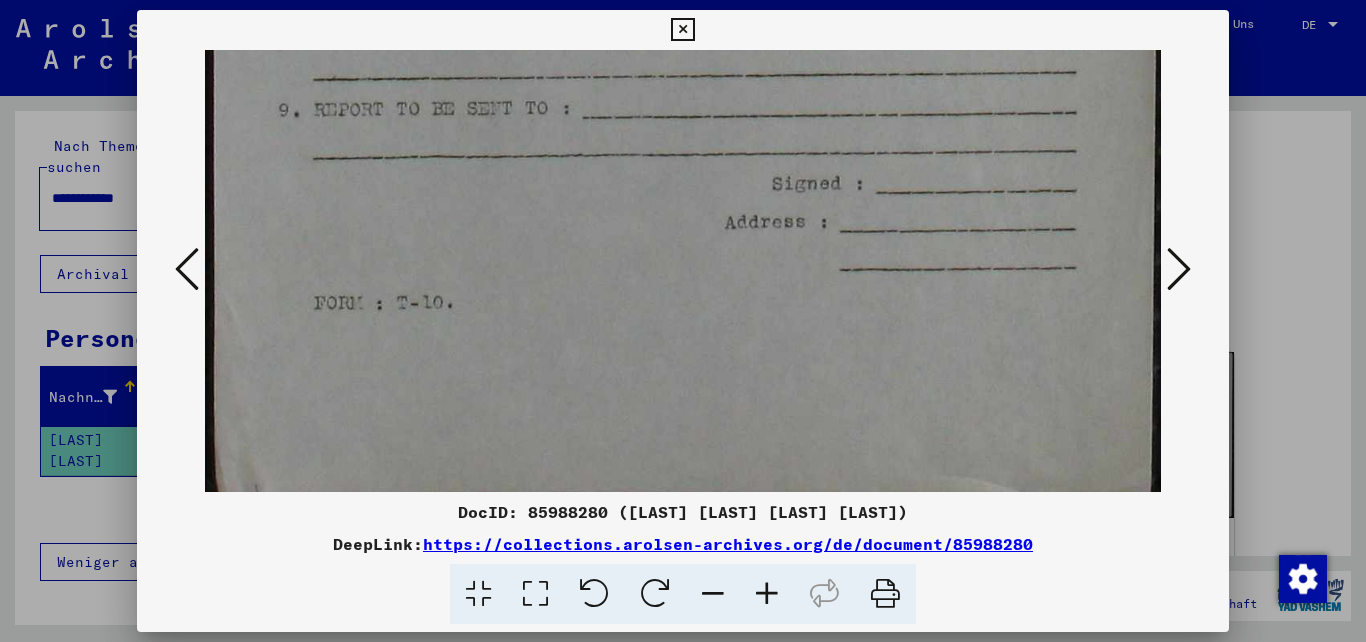 scroll, scrollTop: 1100, scrollLeft: 3, axis: both 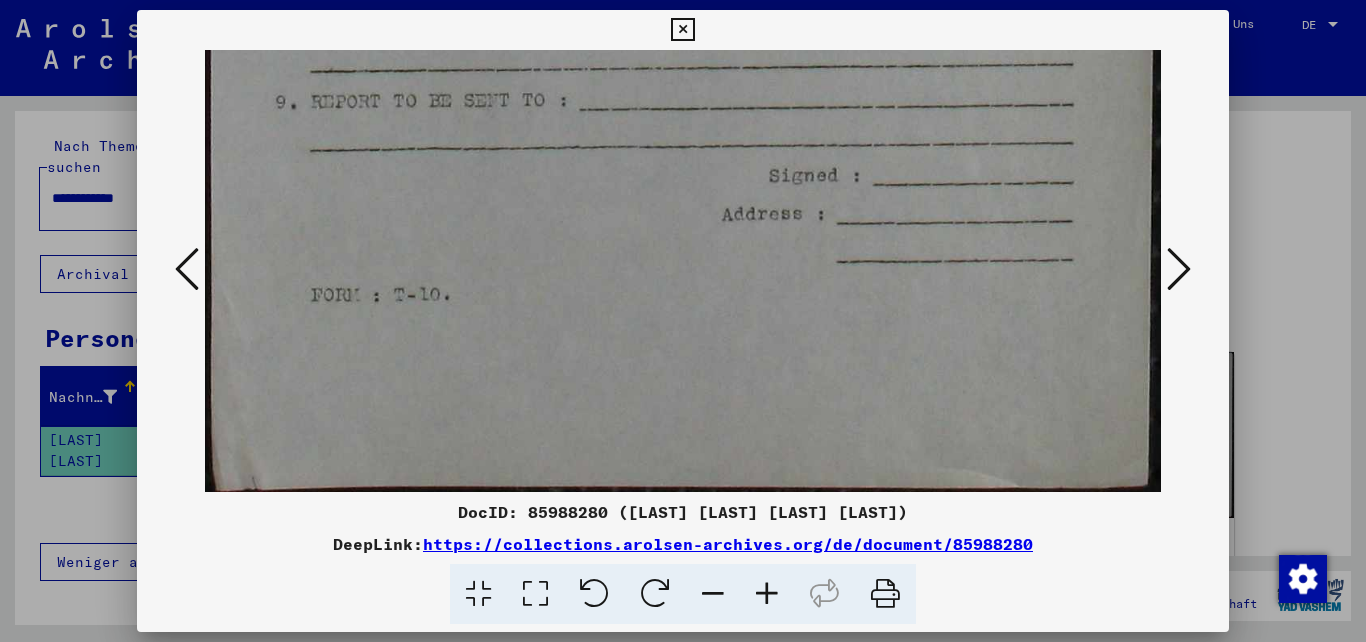 drag, startPoint x: 851, startPoint y: 387, endPoint x: 841, endPoint y: 150, distance: 237.21088 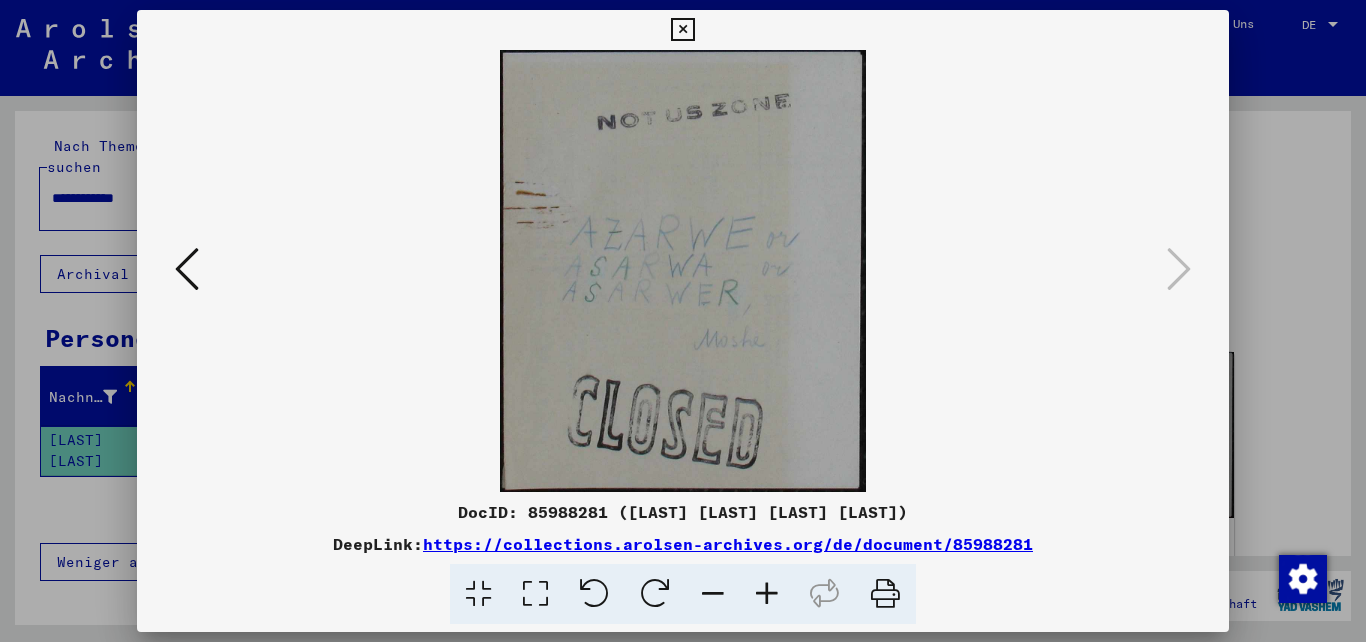 scroll, scrollTop: 0, scrollLeft: 0, axis: both 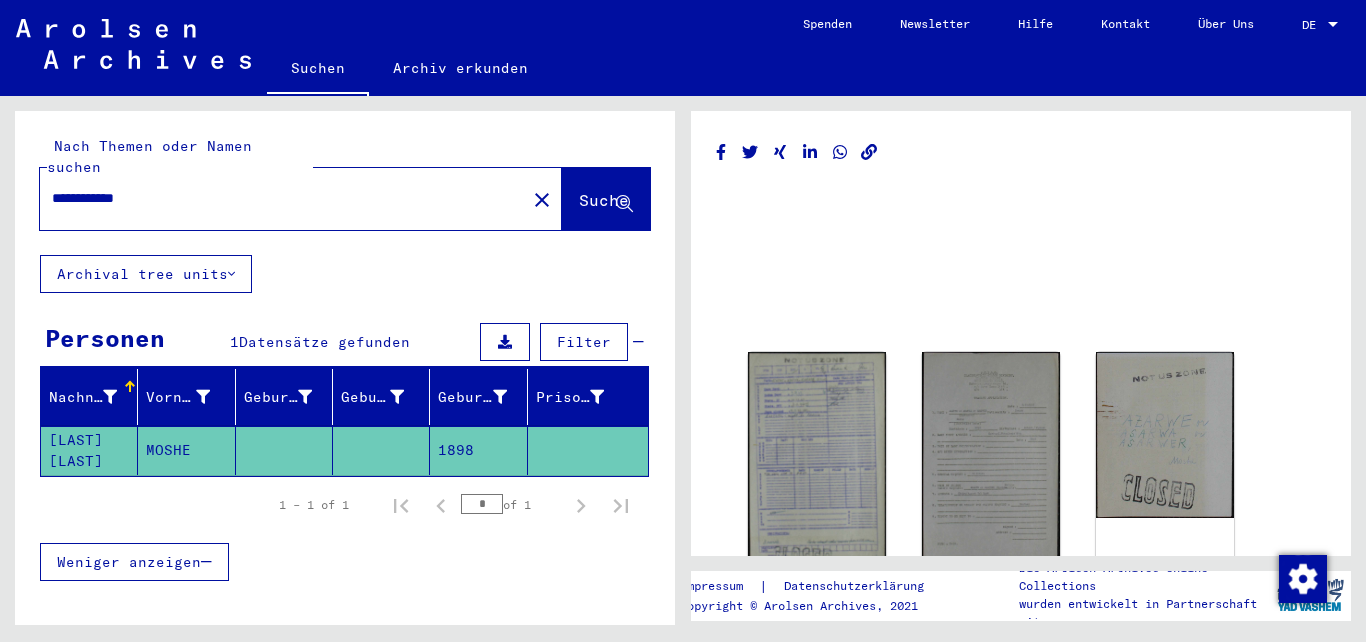 drag, startPoint x: 101, startPoint y: 178, endPoint x: 0, endPoint y: 185, distance: 101.24229 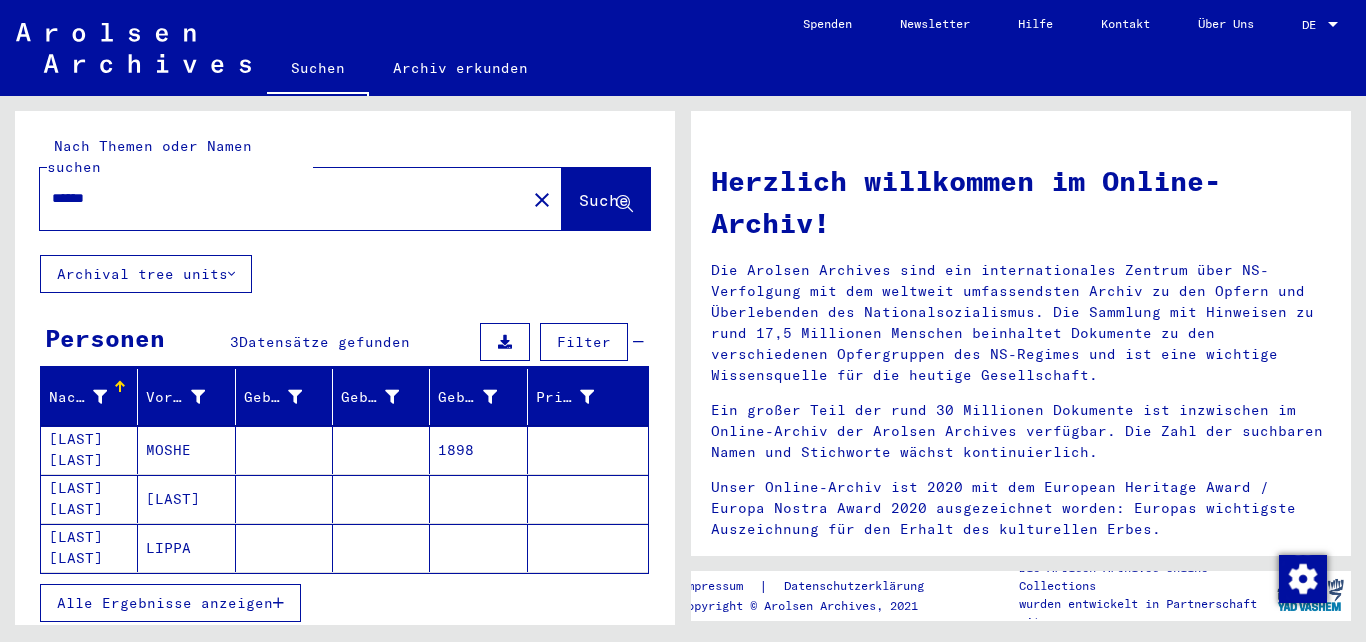 click on "LIPPA" 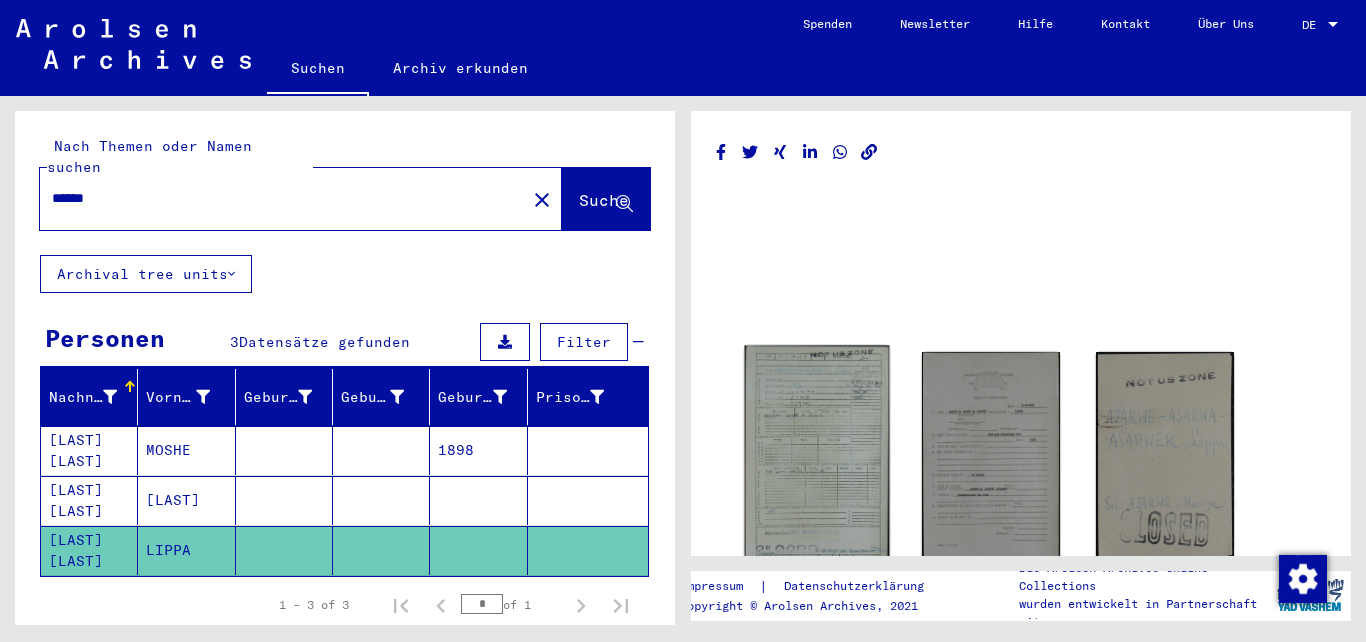 click 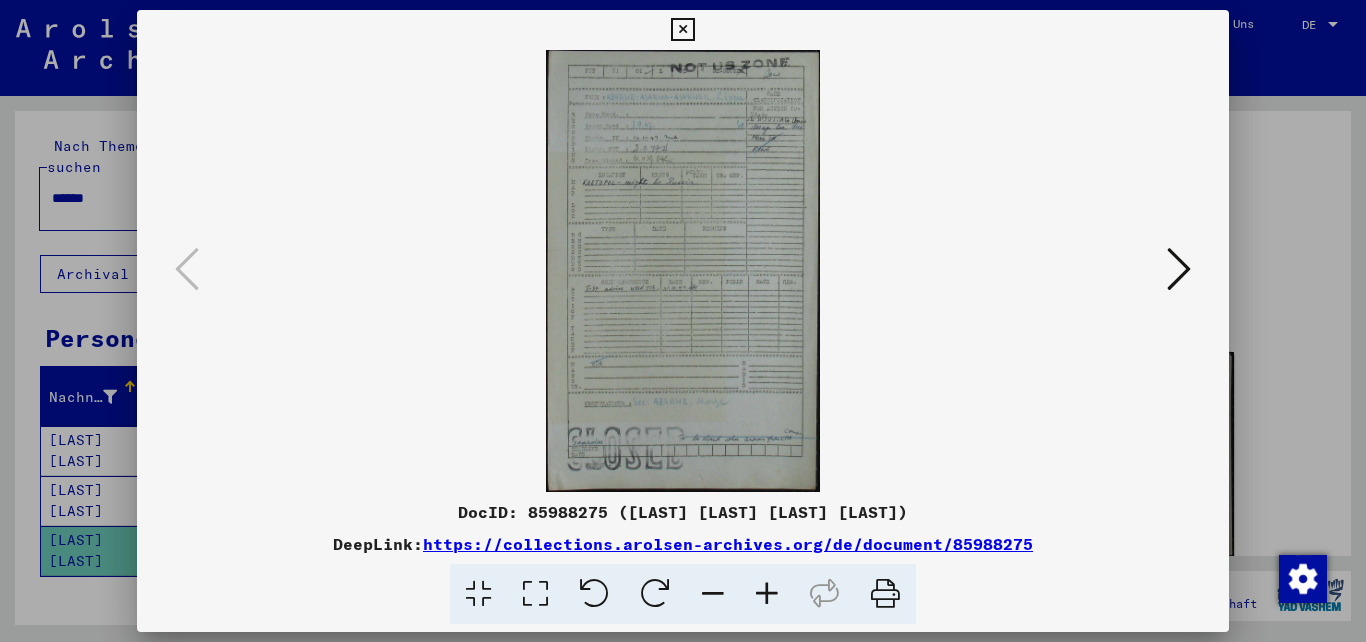 click at bounding box center (767, 594) 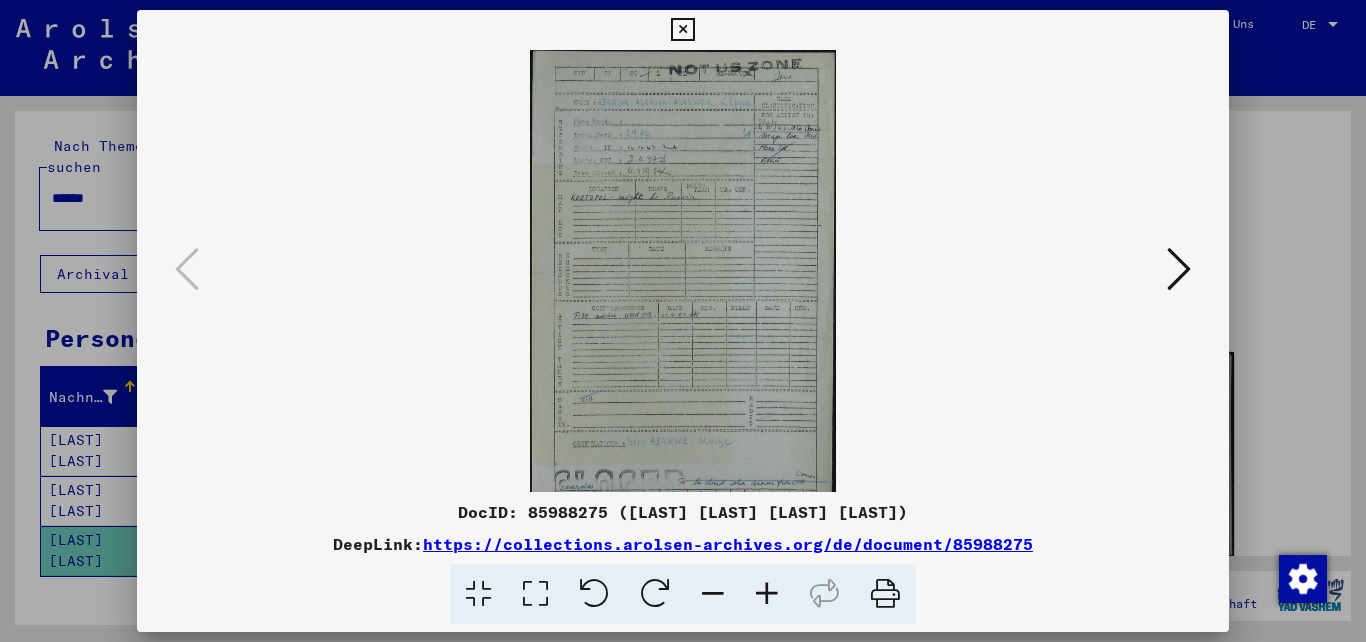 click at bounding box center (767, 594) 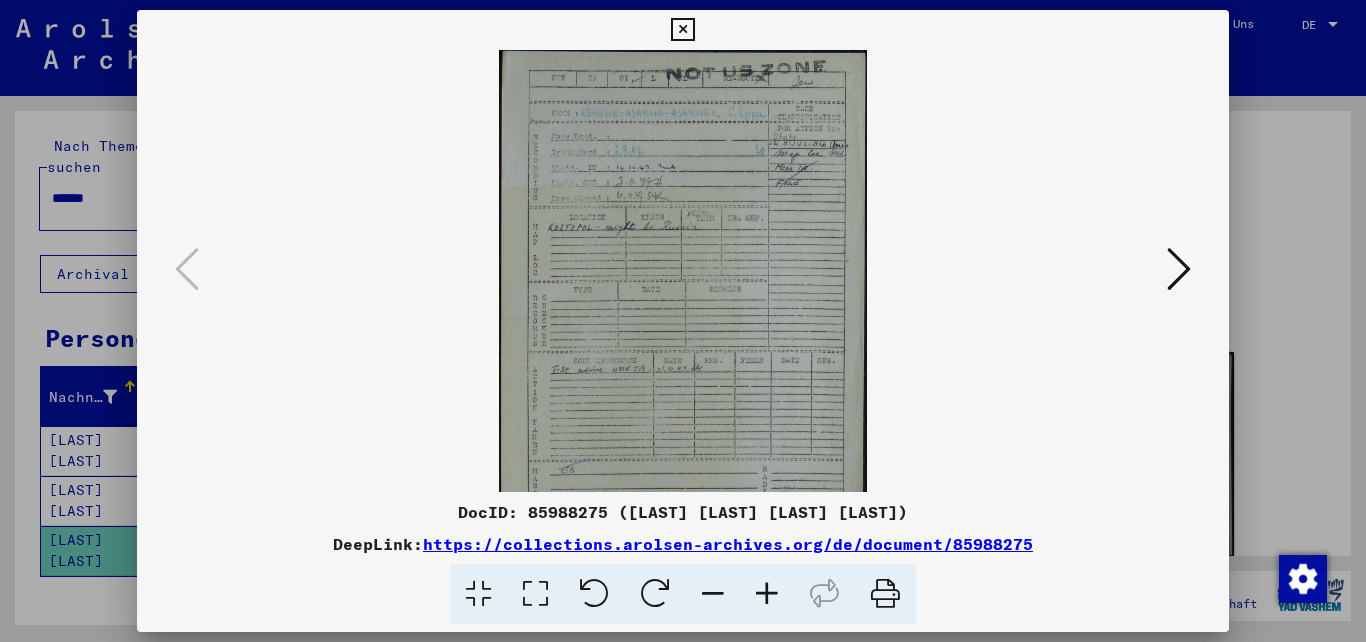 click at bounding box center [767, 594] 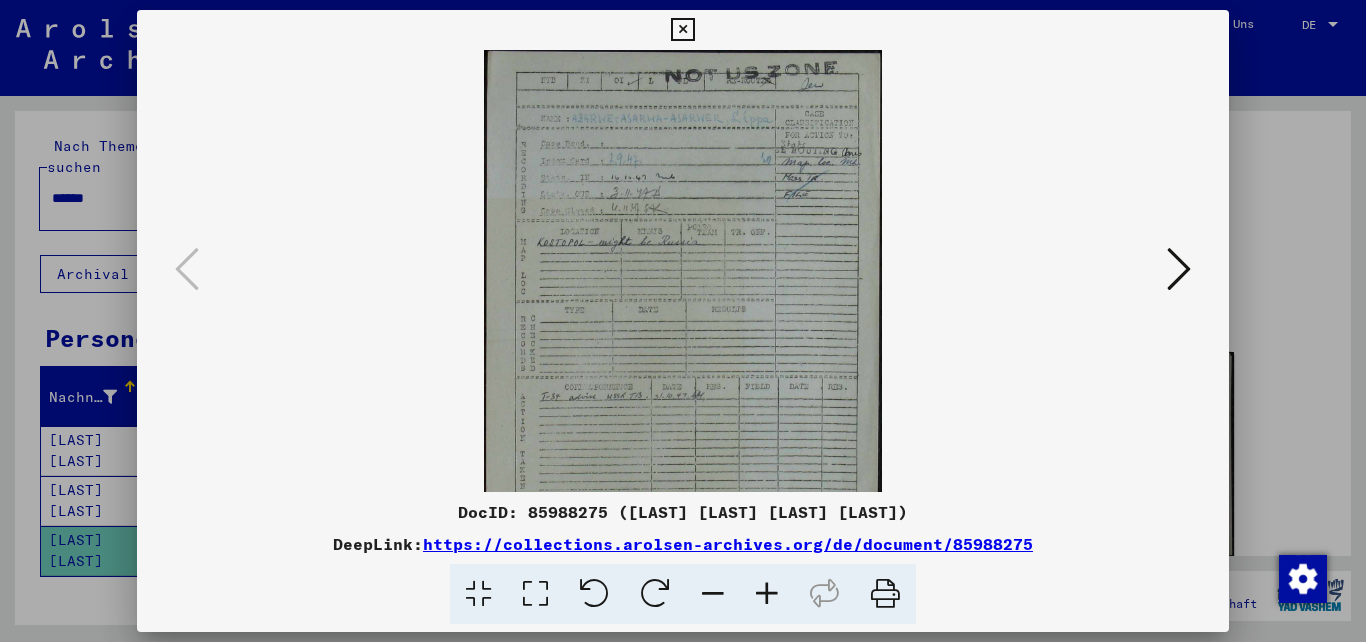 click at bounding box center (767, 594) 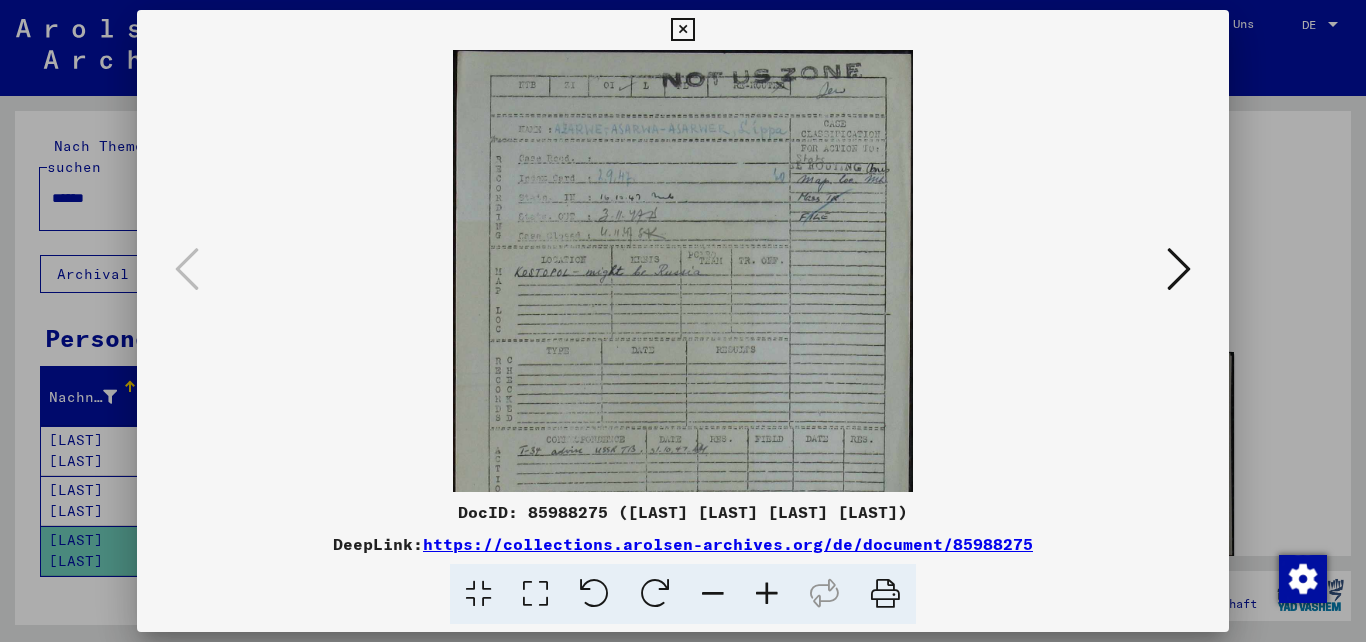 click at bounding box center (767, 594) 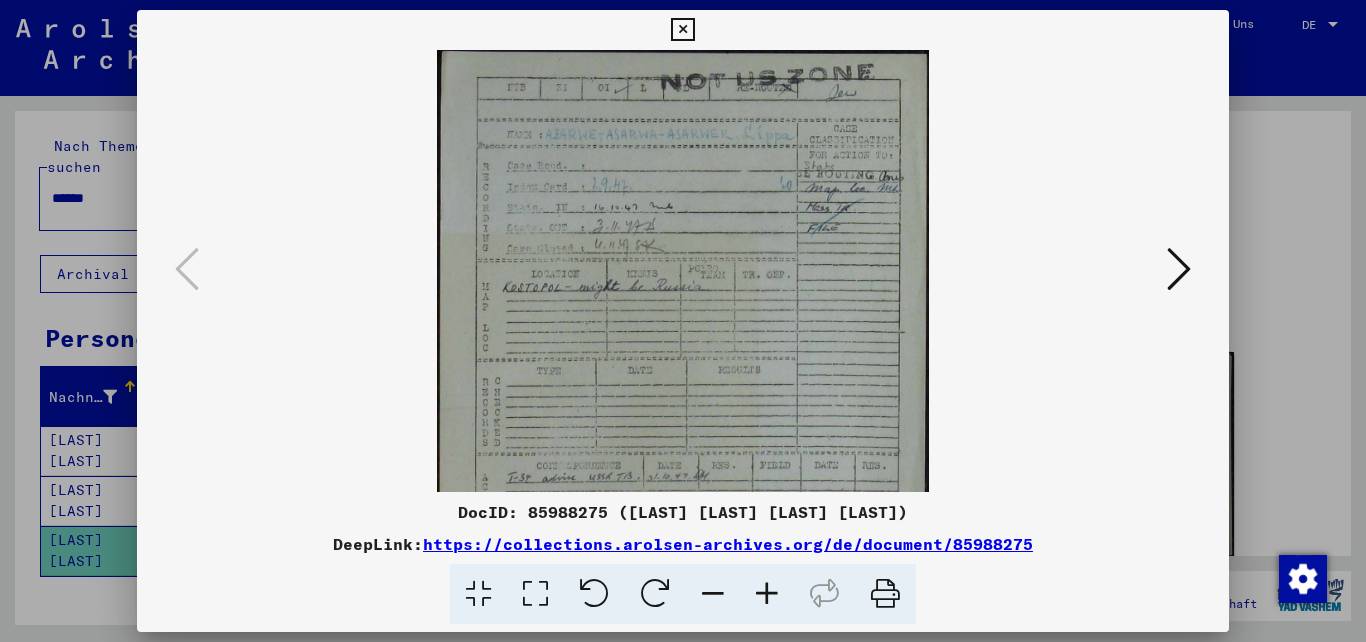 click at bounding box center [767, 594] 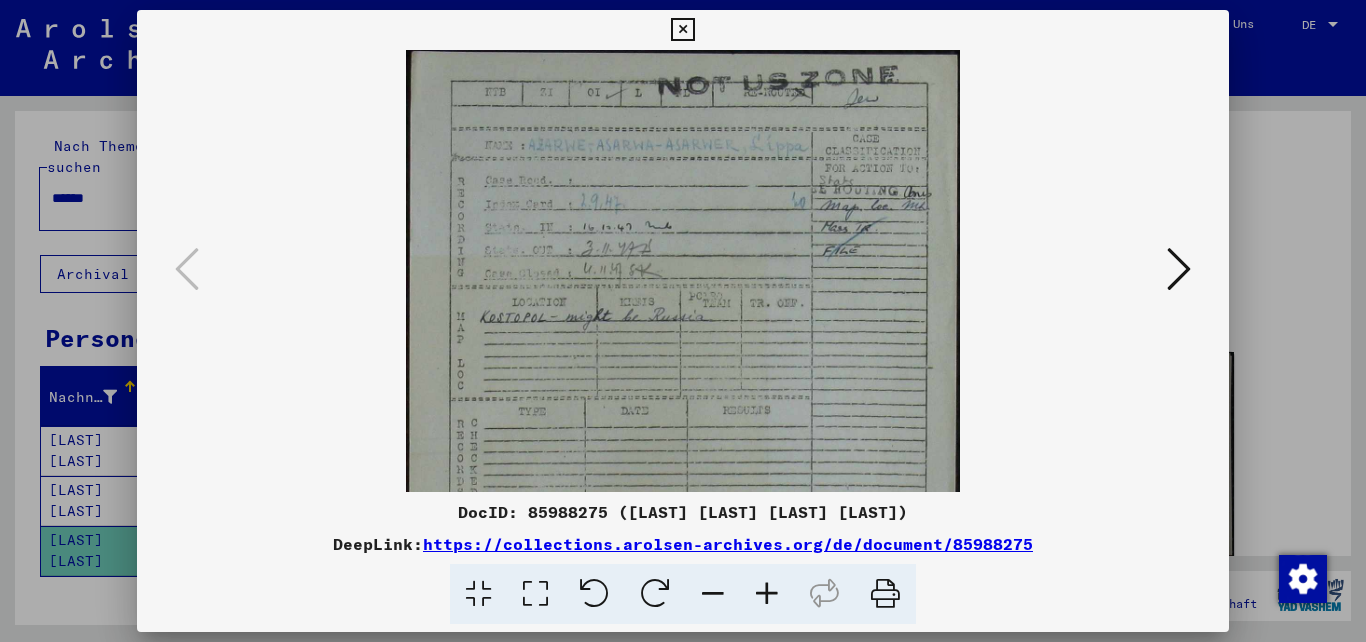 click at bounding box center (767, 594) 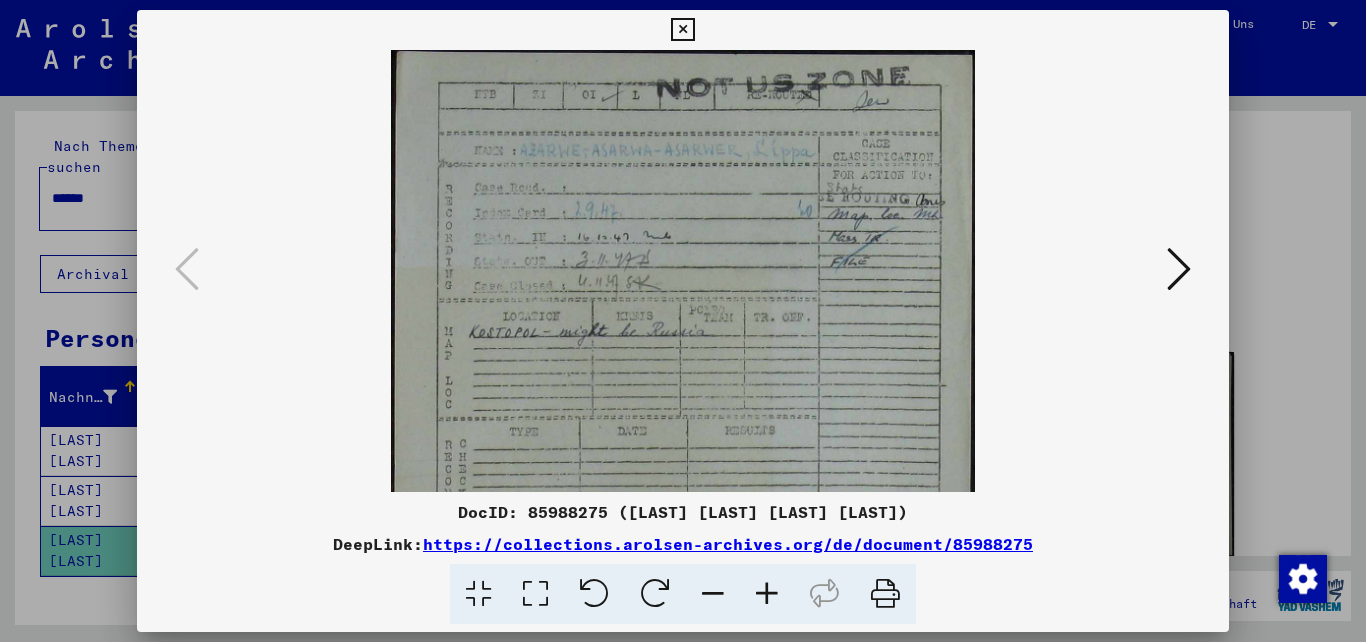click at bounding box center [767, 594] 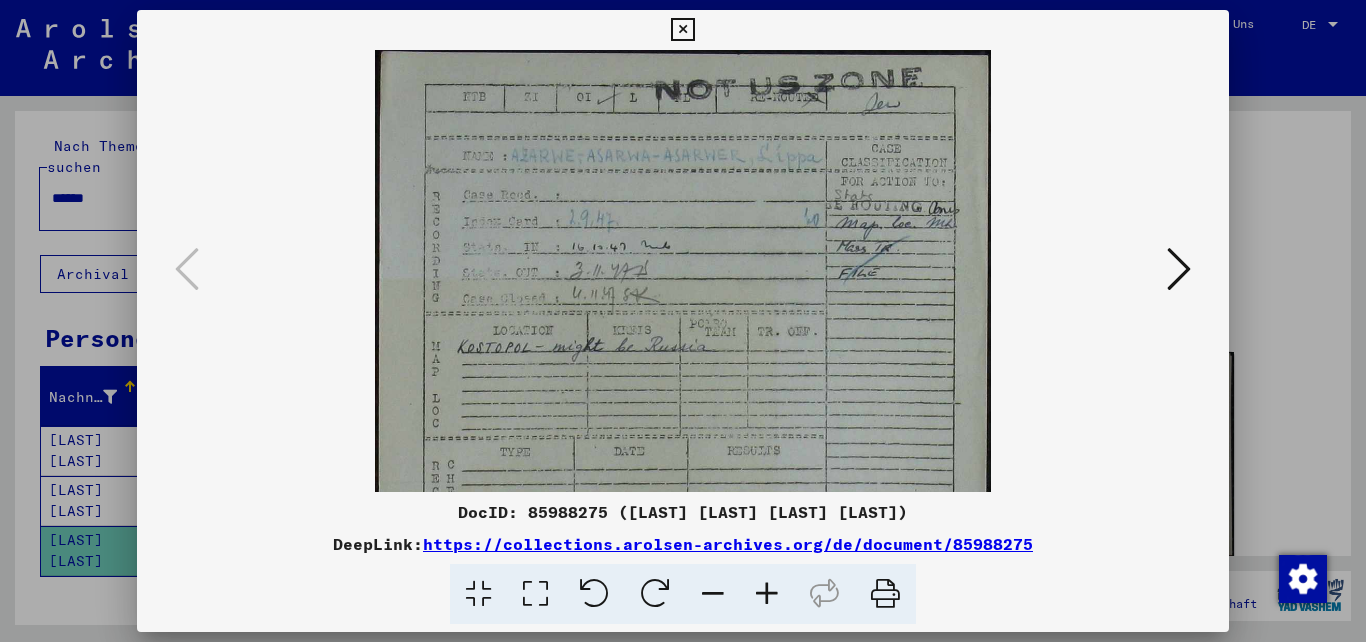 click at bounding box center [767, 594] 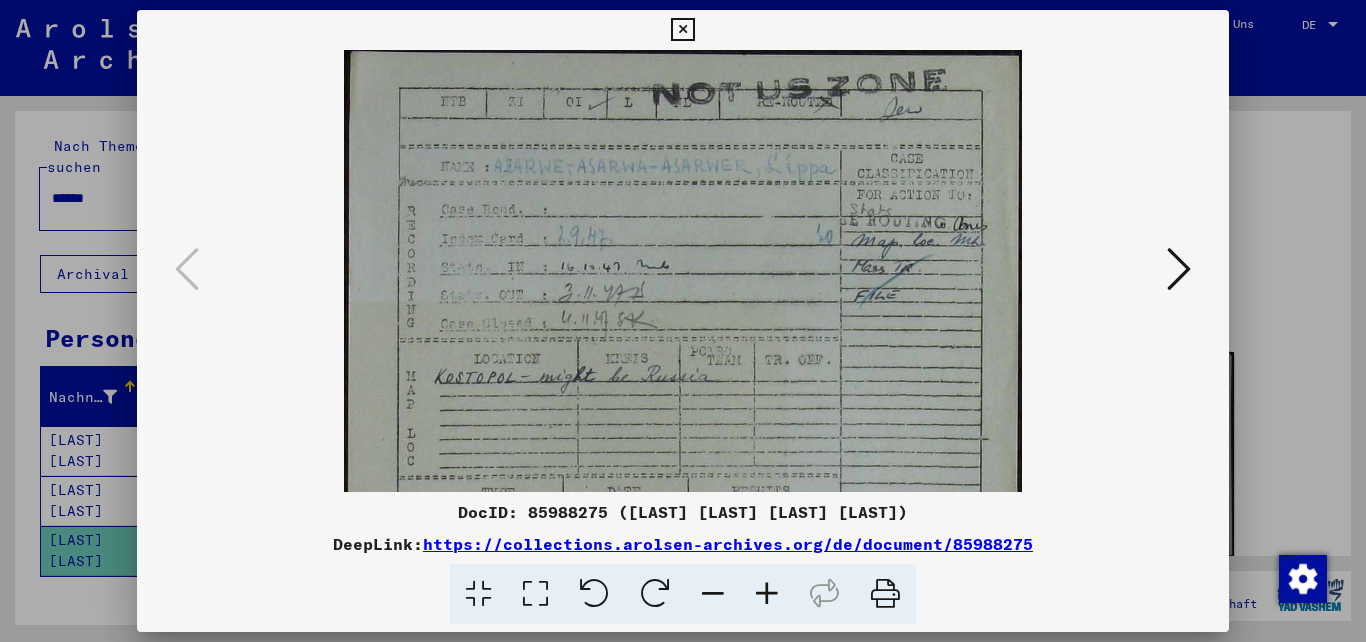 click at bounding box center (767, 594) 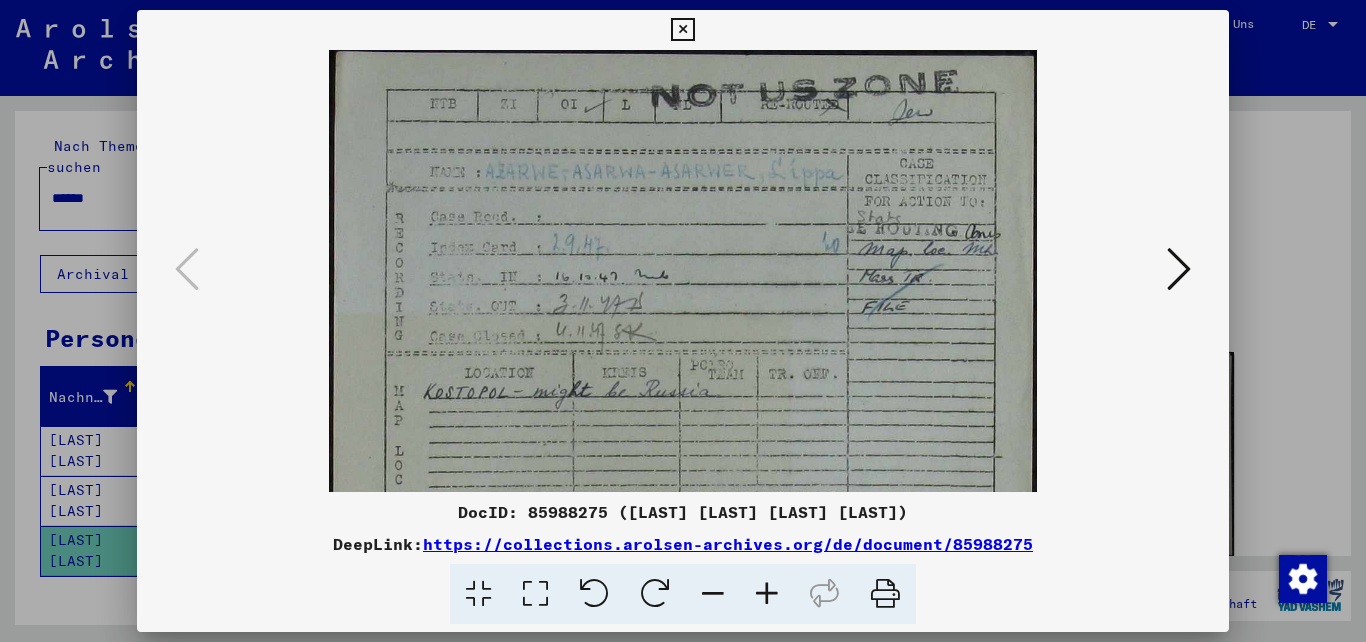 click at bounding box center [767, 594] 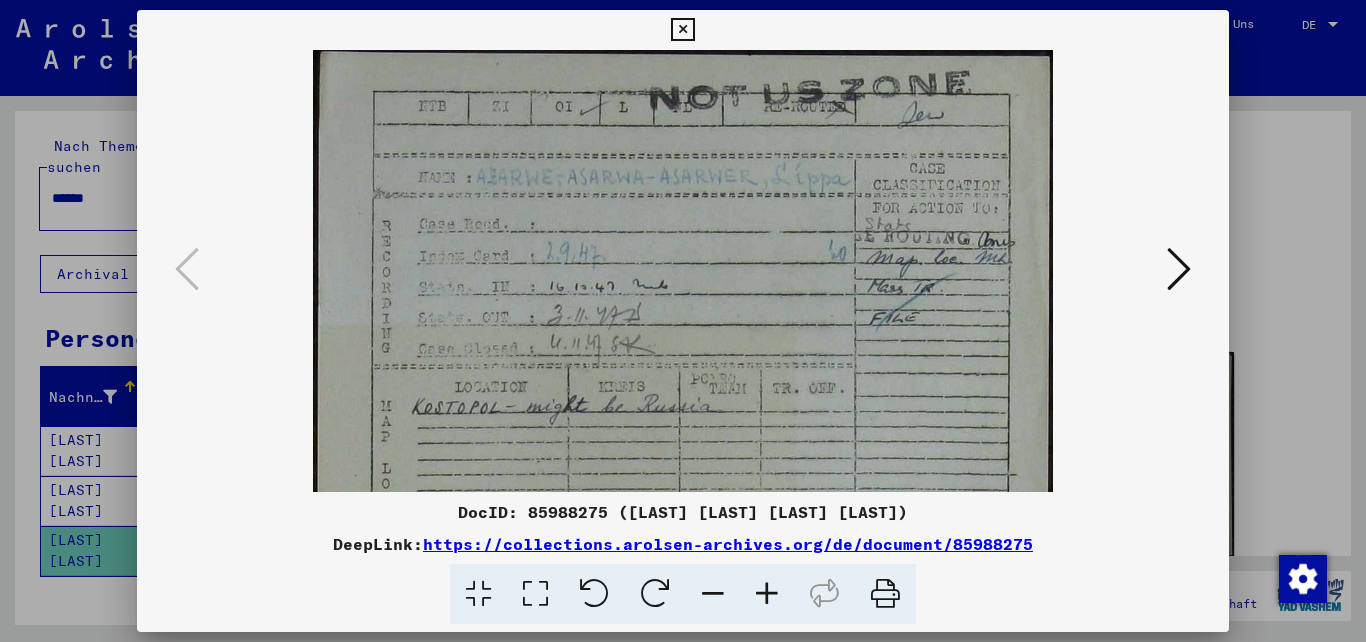 click at bounding box center (767, 594) 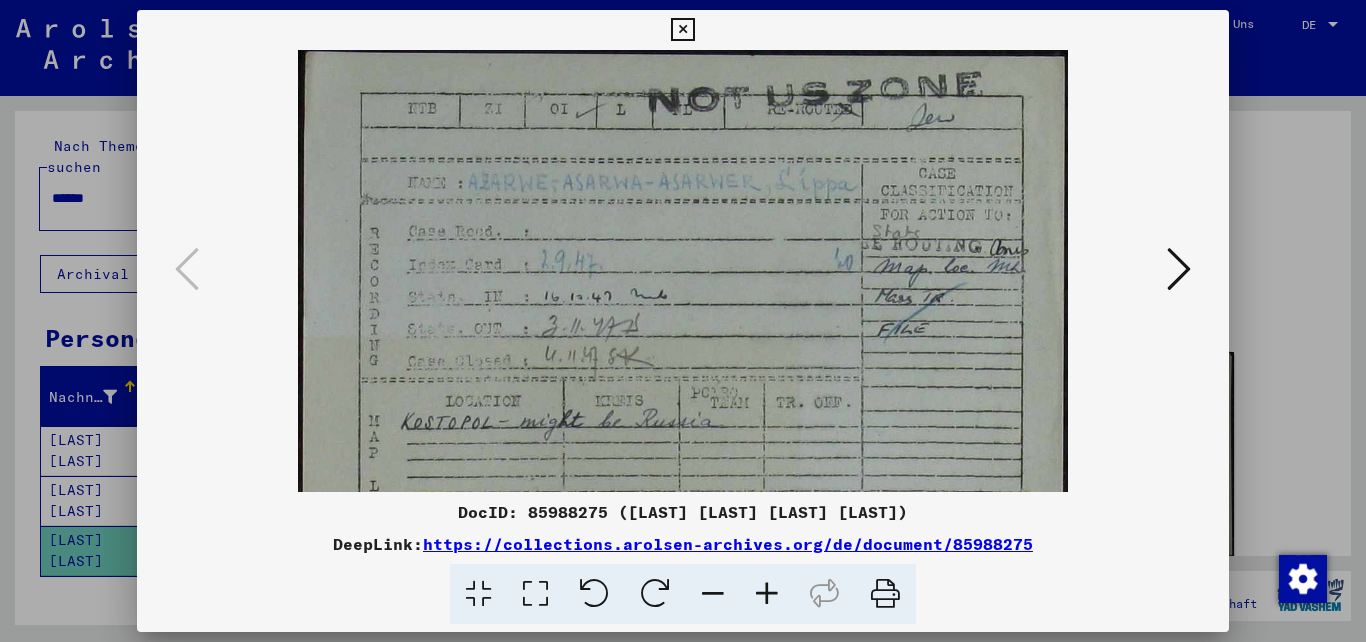 click at bounding box center (767, 594) 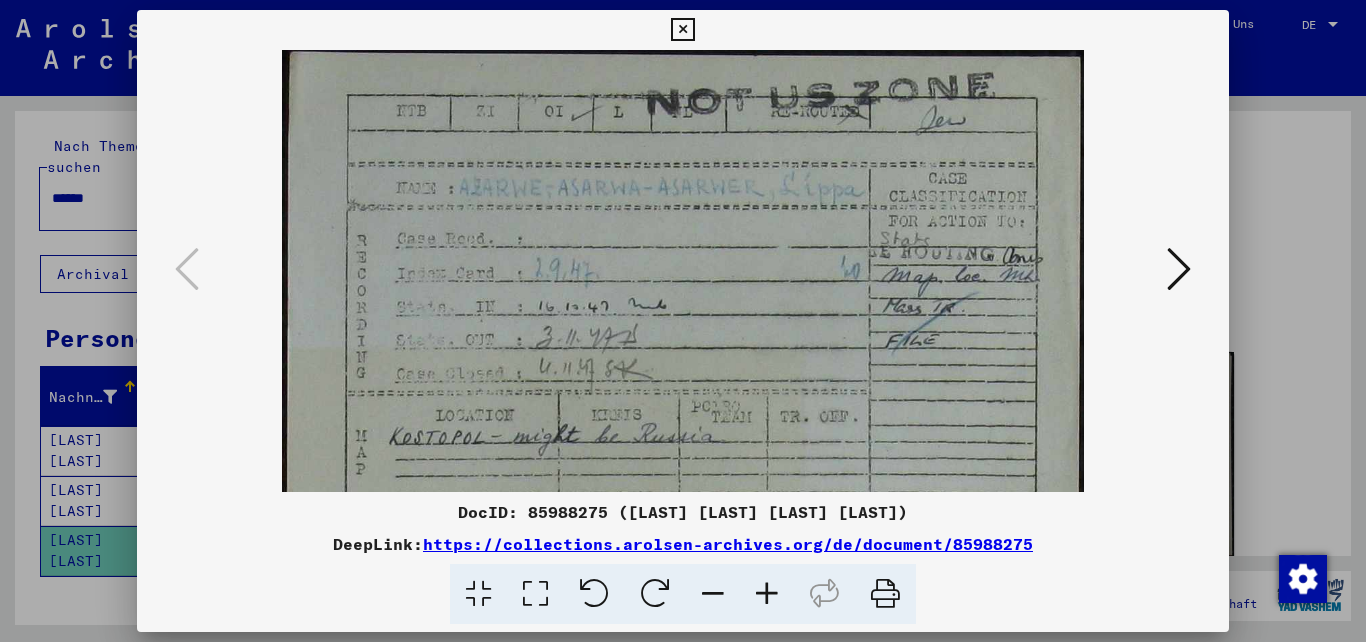 click at bounding box center (767, 594) 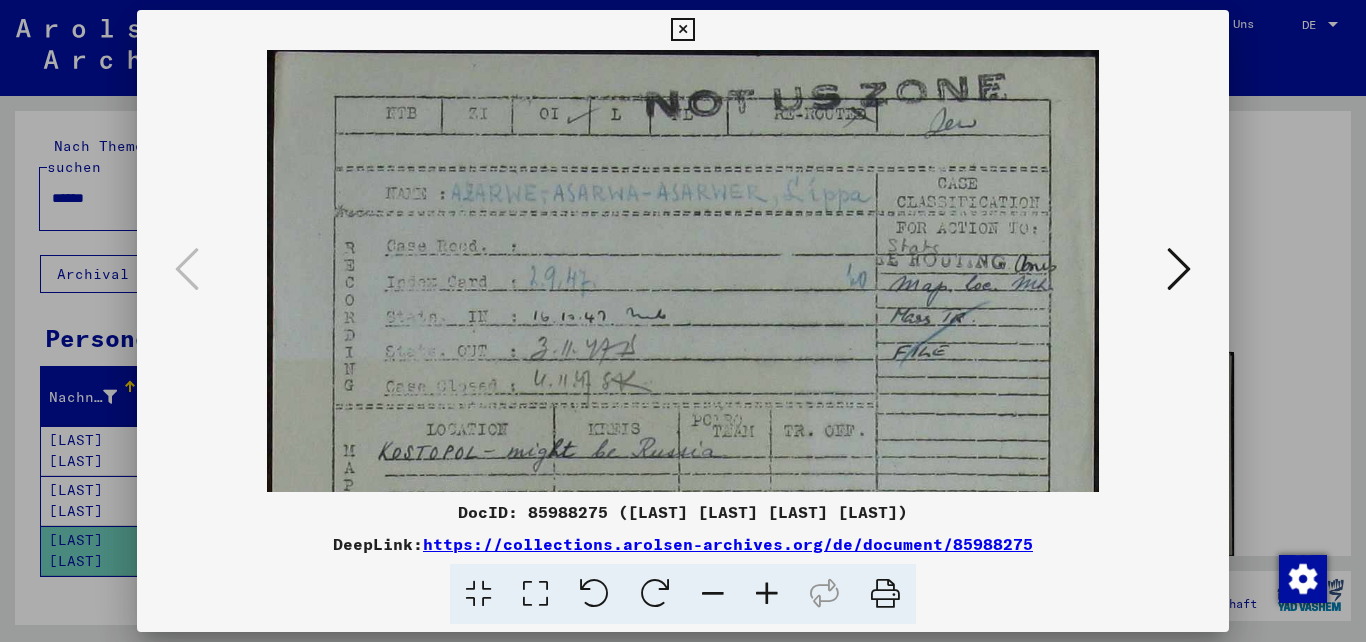 click at bounding box center [767, 594] 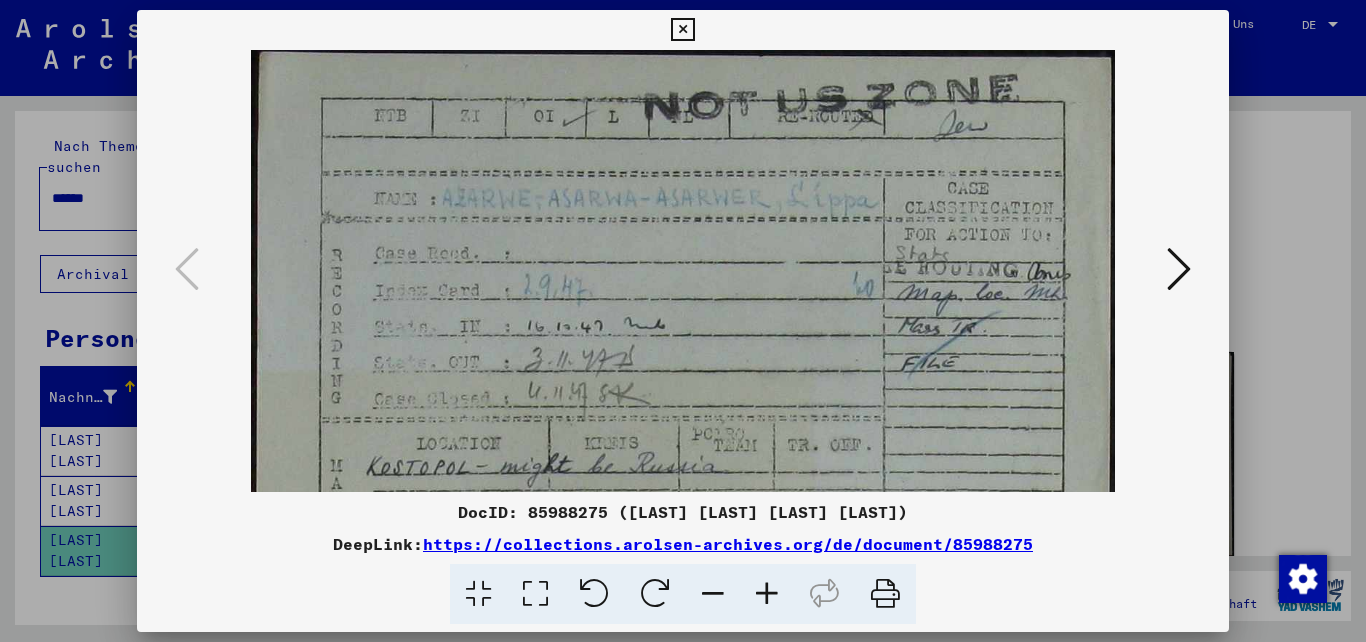 click at bounding box center [767, 594] 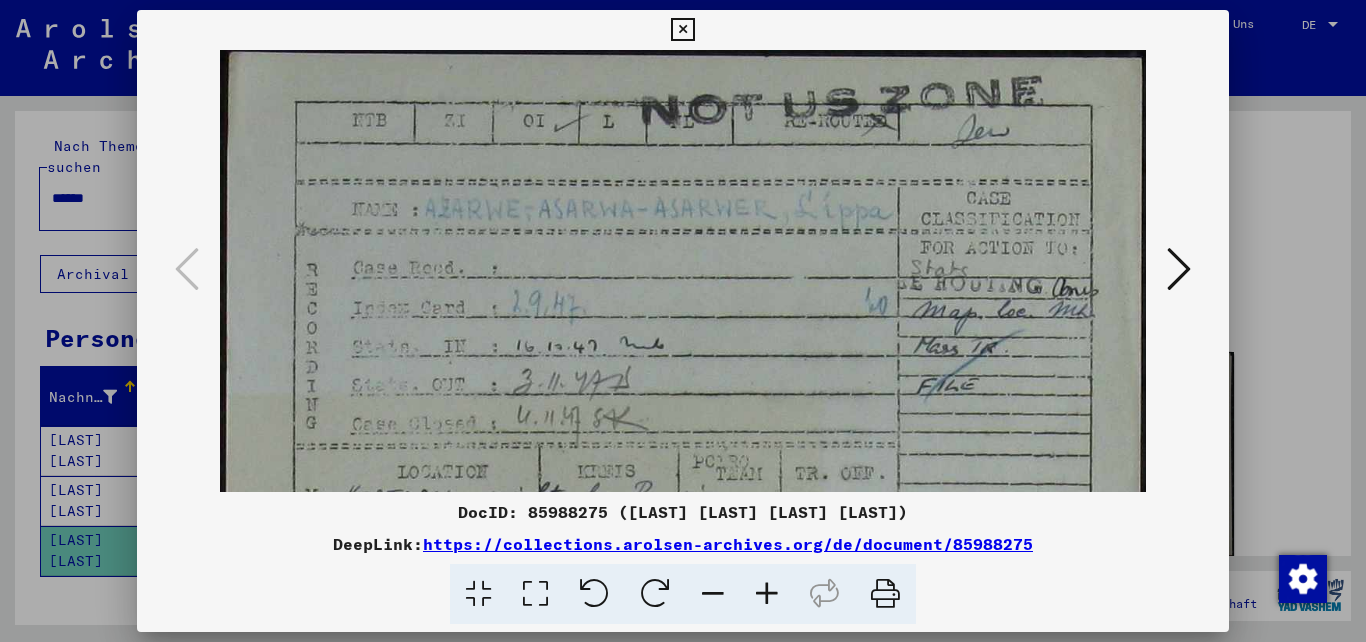 click at bounding box center [767, 594] 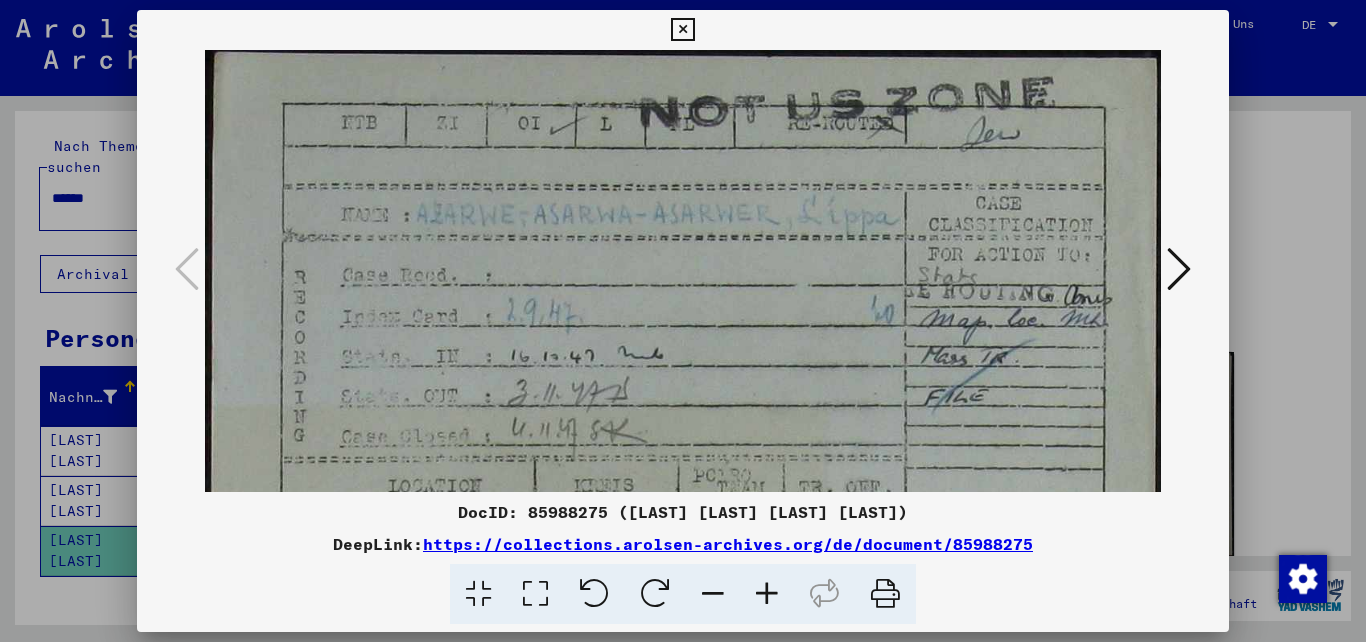 click at bounding box center (767, 594) 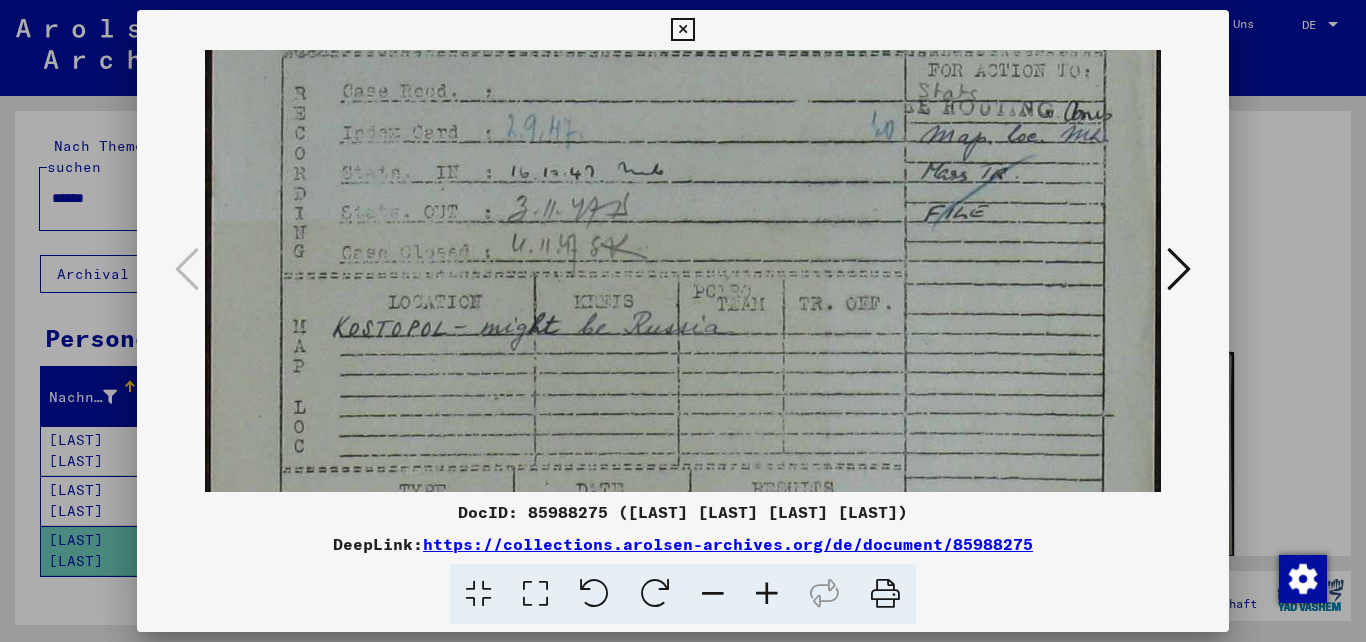 scroll, scrollTop: 185, scrollLeft: 0, axis: vertical 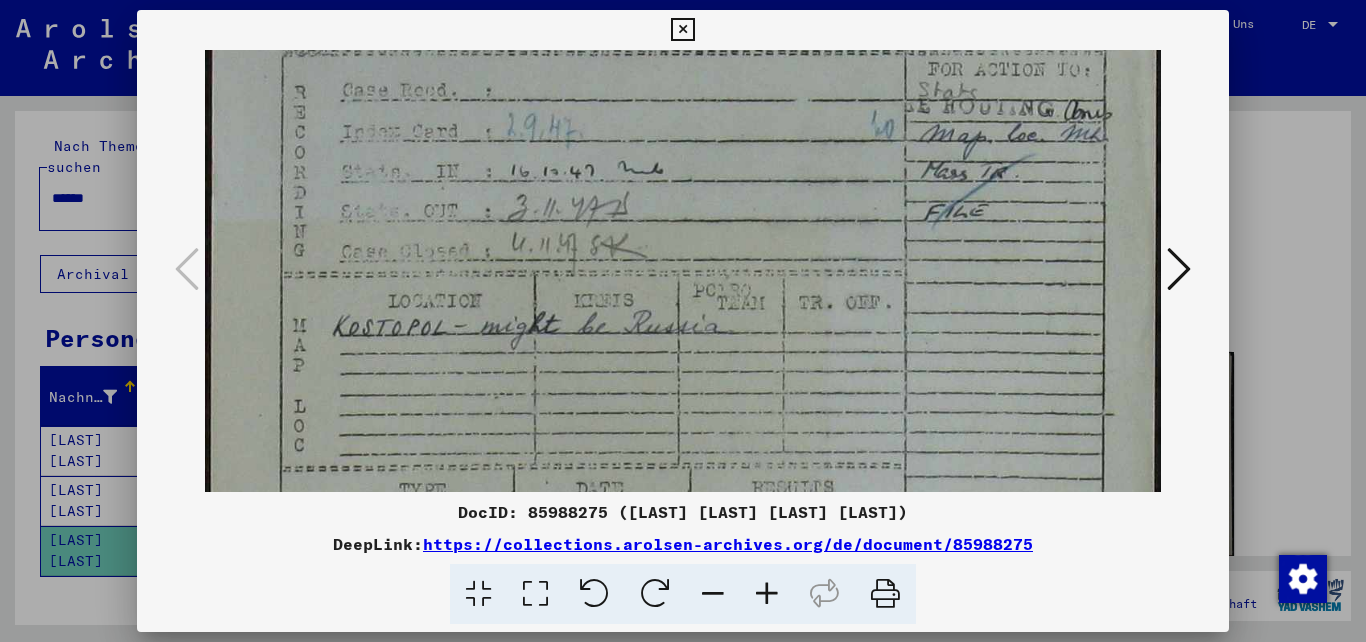 drag, startPoint x: 811, startPoint y: 347, endPoint x: 832, endPoint y: 162, distance: 186.18808 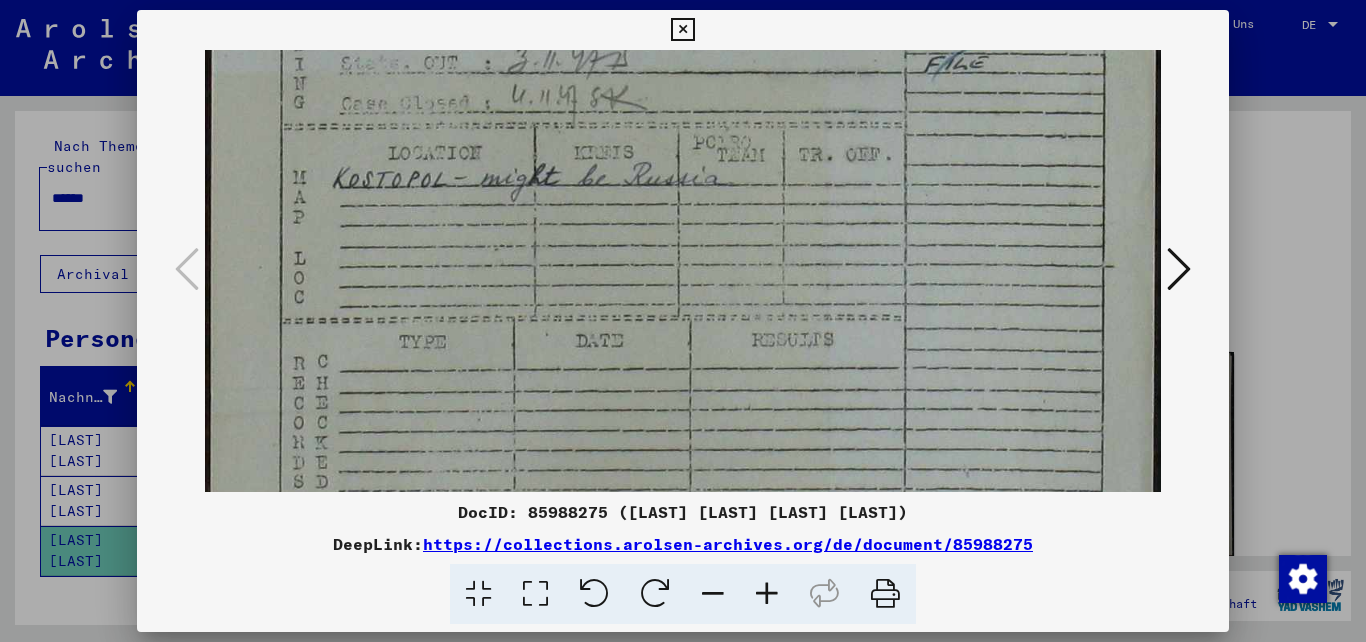 drag, startPoint x: 821, startPoint y: 381, endPoint x: 812, endPoint y: 211, distance: 170.23807 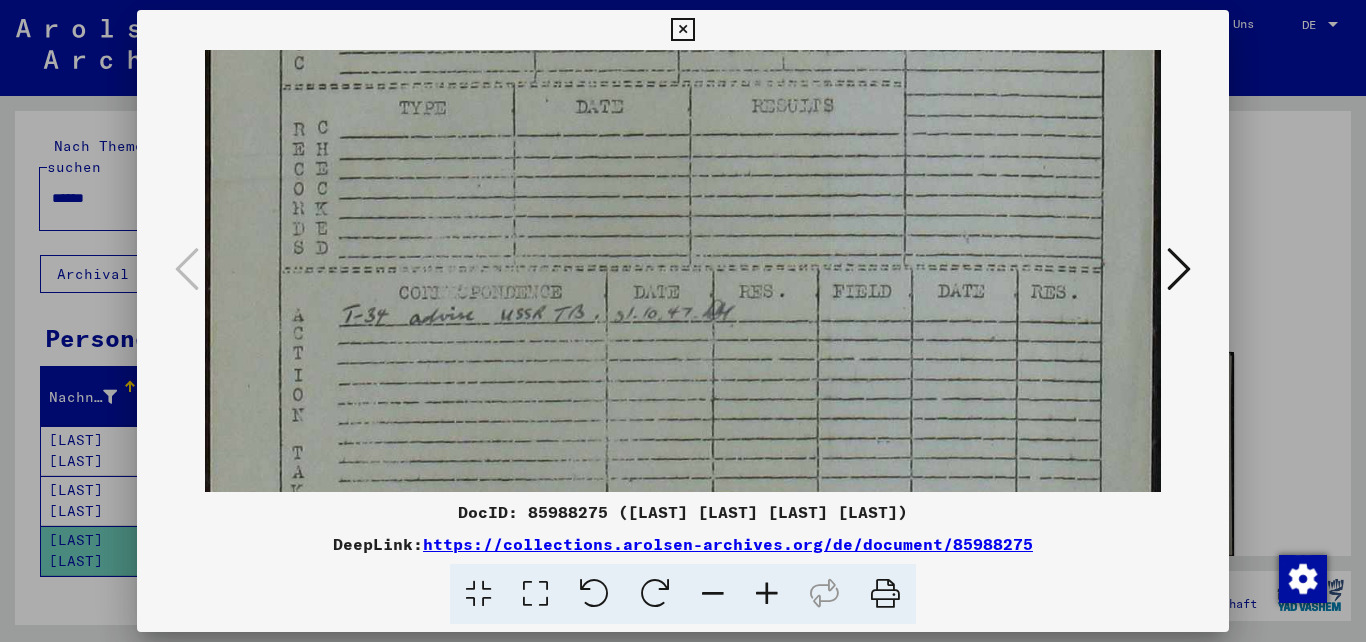 drag, startPoint x: 807, startPoint y: 389, endPoint x: 794, endPoint y: 157, distance: 232.36394 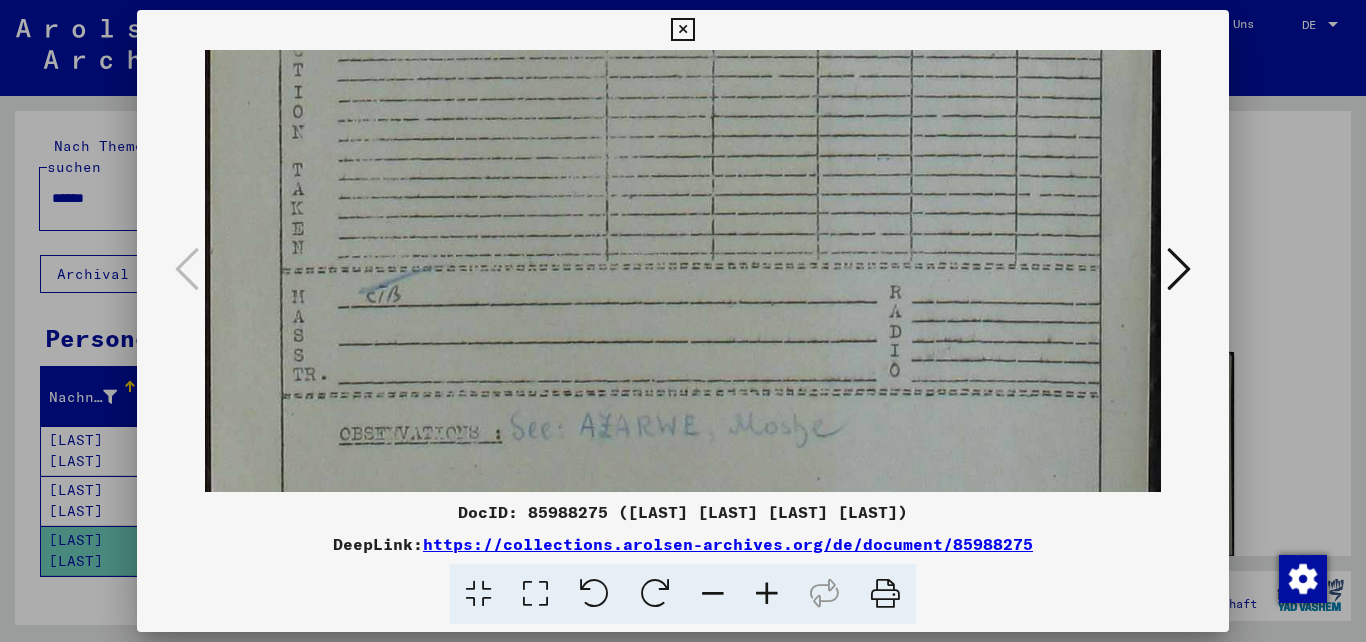 drag, startPoint x: 747, startPoint y: 407, endPoint x: 759, endPoint y: 134, distance: 273.2636 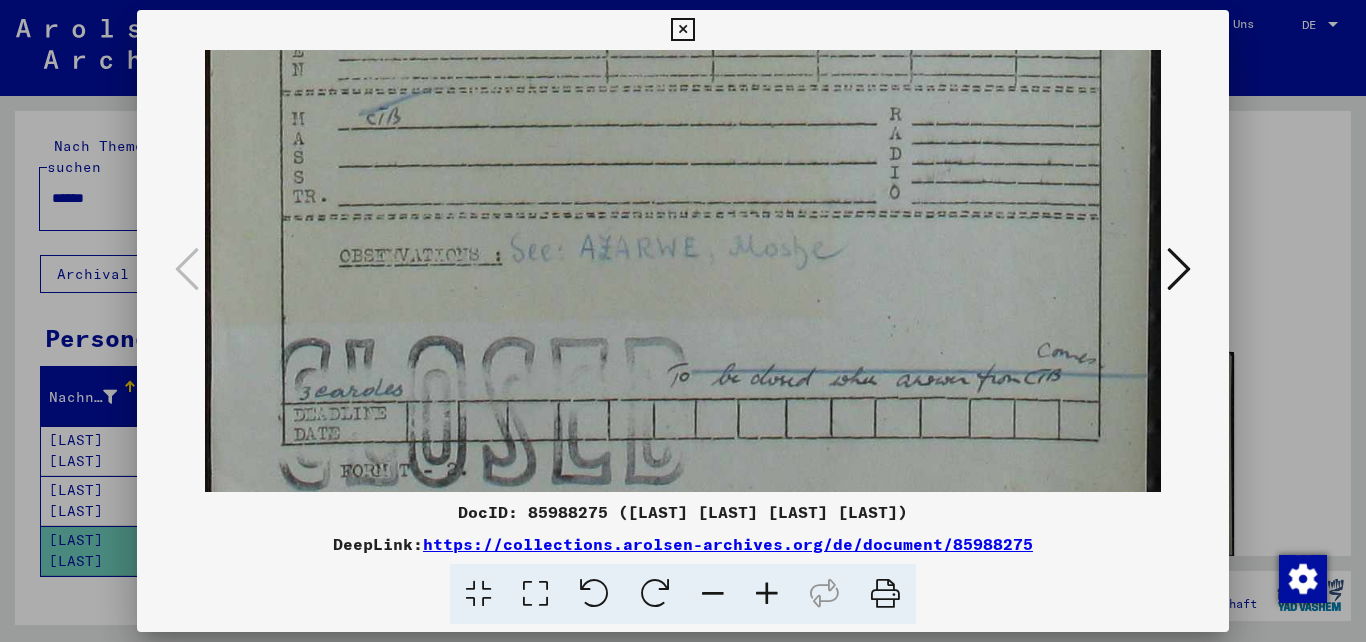 scroll, scrollTop: 1100, scrollLeft: 0, axis: vertical 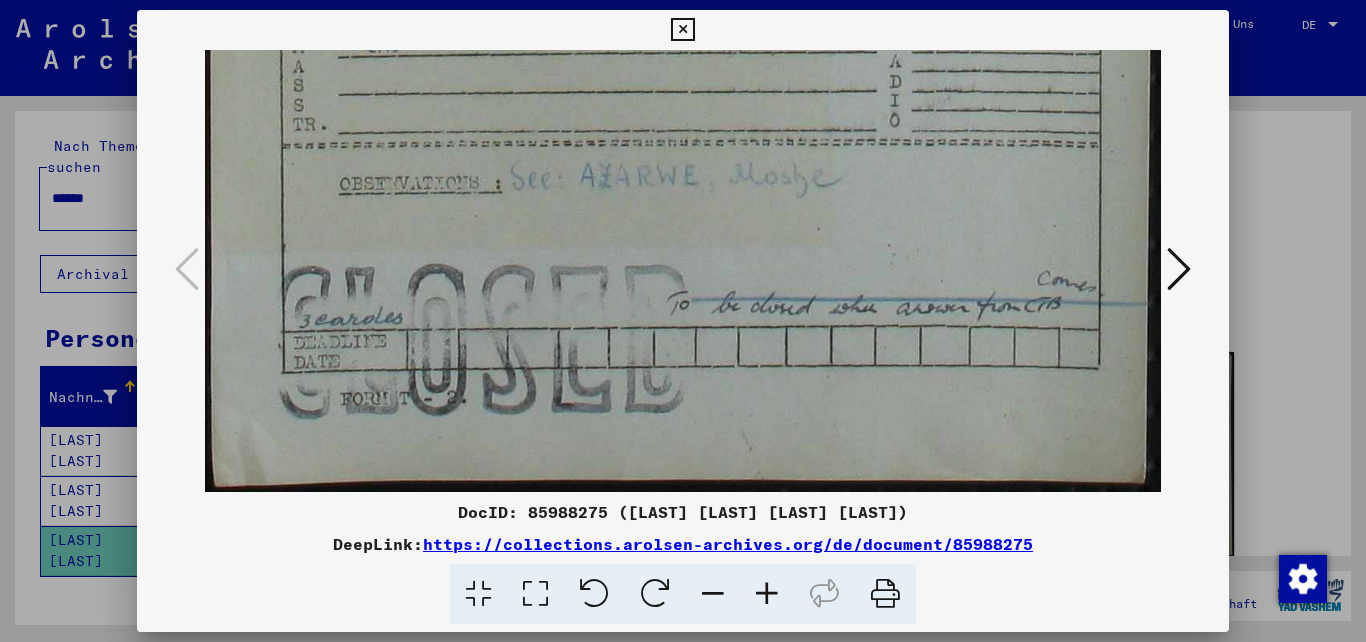 drag, startPoint x: 804, startPoint y: 446, endPoint x: 787, endPoint y: 168, distance: 278.5193 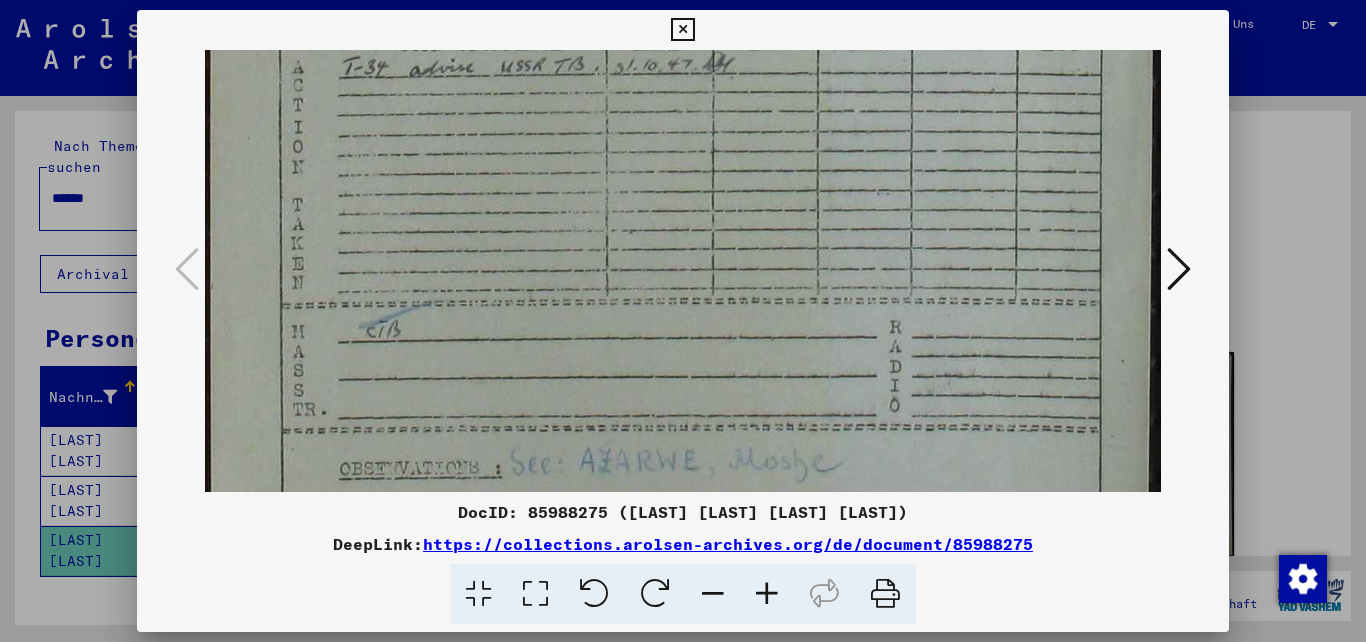 drag, startPoint x: 755, startPoint y: 228, endPoint x: 752, endPoint y: 506, distance: 278.01617 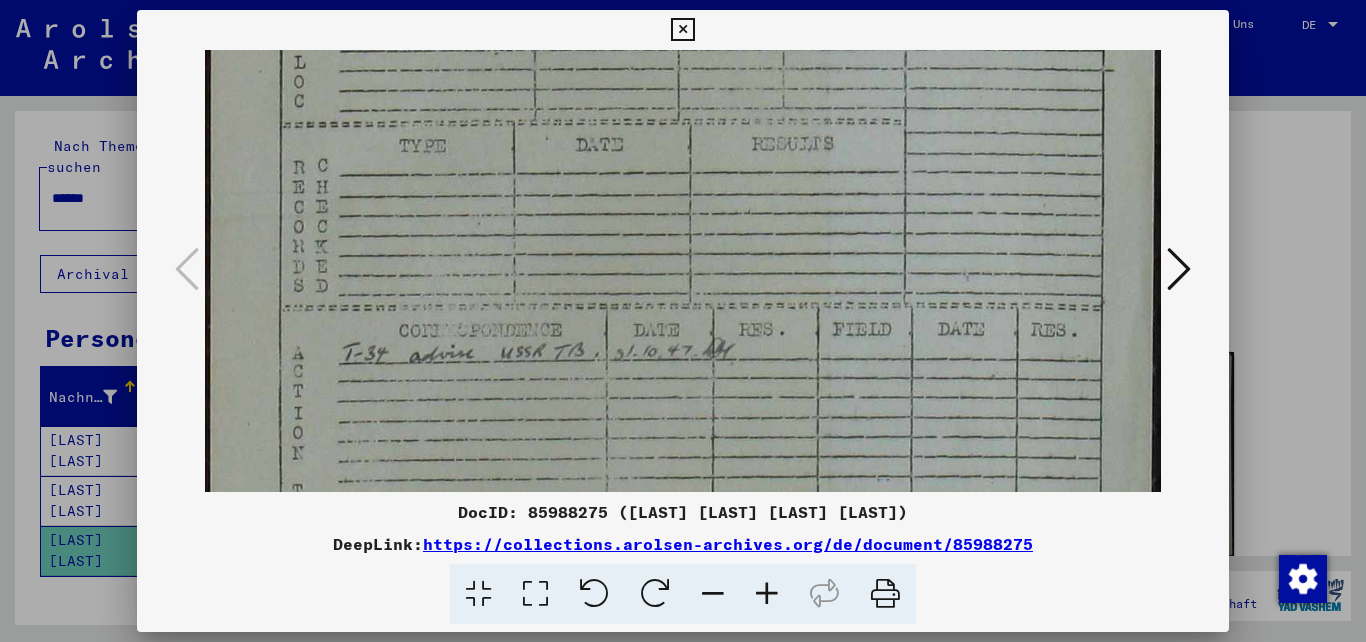 drag, startPoint x: 811, startPoint y: 204, endPoint x: 769, endPoint y: 531, distance: 329.68622 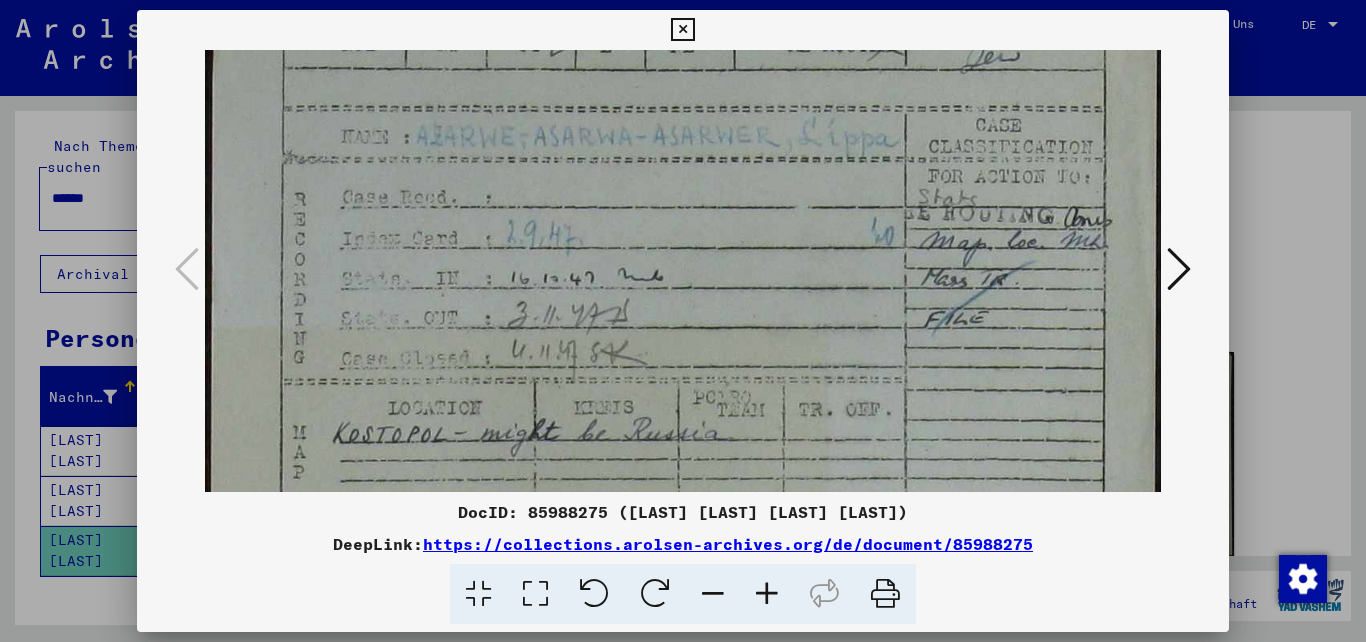 drag, startPoint x: 905, startPoint y: 515, endPoint x: 903, endPoint y: 606, distance: 91.02197 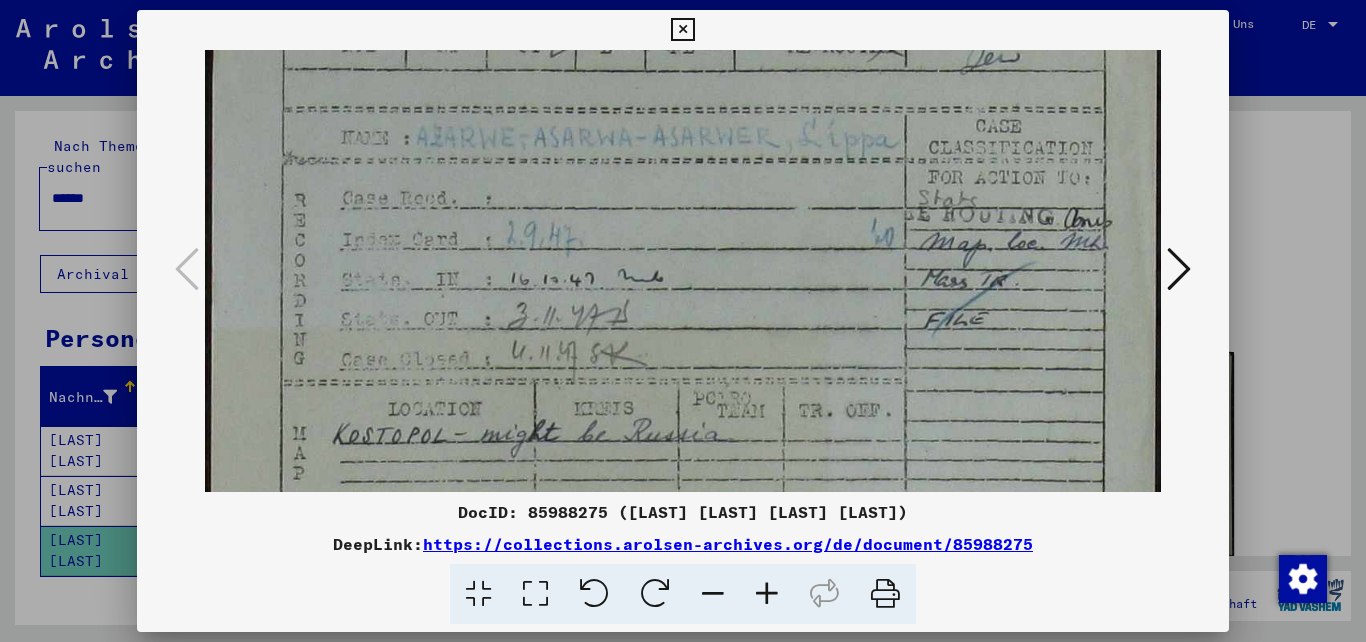 scroll, scrollTop: 0, scrollLeft: 0, axis: both 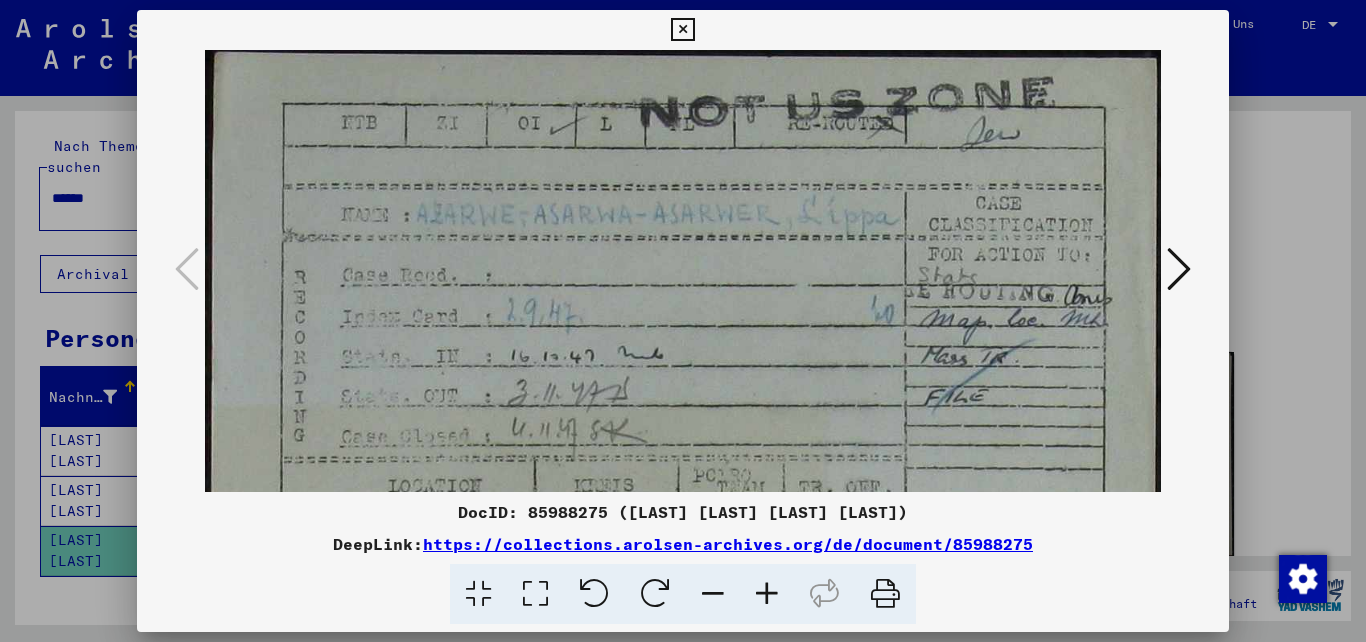 drag, startPoint x: 867, startPoint y: 207, endPoint x: 918, endPoint y: 450, distance: 248.29417 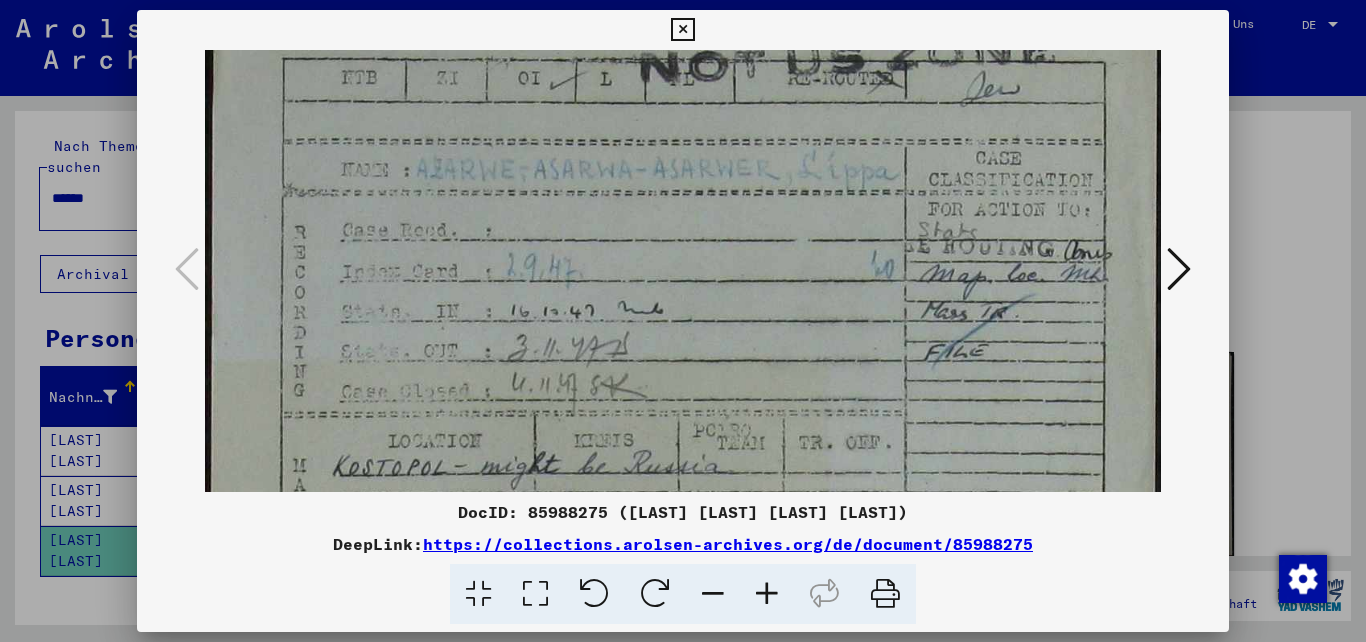 scroll, scrollTop: 61, scrollLeft: 0, axis: vertical 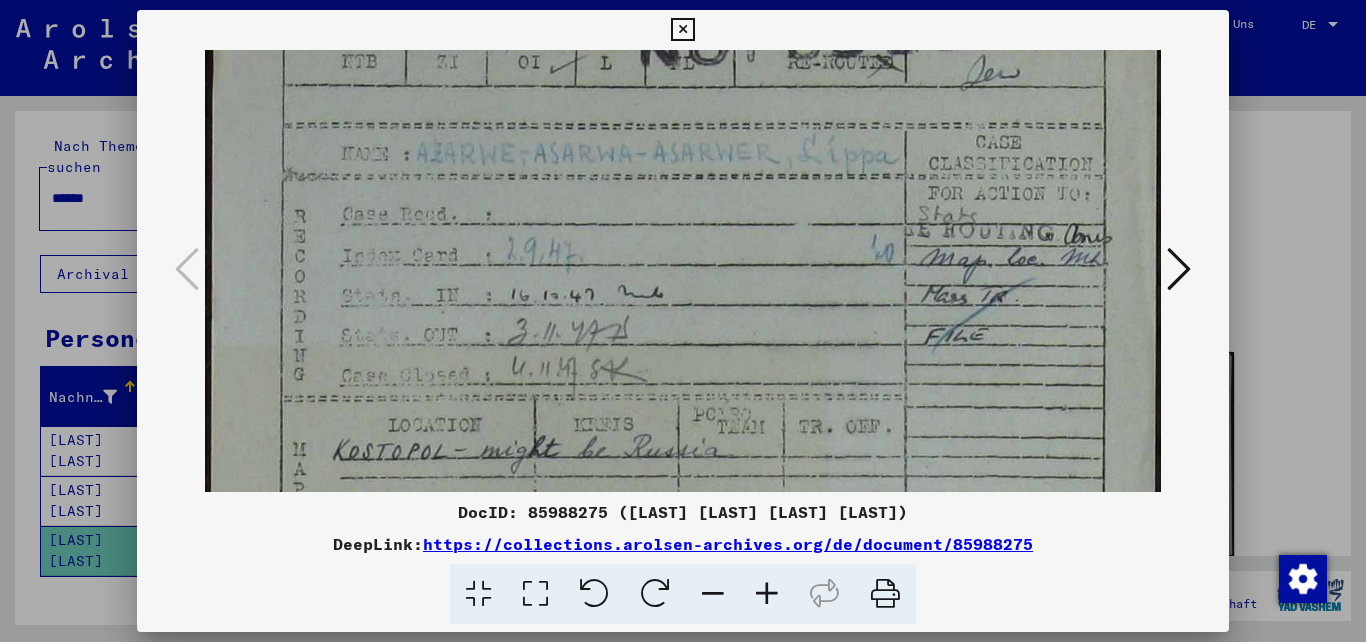 drag, startPoint x: 852, startPoint y: 368, endPoint x: 856, endPoint y: 319, distance: 49.162994 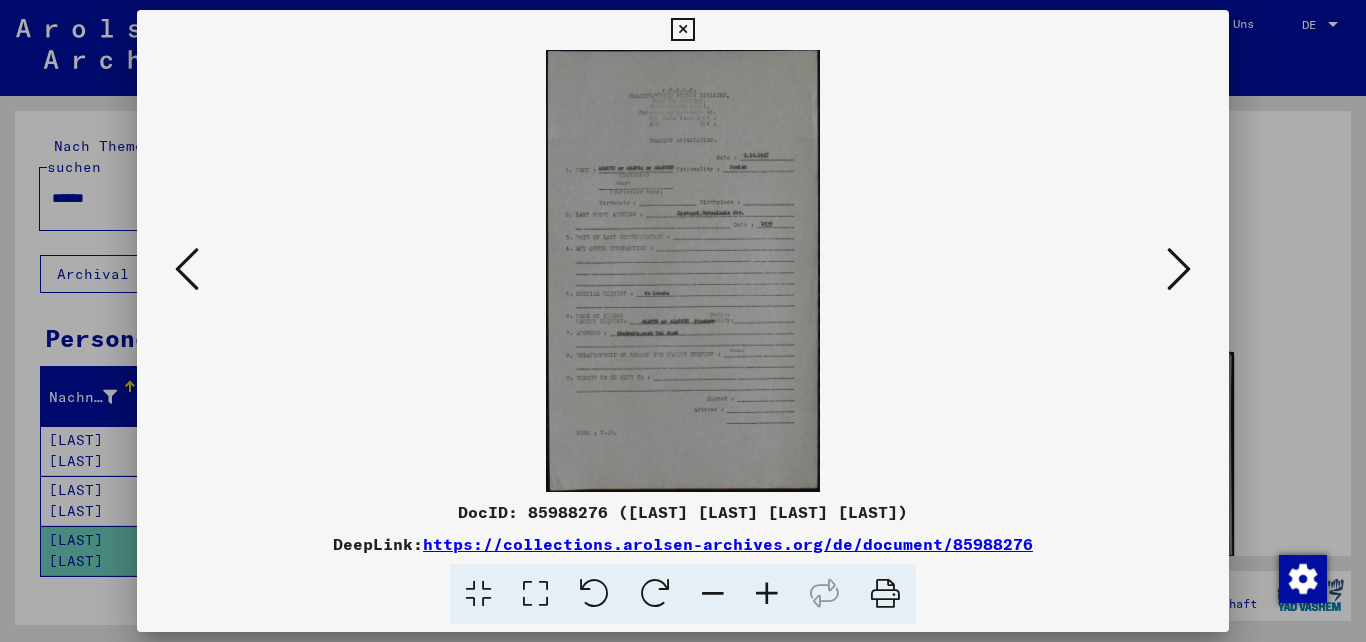 click at bounding box center [767, 594] 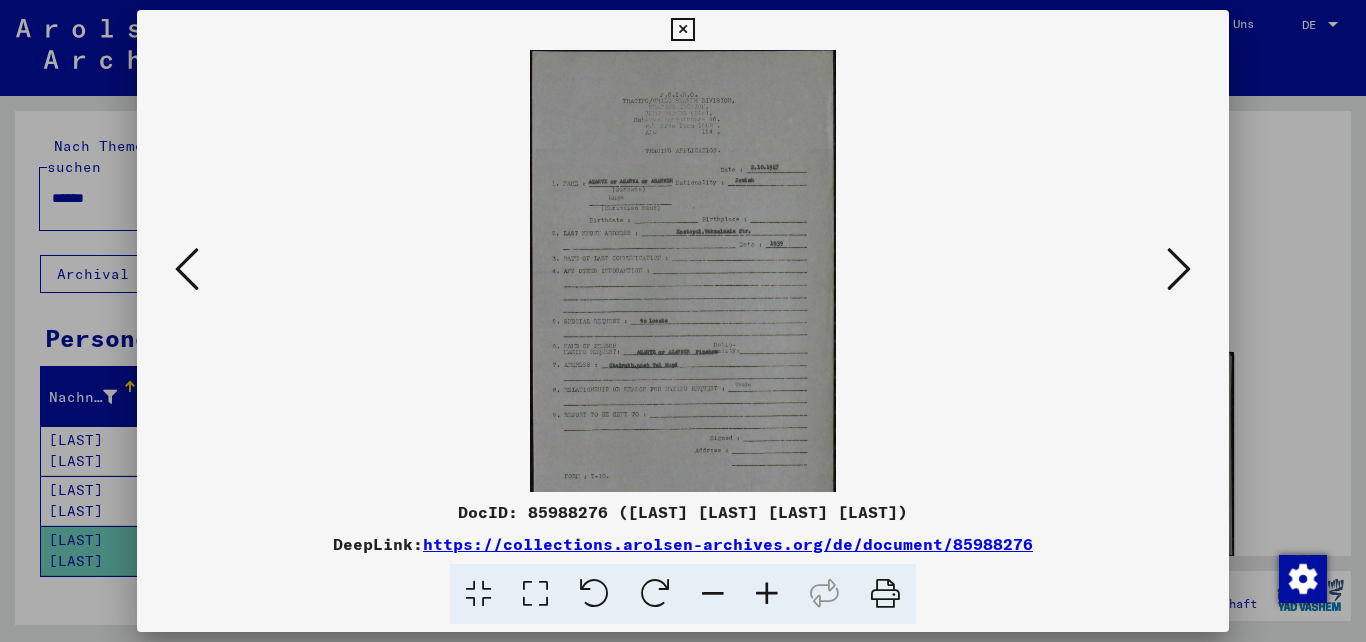 click at bounding box center (767, 594) 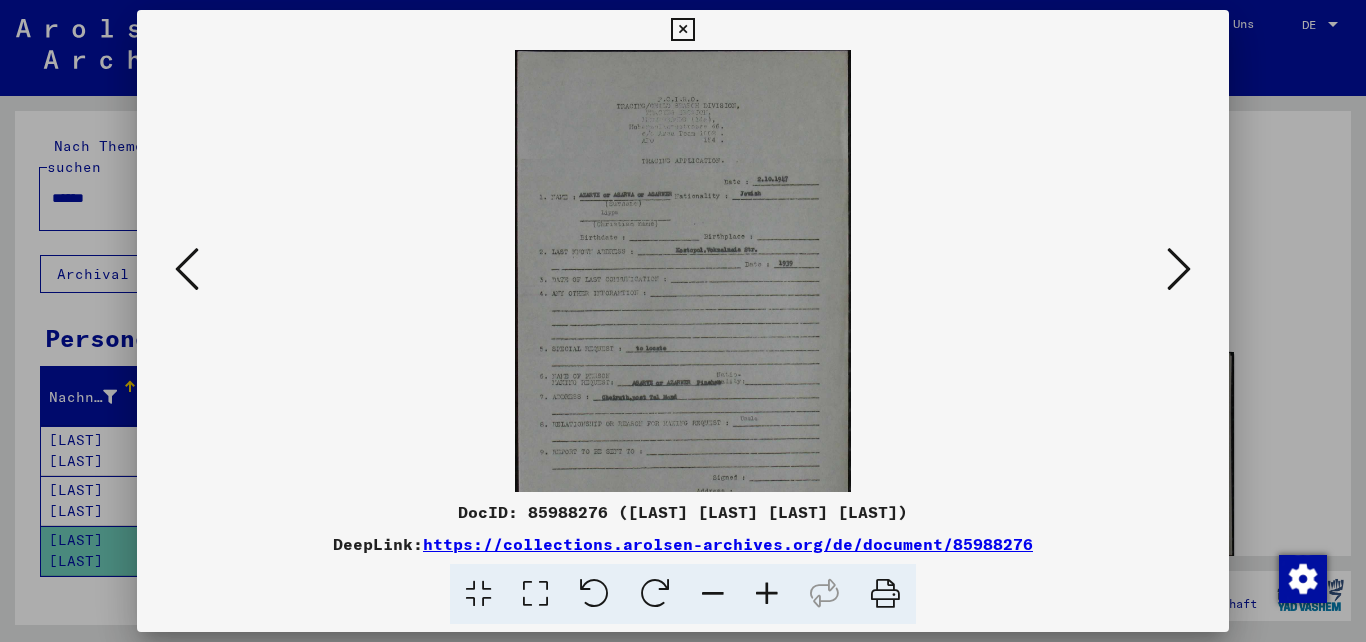 click at bounding box center [767, 594] 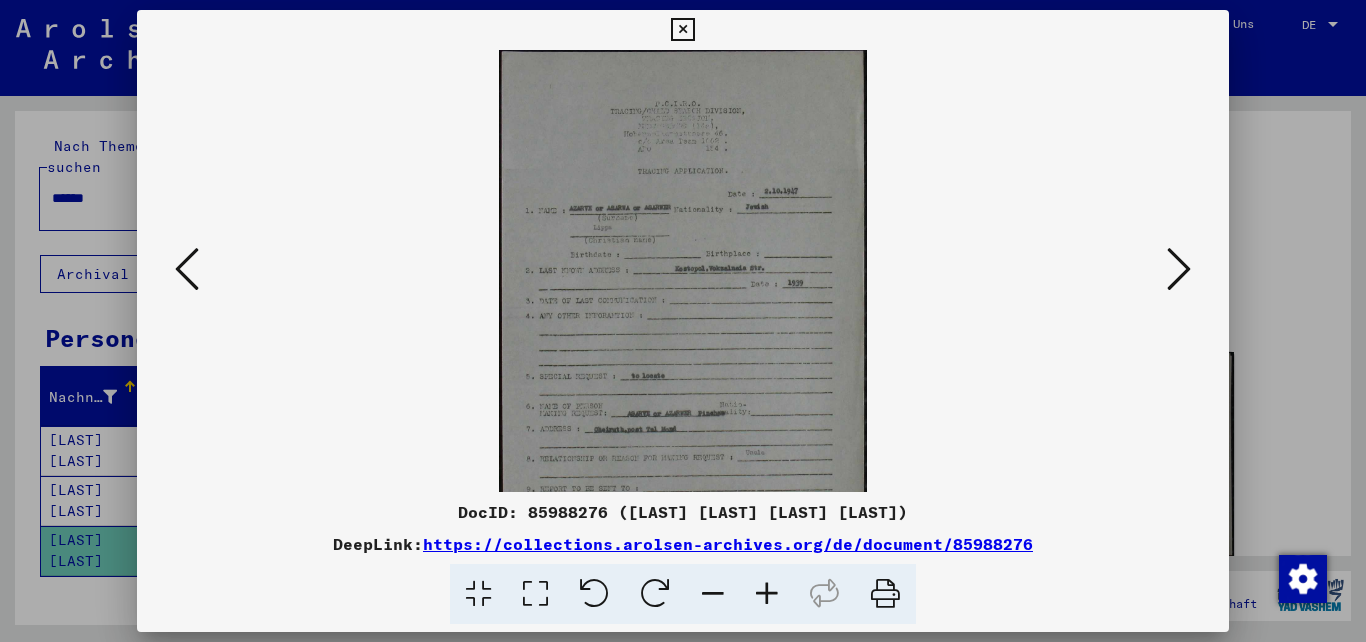 click at bounding box center [767, 594] 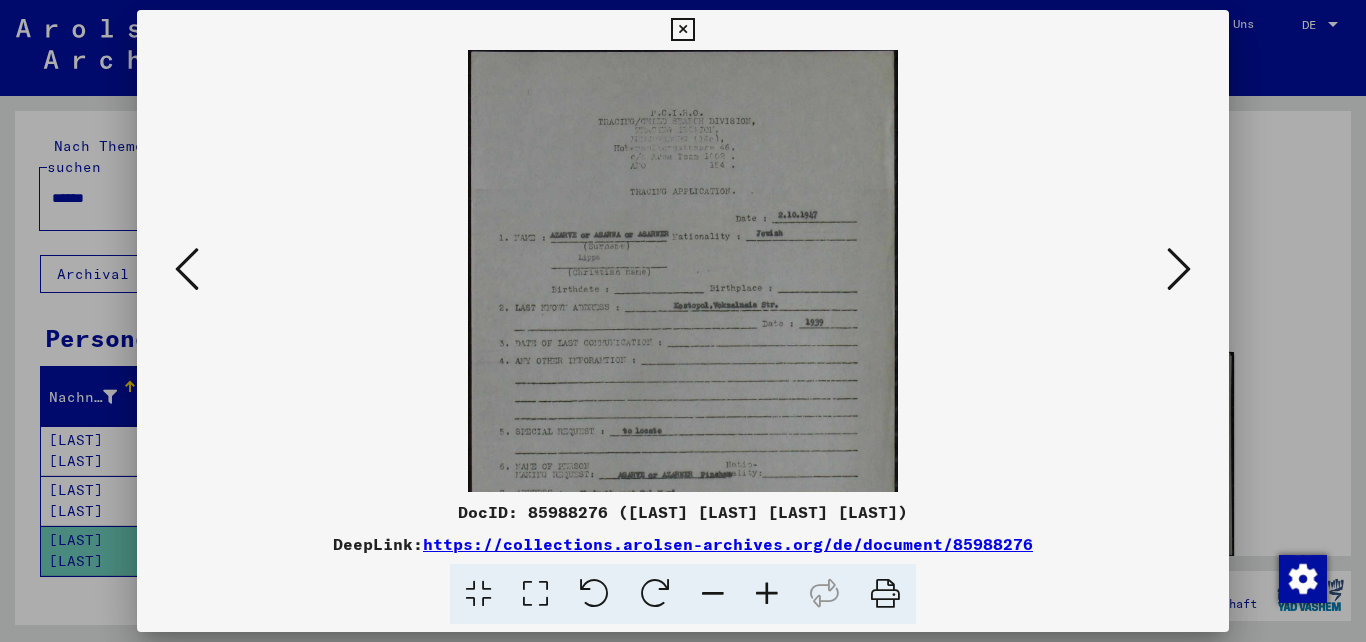 click at bounding box center (767, 594) 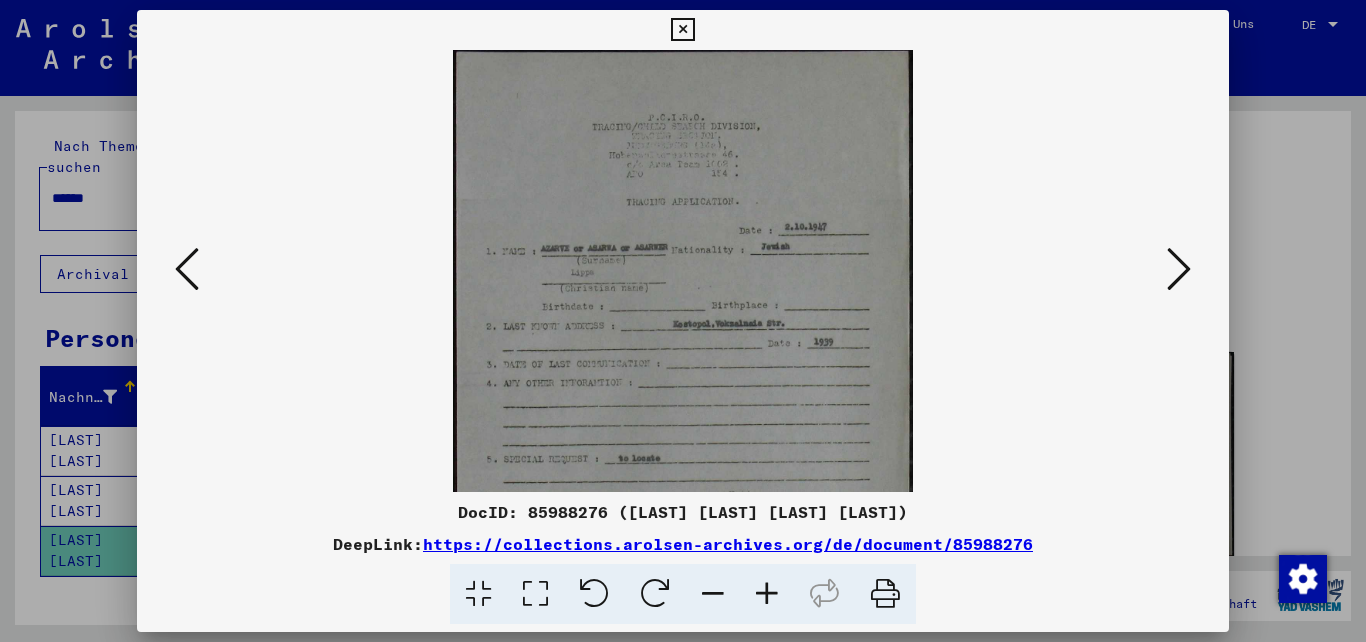 click at bounding box center (767, 594) 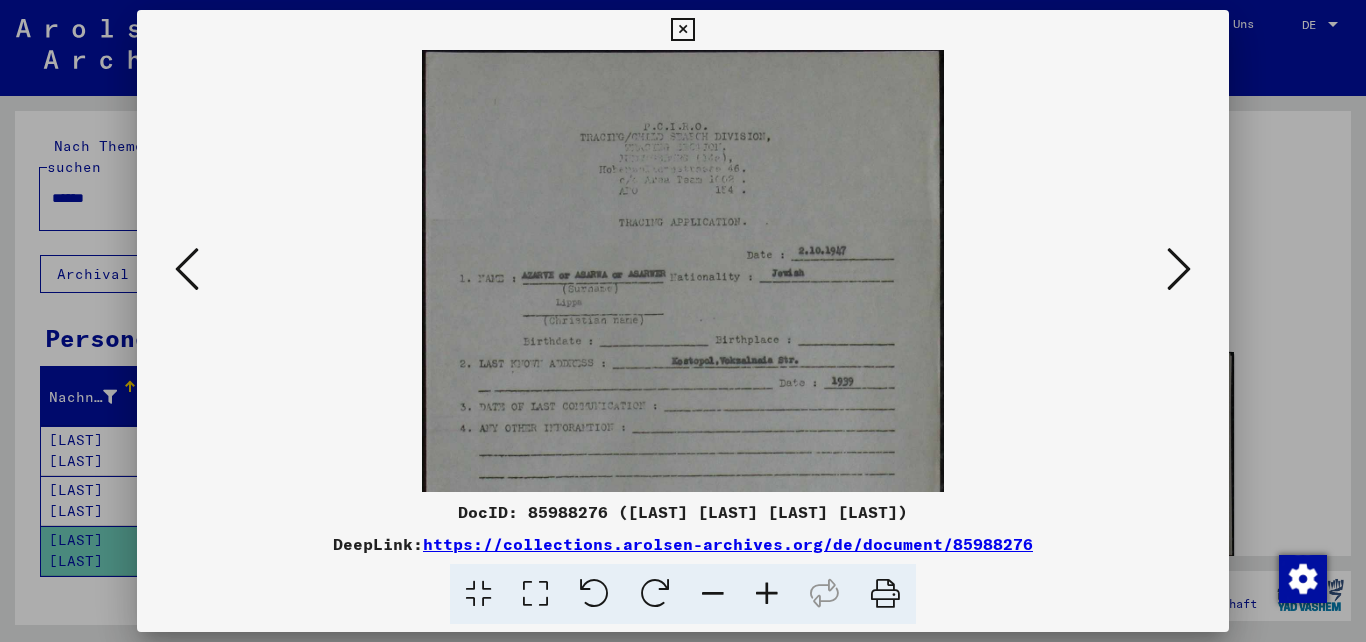click at bounding box center (767, 594) 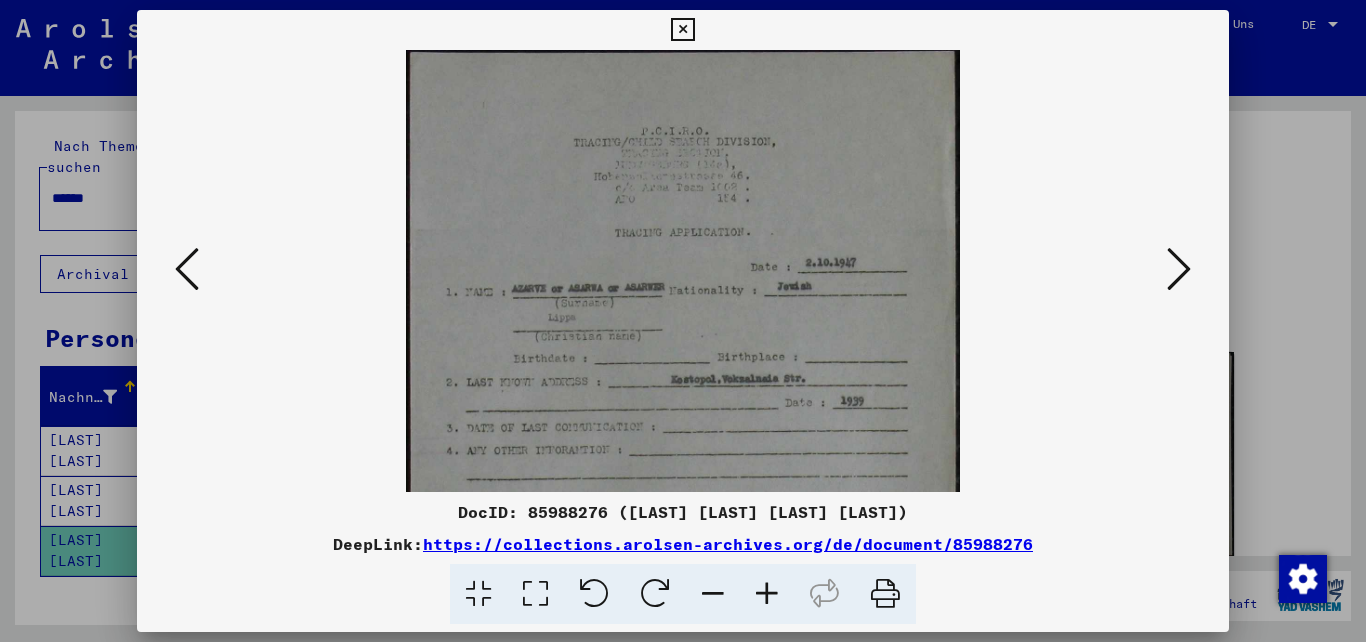 click at bounding box center (767, 594) 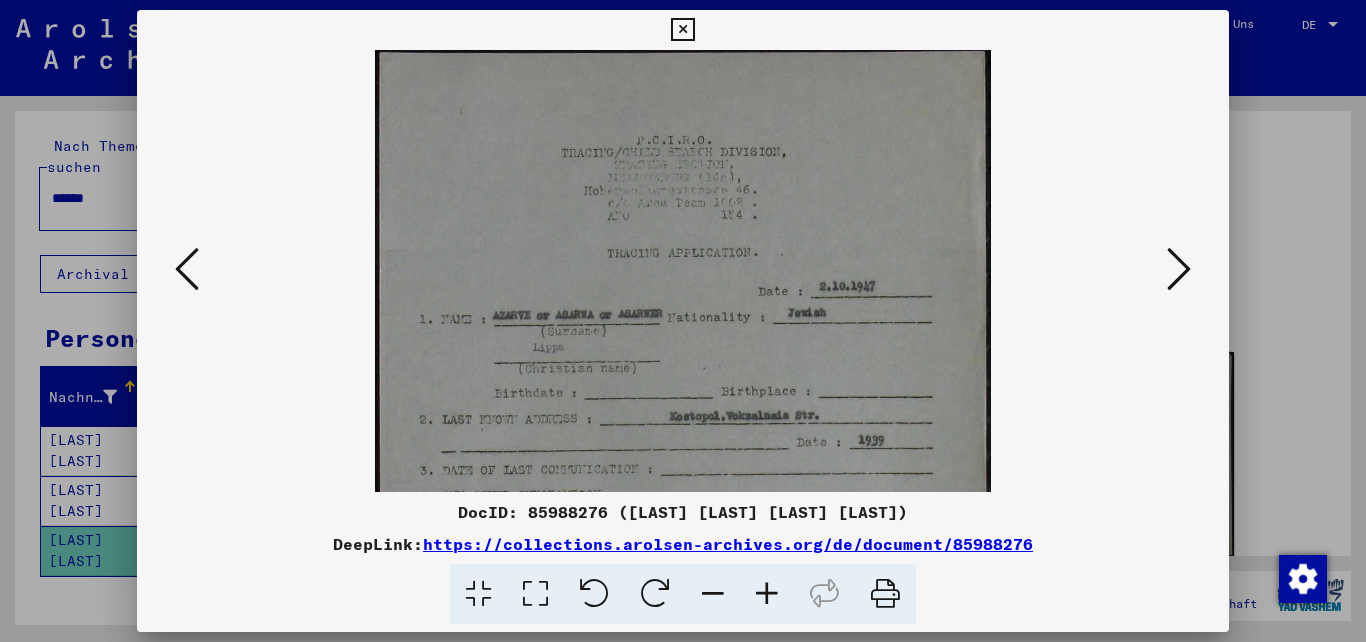 click at bounding box center [767, 594] 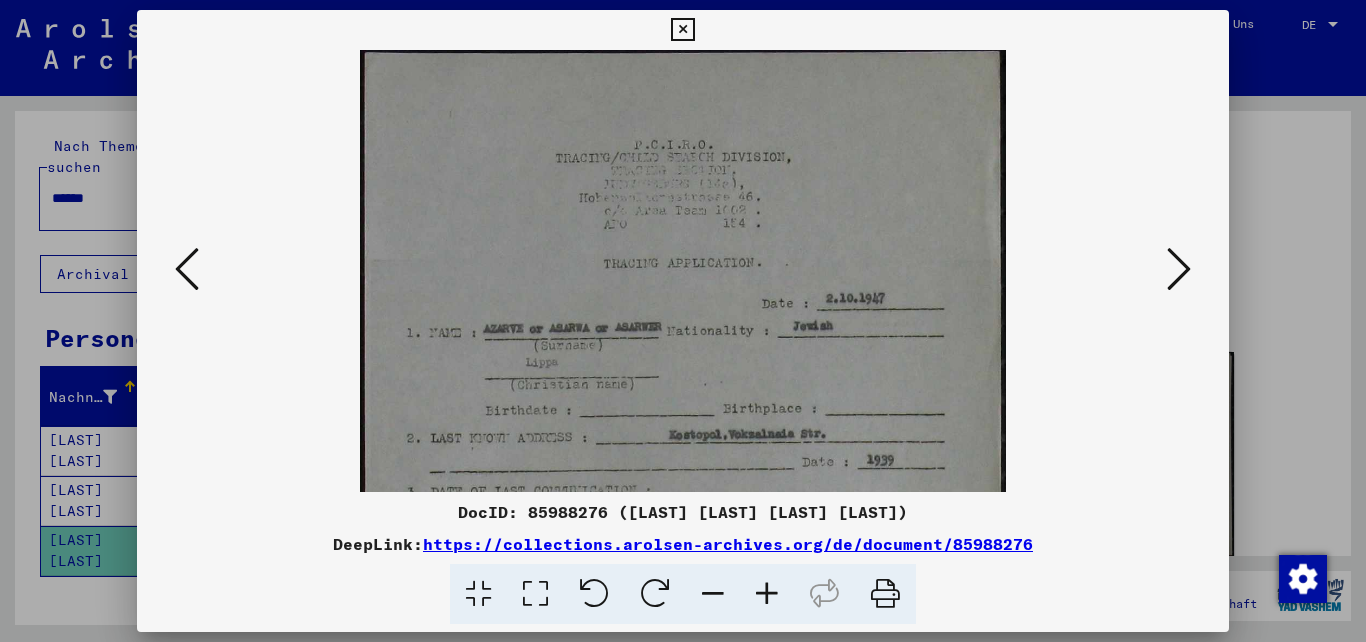 click at bounding box center (767, 594) 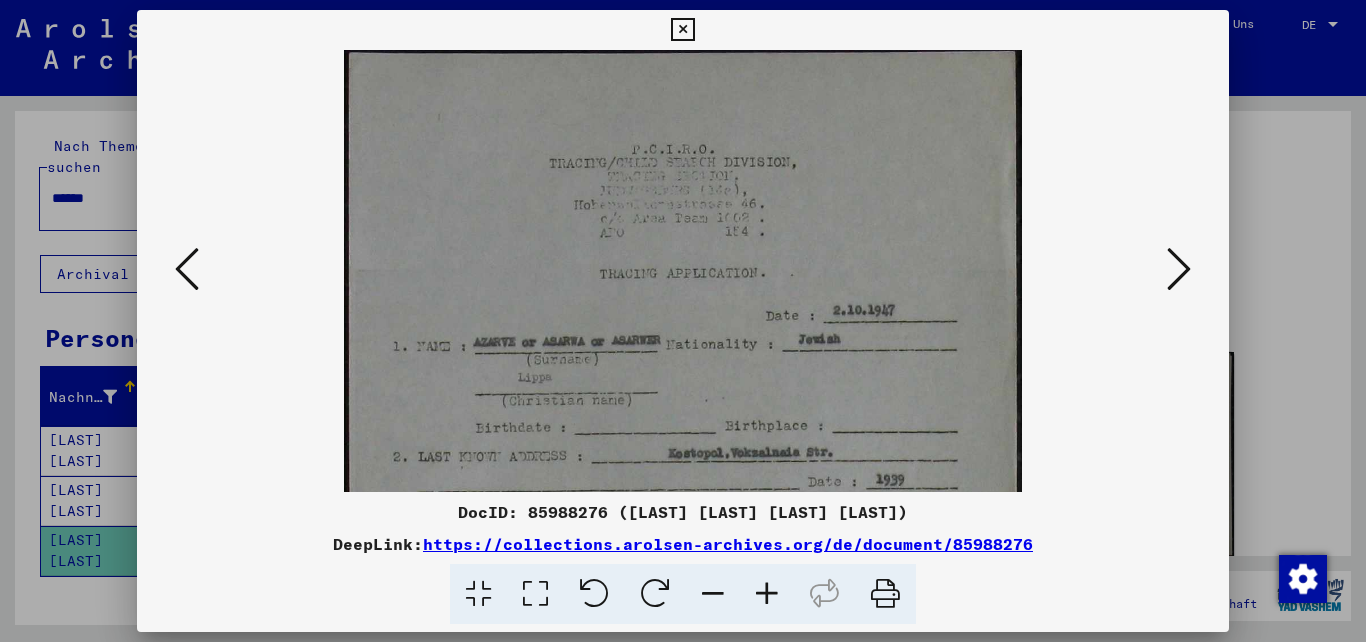 click at bounding box center (767, 594) 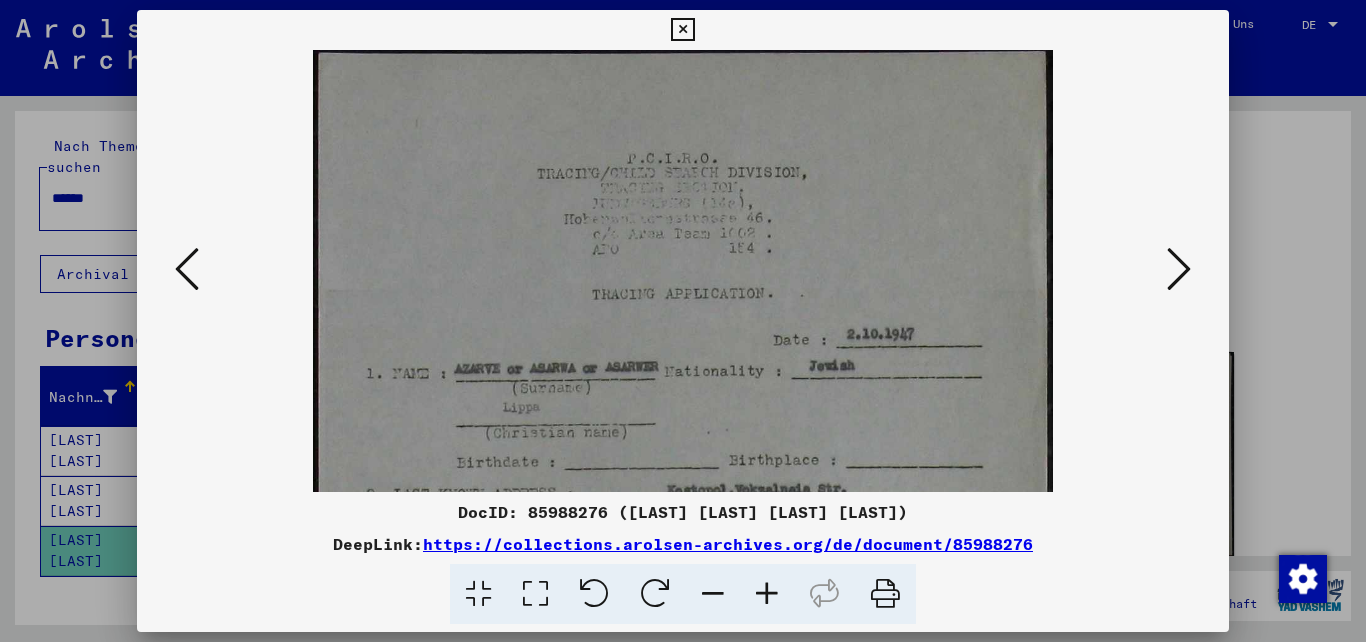 click at bounding box center (767, 594) 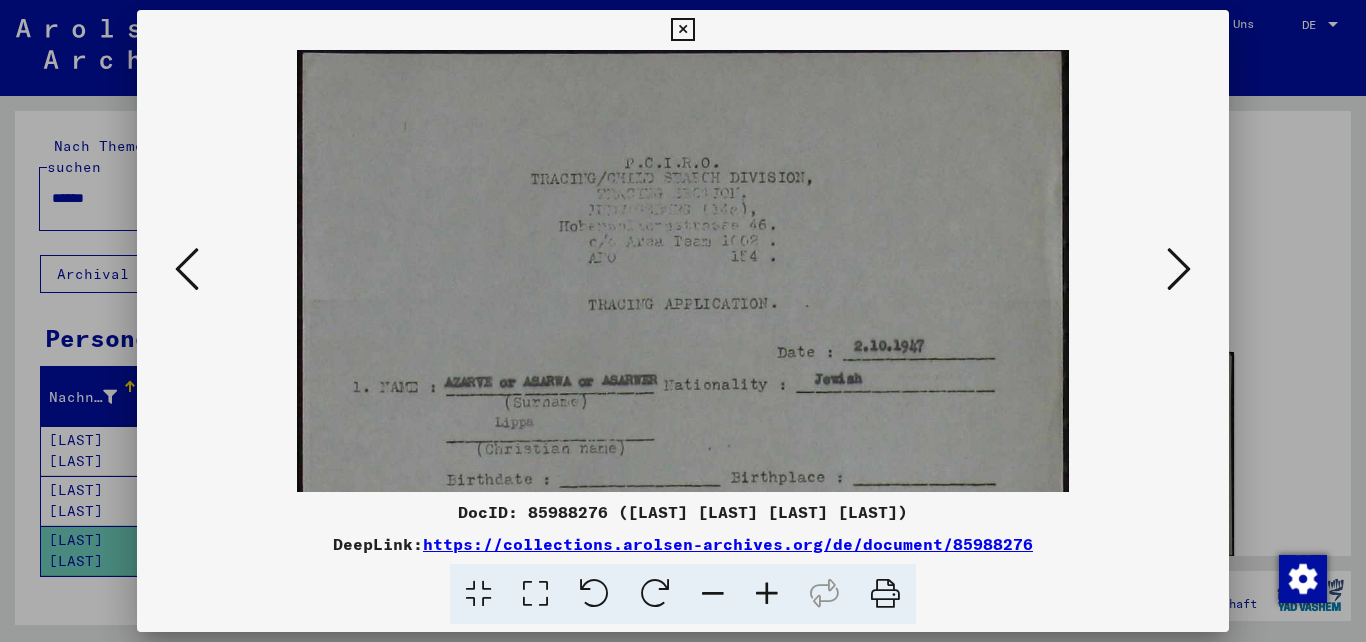 click at bounding box center [767, 594] 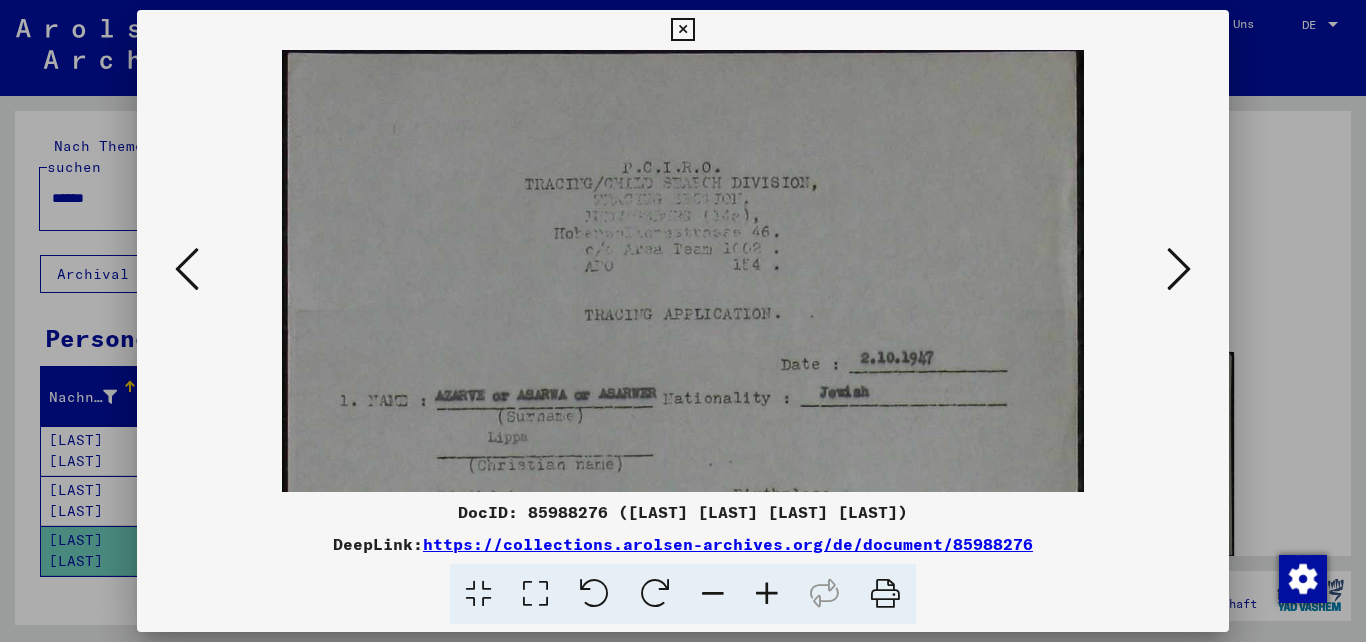 click at bounding box center [767, 594] 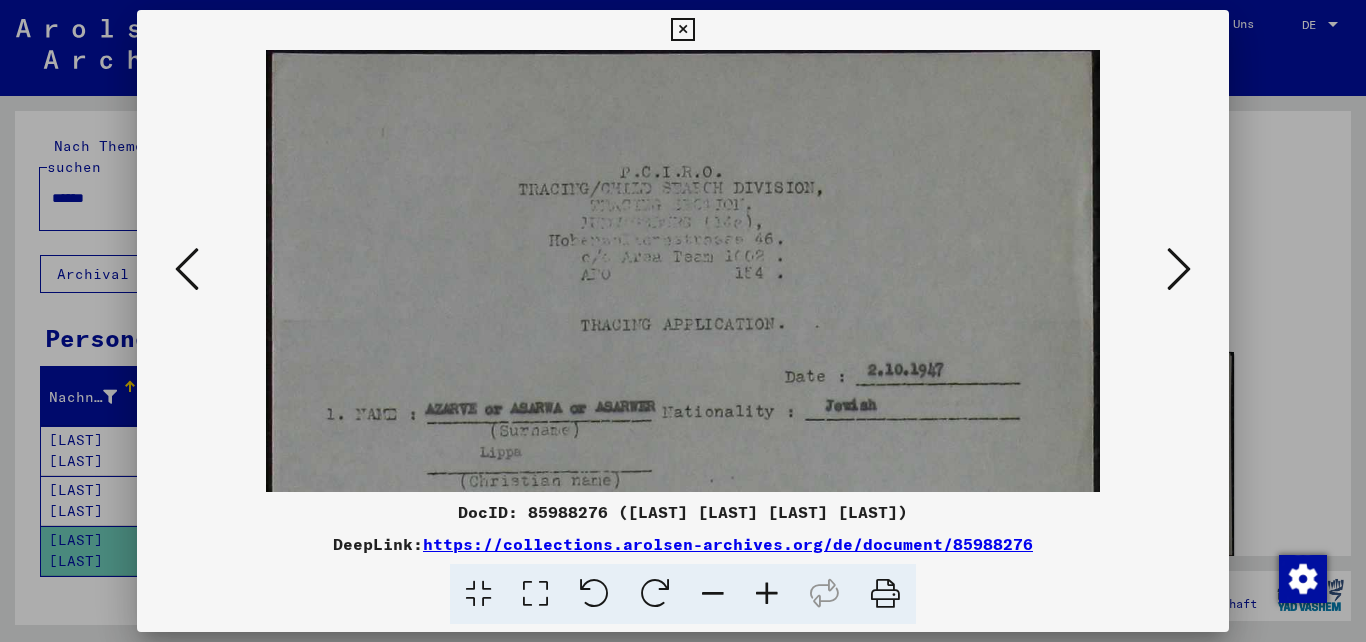 click at bounding box center [767, 594] 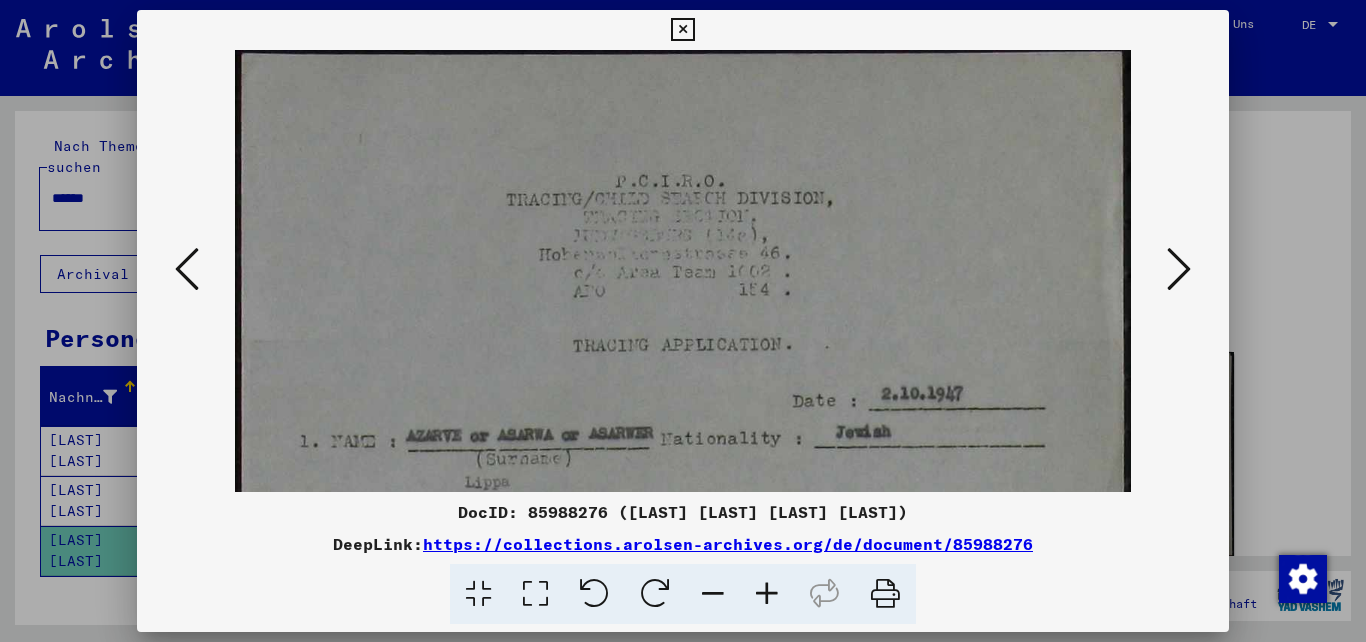 click at bounding box center [767, 594] 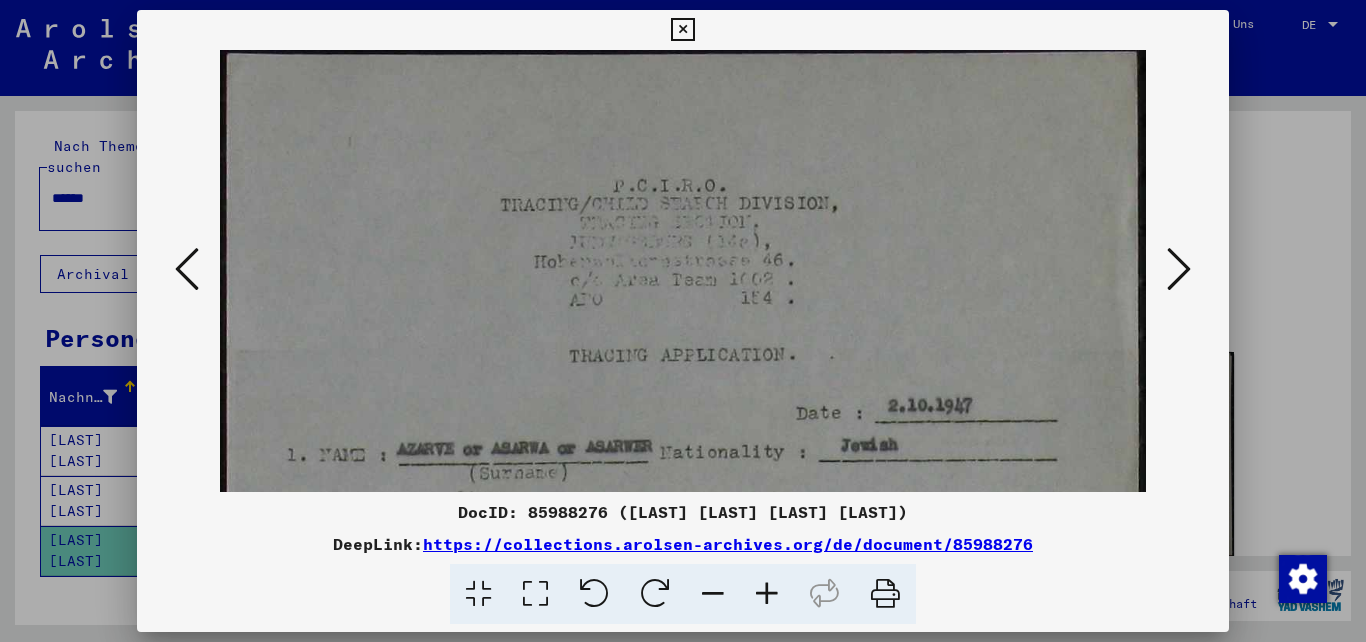 click at bounding box center (767, 594) 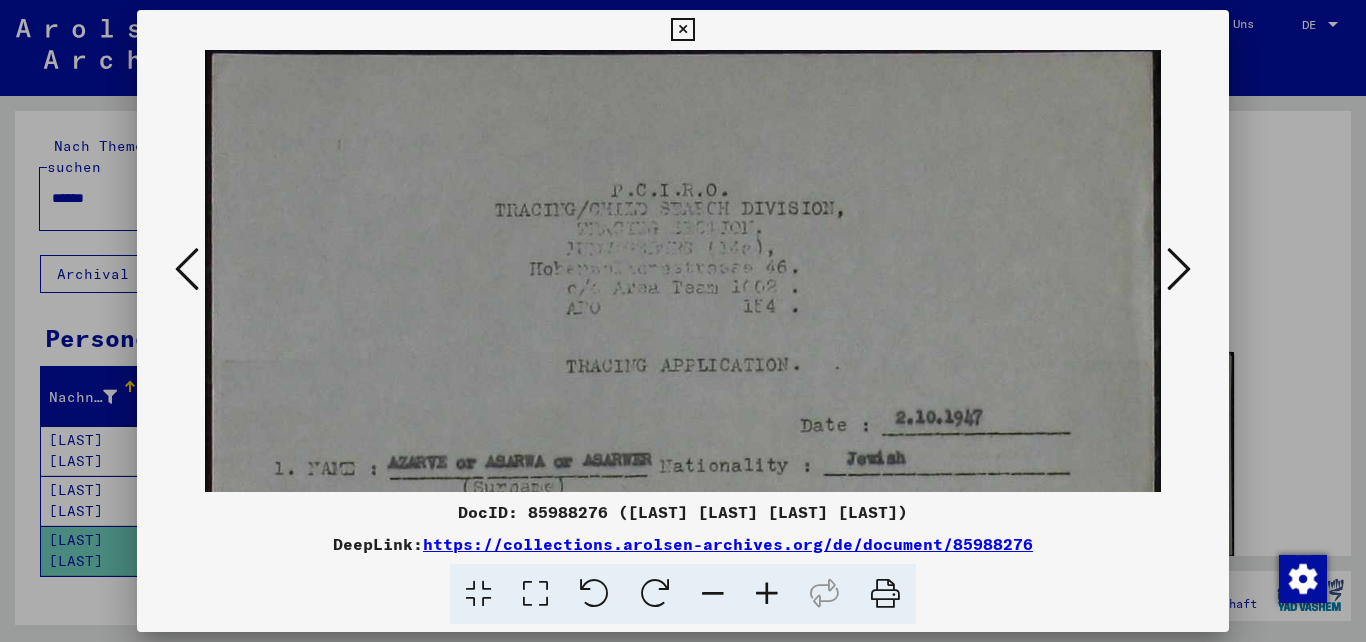 click at bounding box center [767, 594] 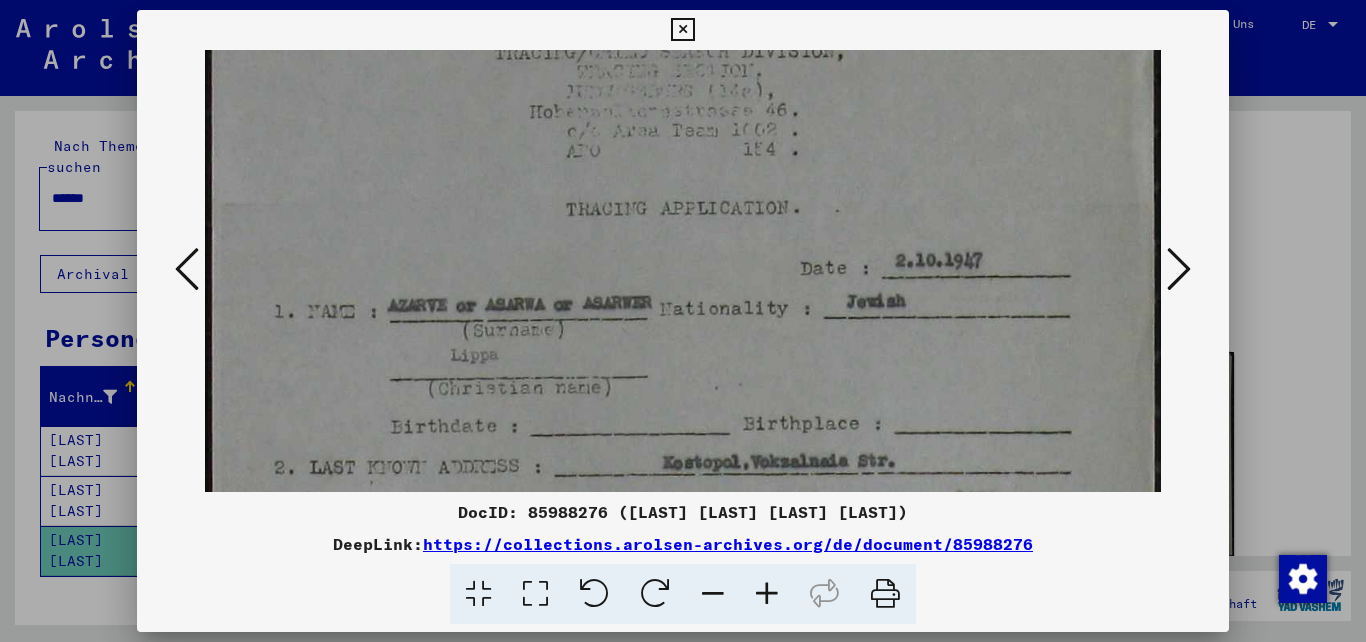 drag, startPoint x: 840, startPoint y: 430, endPoint x: 842, endPoint y: 225, distance: 205.00975 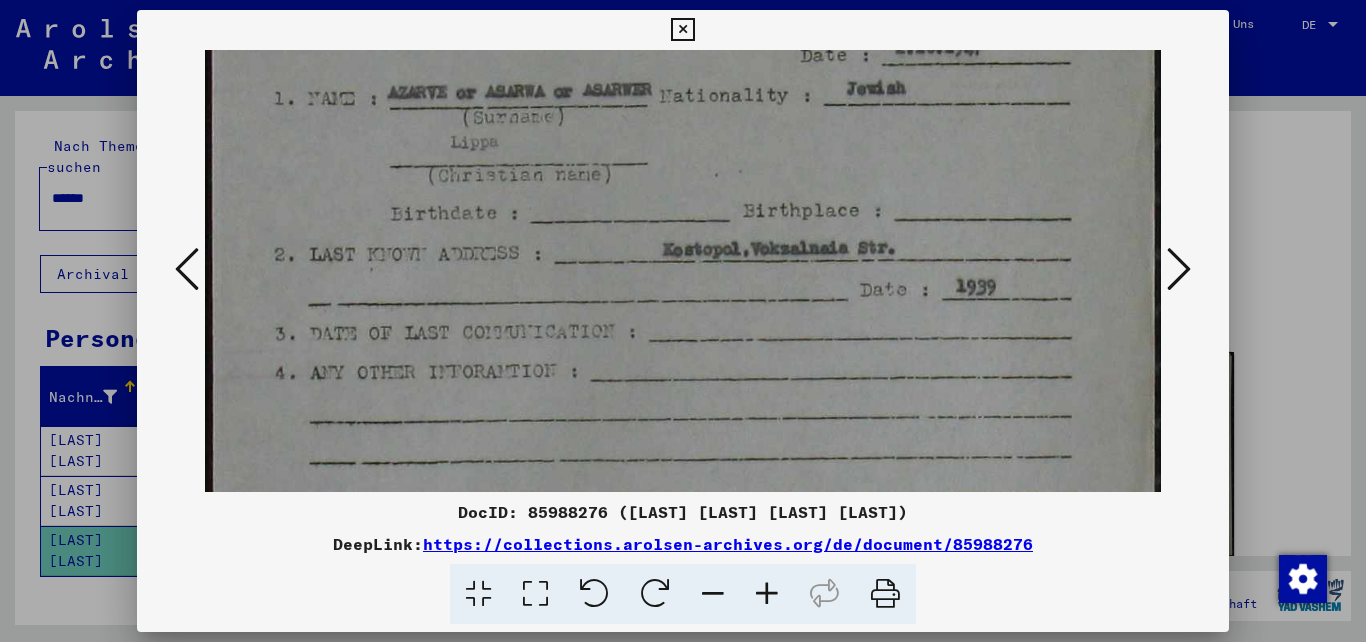 scroll, scrollTop: 371, scrollLeft: 0, axis: vertical 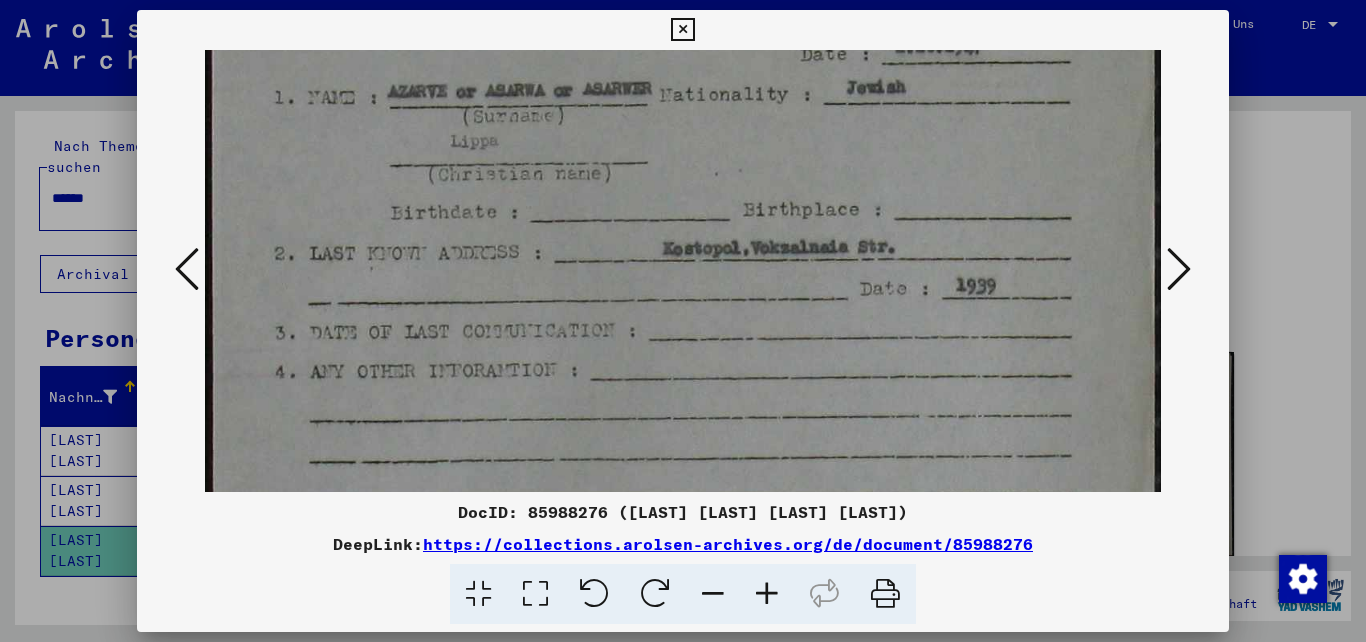 drag, startPoint x: 928, startPoint y: 392, endPoint x: 901, endPoint y: 226, distance: 168.18144 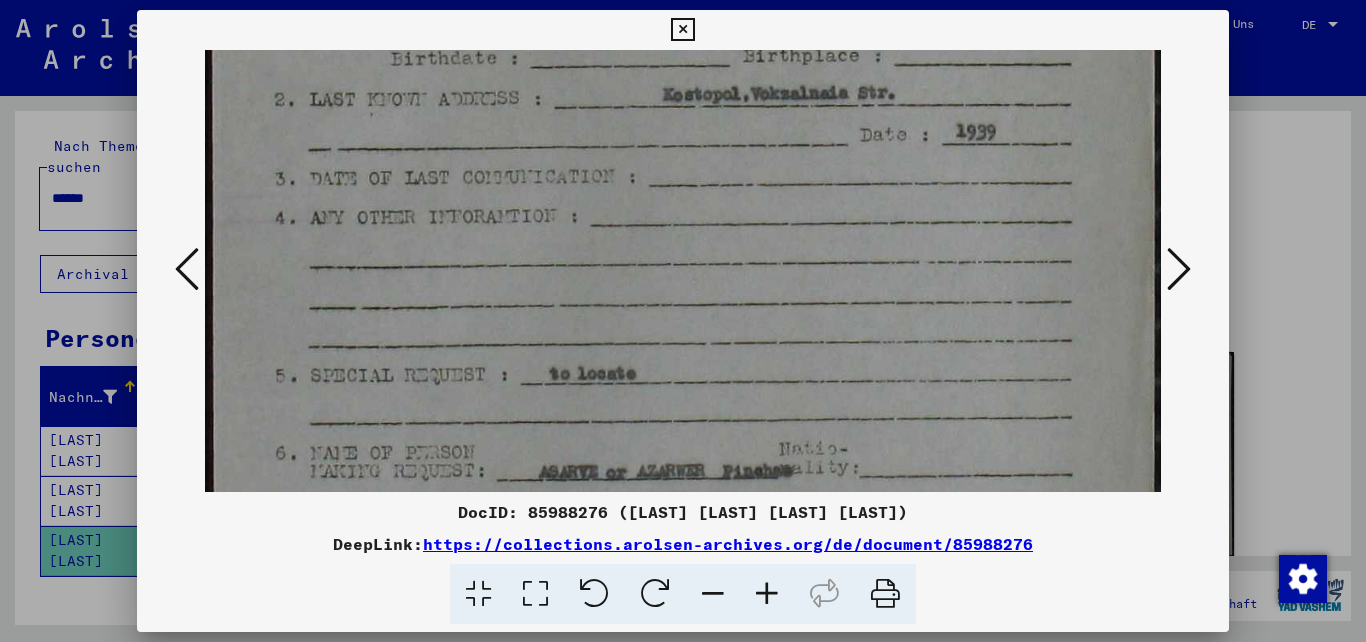 scroll, scrollTop: 526, scrollLeft: 0, axis: vertical 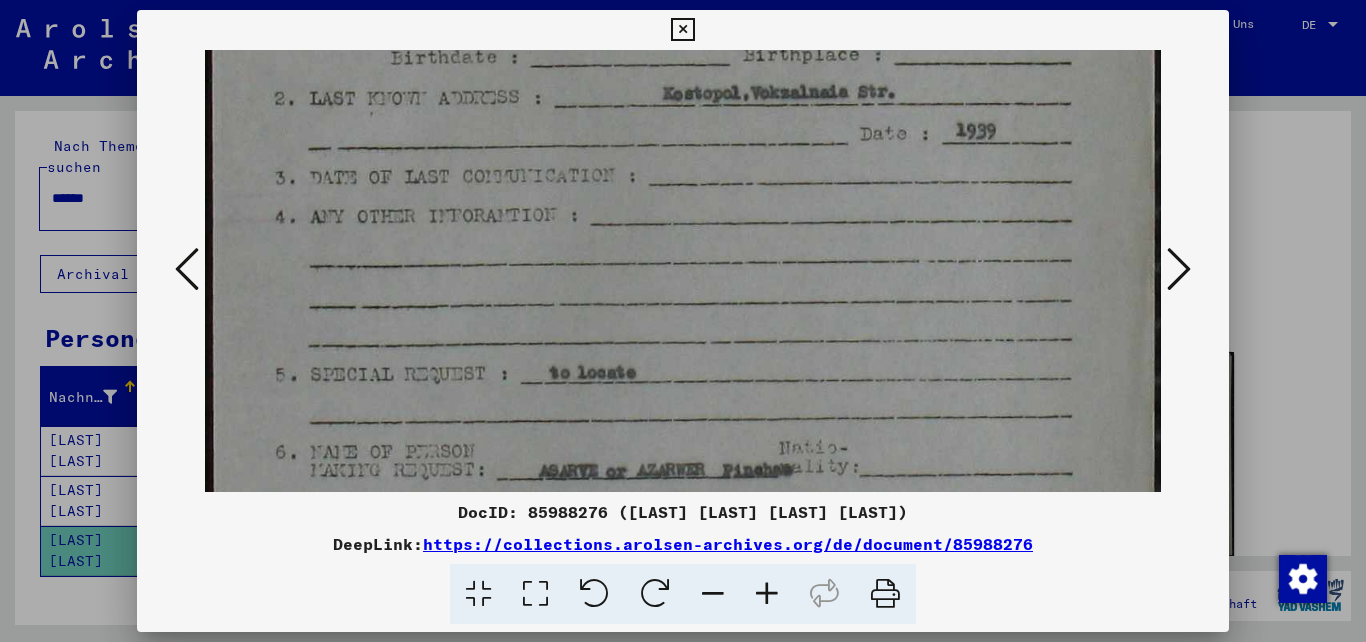 drag, startPoint x: 918, startPoint y: 377, endPoint x: 871, endPoint y: 222, distance: 161.96913 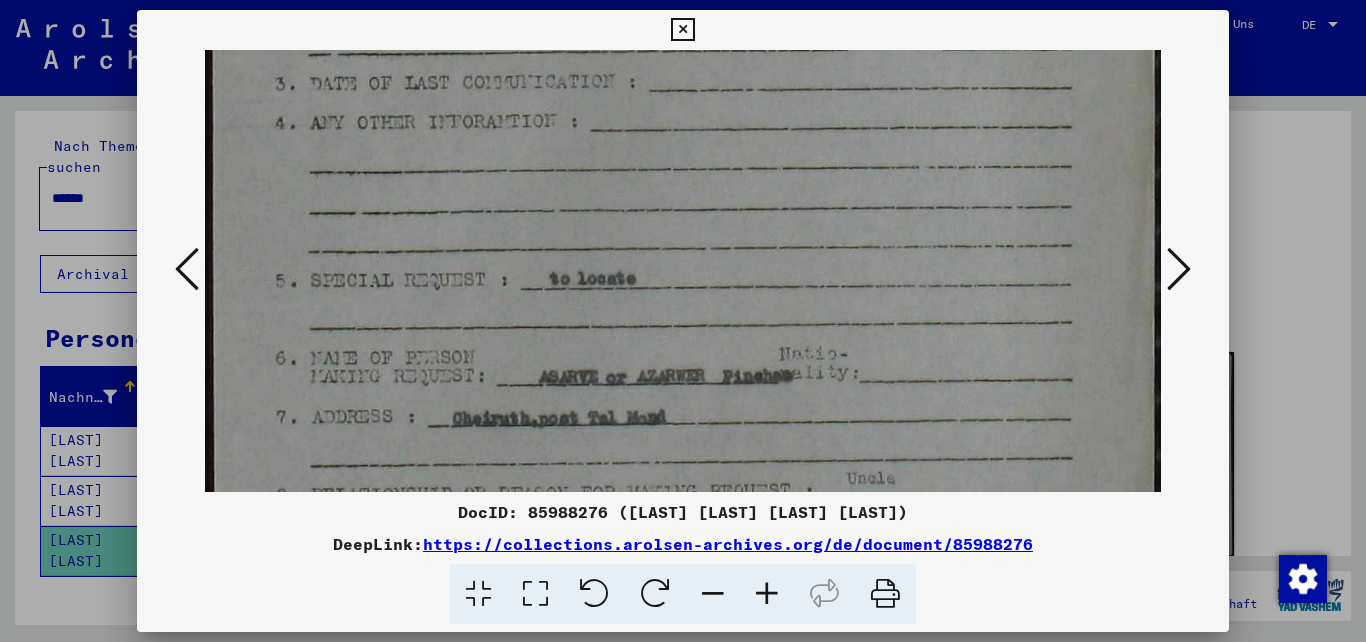 scroll, scrollTop: 656, scrollLeft: 0, axis: vertical 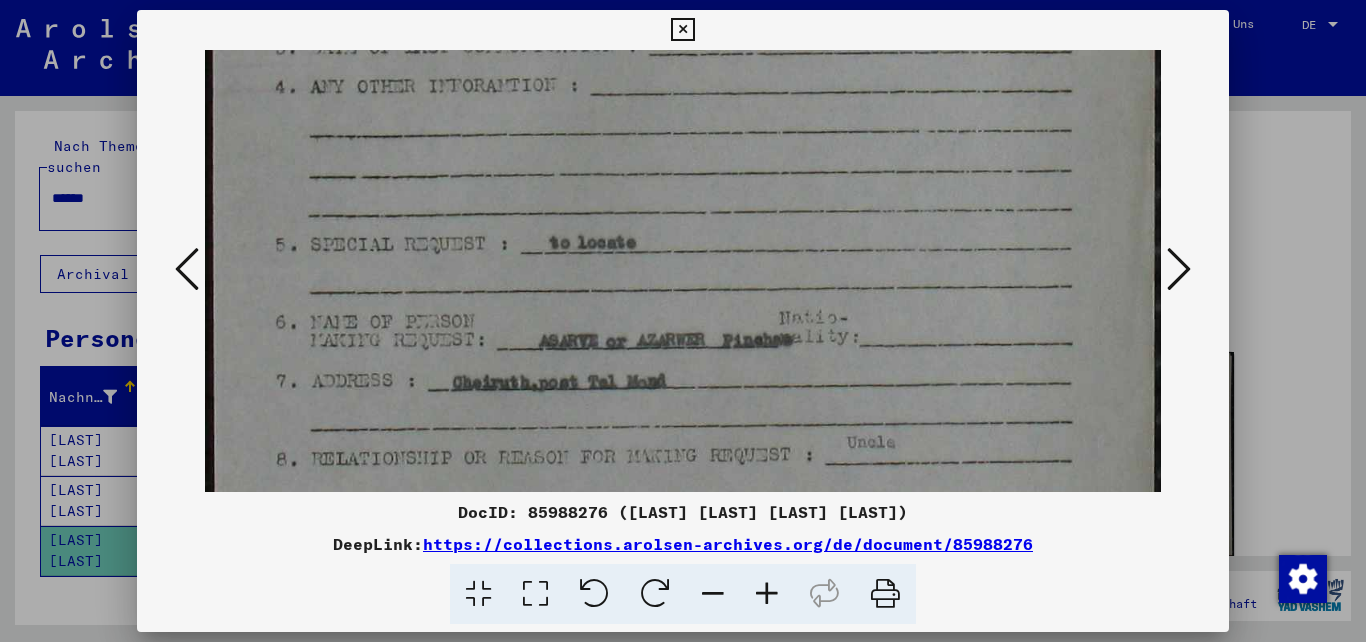 drag, startPoint x: 832, startPoint y: 354, endPoint x: 842, endPoint y: 224, distance: 130.38405 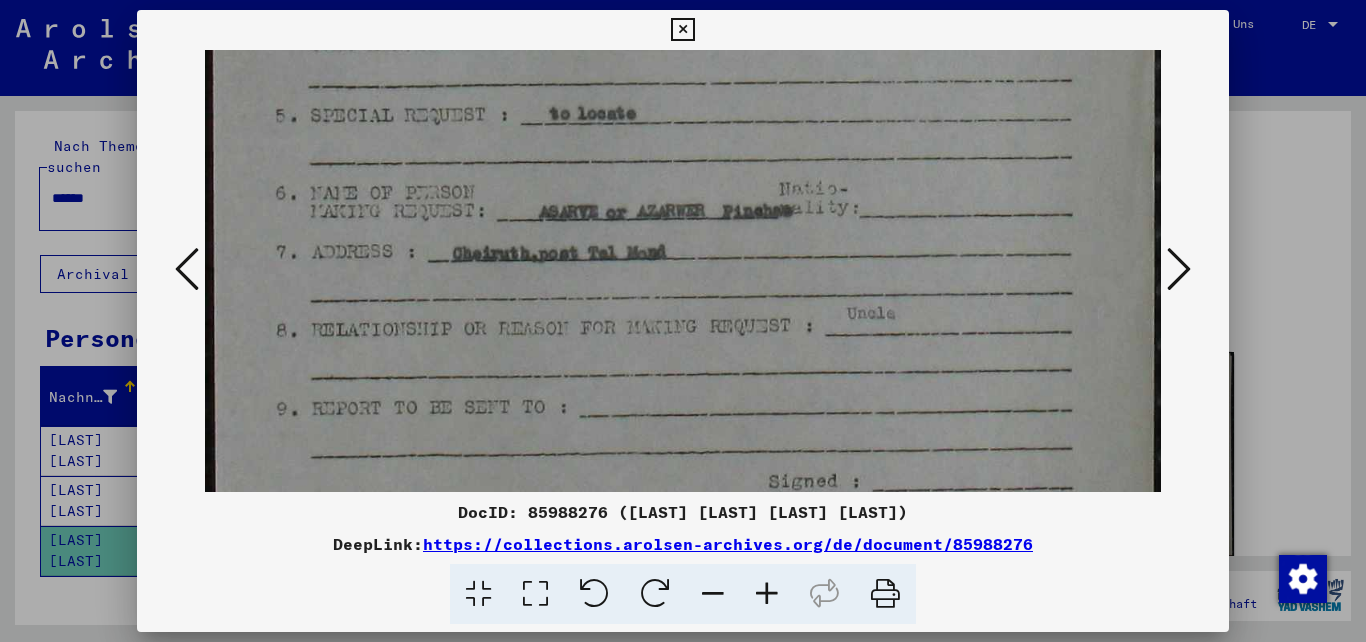 scroll, scrollTop: 787, scrollLeft: 0, axis: vertical 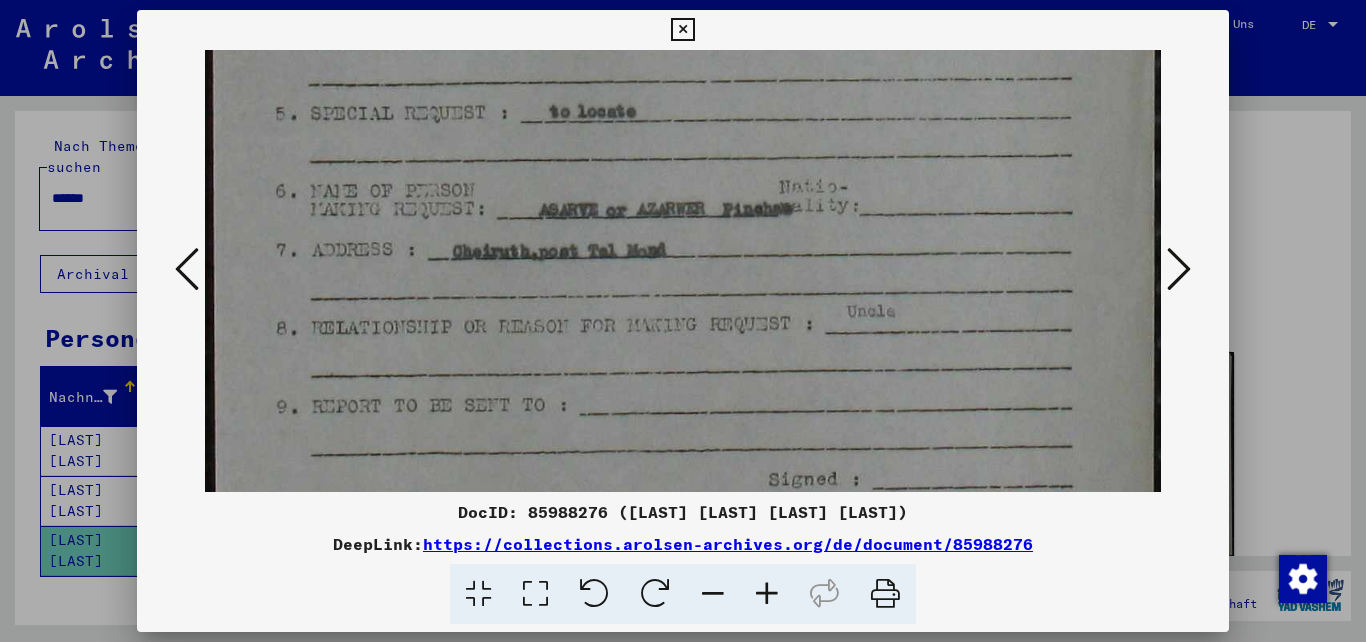 drag, startPoint x: 917, startPoint y: 397, endPoint x: 881, endPoint y: 266, distance: 135.85654 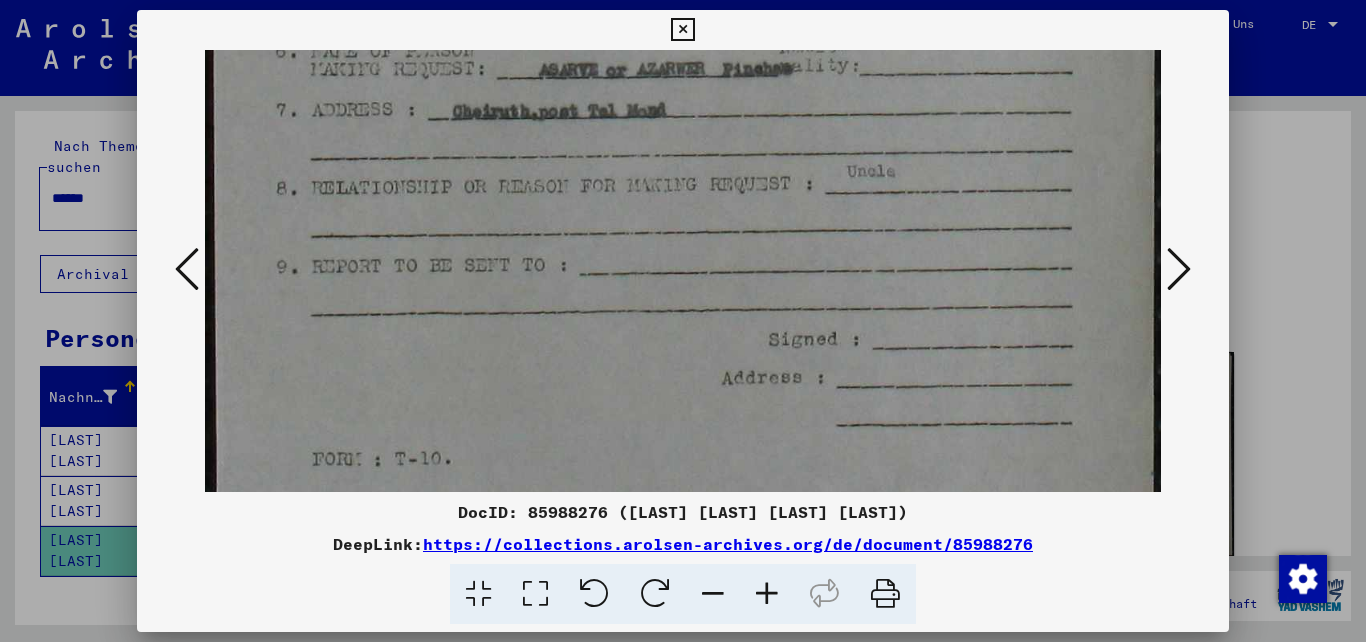 scroll, scrollTop: 932, scrollLeft: 0, axis: vertical 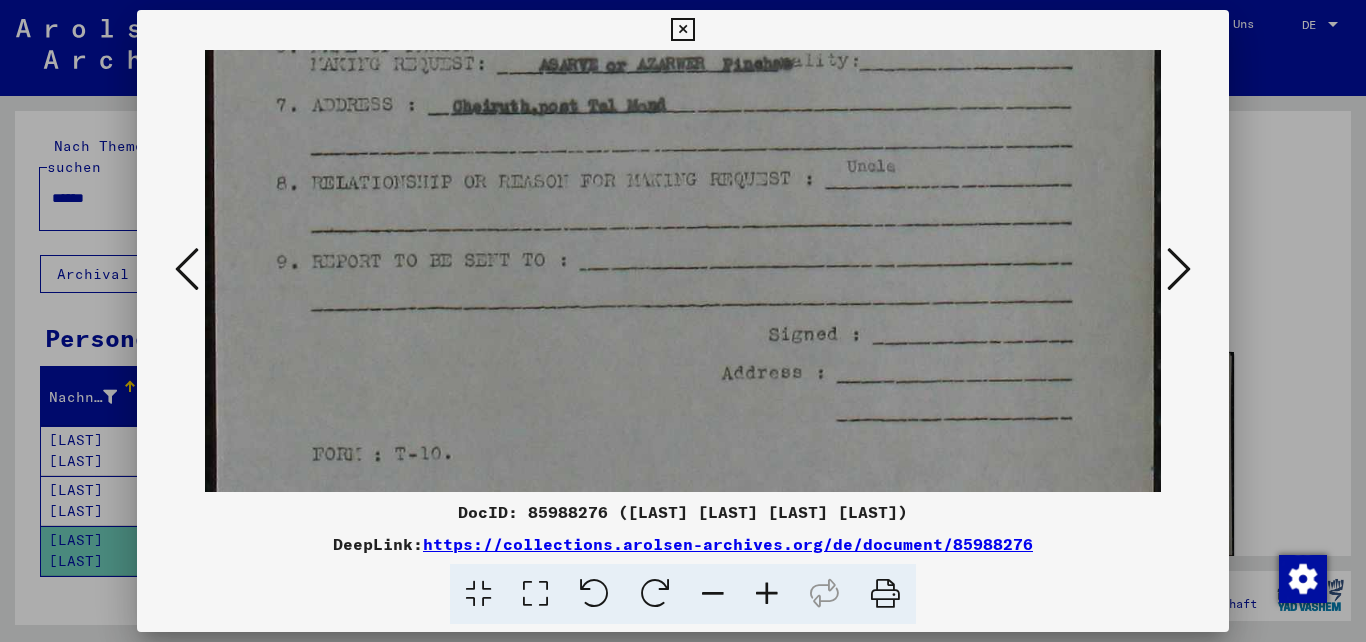 drag, startPoint x: 836, startPoint y: 323, endPoint x: 808, endPoint y: 178, distance: 147.67871 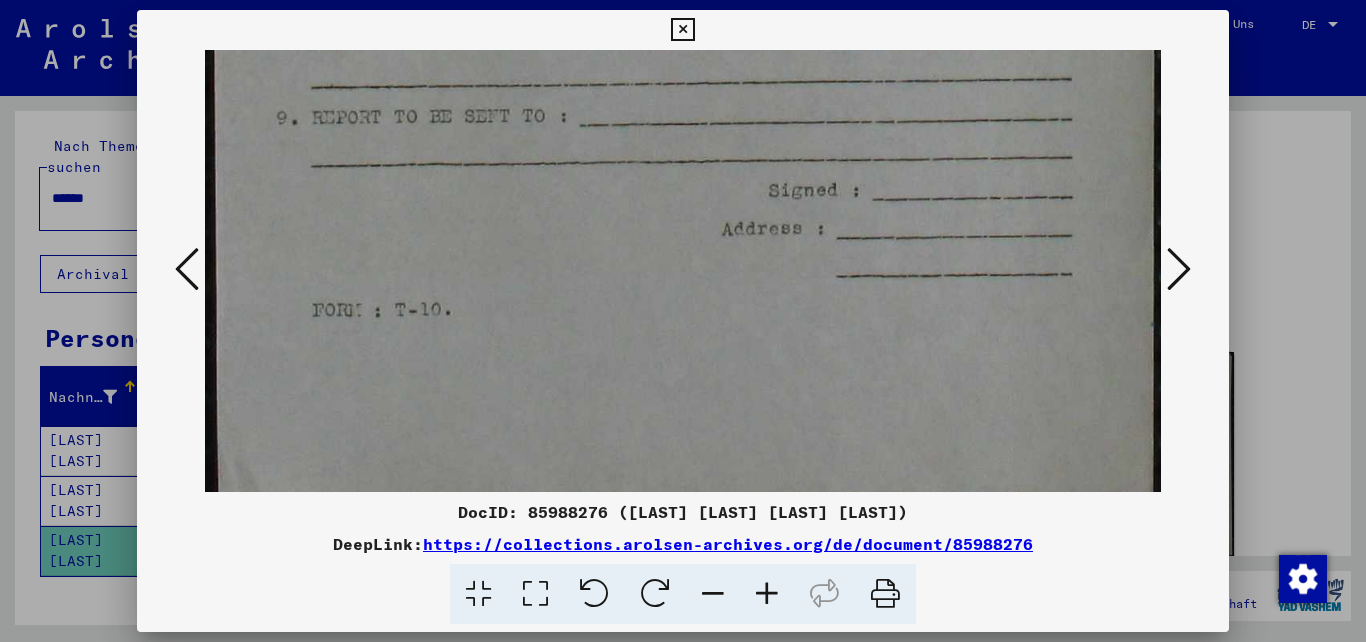 drag, startPoint x: 966, startPoint y: 276, endPoint x: 893, endPoint y: 132, distance: 161.44658 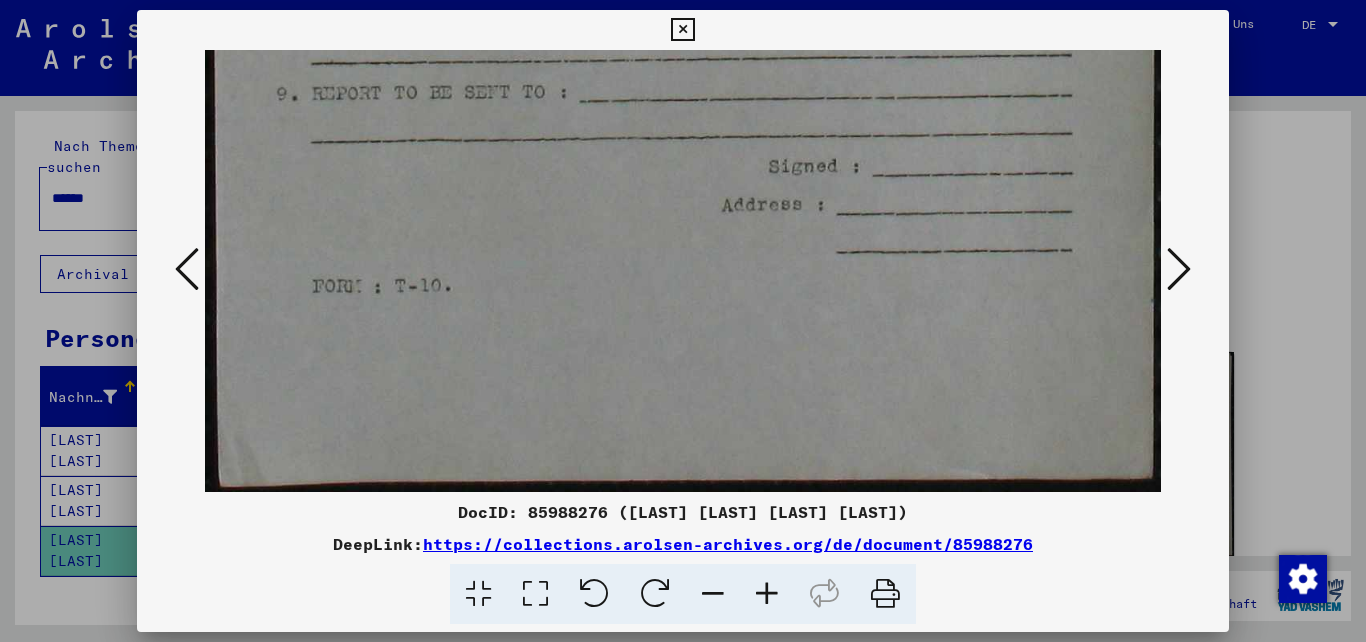 drag, startPoint x: 907, startPoint y: 335, endPoint x: 872, endPoint y: 127, distance: 210.92416 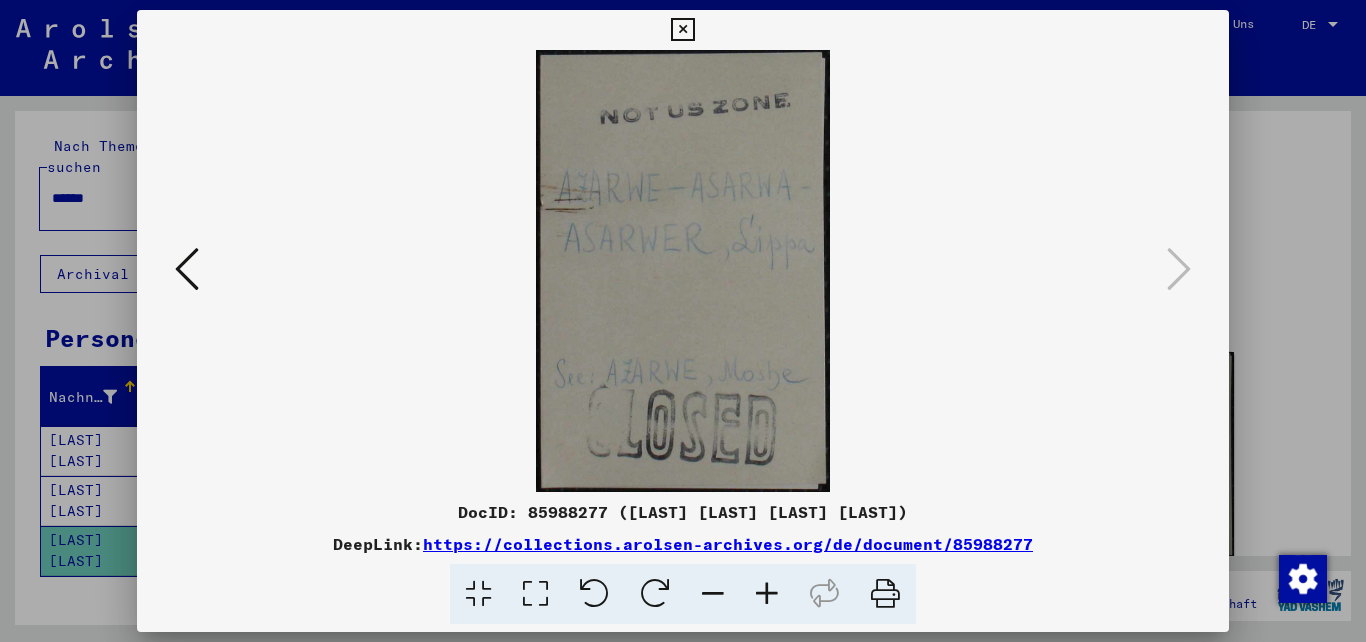 click at bounding box center (682, 30) 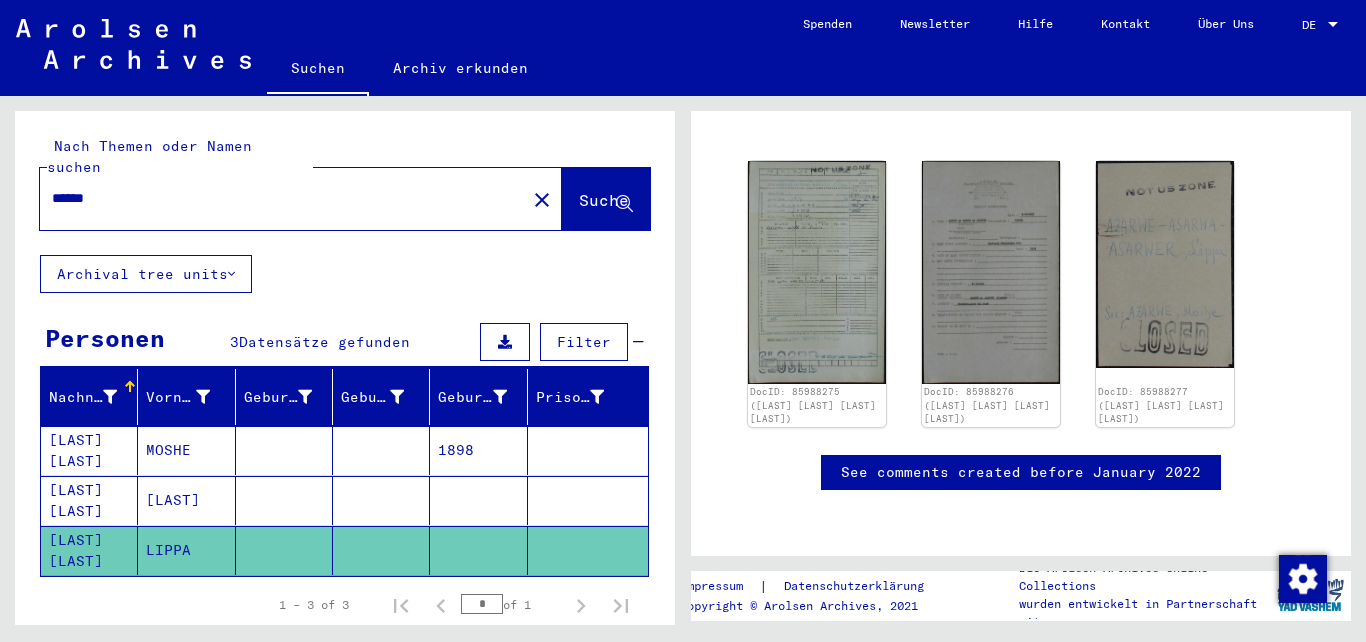 scroll, scrollTop: 0, scrollLeft: 0, axis: both 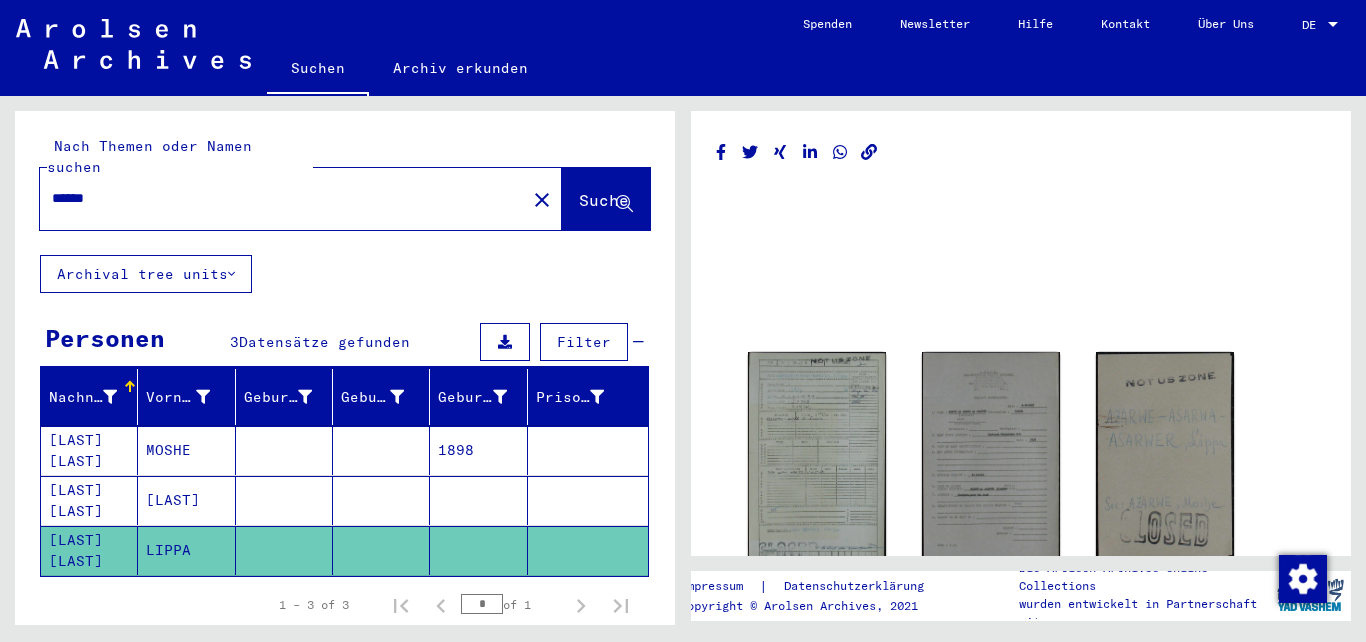 click on "[LAST]" at bounding box center (186, 550) 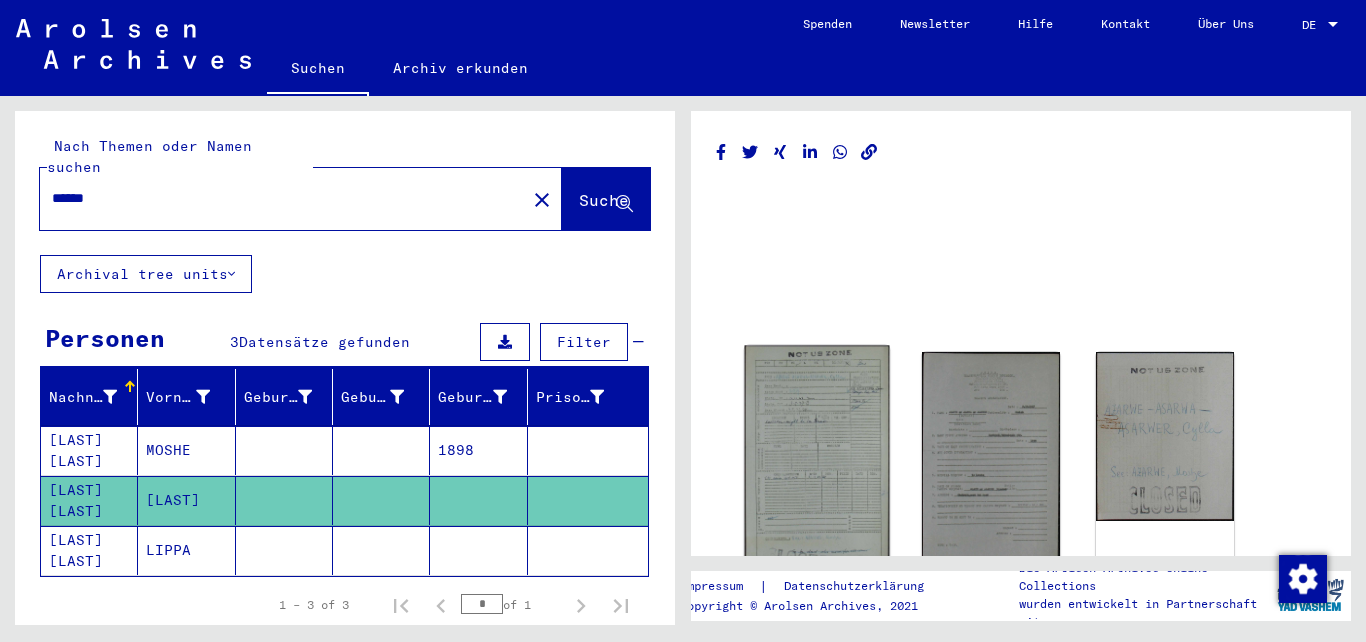 click 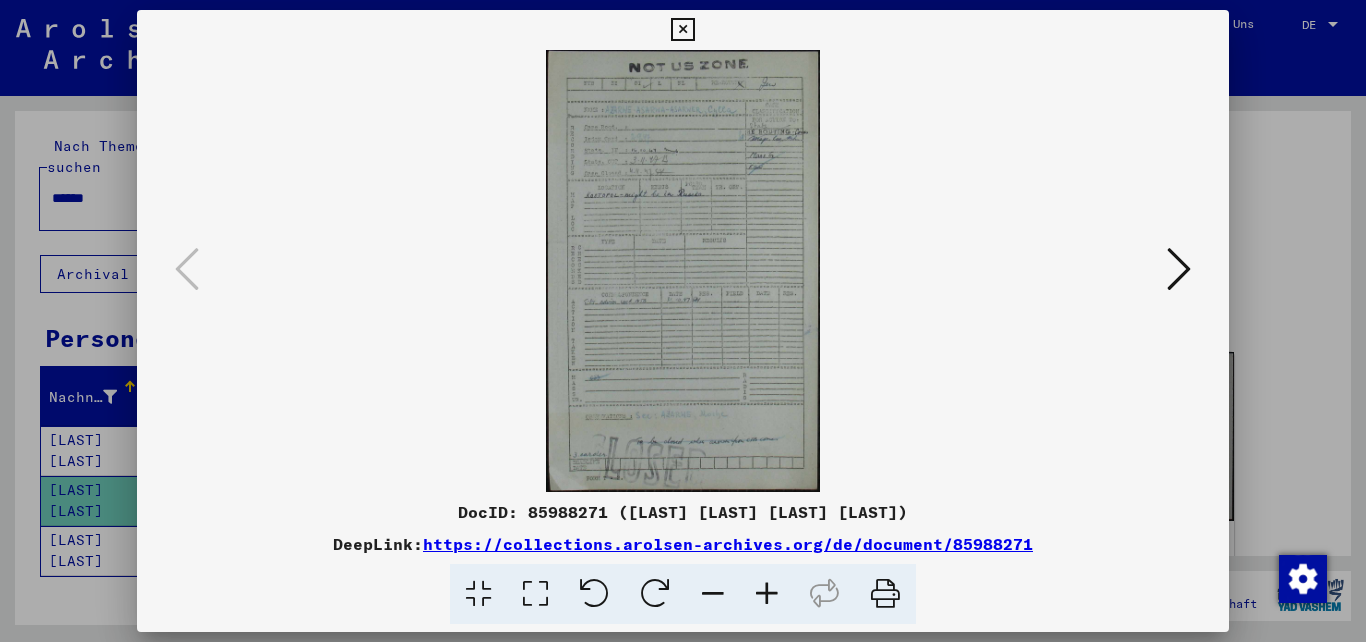 click at bounding box center (767, 594) 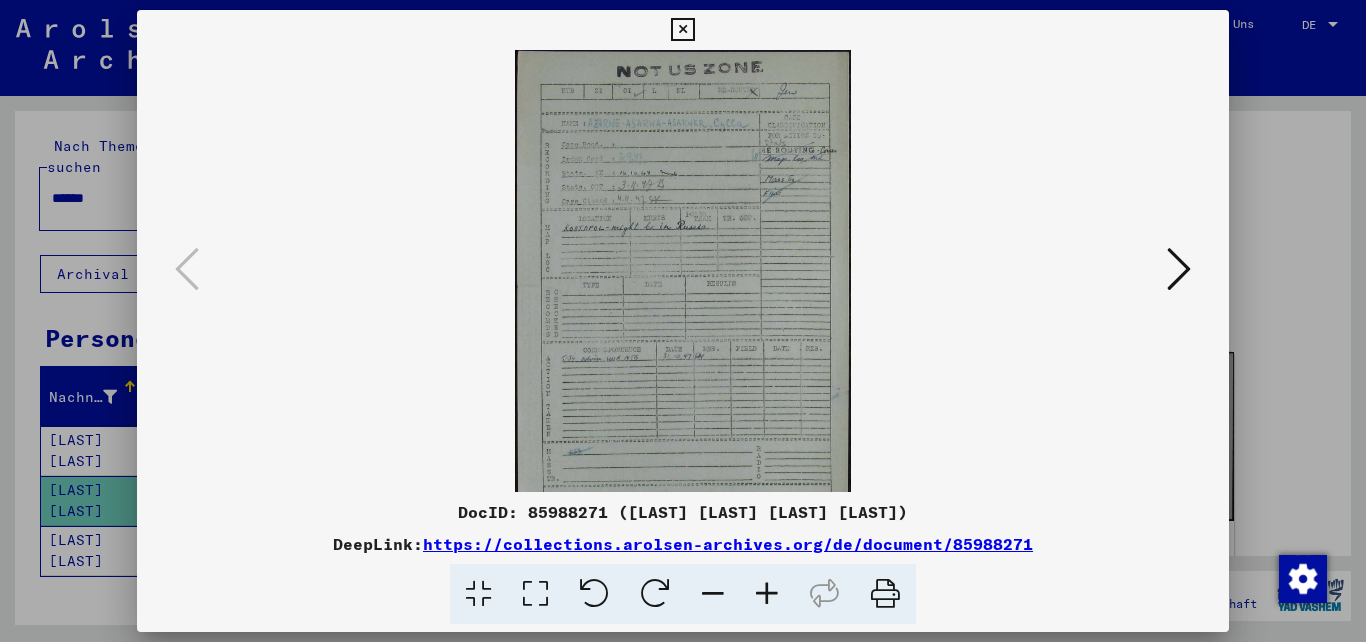 click at bounding box center (767, 594) 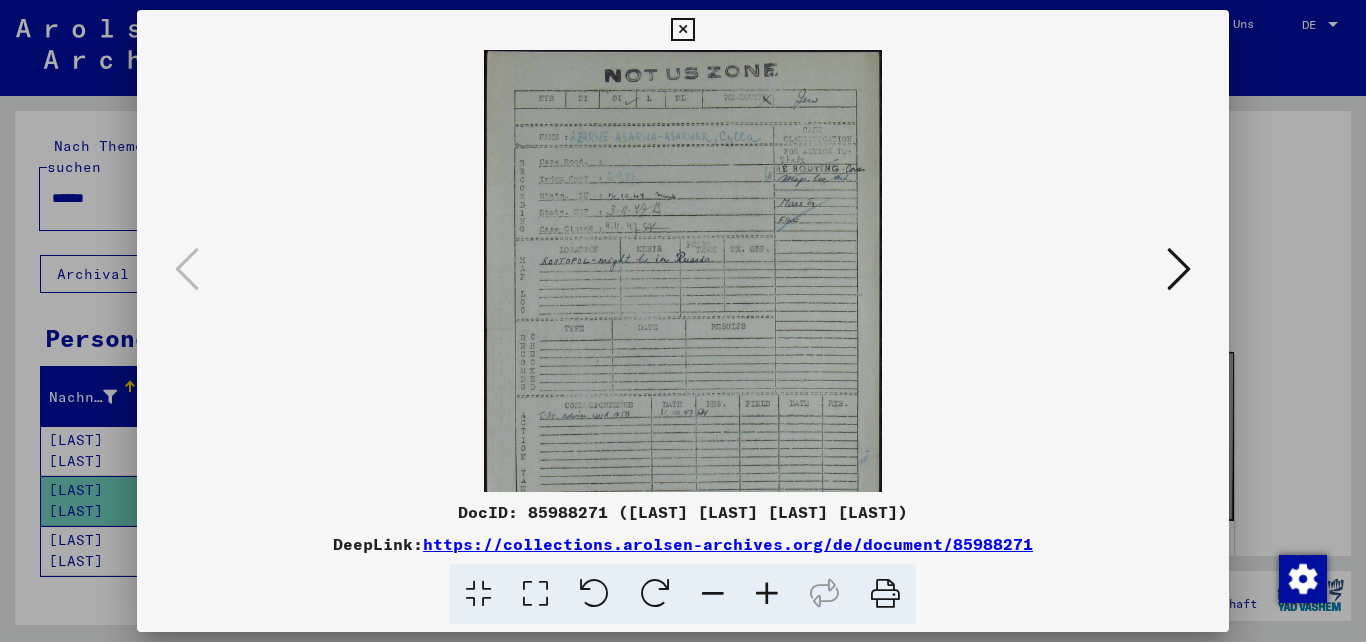 click at bounding box center (767, 594) 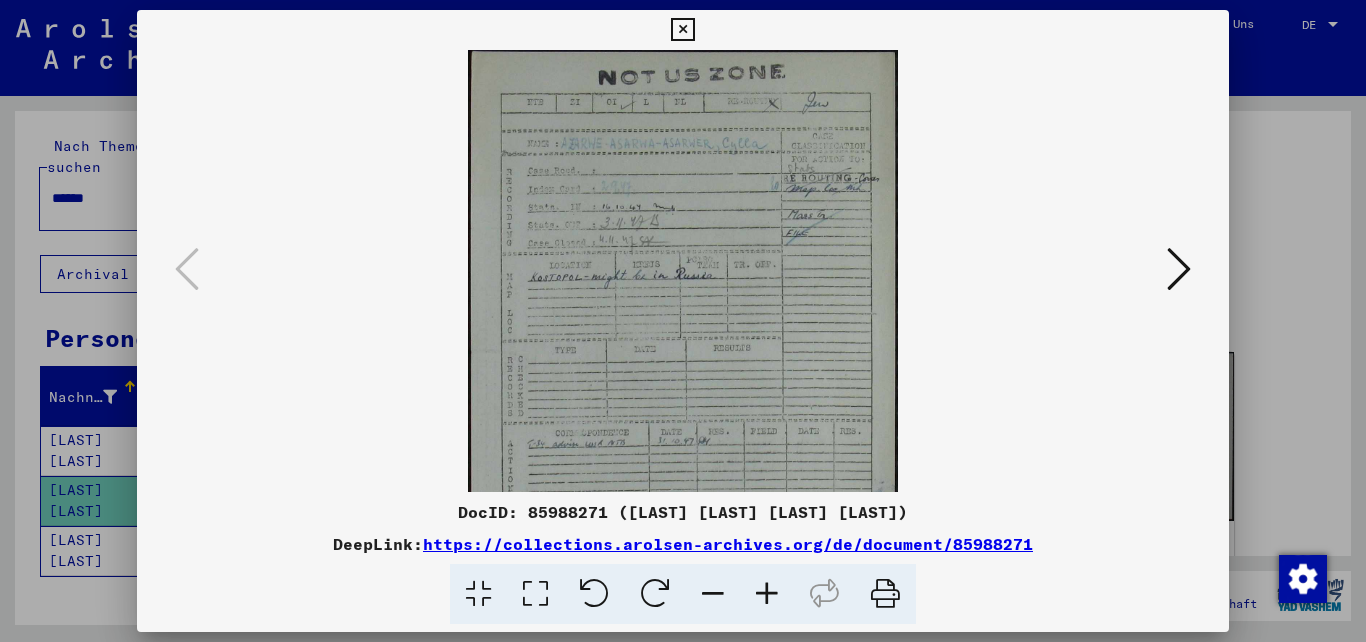 click at bounding box center [767, 594] 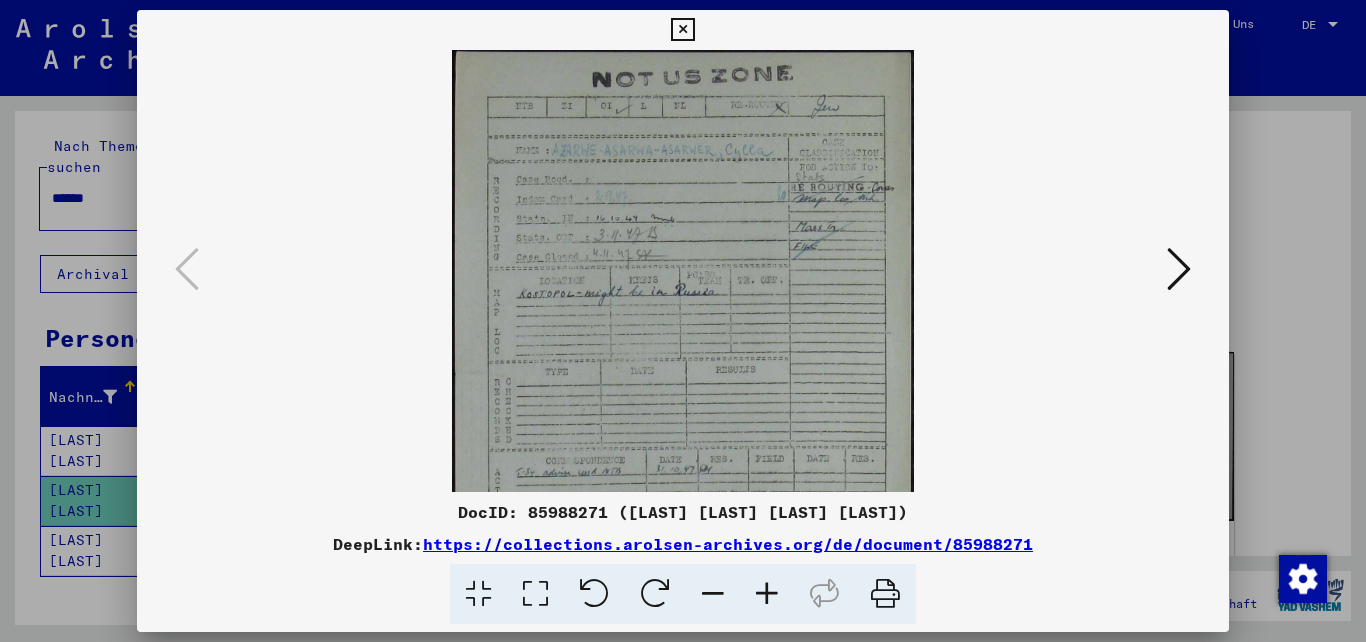 click at bounding box center [767, 594] 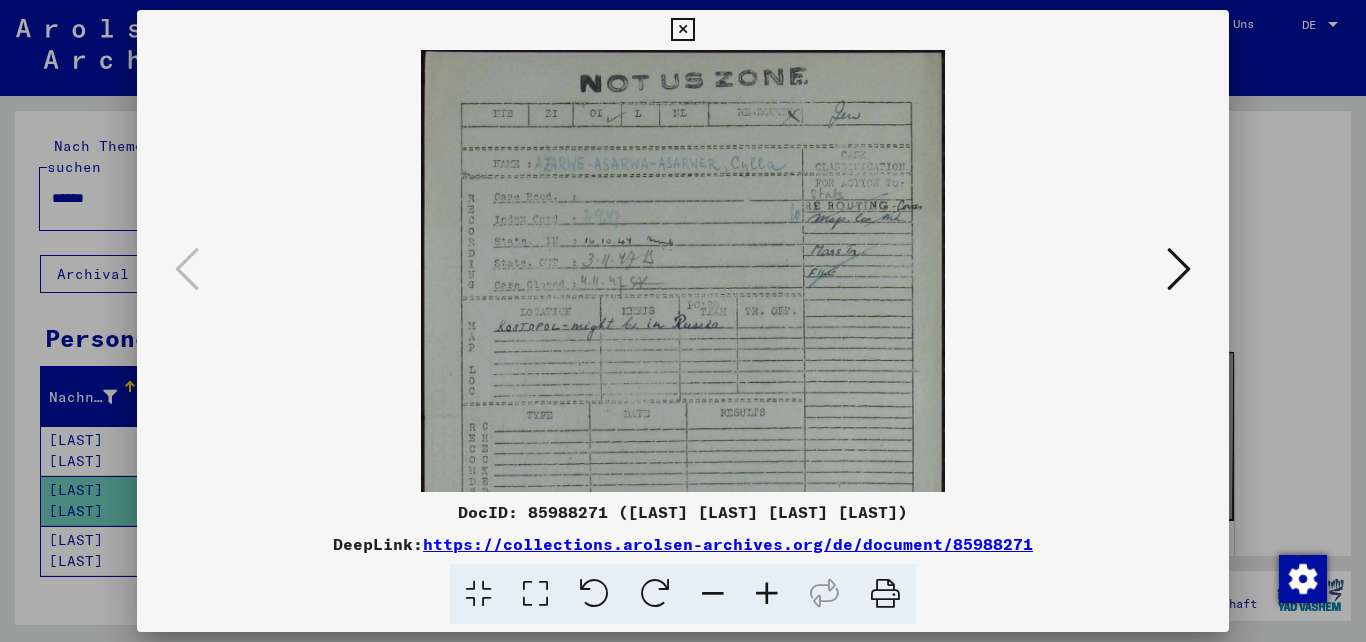 click at bounding box center [767, 594] 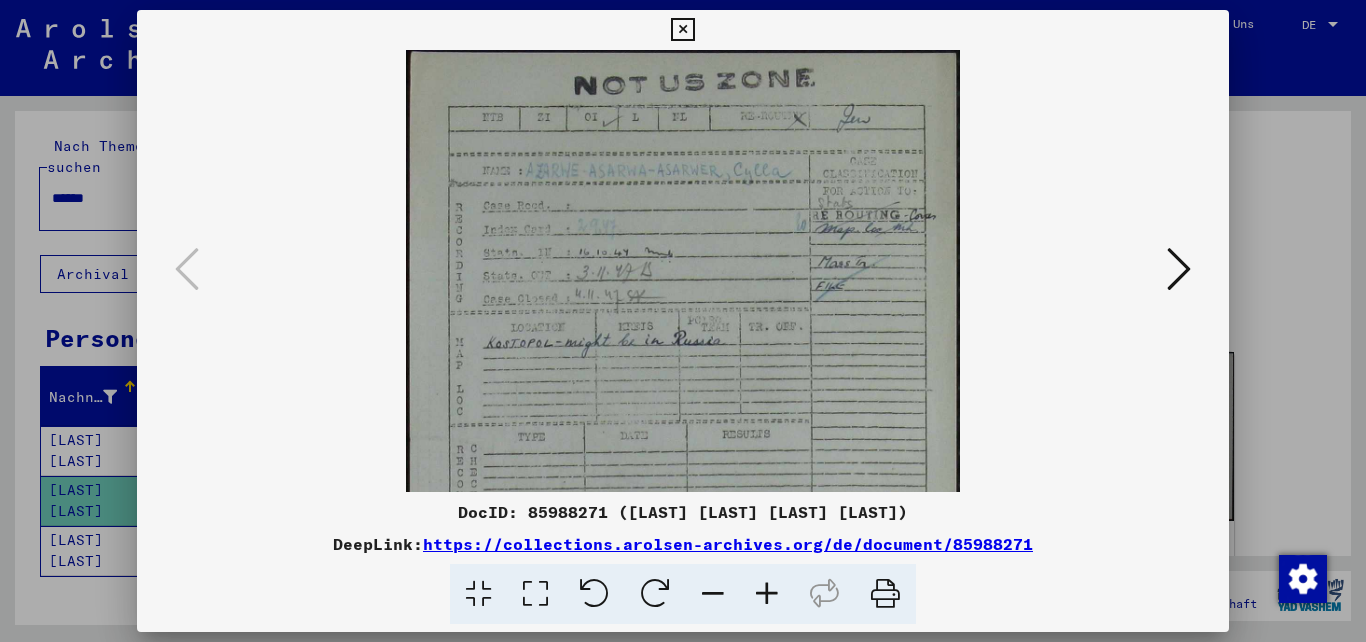 click at bounding box center [767, 594] 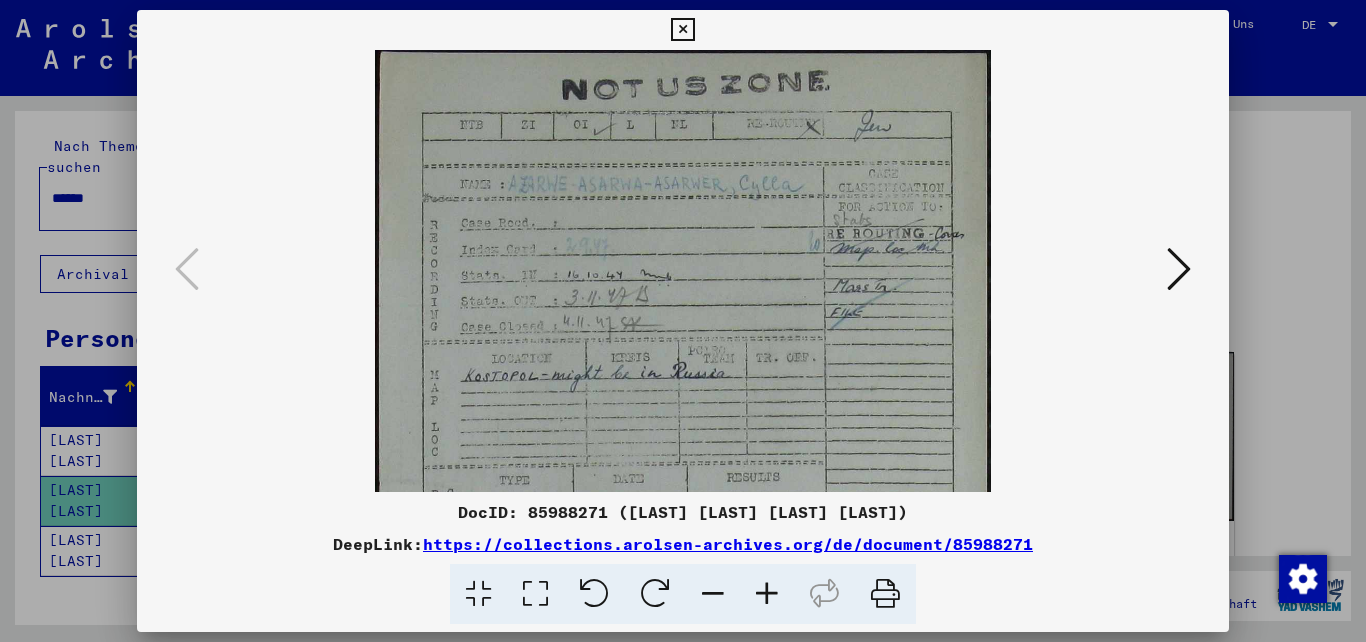 click at bounding box center [767, 594] 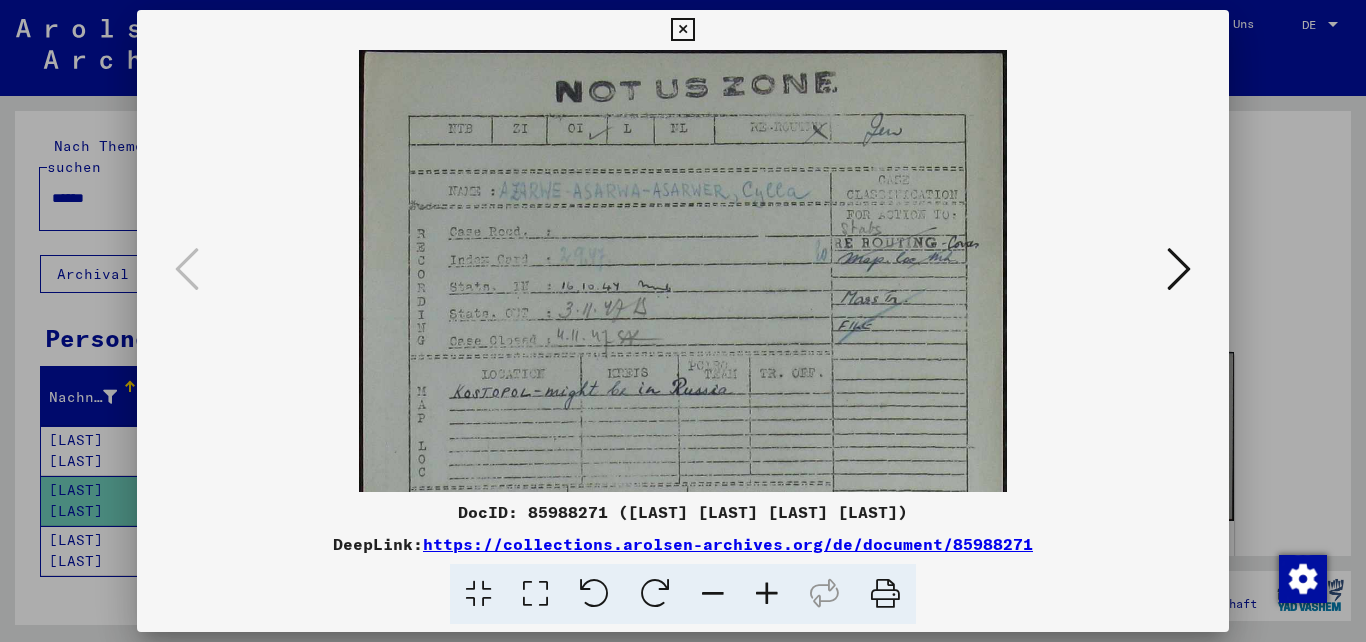 click at bounding box center [767, 594] 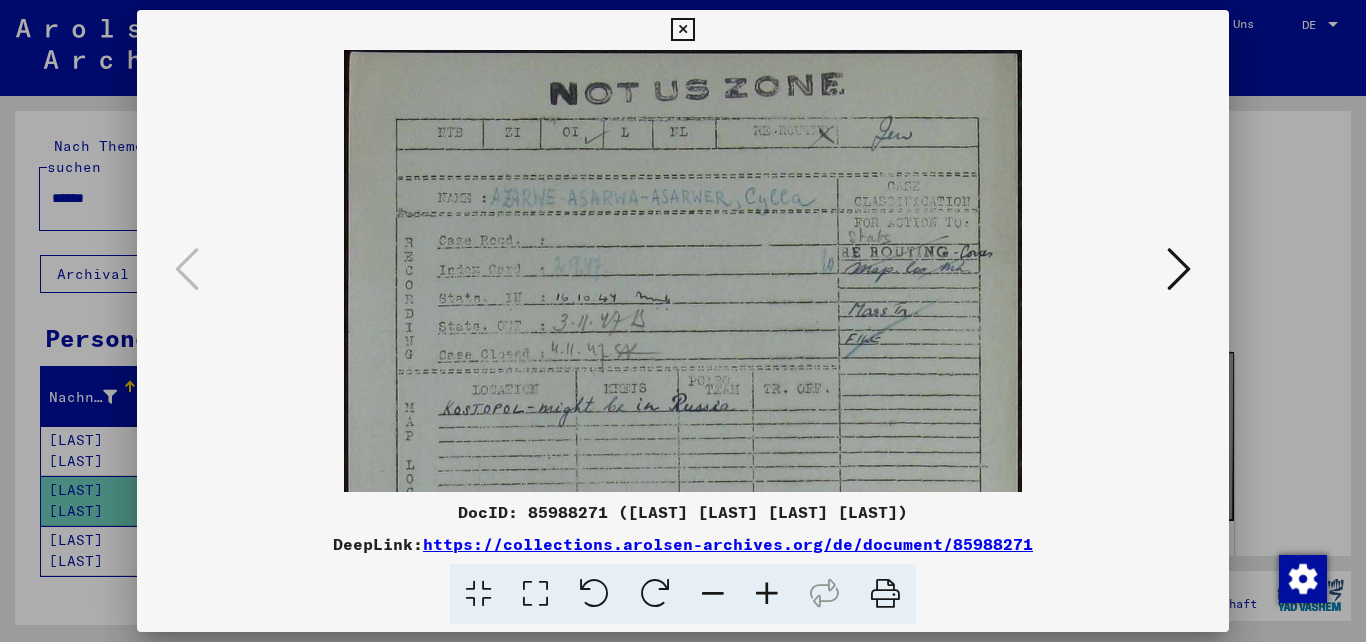 click at bounding box center [767, 594] 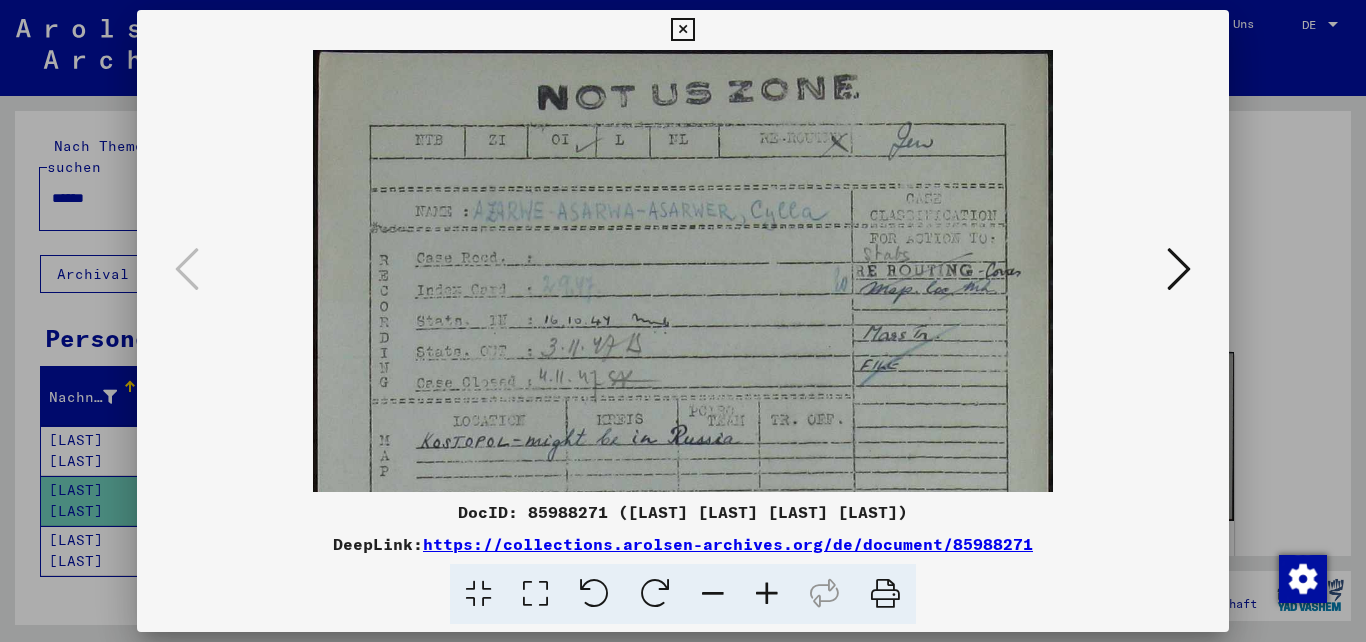 click at bounding box center (767, 594) 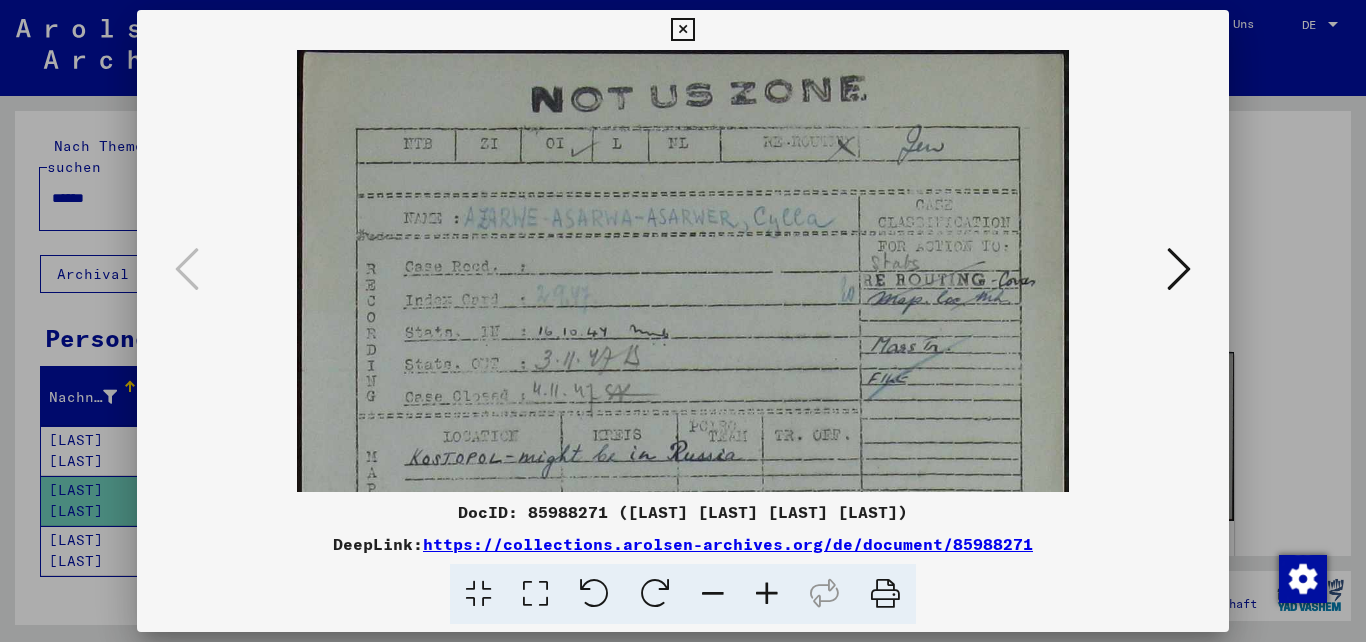 click at bounding box center [767, 594] 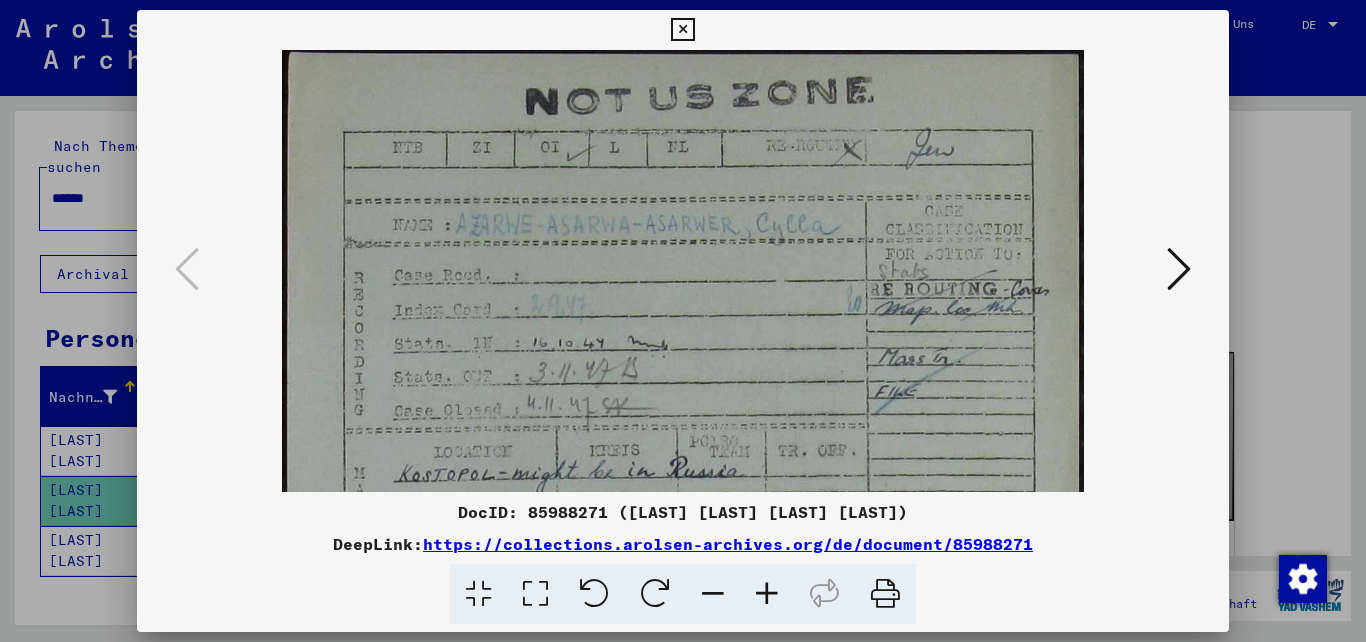 click at bounding box center (767, 594) 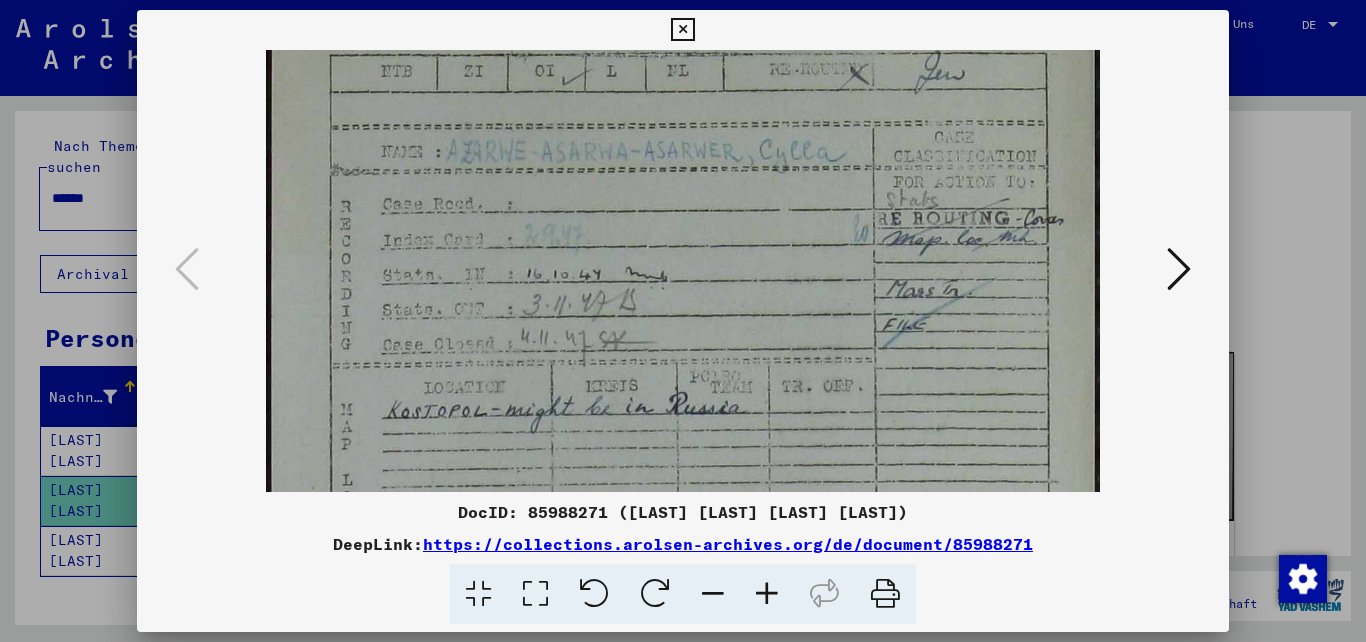 drag, startPoint x: 958, startPoint y: 406, endPoint x: 903, endPoint y: 256, distance: 159.76546 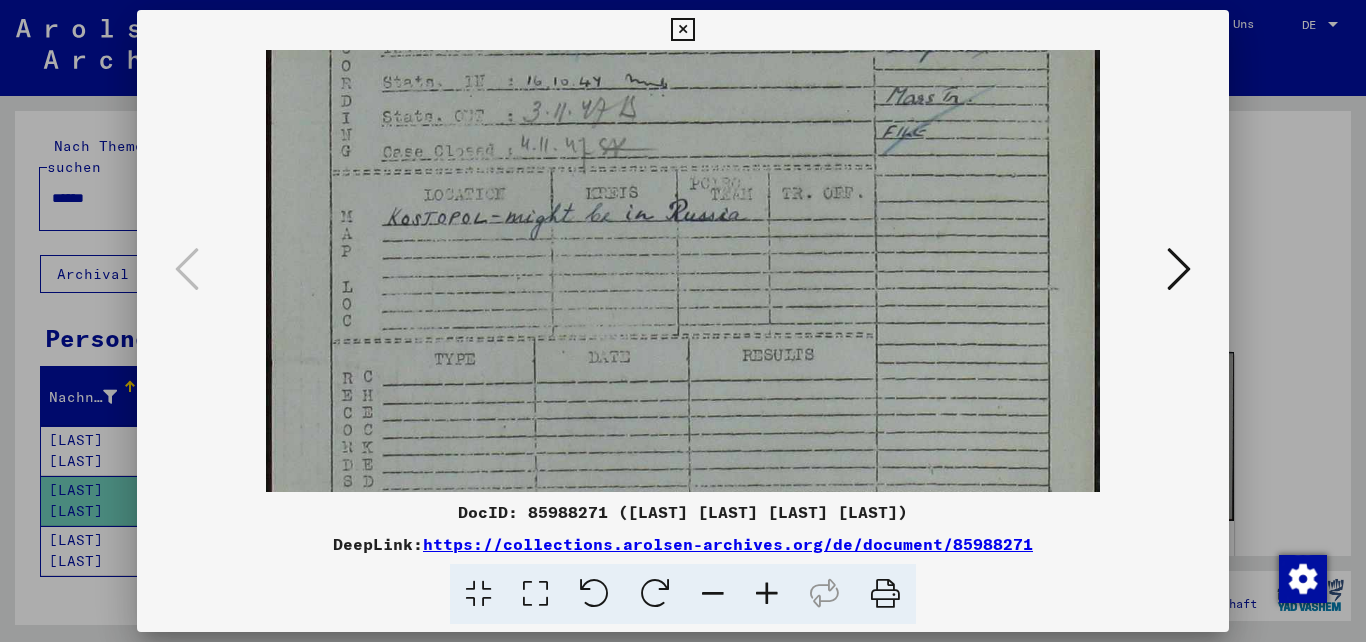 scroll, scrollTop: 432, scrollLeft: 0, axis: vertical 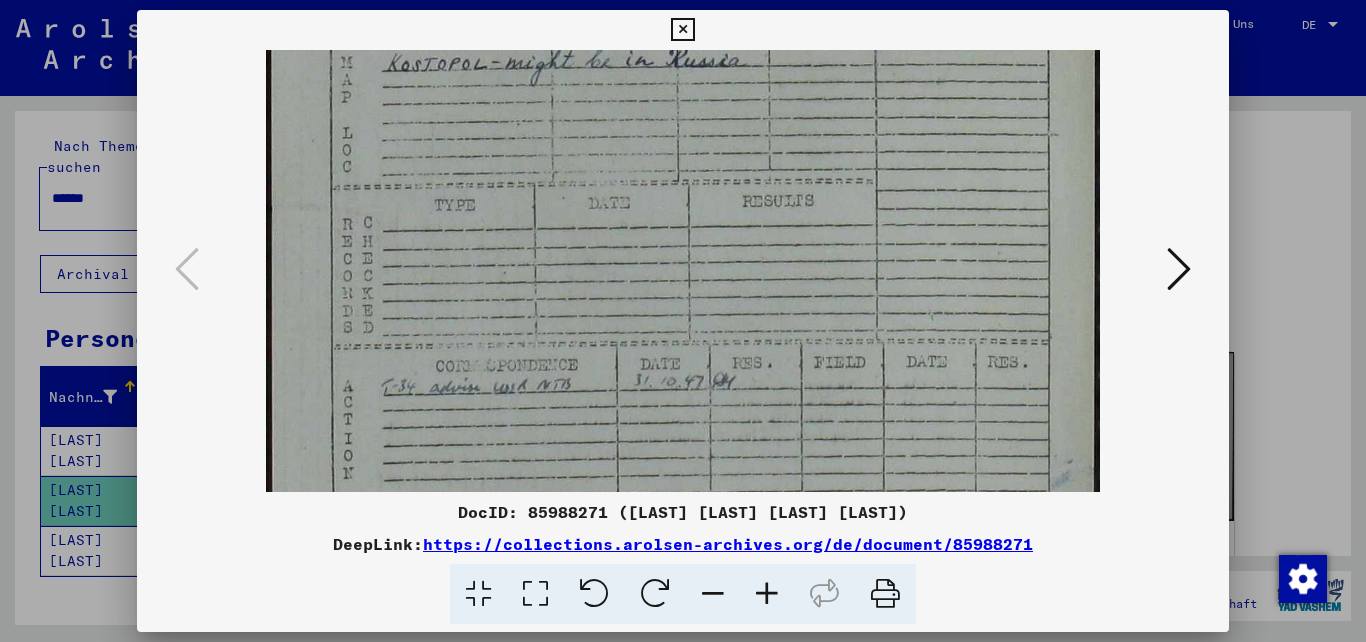 drag, startPoint x: 884, startPoint y: 387, endPoint x: 850, endPoint y: 94, distance: 294.9661 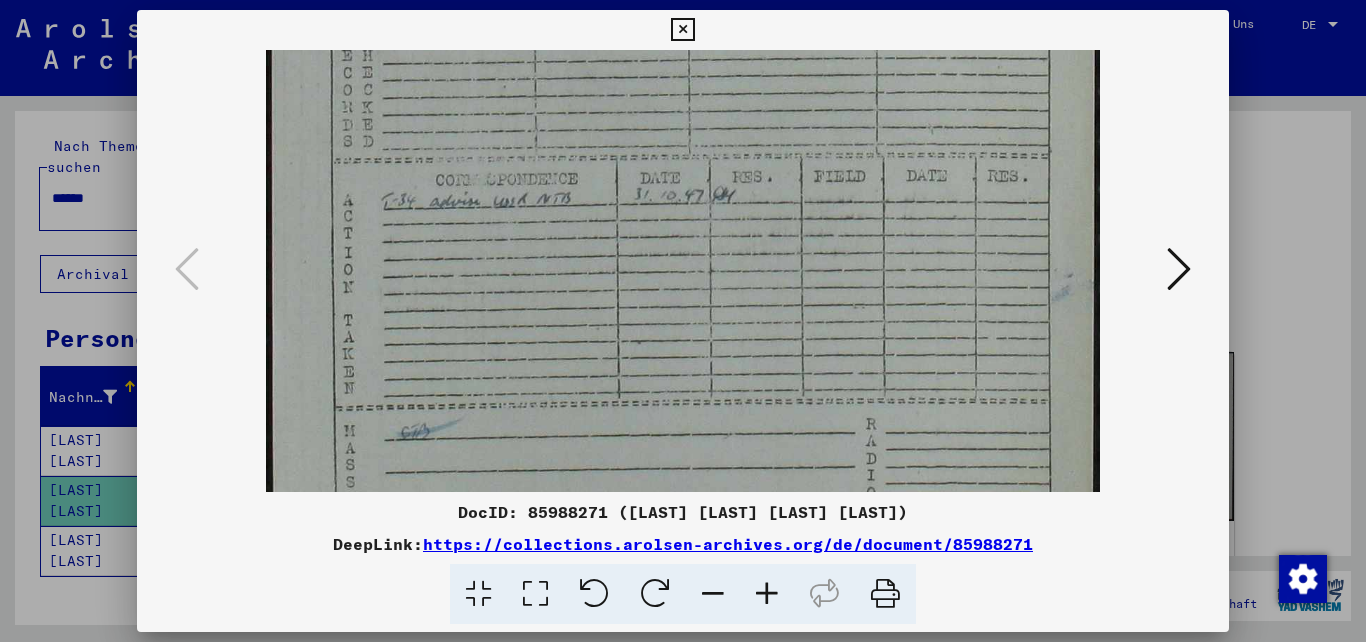 scroll, scrollTop: 737, scrollLeft: 0, axis: vertical 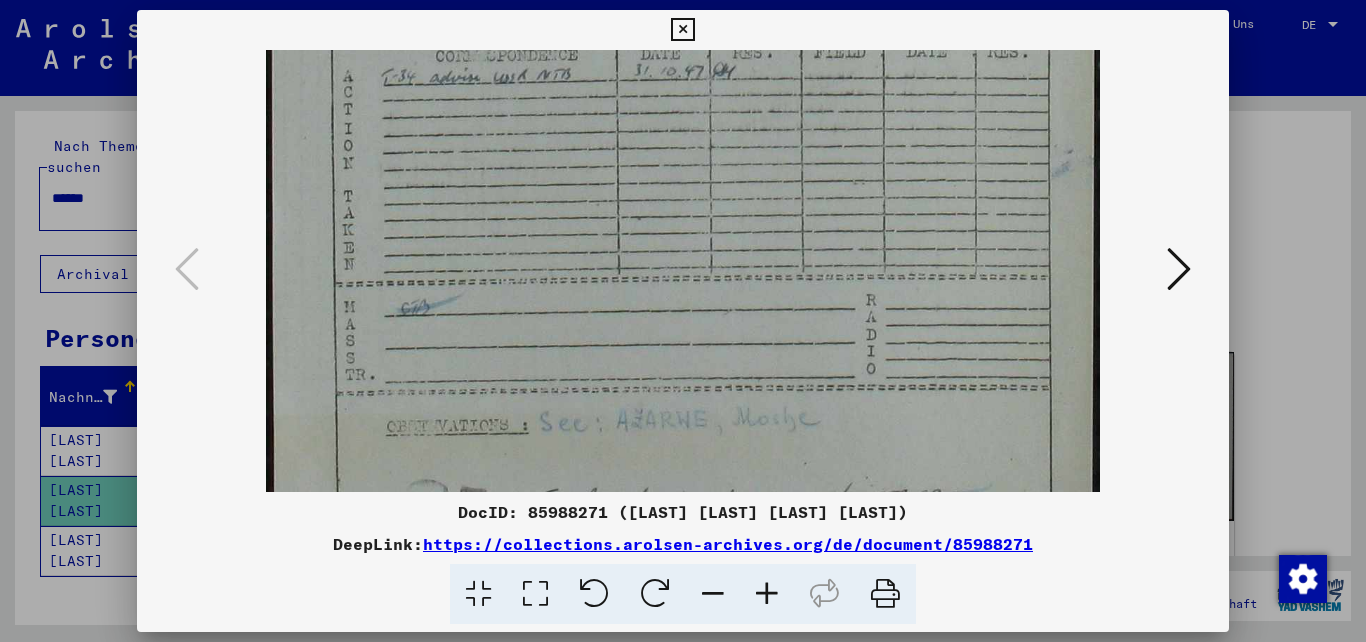 drag, startPoint x: 869, startPoint y: 419, endPoint x: 824, endPoint y: 113, distance: 309.29114 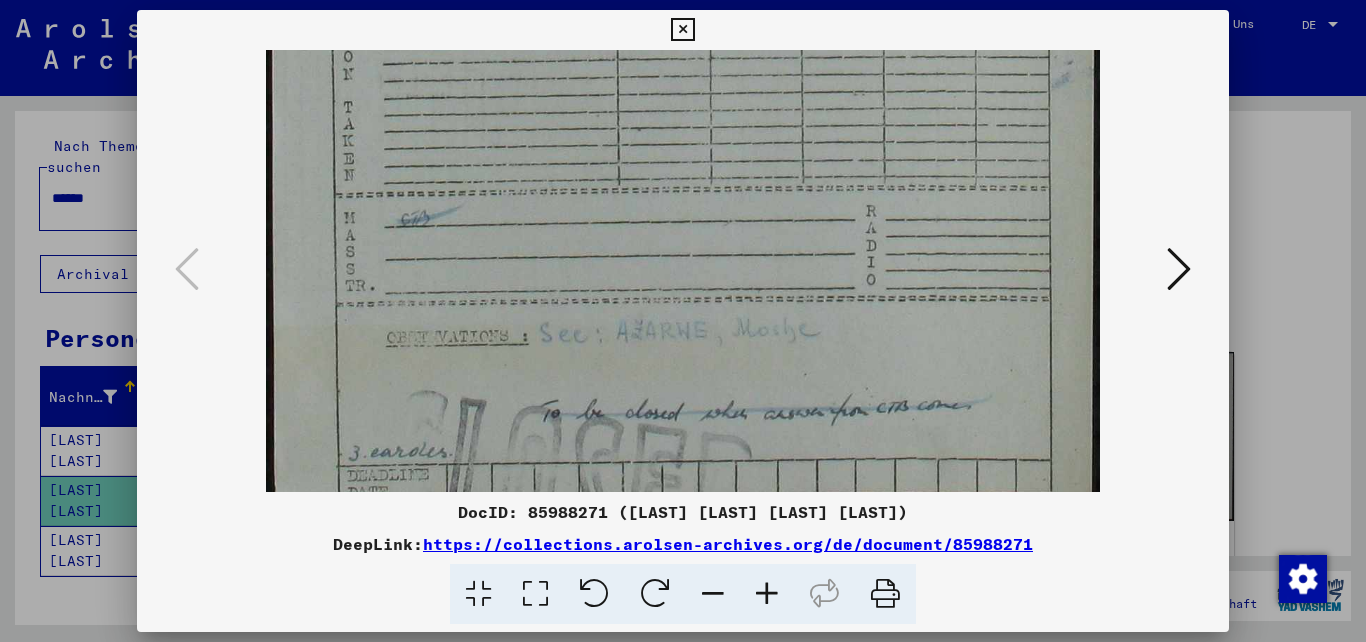 scroll, scrollTop: 881, scrollLeft: 0, axis: vertical 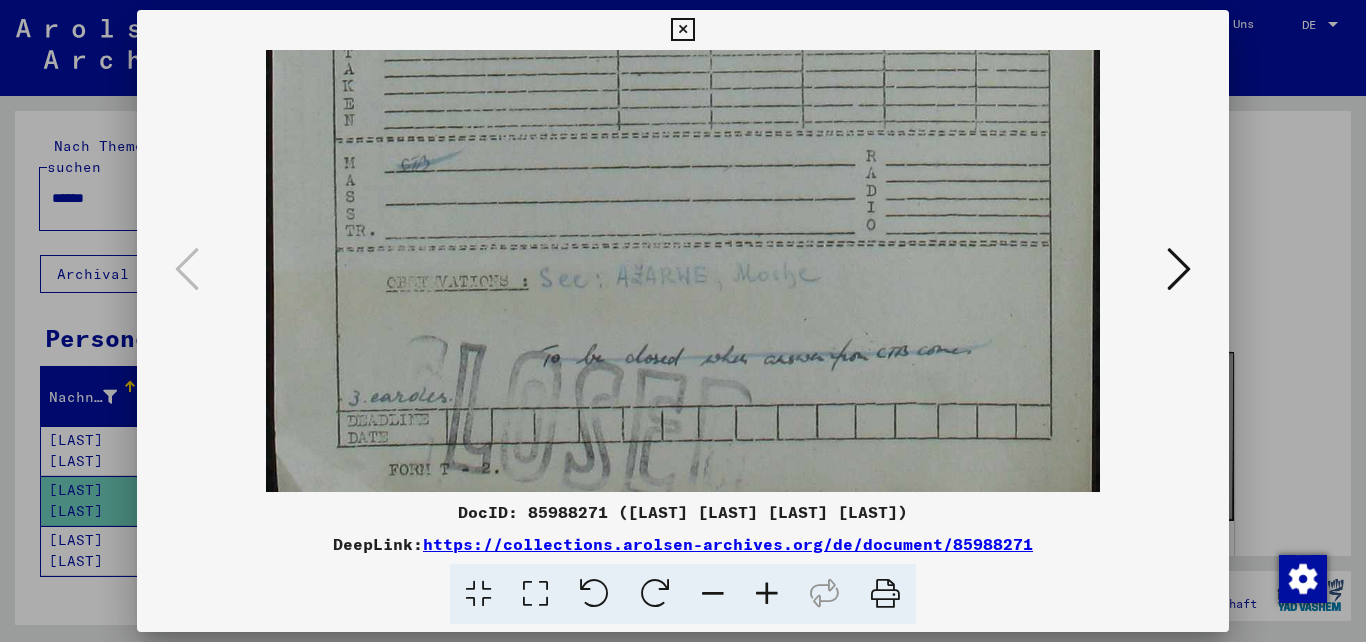 drag, startPoint x: 922, startPoint y: 450, endPoint x: 920, endPoint y: 306, distance: 144.01389 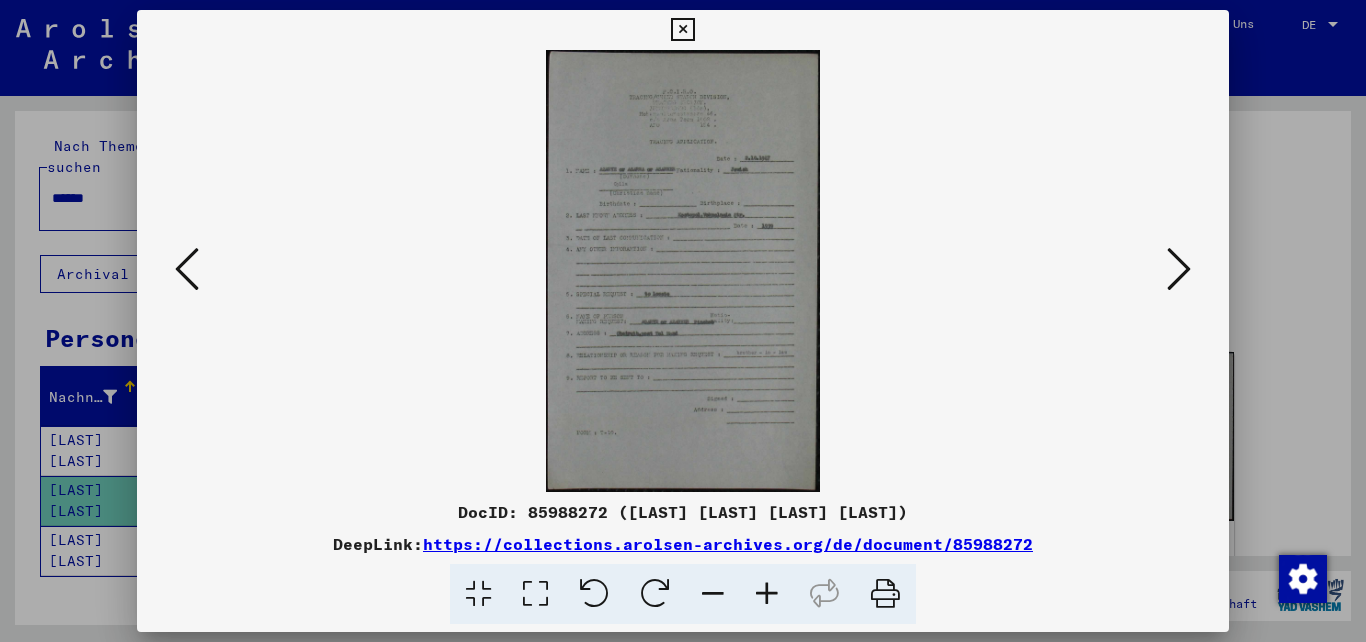 click at bounding box center [767, 594] 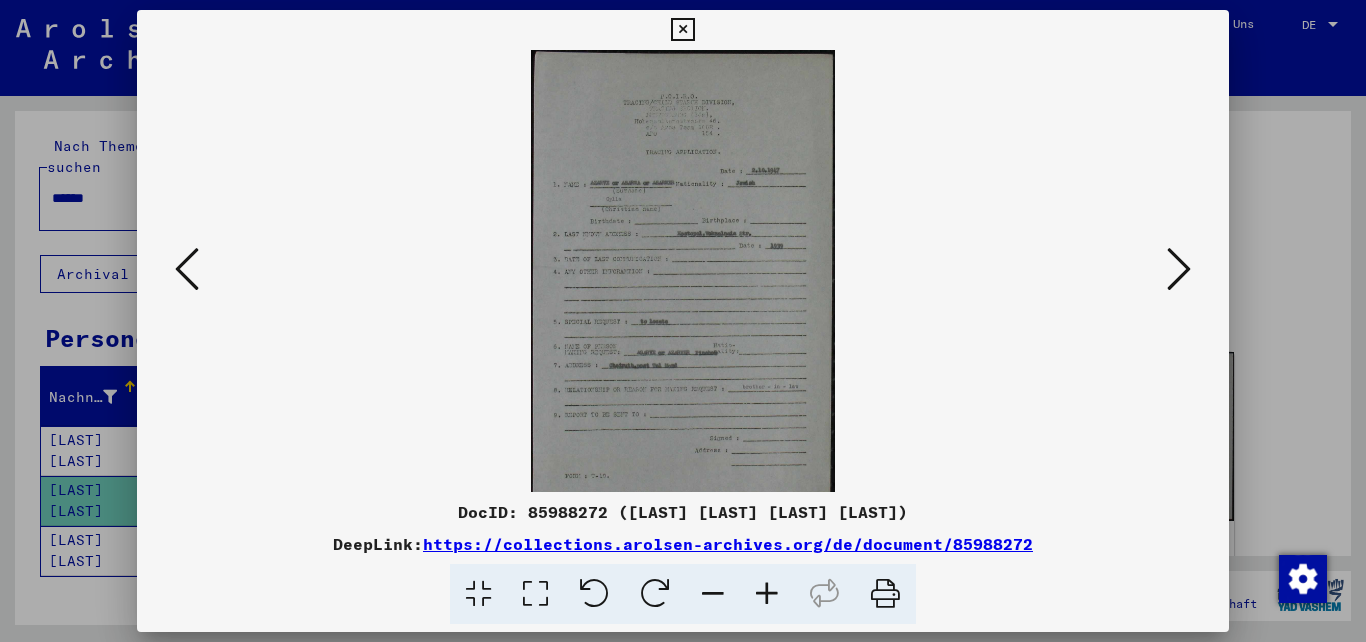 click at bounding box center (767, 594) 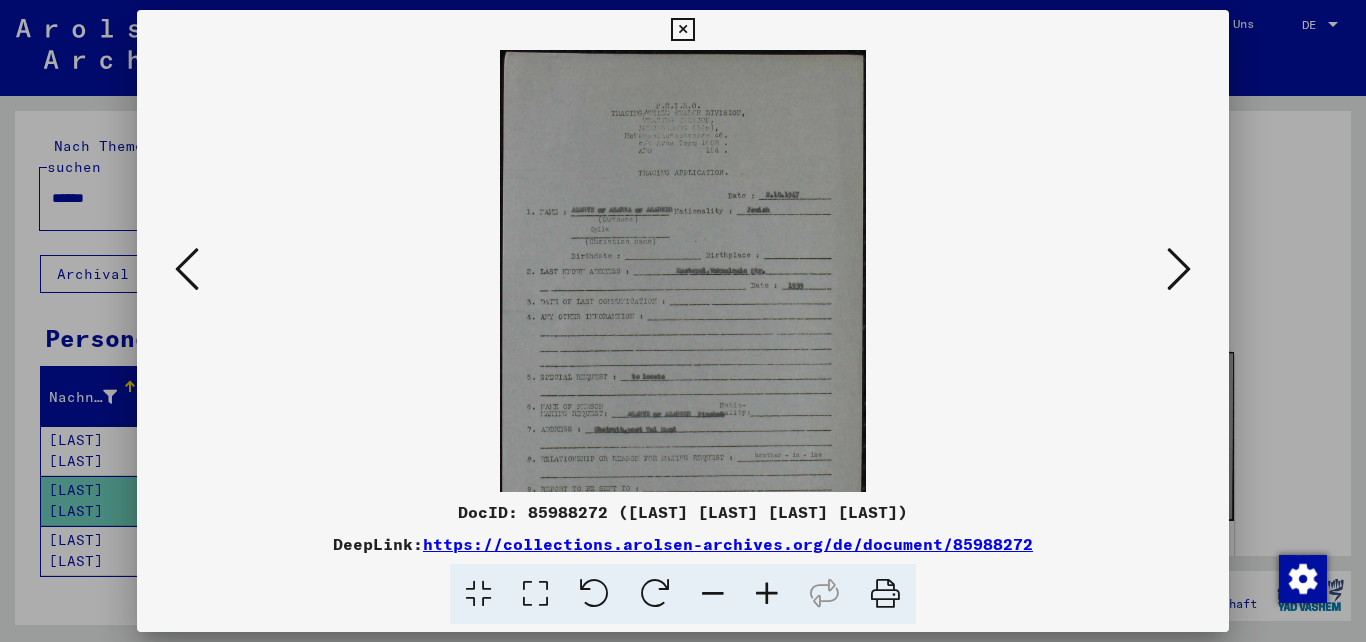 click at bounding box center (767, 594) 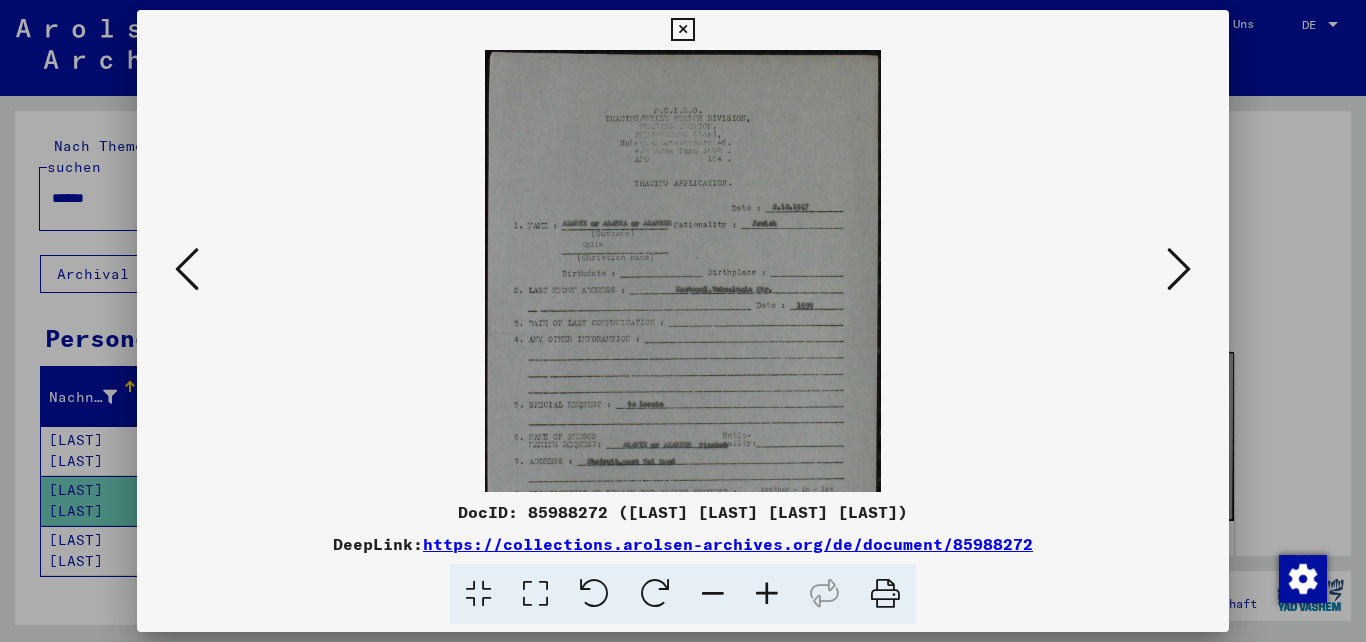 click at bounding box center [767, 594] 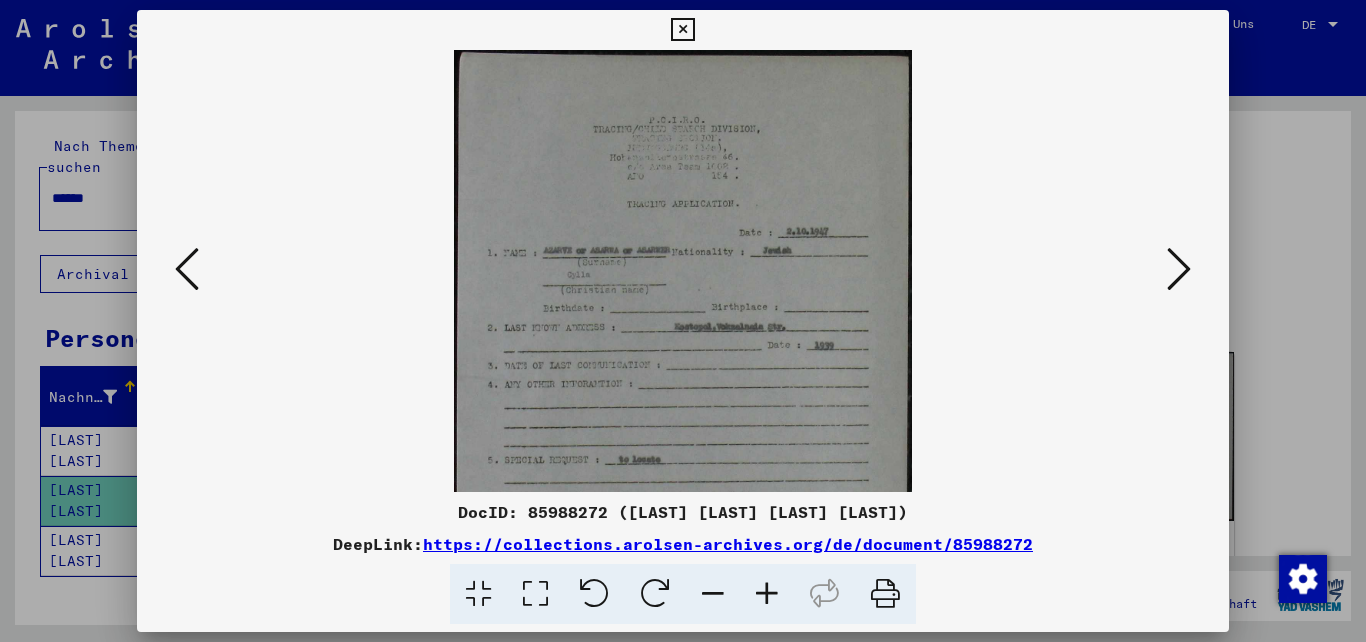 click at bounding box center (767, 594) 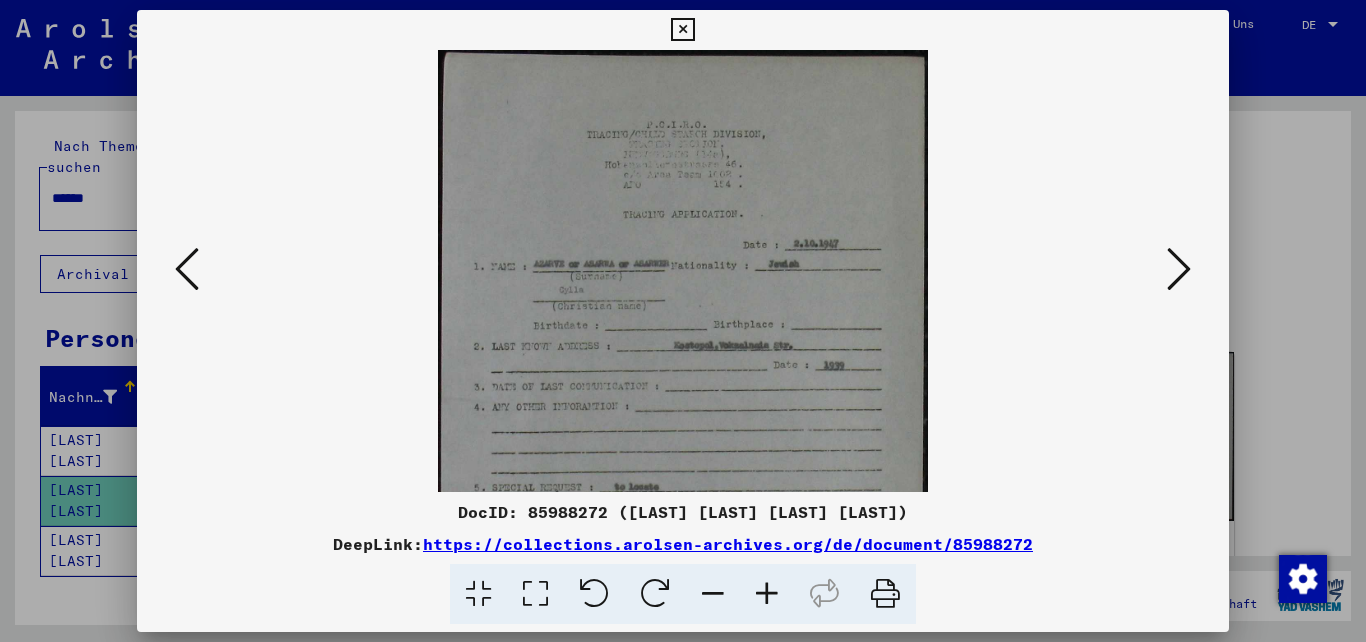 click at bounding box center [767, 594] 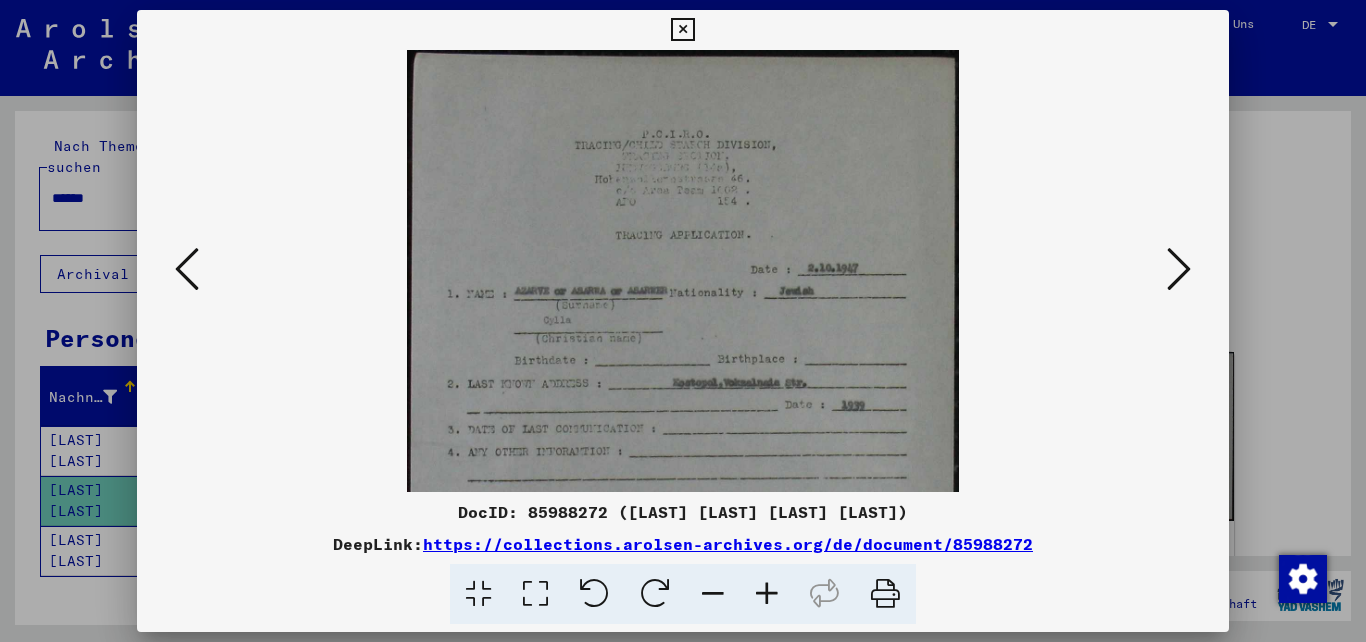 click at bounding box center [767, 594] 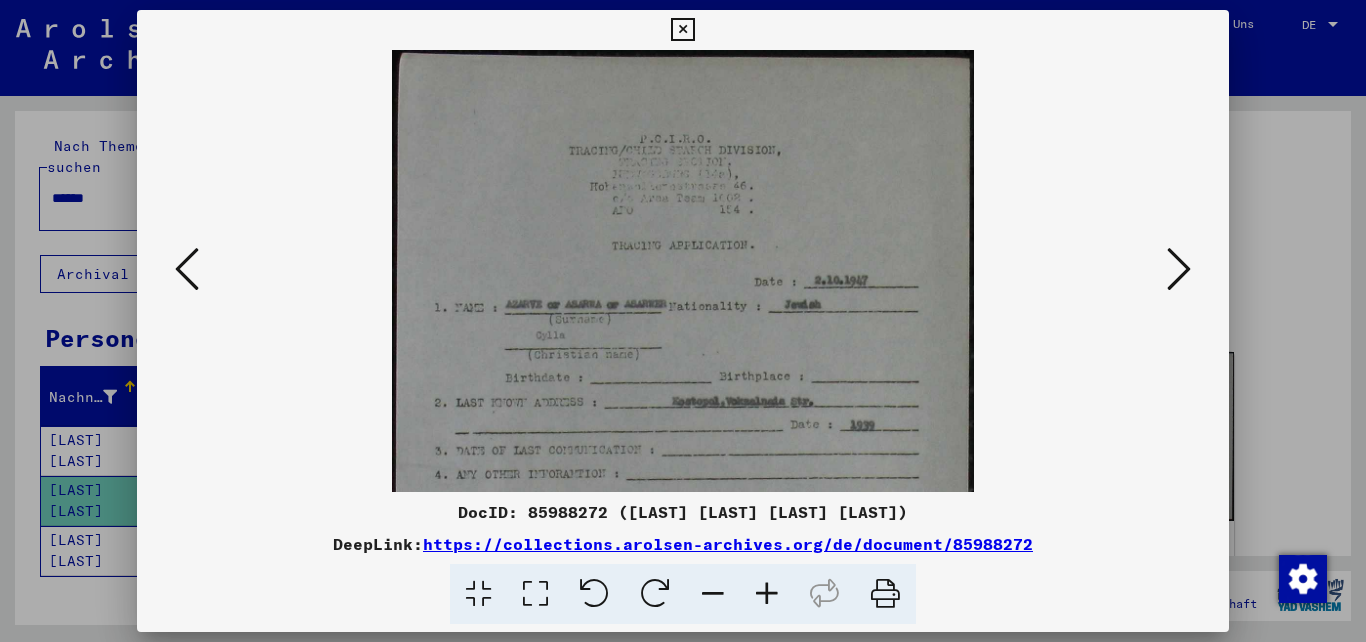 click at bounding box center [767, 594] 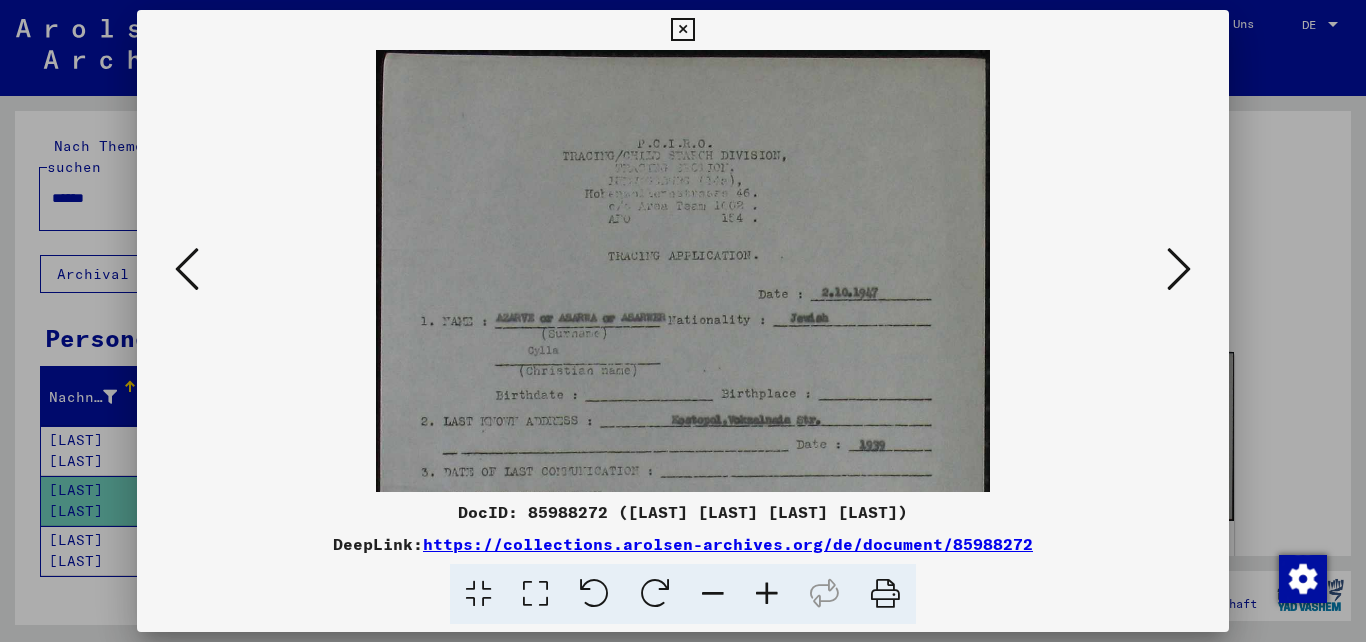 click at bounding box center [767, 594] 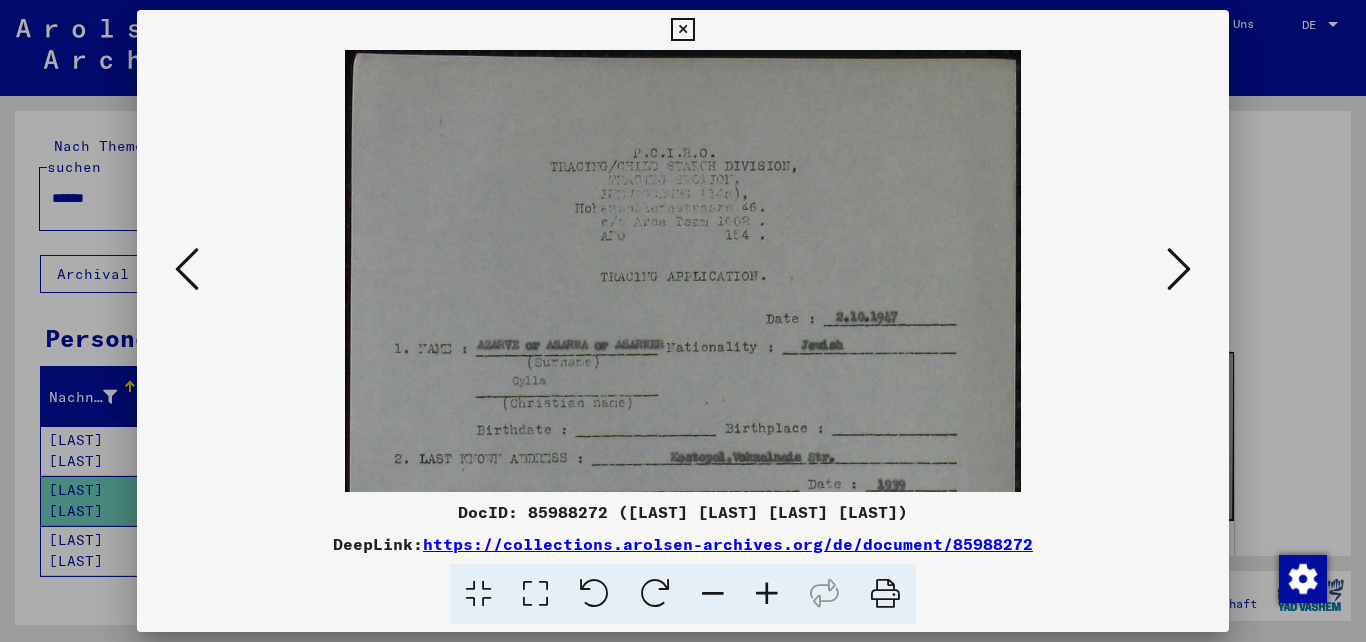 click at bounding box center [767, 594] 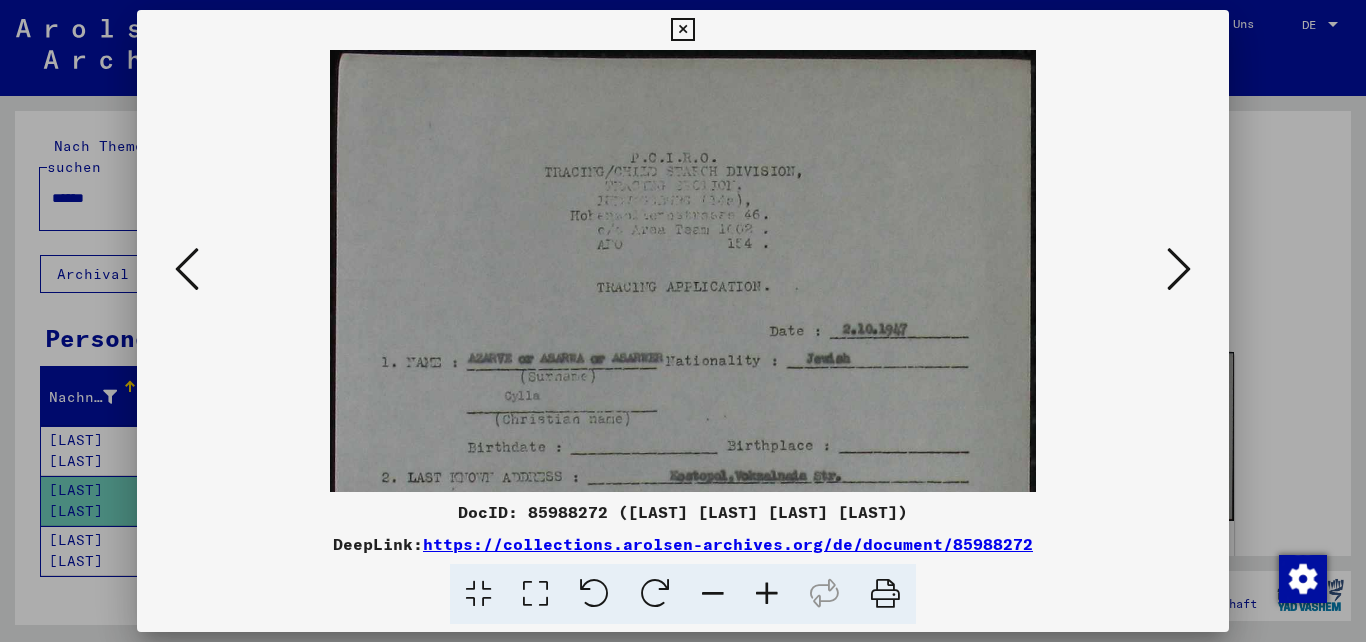 click at bounding box center (767, 594) 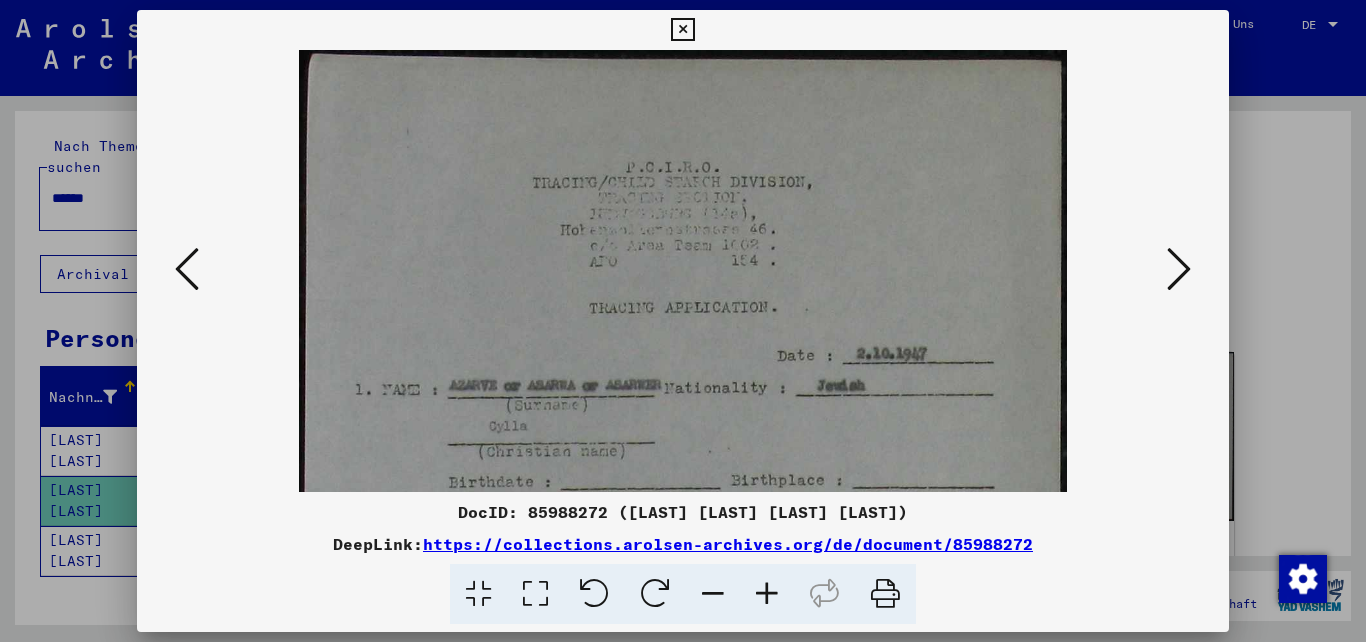 click at bounding box center (767, 594) 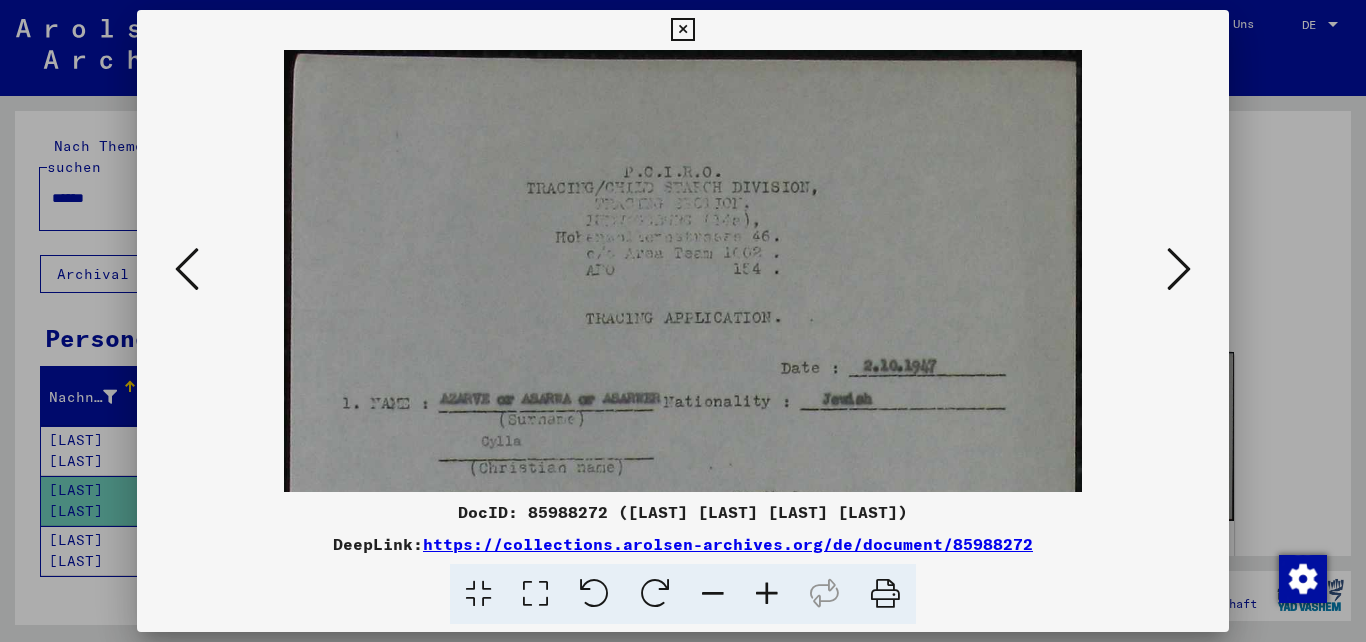 click at bounding box center (767, 594) 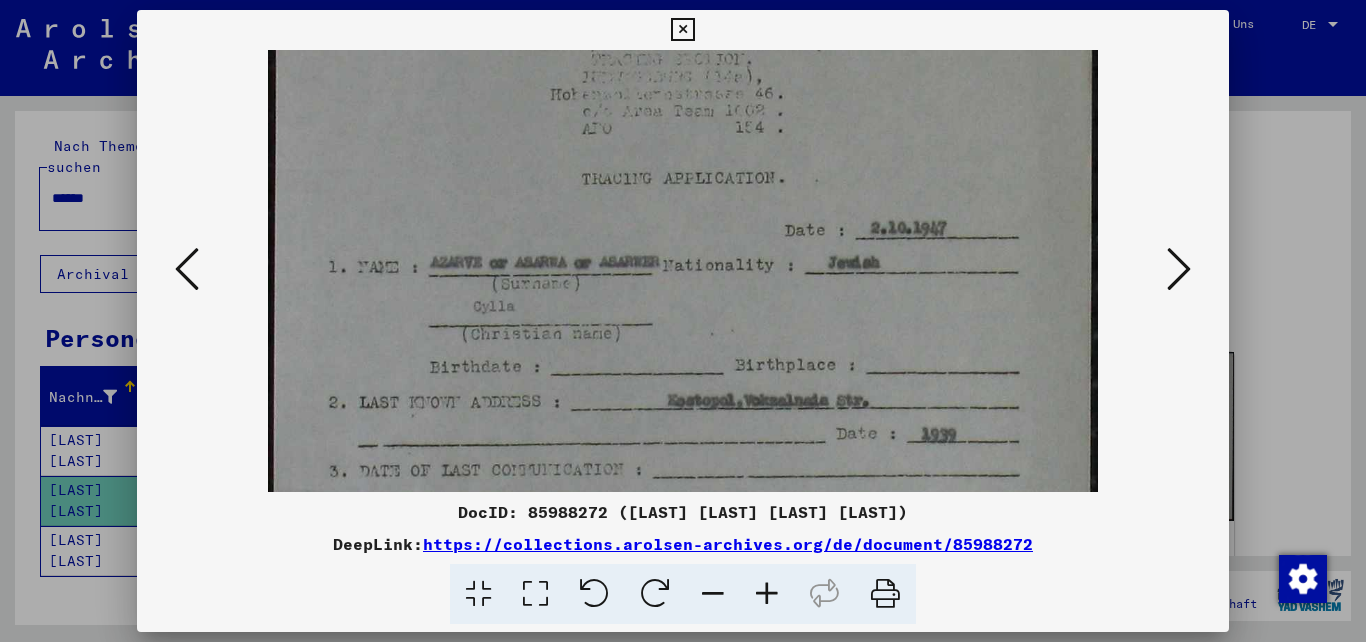 drag, startPoint x: 858, startPoint y: 436, endPoint x: 811, endPoint y: 243, distance: 198.64038 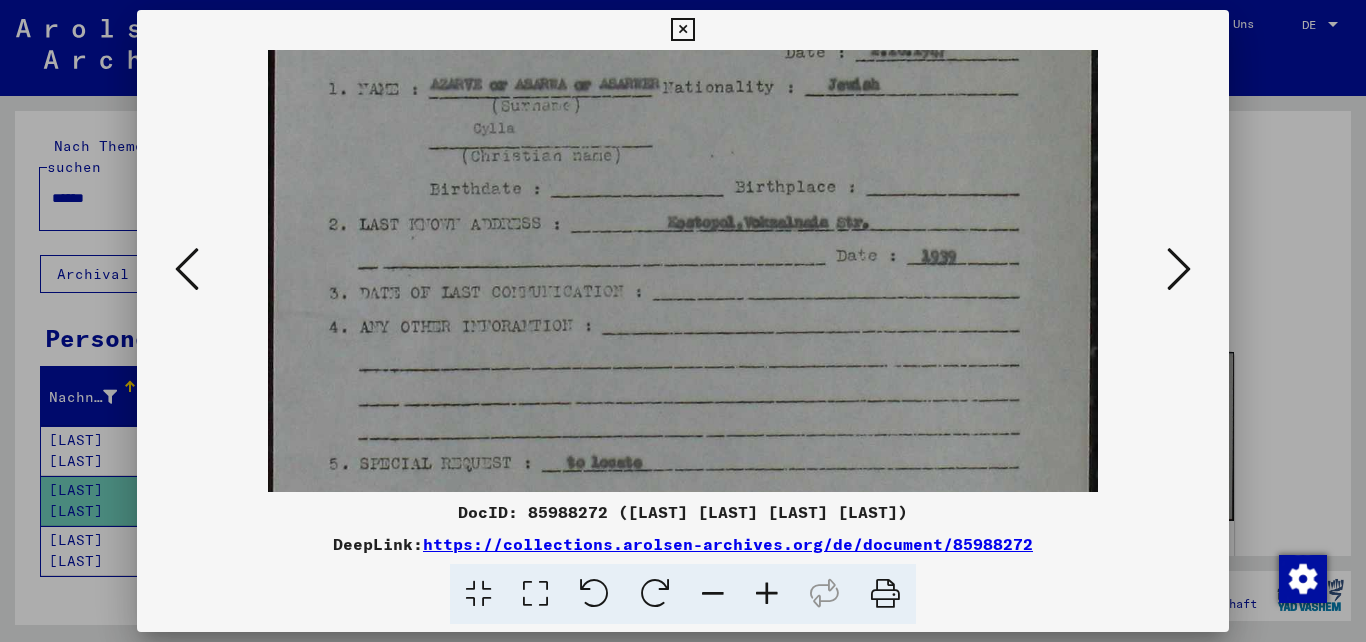 drag, startPoint x: 844, startPoint y: 418, endPoint x: 821, endPoint y: 283, distance: 136.94525 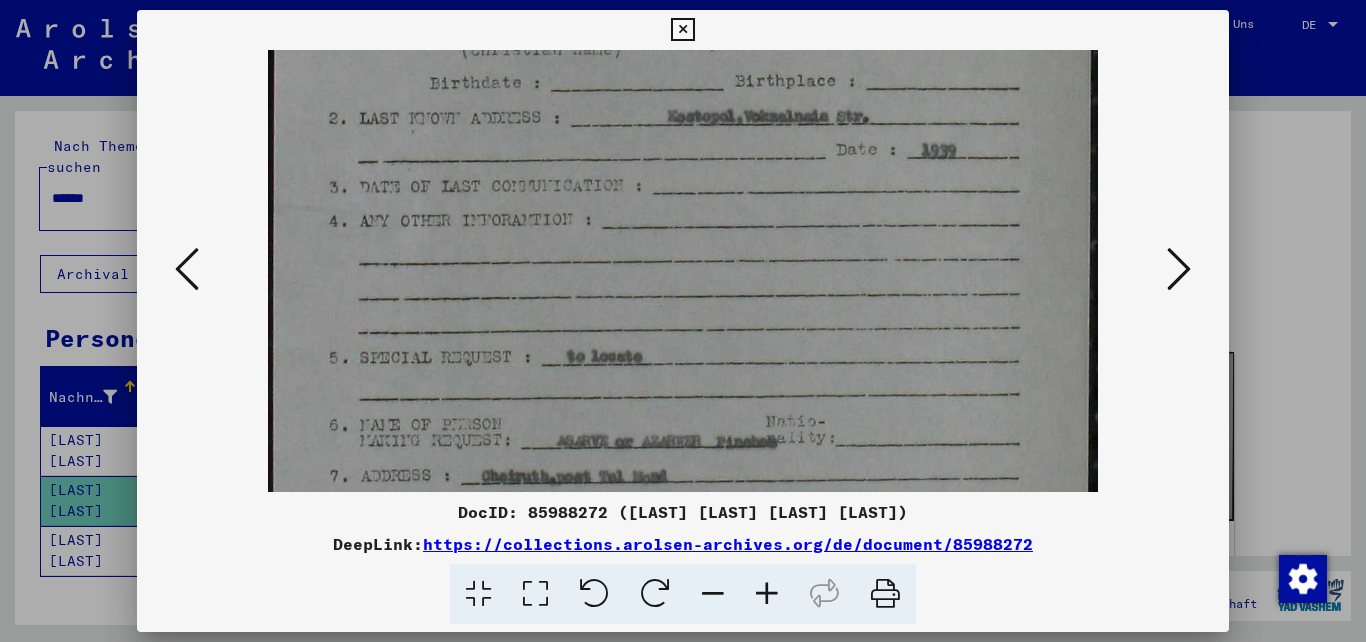 scroll, scrollTop: 518, scrollLeft: 0, axis: vertical 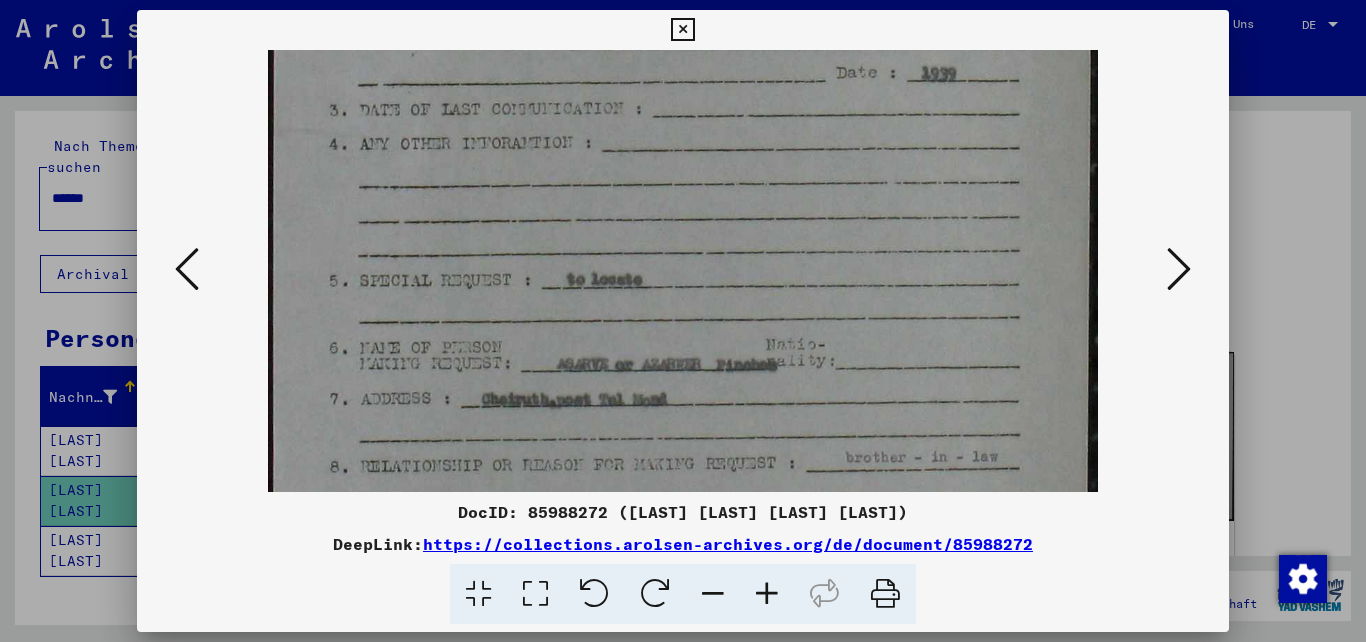 drag, startPoint x: 822, startPoint y: 352, endPoint x: 796, endPoint y: 204, distance: 150.26643 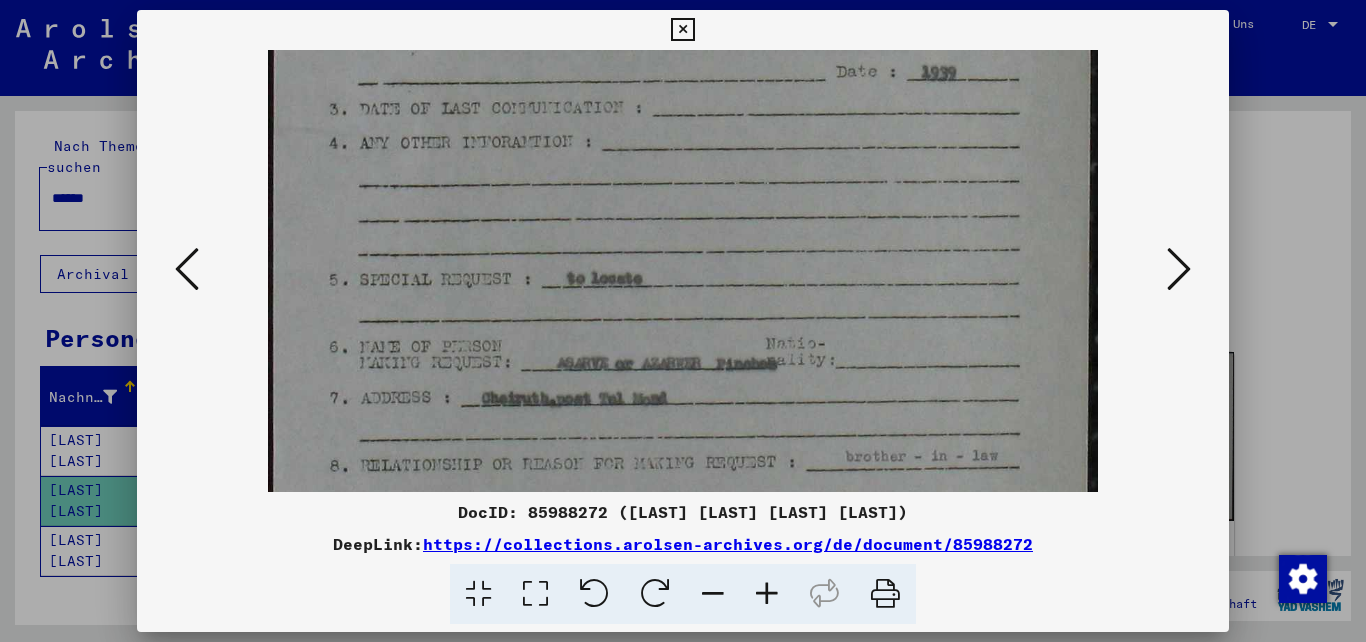 click at bounding box center [683, 209] 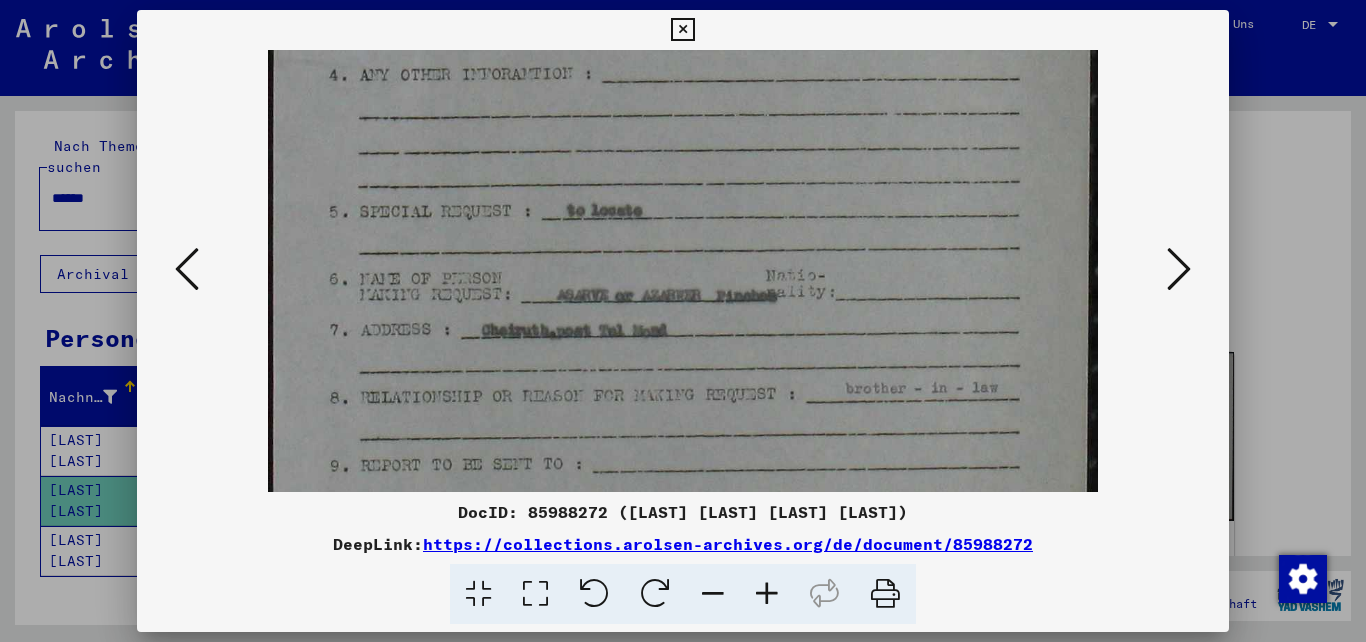 scroll, scrollTop: 581, scrollLeft: 0, axis: vertical 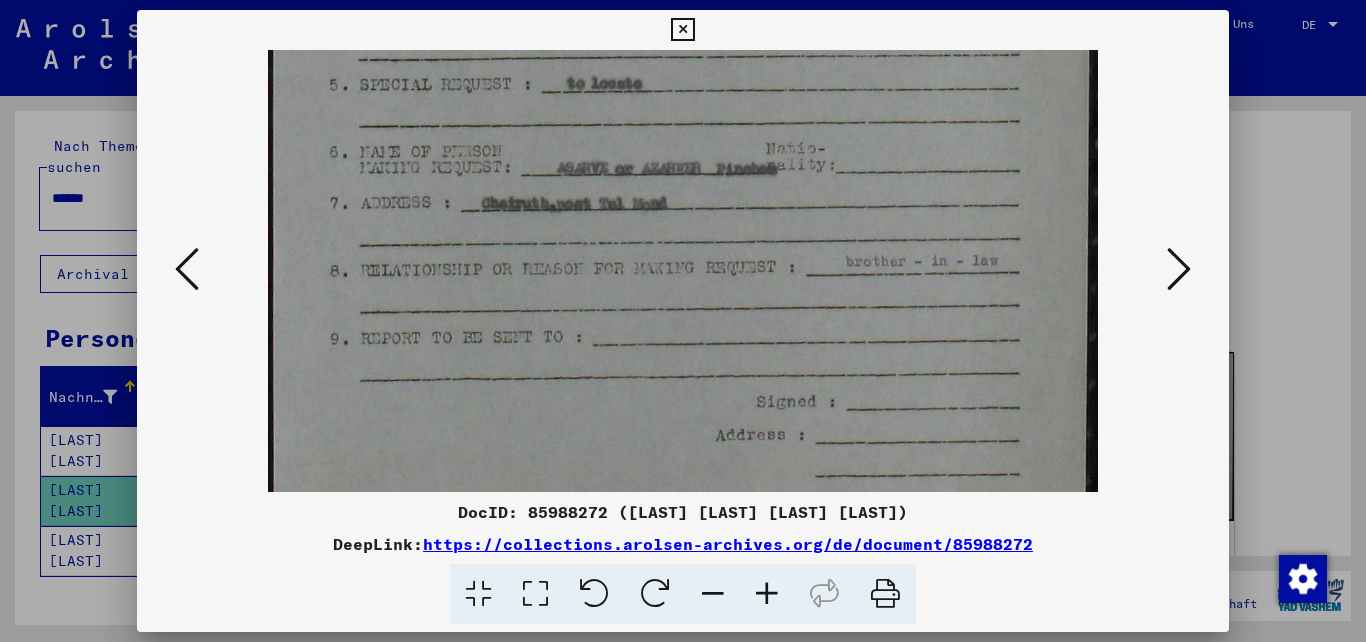 drag, startPoint x: 866, startPoint y: 430, endPoint x: 828, endPoint y: 240, distance: 193.76274 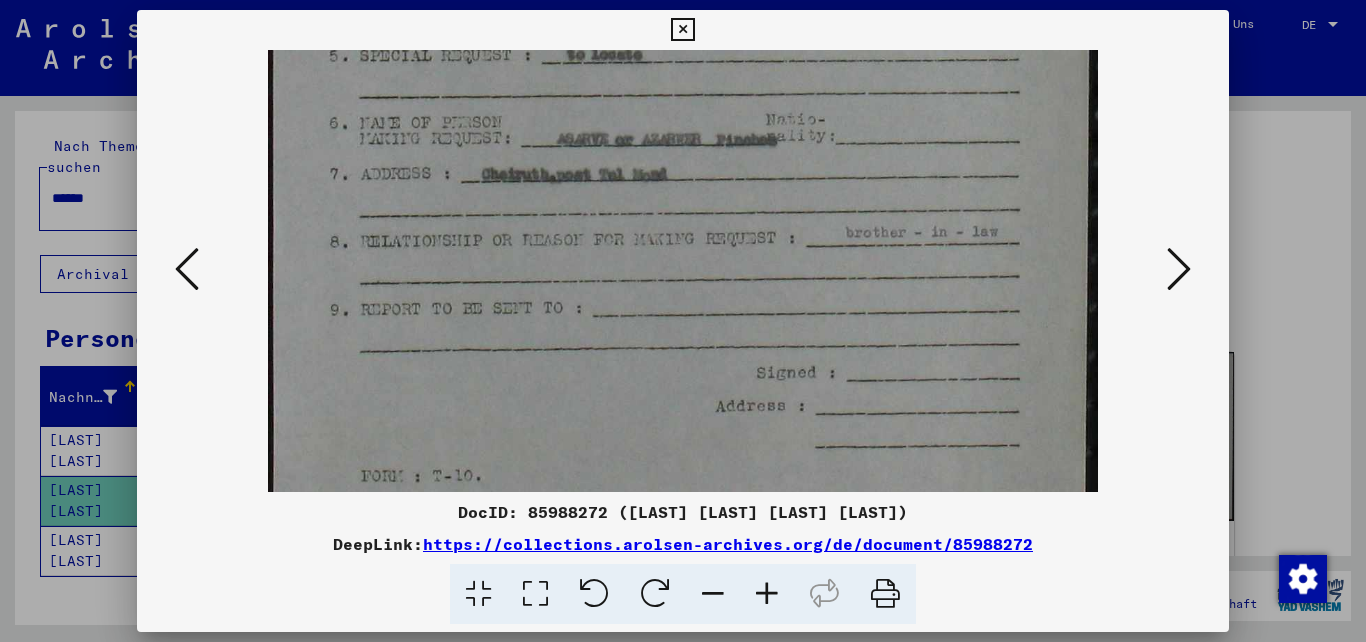 drag, startPoint x: 908, startPoint y: 318, endPoint x: 884, endPoint y: 286, distance: 40 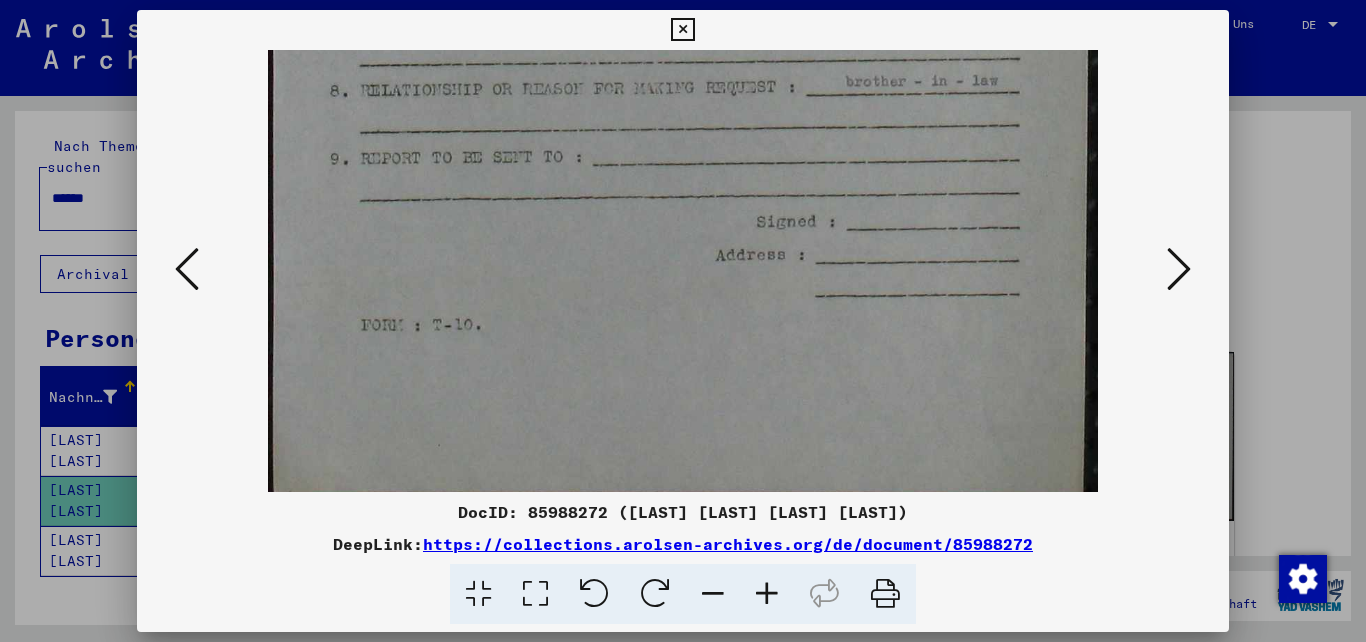 drag, startPoint x: 877, startPoint y: 425, endPoint x: 846, endPoint y: 254, distance: 173.78723 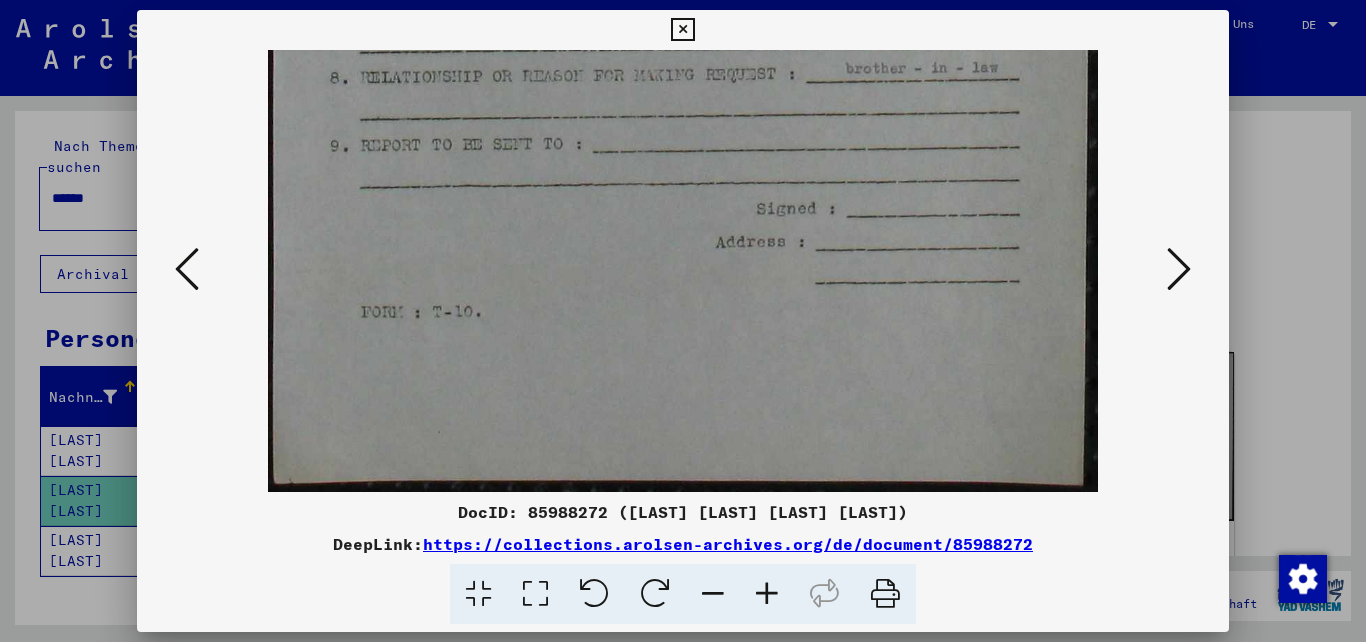 click at bounding box center (682, 30) 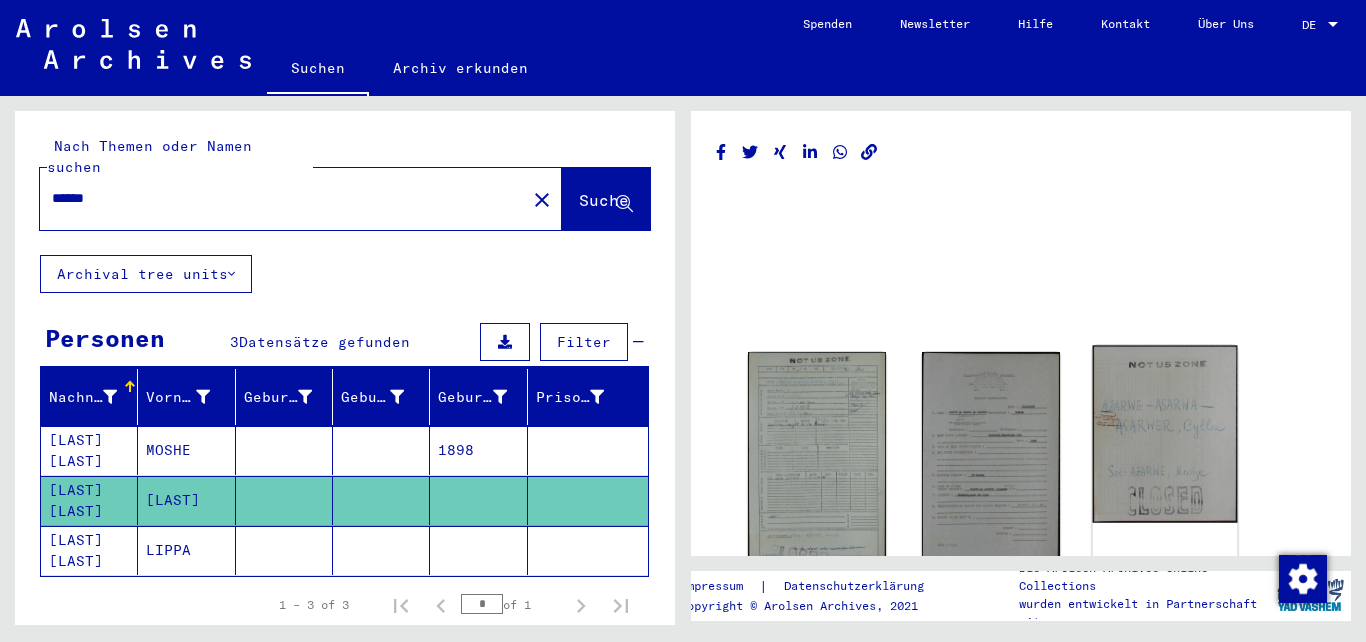click 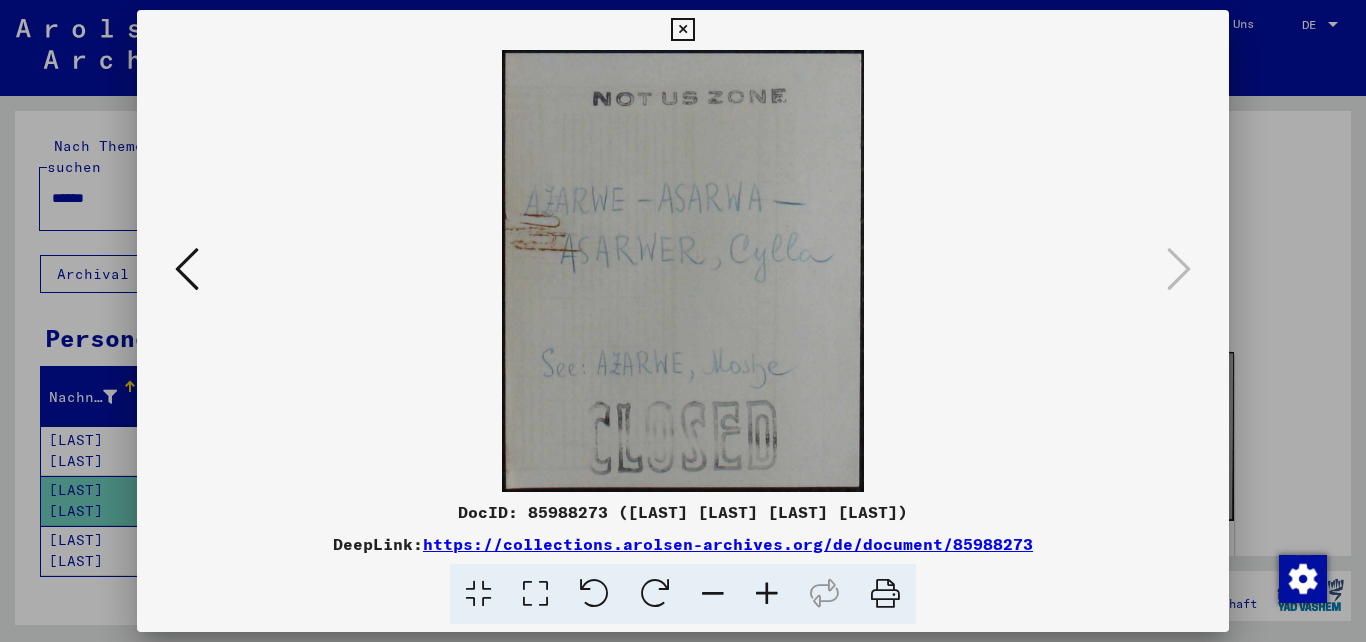 click at bounding box center (682, 30) 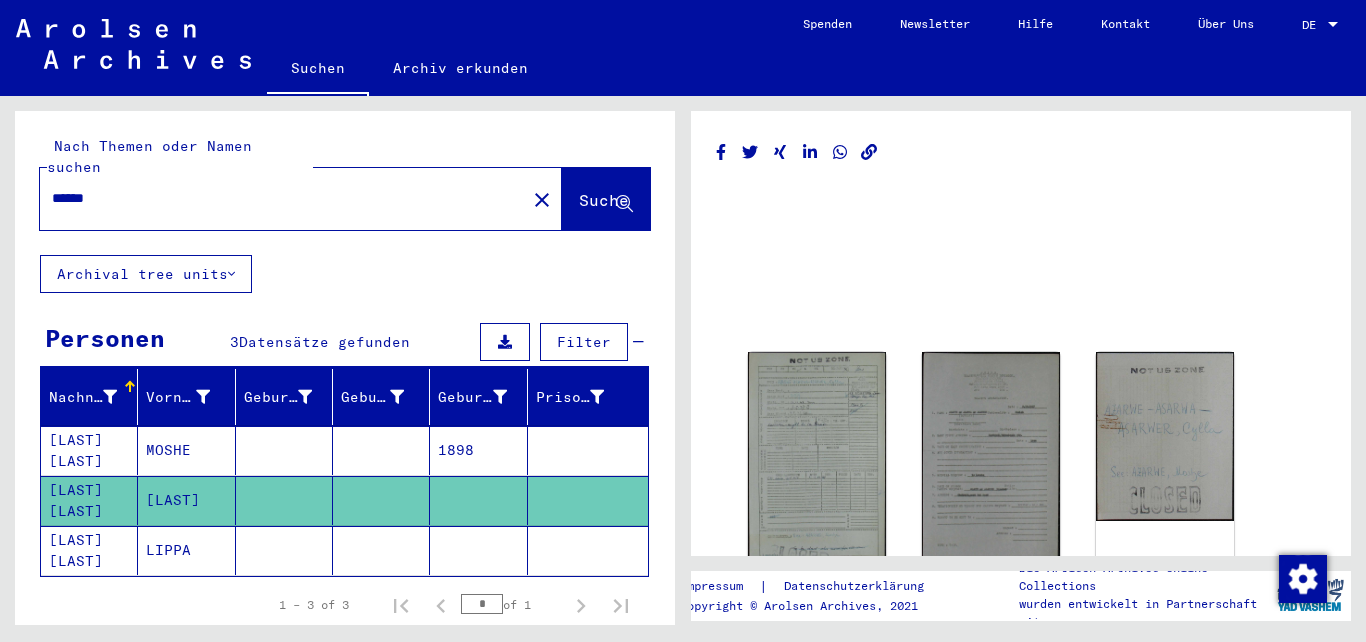 click on "LIPPA" 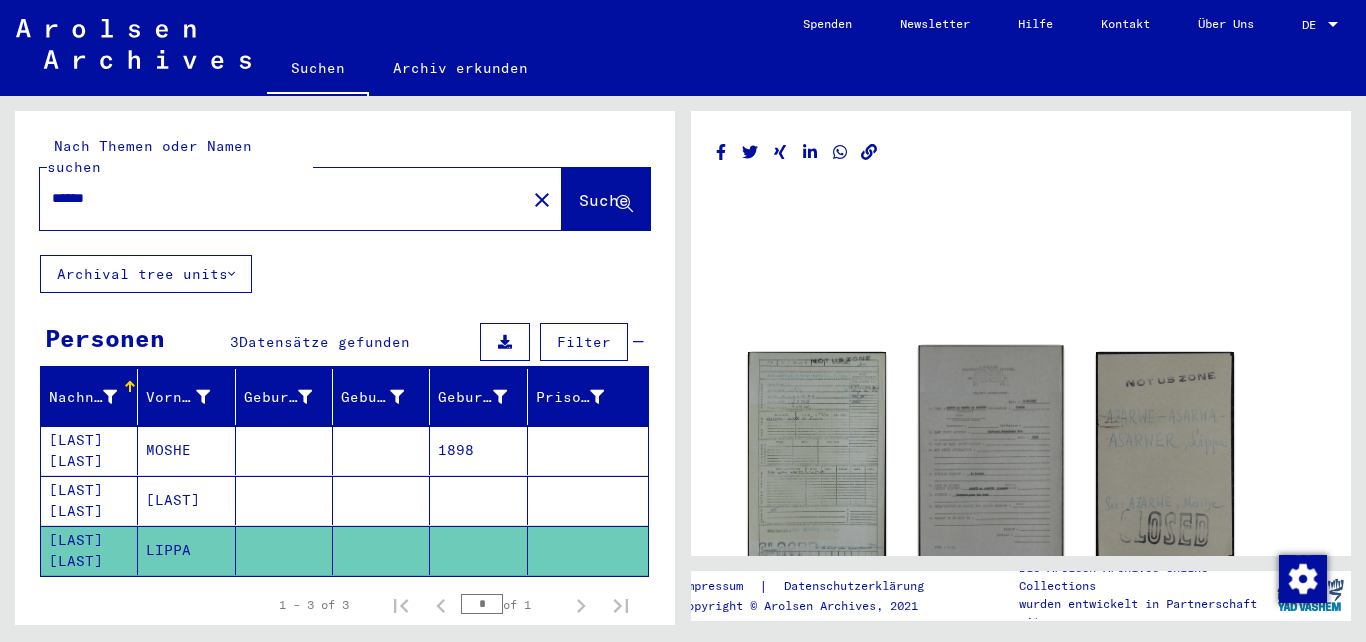 click 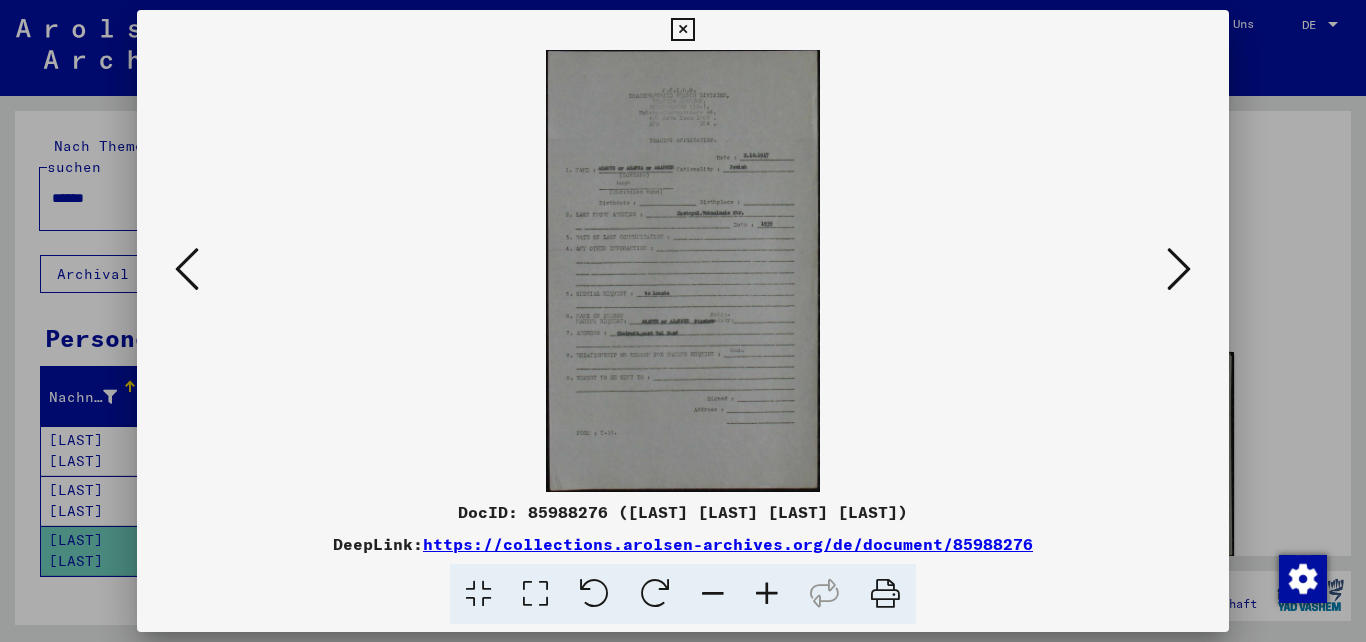 click at bounding box center [767, 594] 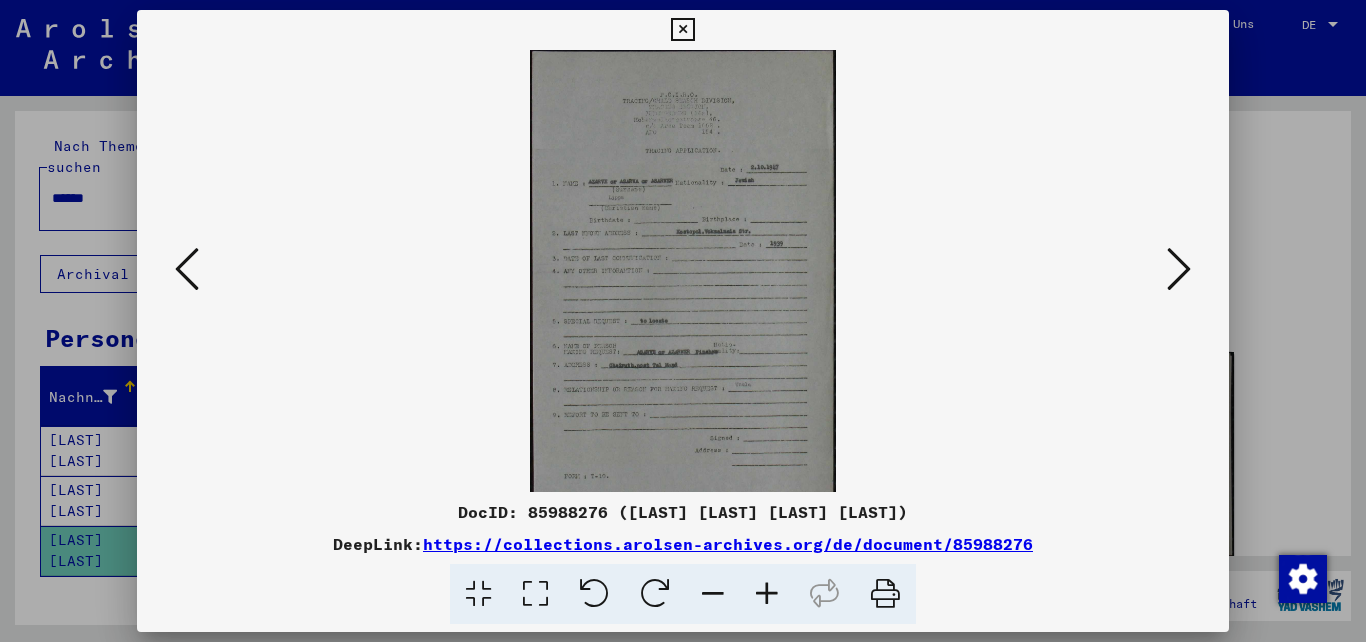click at bounding box center [767, 594] 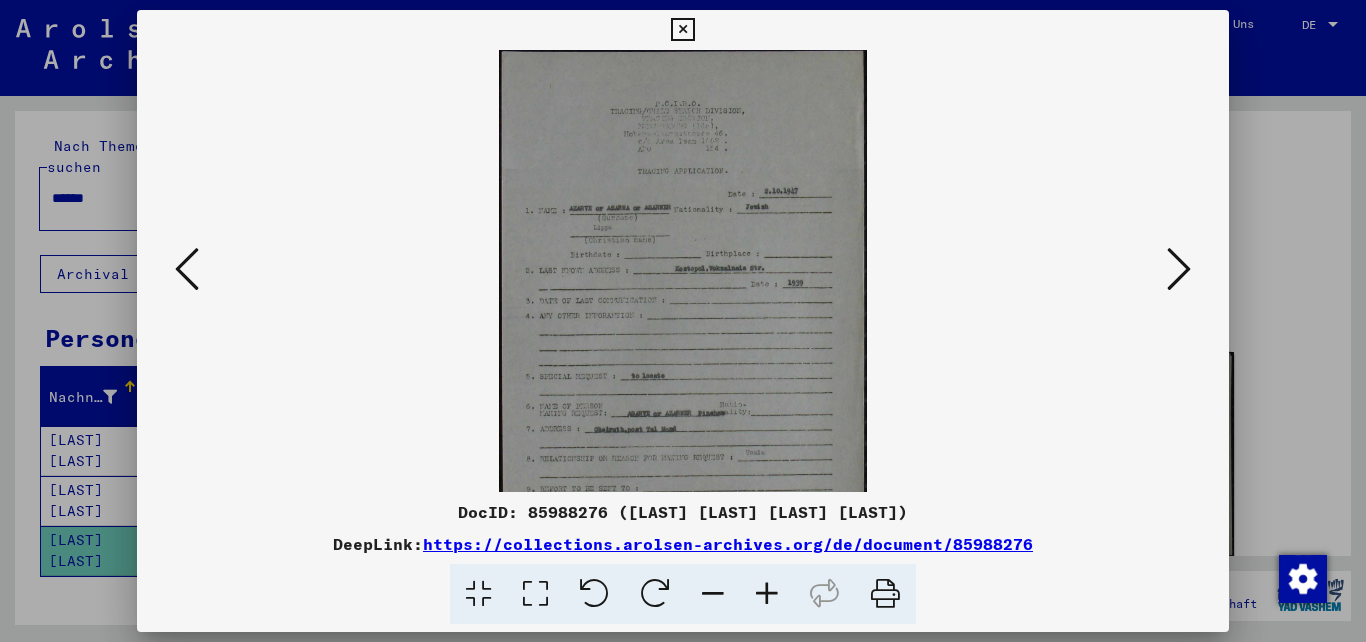 click at bounding box center [767, 594] 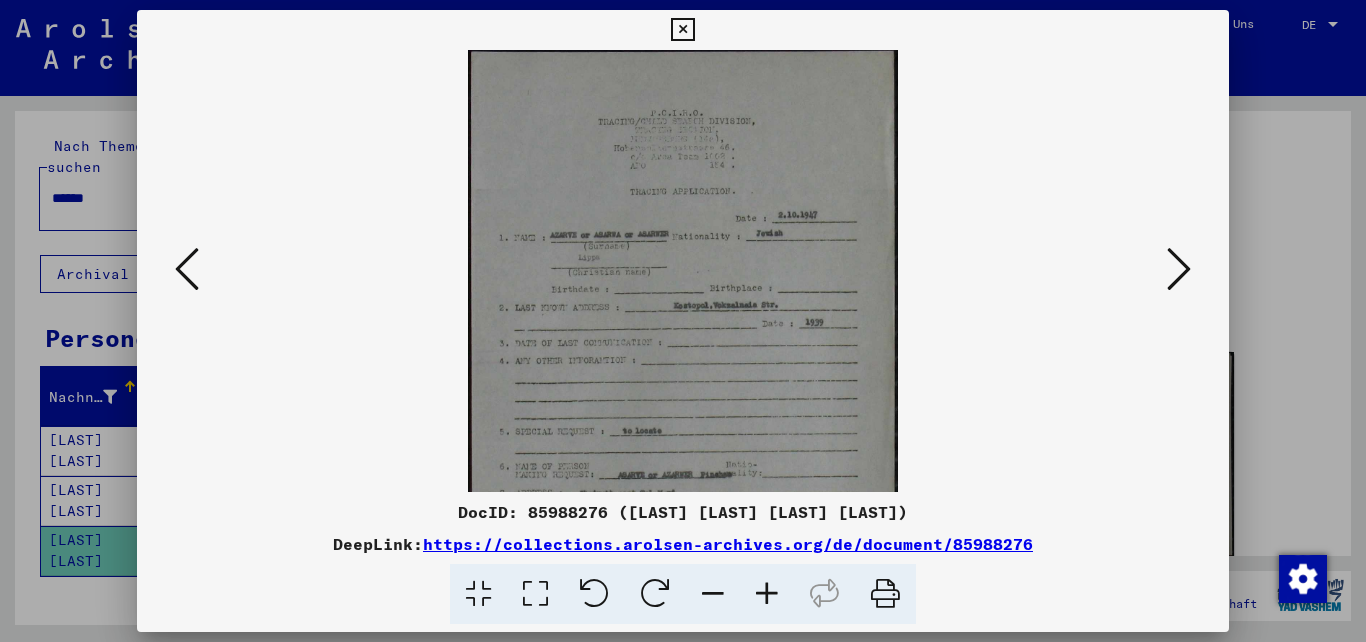 click at bounding box center [767, 594] 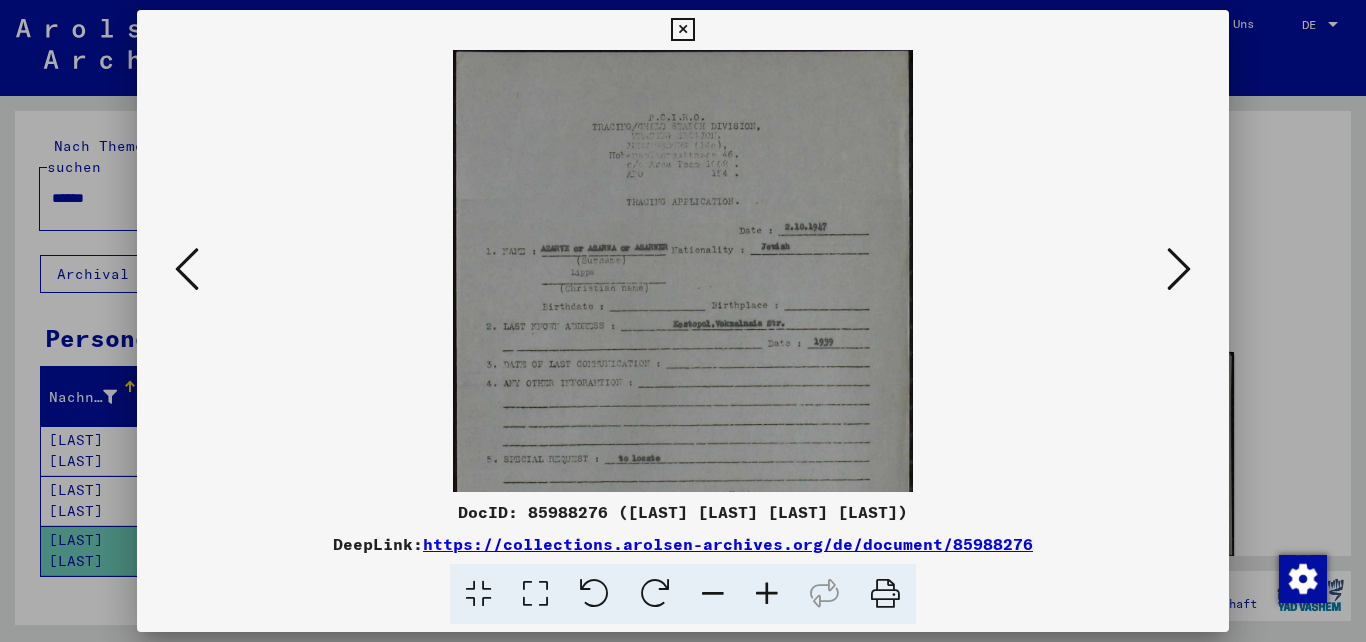 click at bounding box center (767, 594) 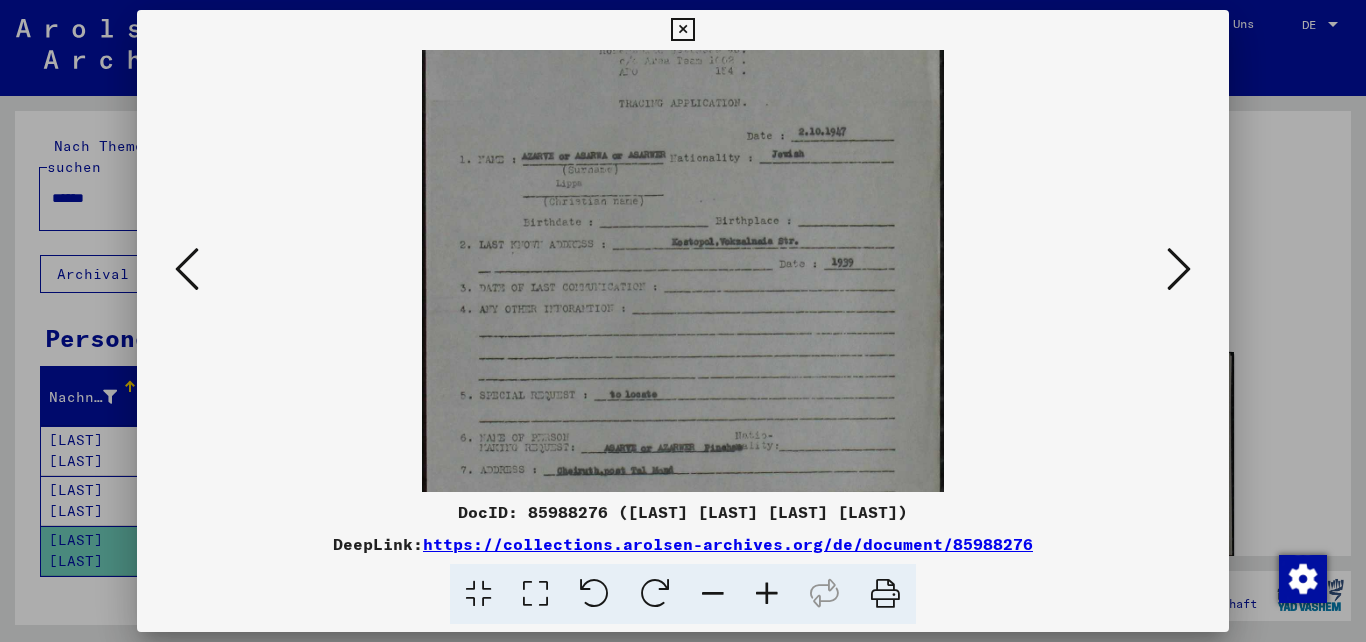 drag, startPoint x: 842, startPoint y: 376, endPoint x: 779, endPoint y: 109, distance: 274.3319 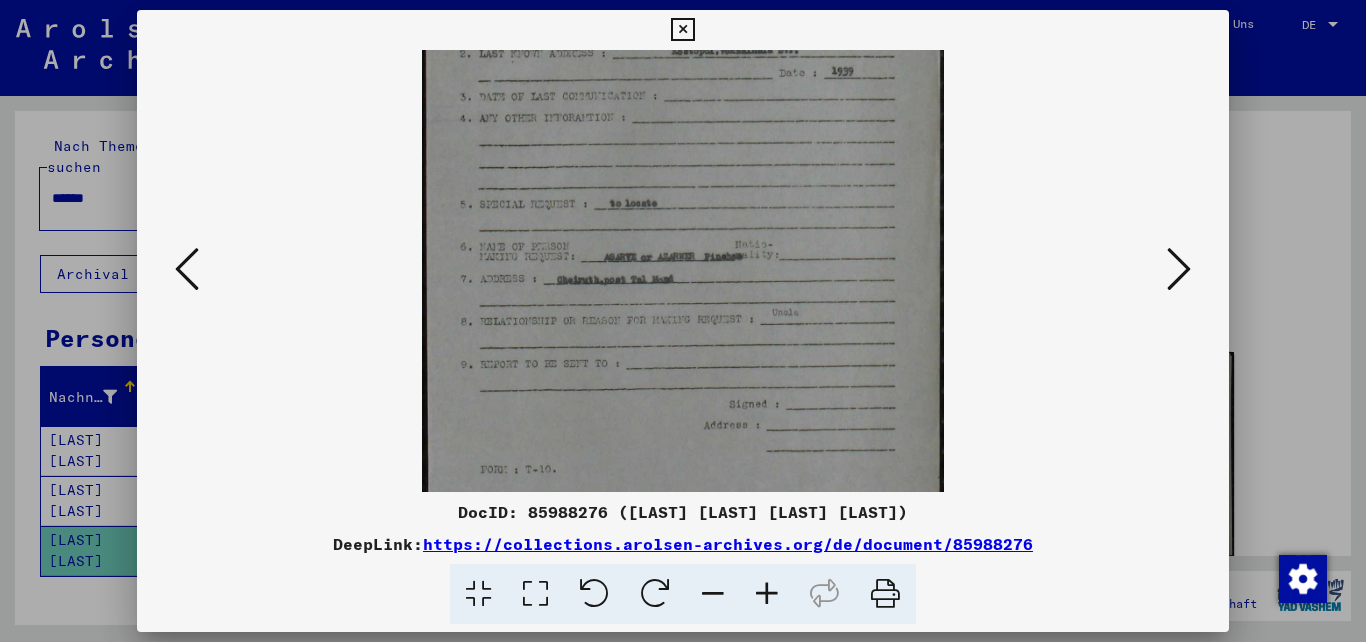 scroll, scrollTop: 344, scrollLeft: 0, axis: vertical 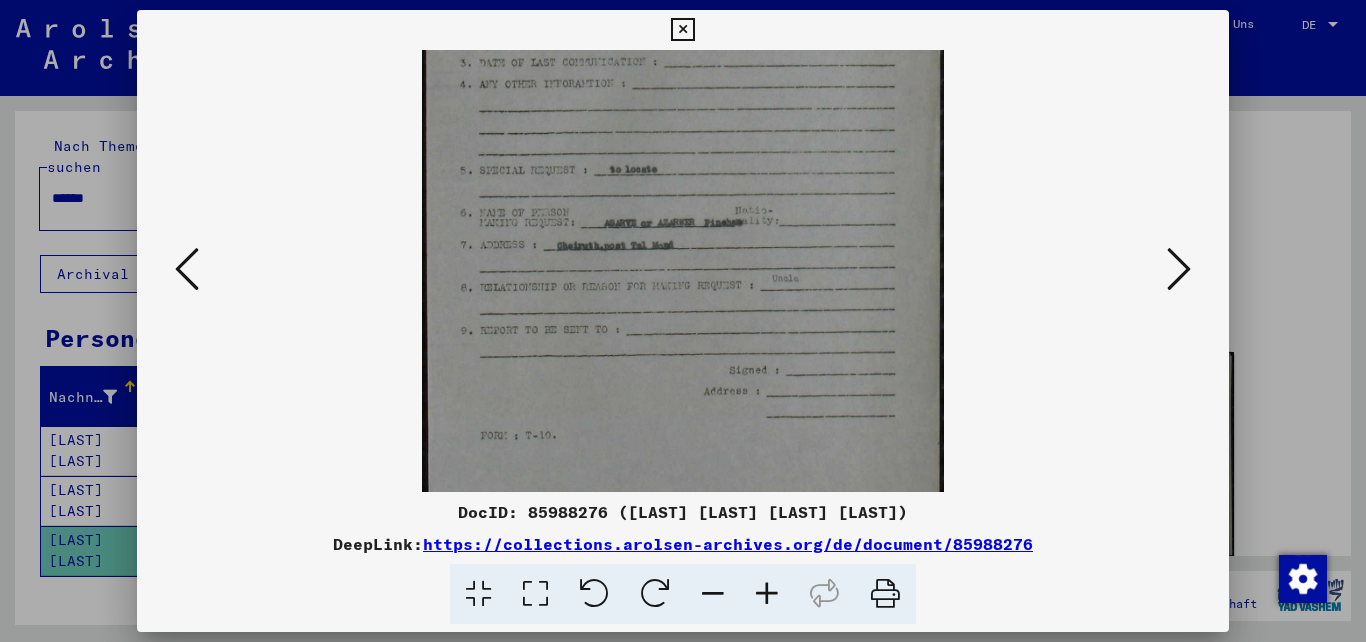drag, startPoint x: 802, startPoint y: 399, endPoint x: 787, endPoint y: 305, distance: 95.189285 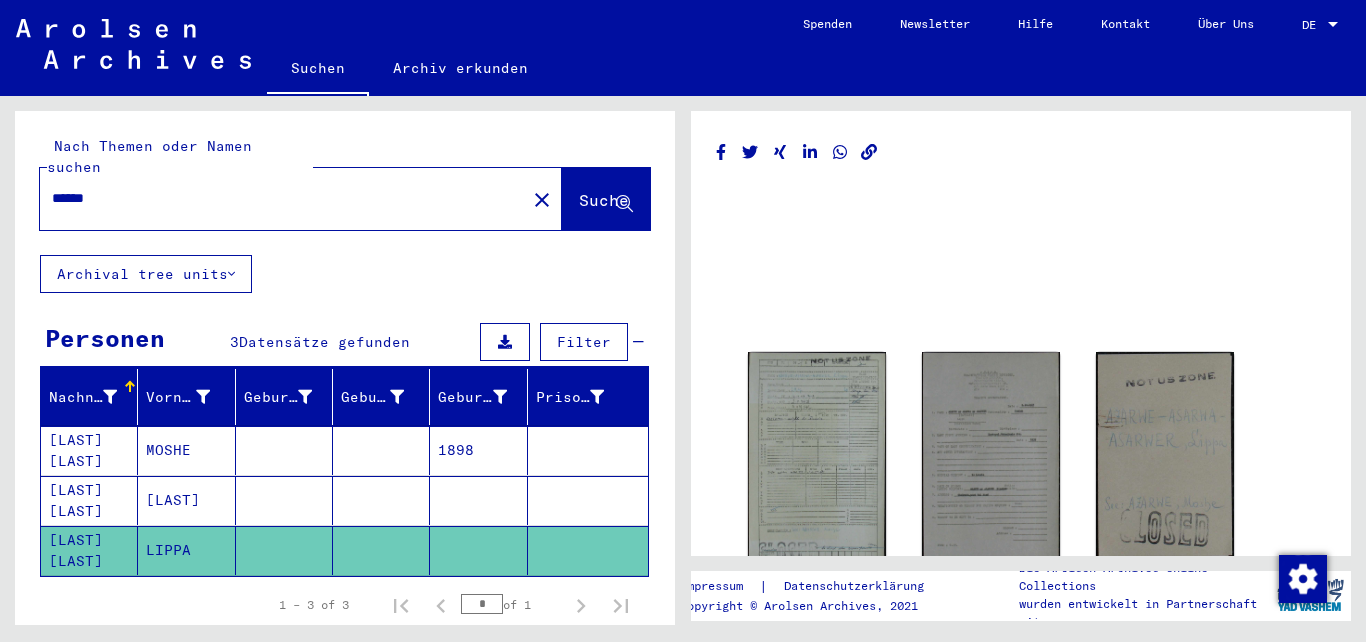 click at bounding box center [381, 500] 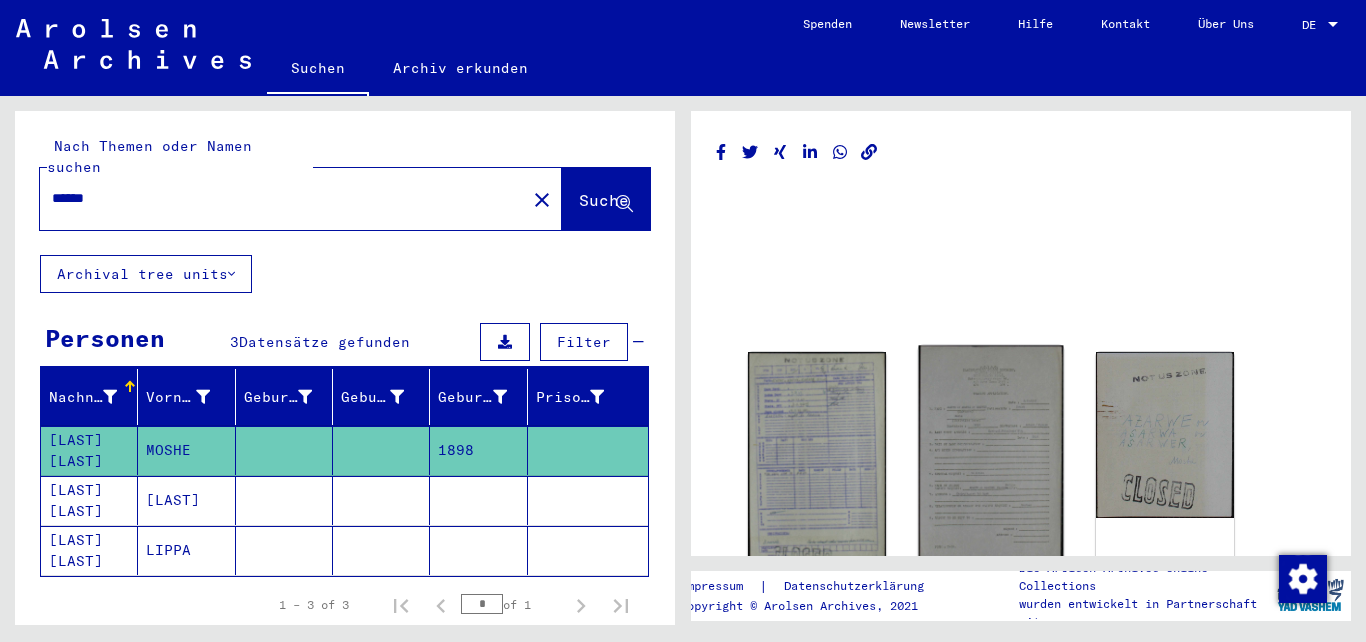 click 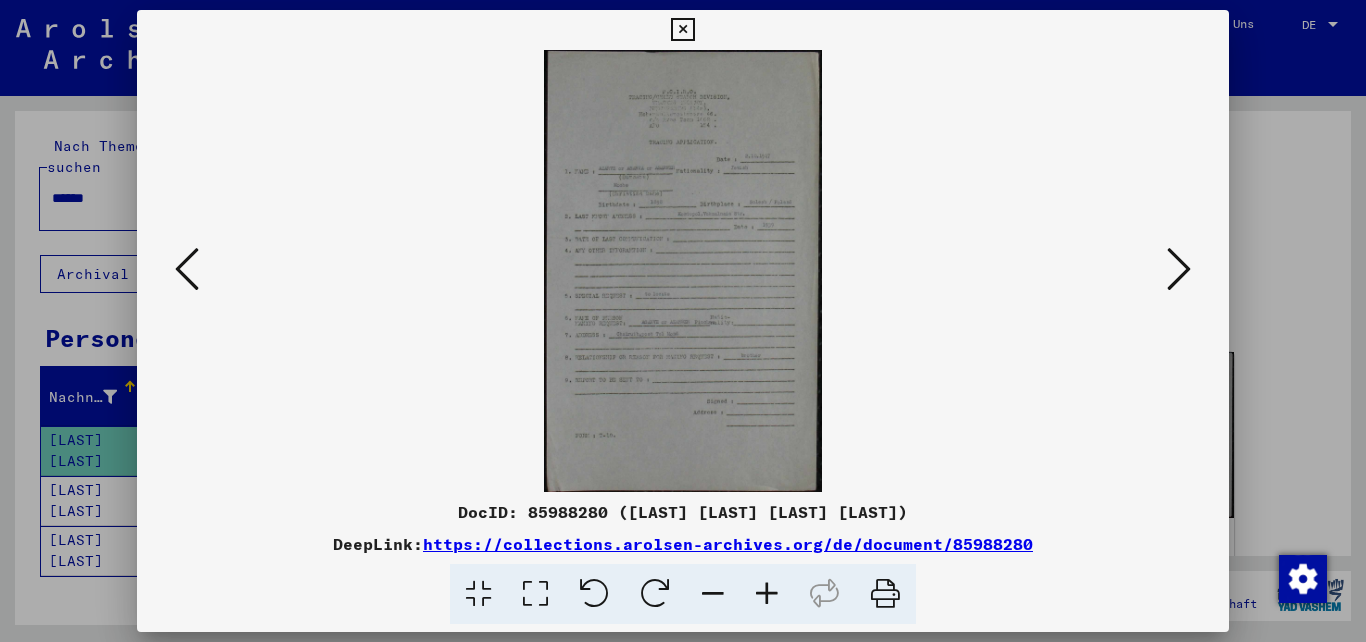 click at bounding box center (767, 594) 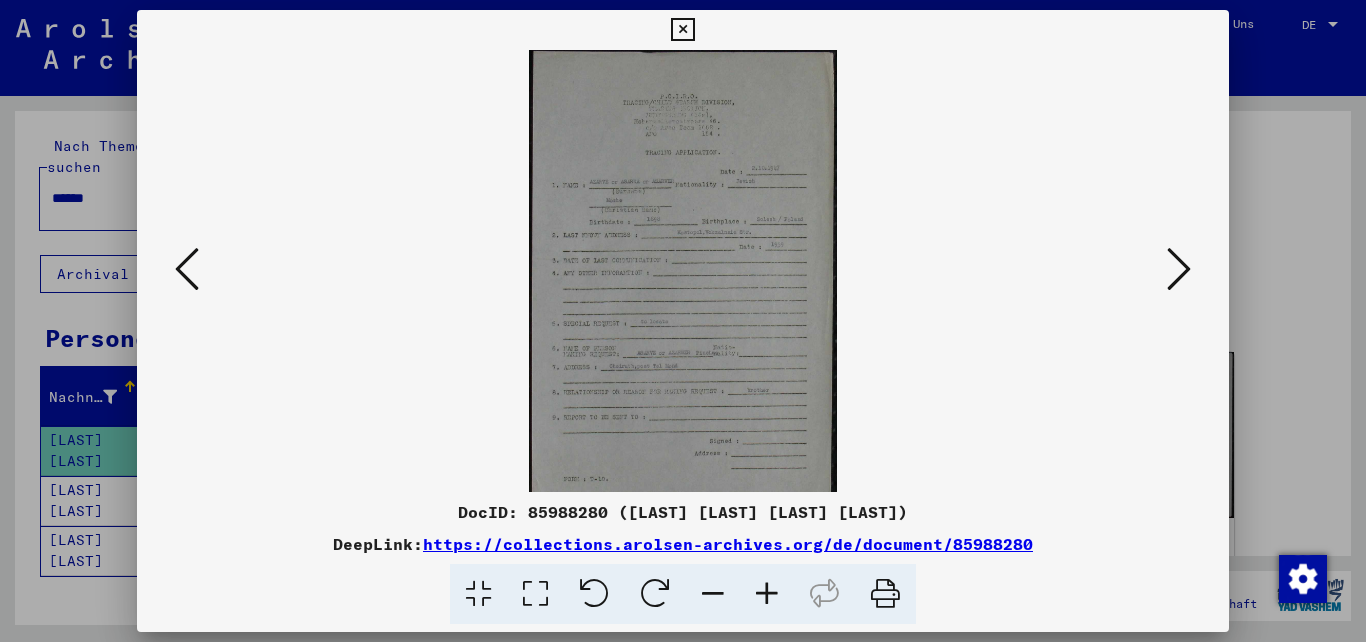 click at bounding box center (767, 594) 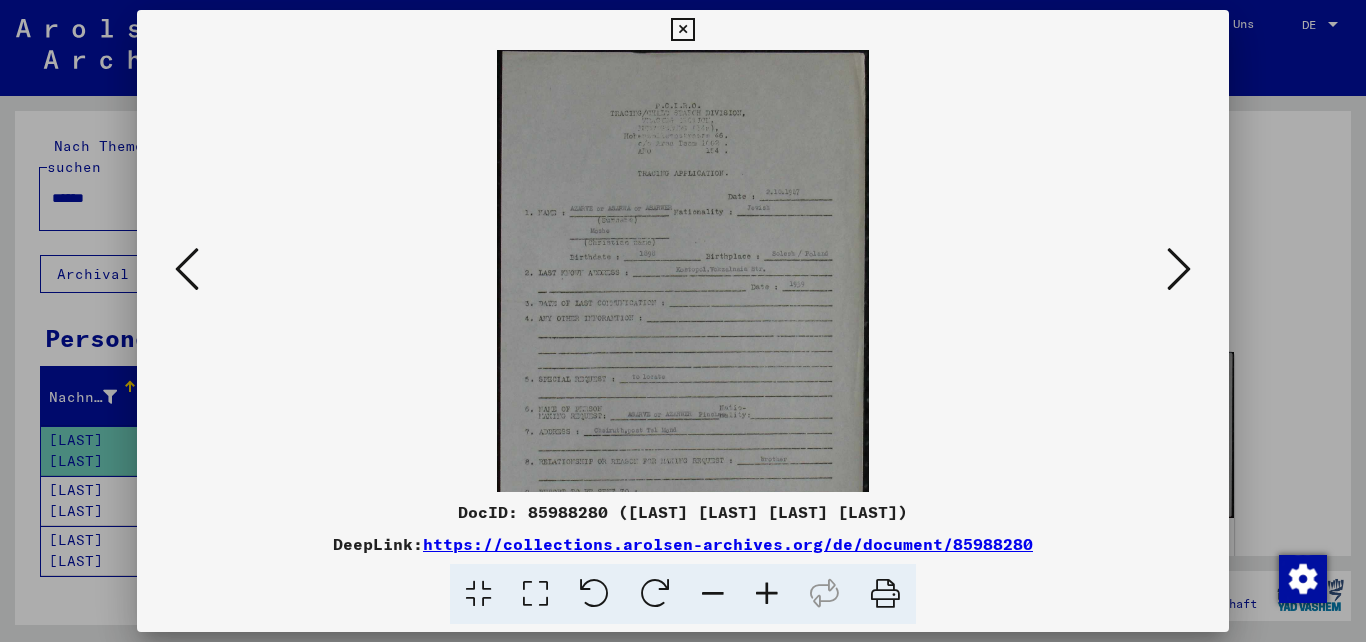 click at bounding box center [767, 594] 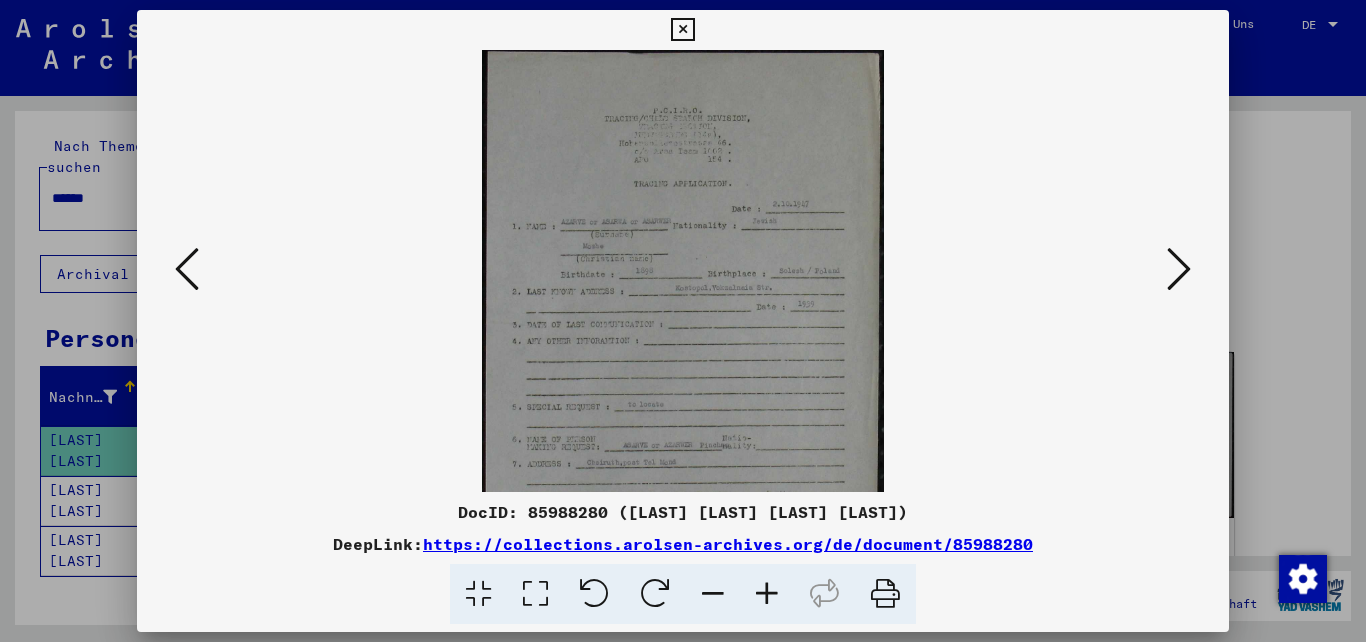 click at bounding box center [767, 594] 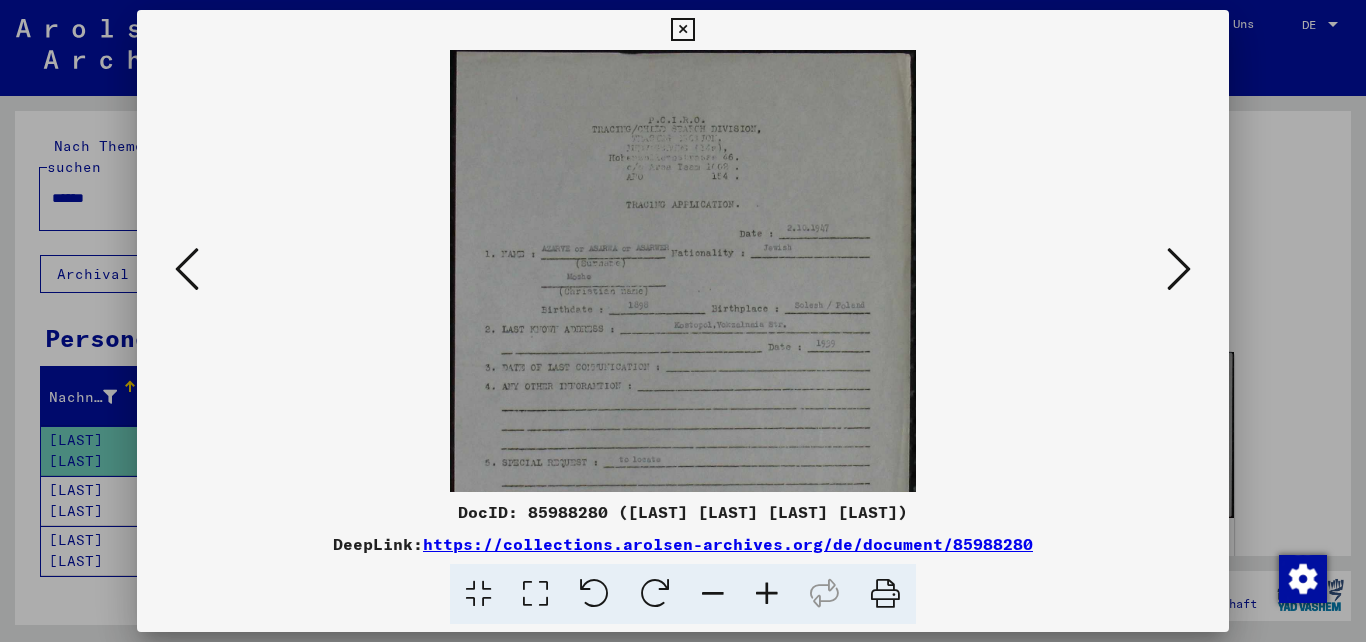 click at bounding box center (767, 594) 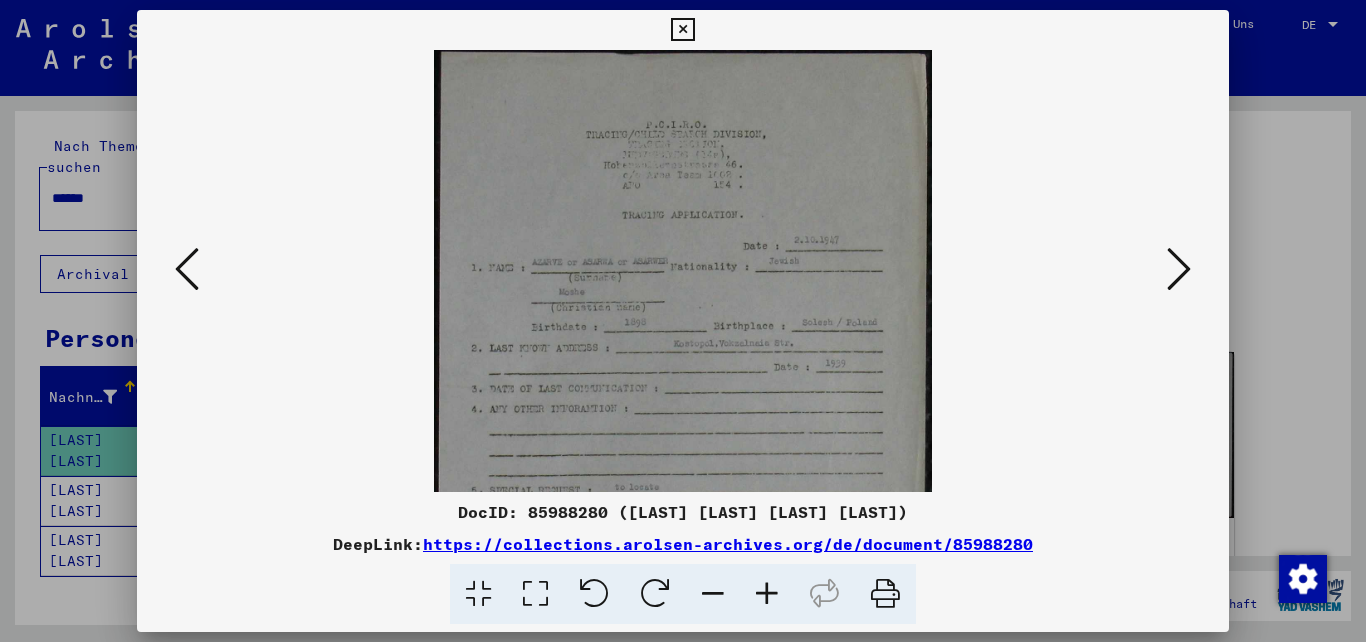 click at bounding box center [767, 594] 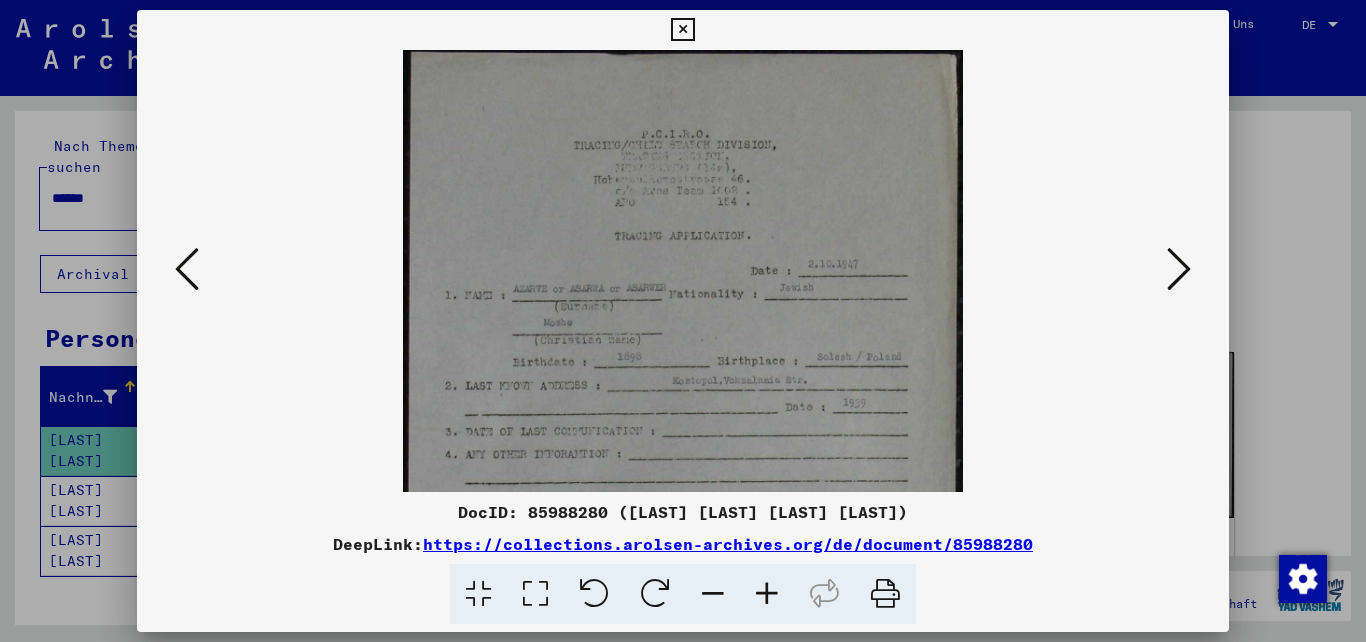 click at bounding box center (767, 594) 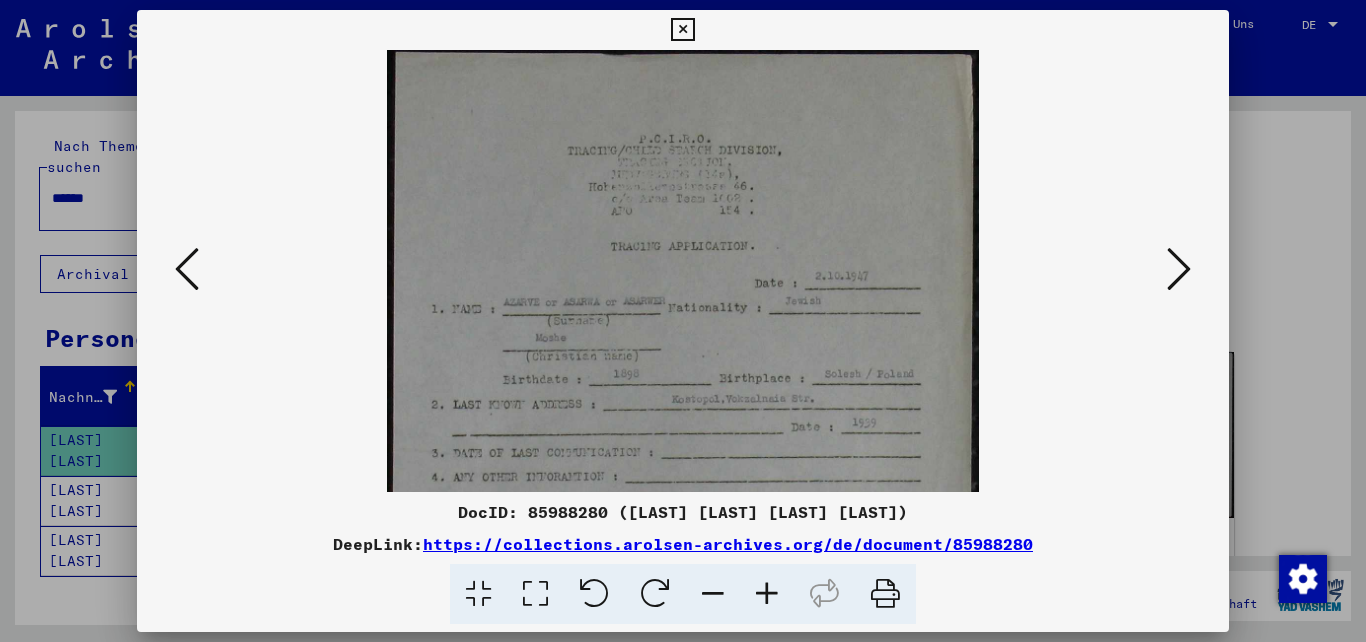 click at bounding box center [767, 594] 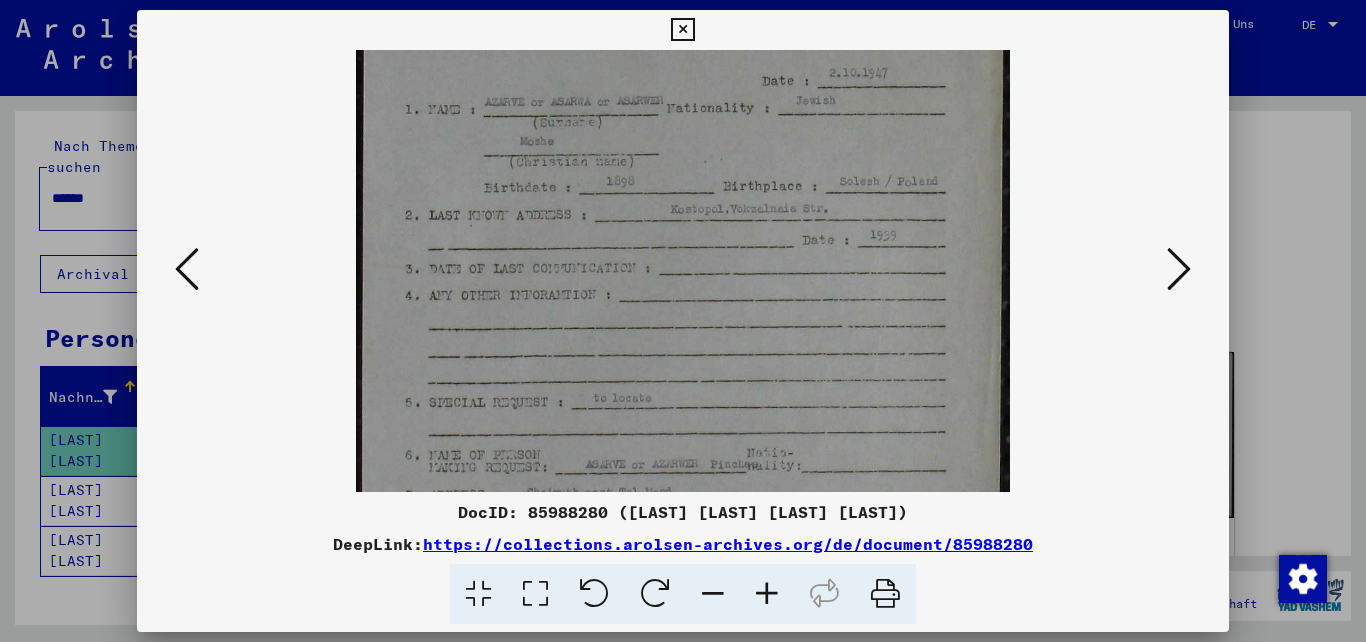 drag, startPoint x: 895, startPoint y: 382, endPoint x: 834, endPoint y: -8, distance: 394.7417 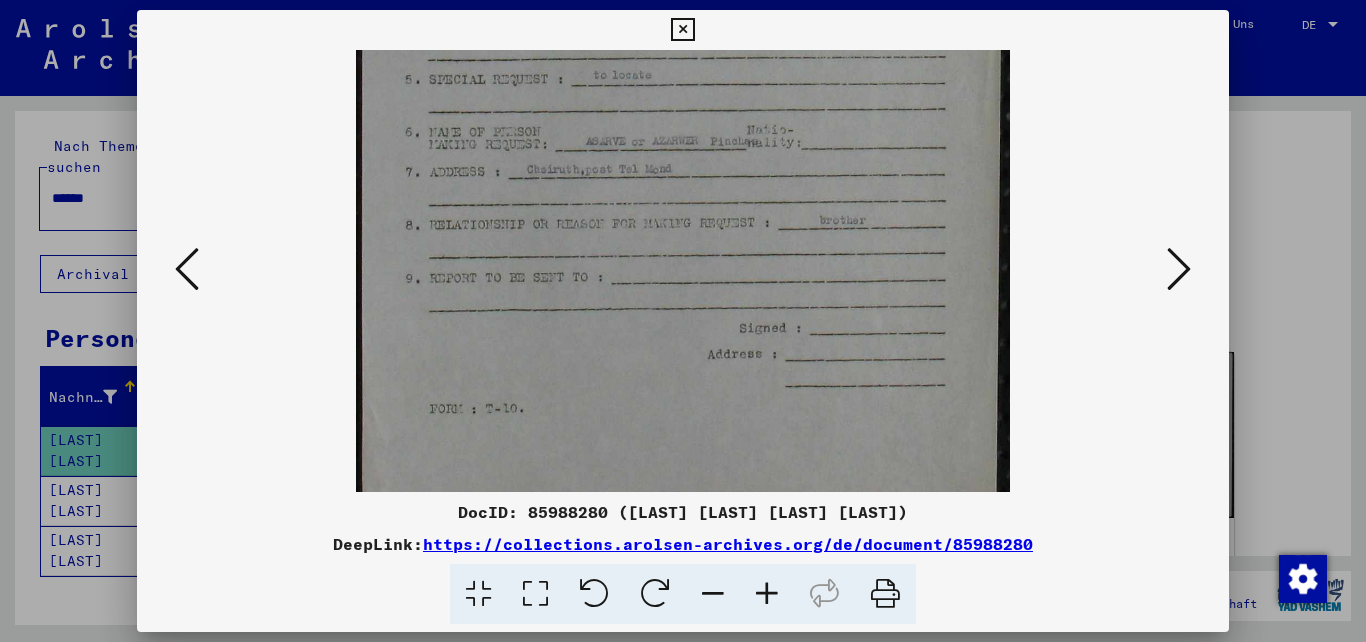 drag, startPoint x: 839, startPoint y: 354, endPoint x: 797, endPoint y: 178, distance: 180.94199 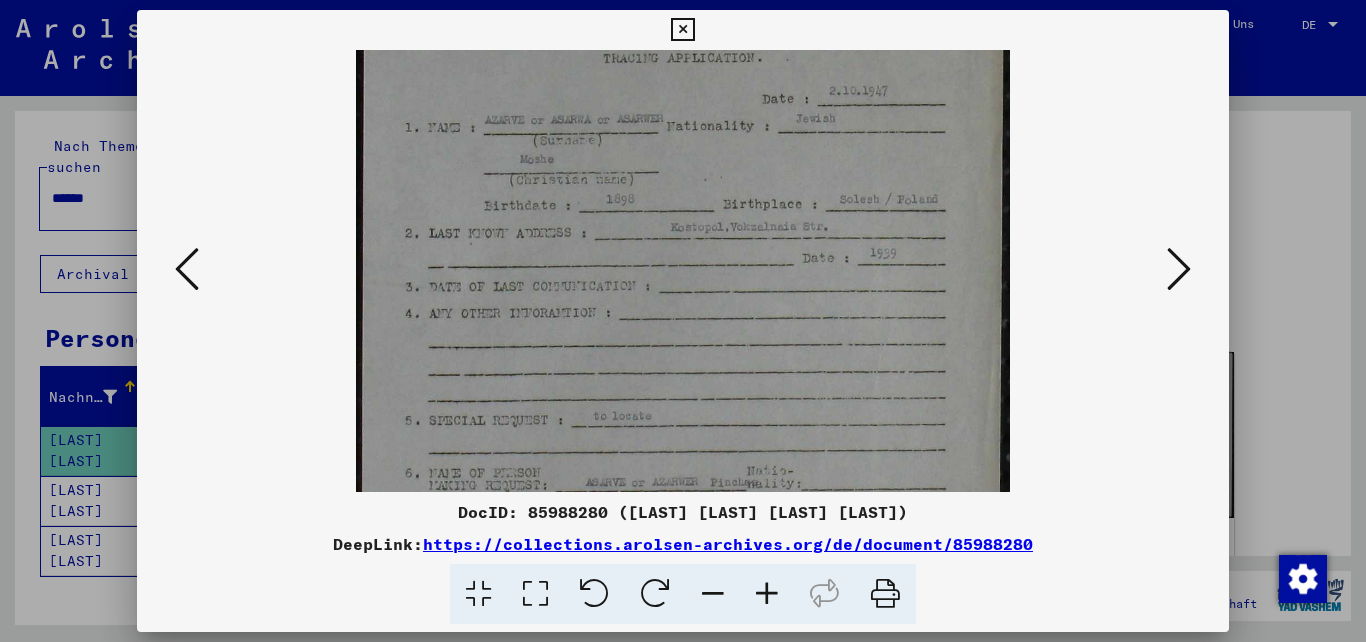 scroll, scrollTop: 183, scrollLeft: 0, axis: vertical 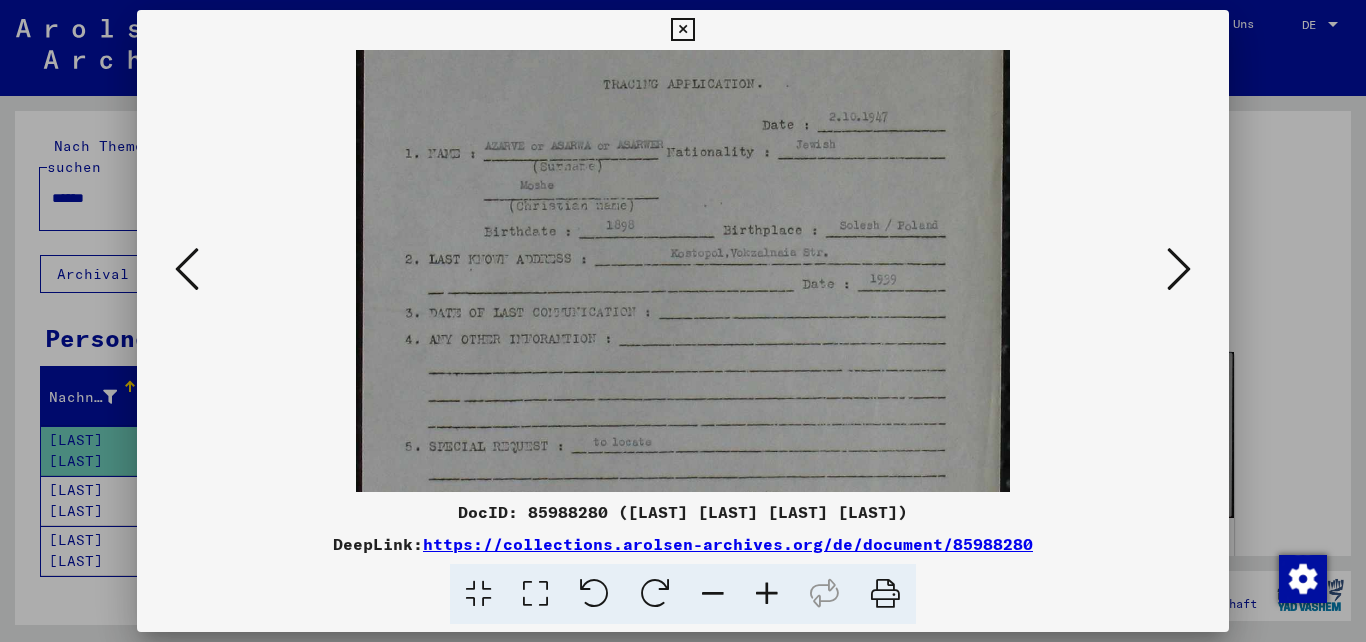 drag, startPoint x: 857, startPoint y: 218, endPoint x: 844, endPoint y: 488, distance: 270.31277 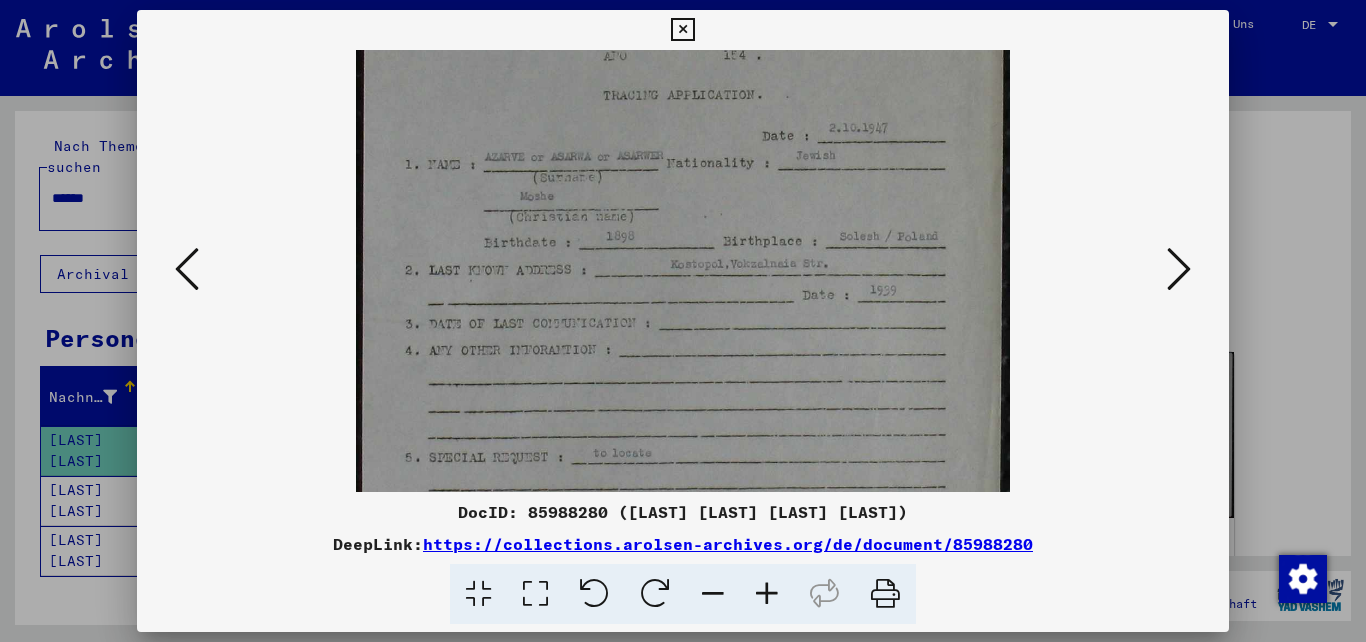 scroll, scrollTop: 174, scrollLeft: 0, axis: vertical 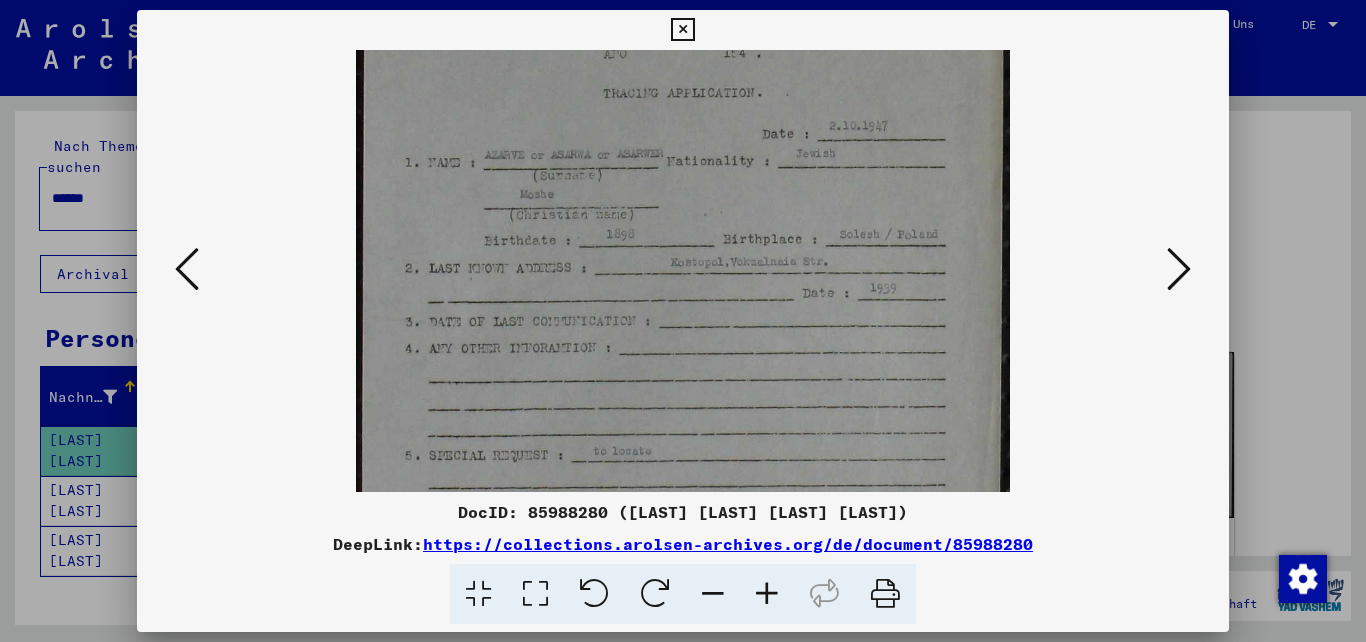 drag, startPoint x: 787, startPoint y: 189, endPoint x: 801, endPoint y: 281, distance: 93.05912 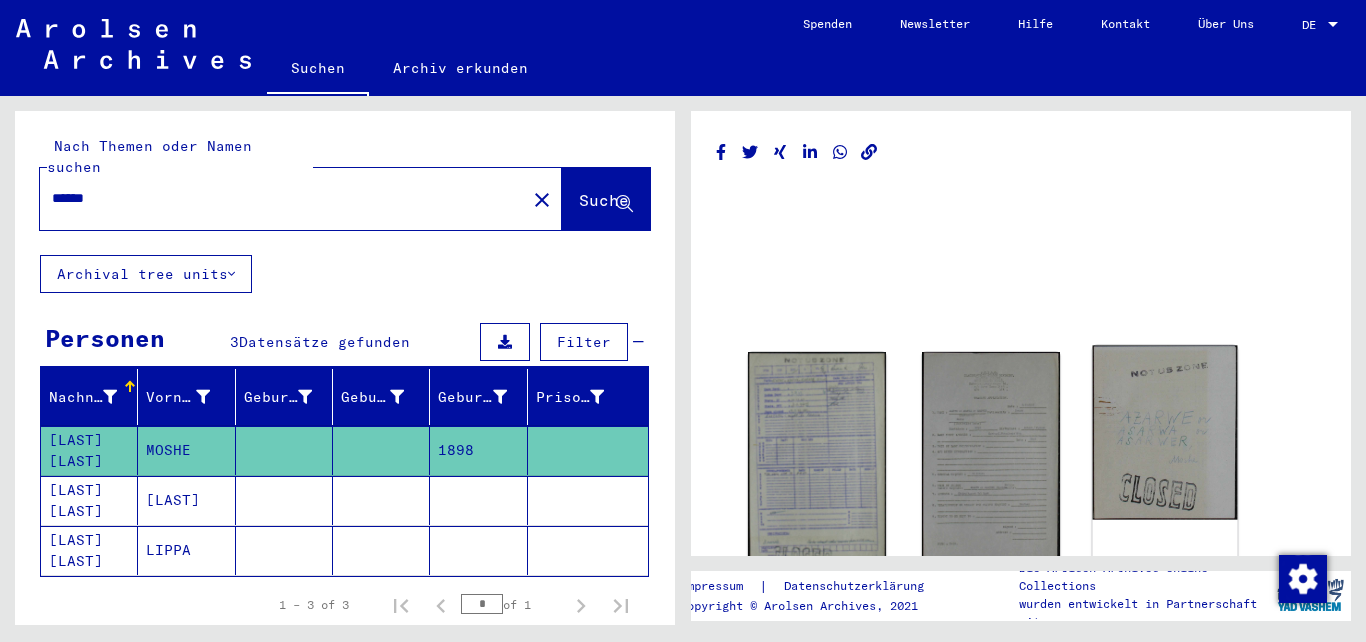 click 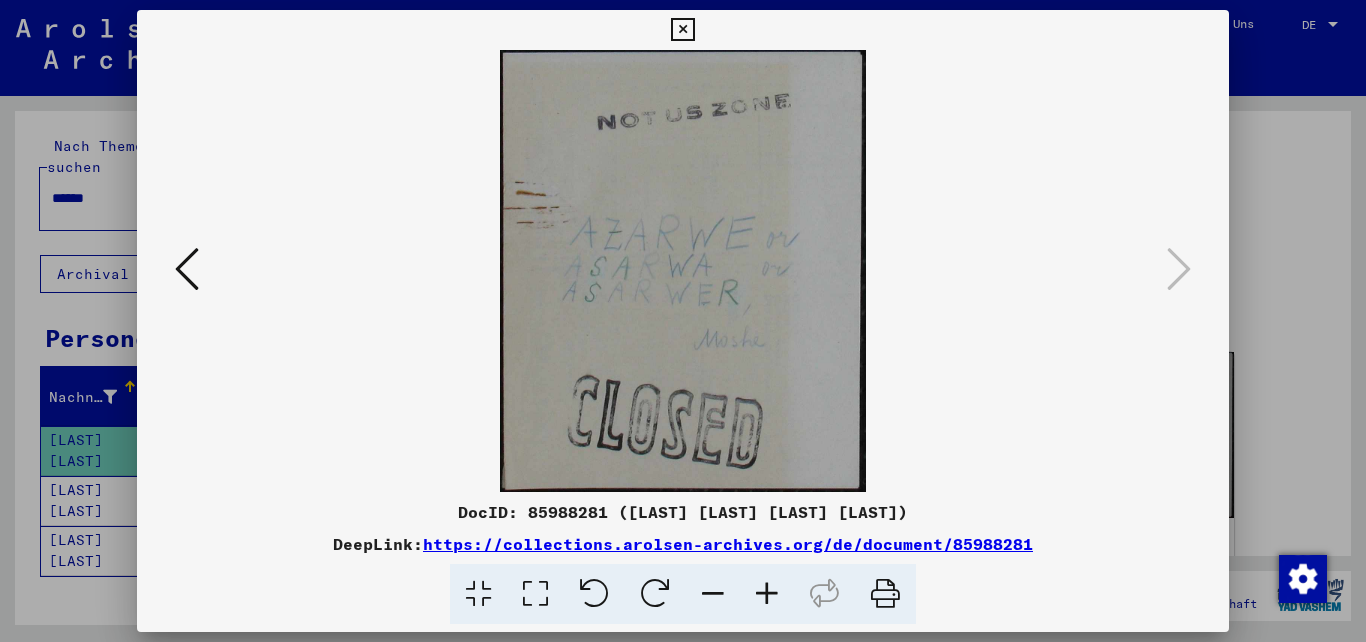 click at bounding box center [682, 30] 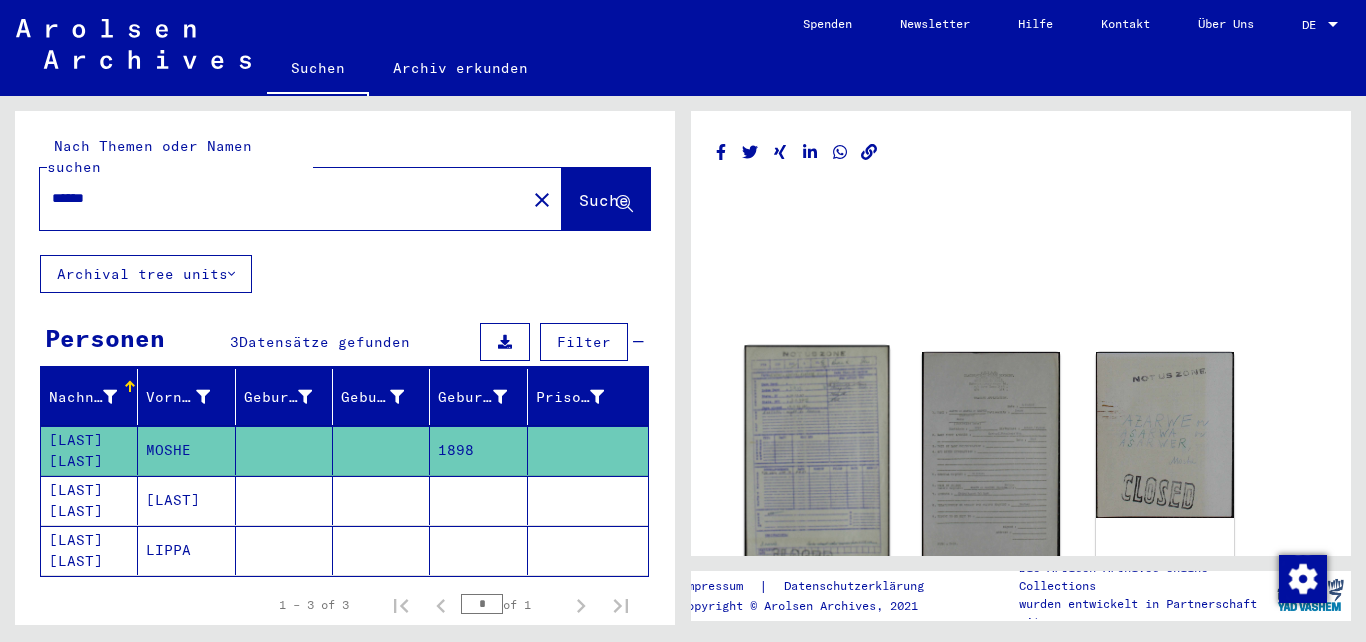 click 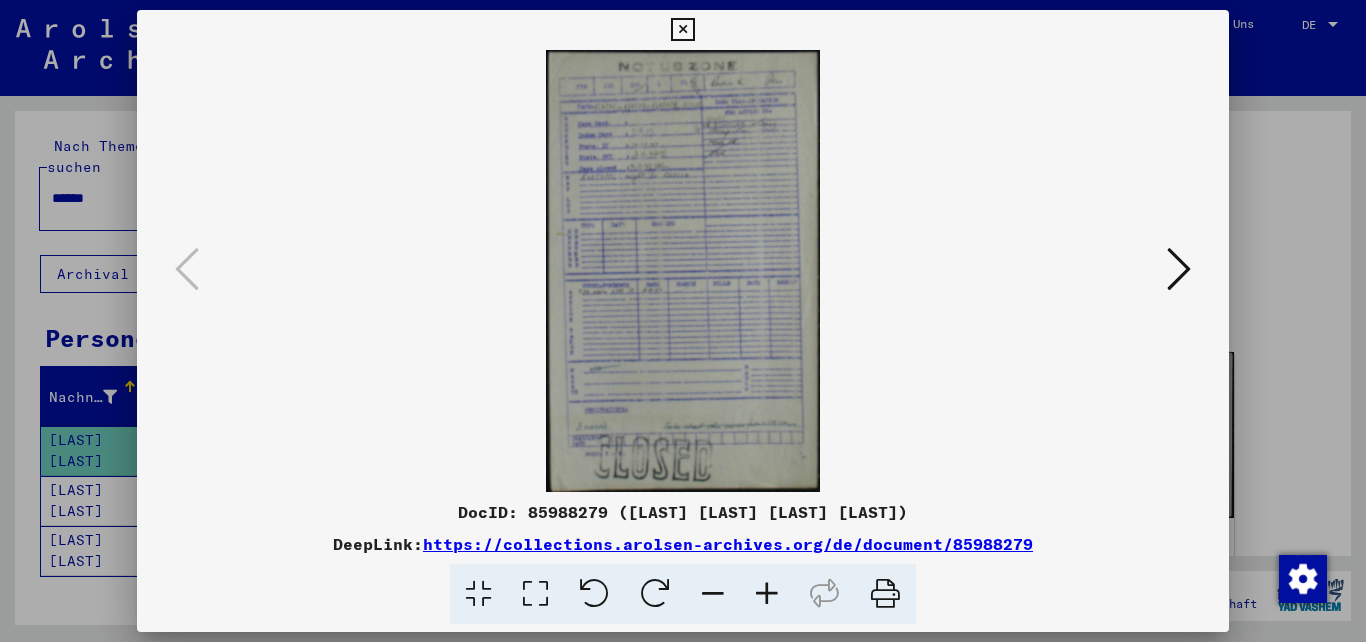 click at bounding box center [682, 30] 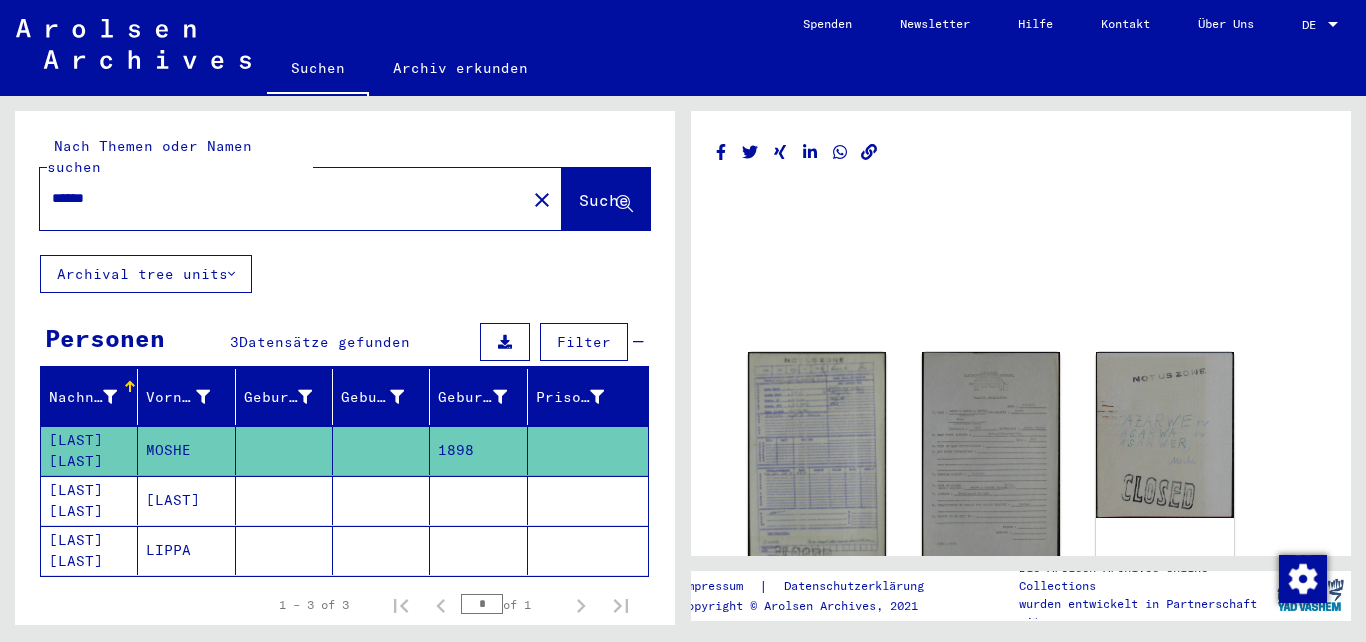click on "LIPPA" 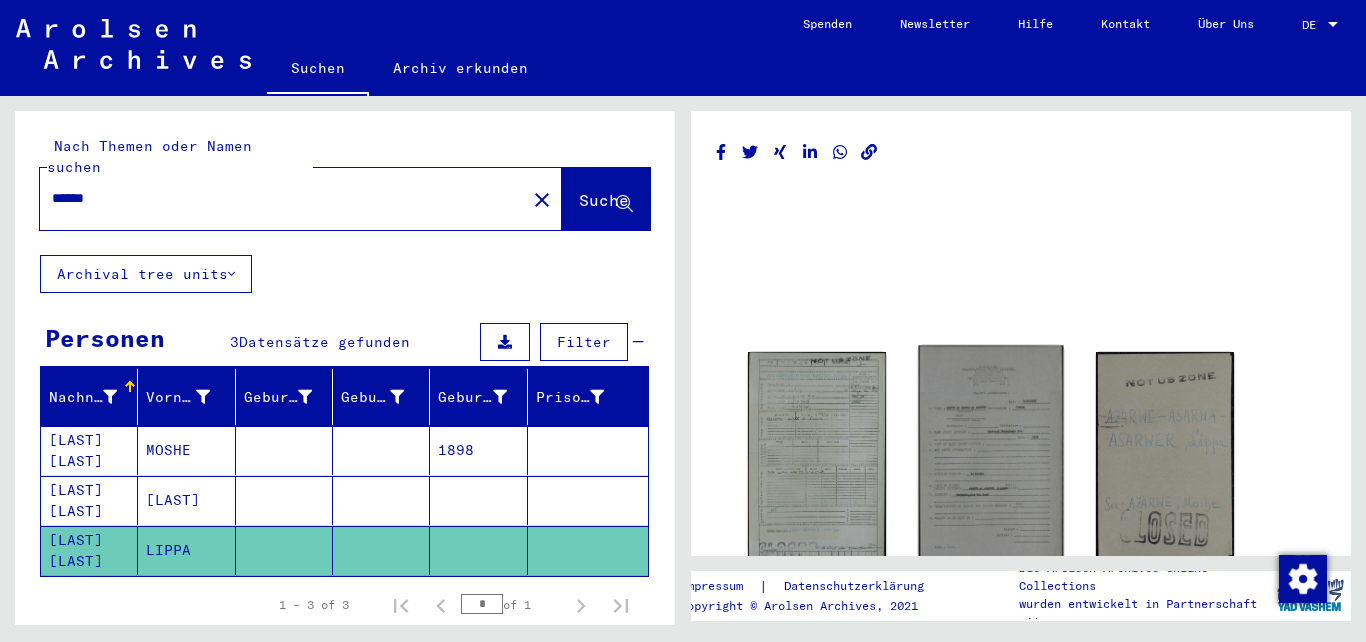 click 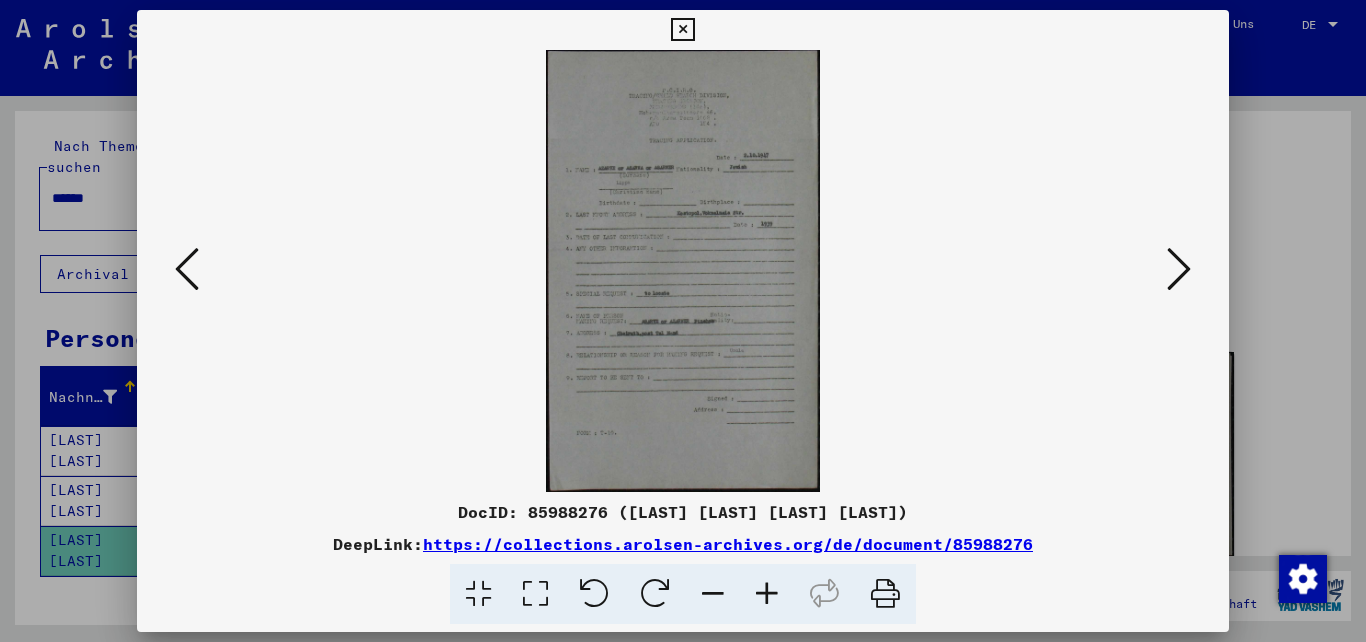 click at bounding box center [885, 594] 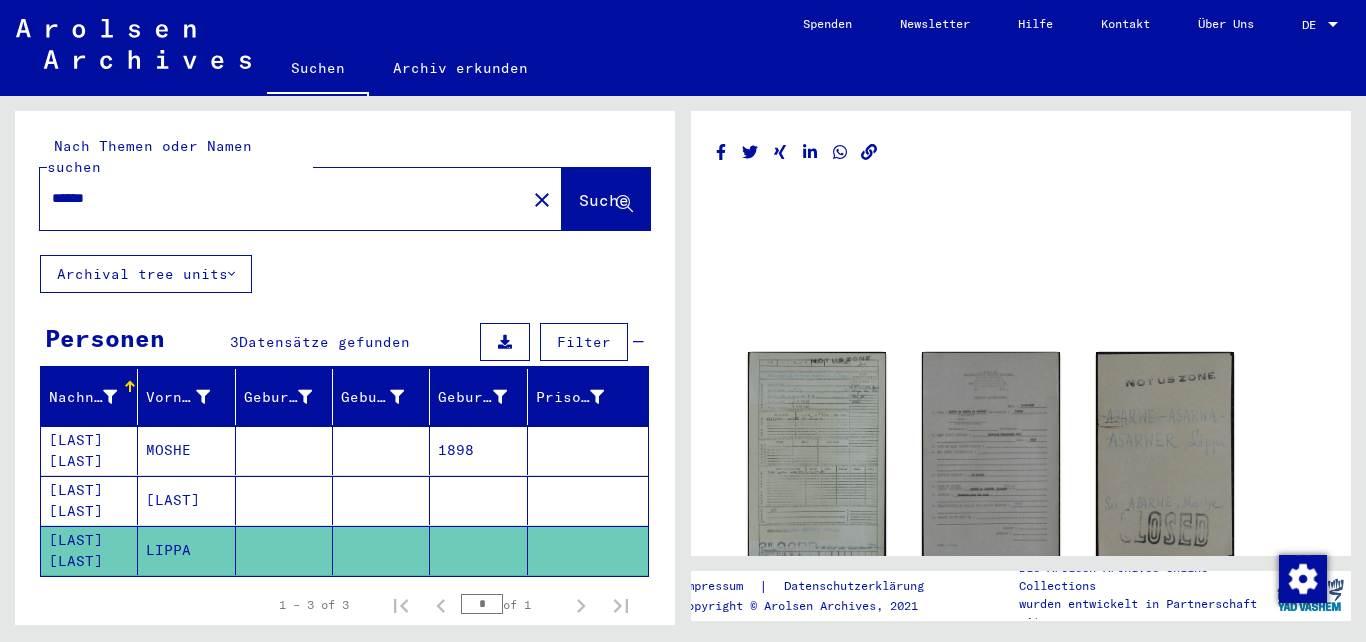click on "******" at bounding box center (283, 198) 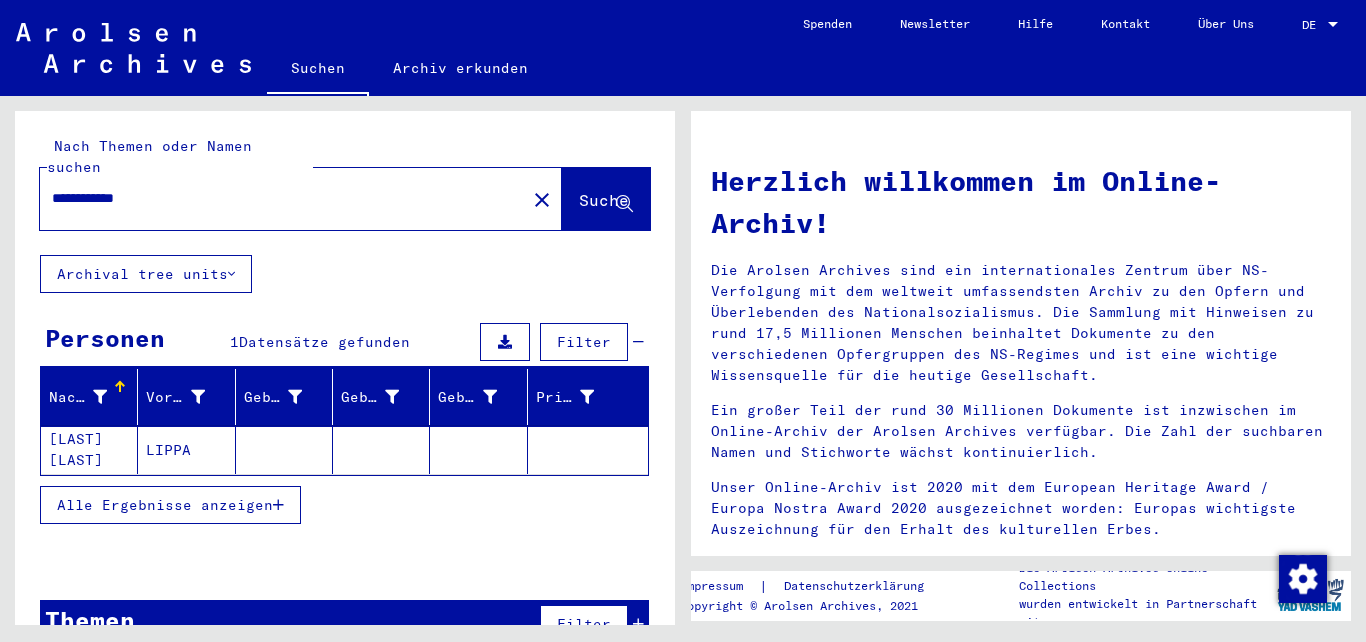 click on "LIPPA" 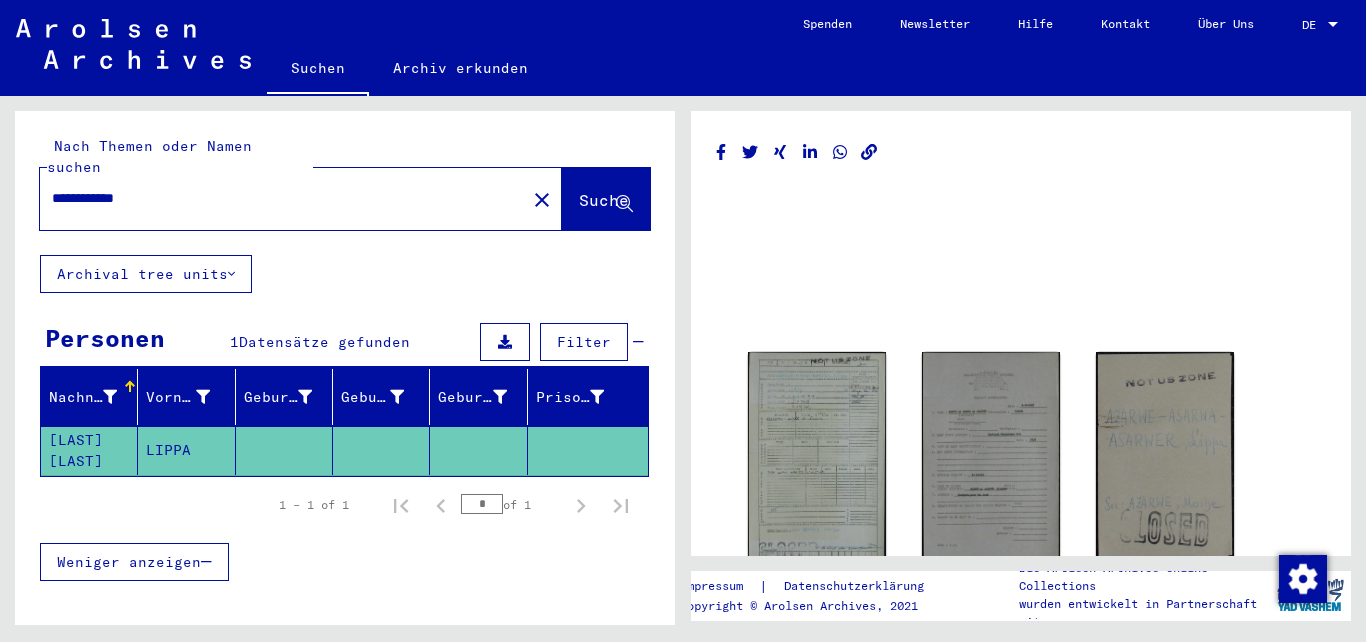 click on "**********" at bounding box center (283, 198) 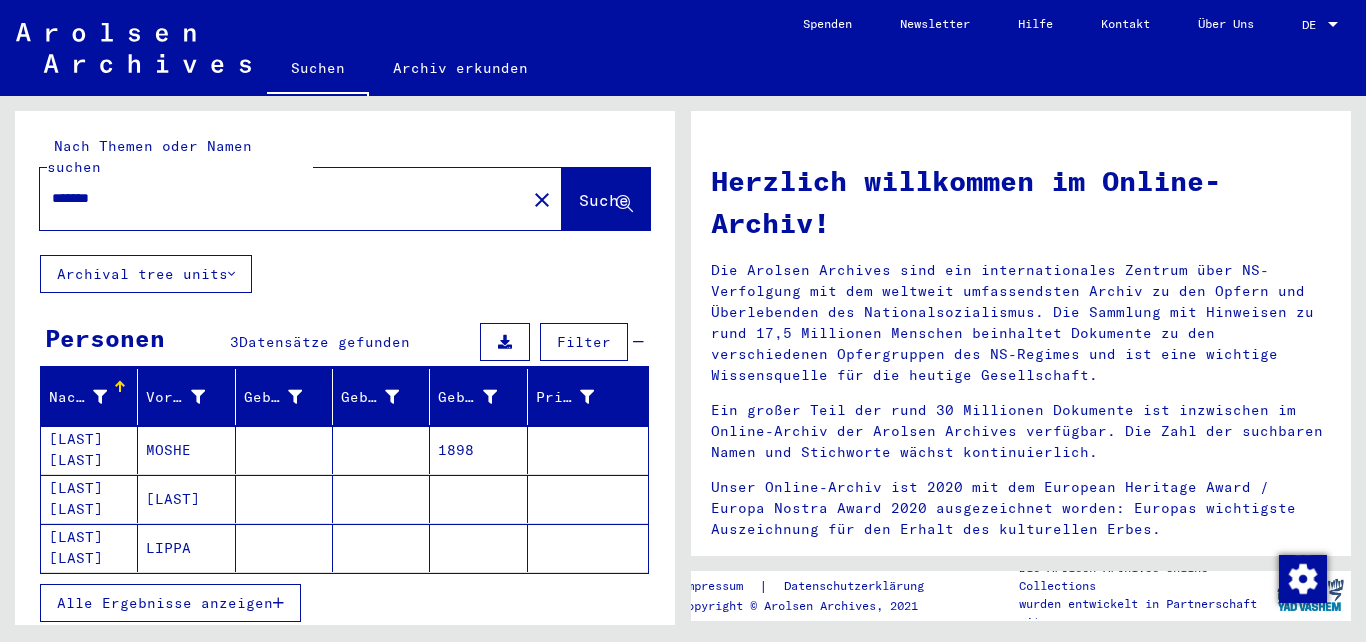 click on "1898" at bounding box center [478, 499] 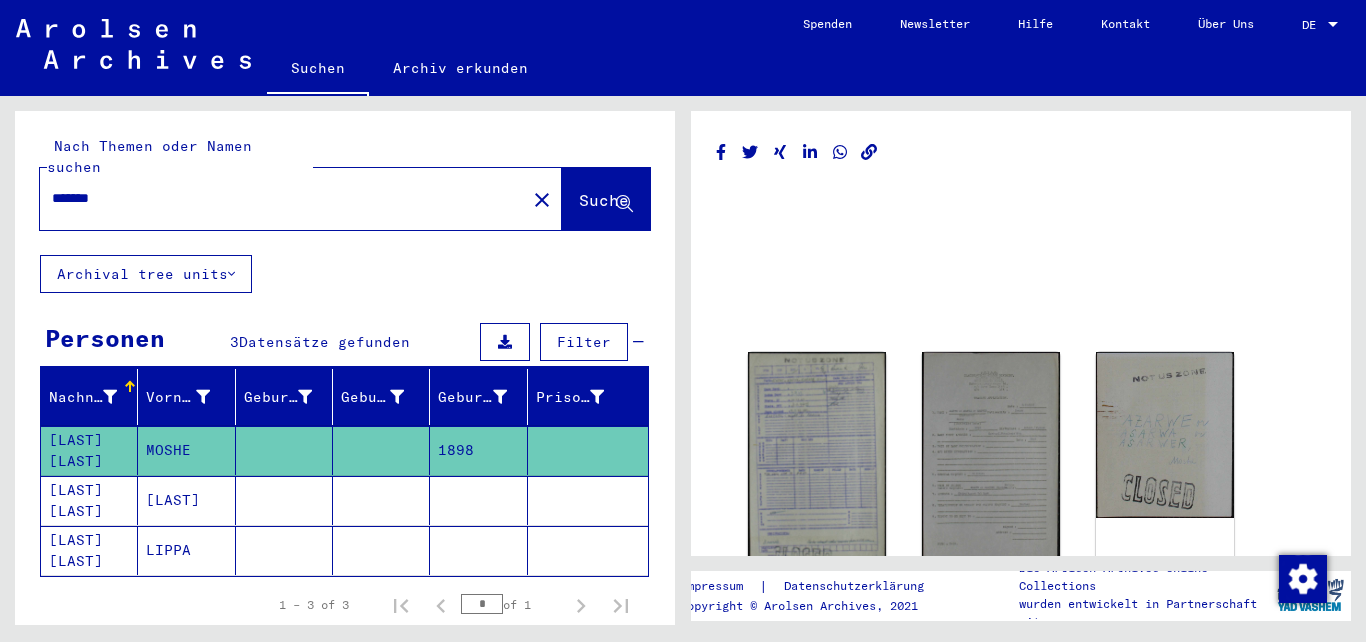 click on "******" at bounding box center (283, 198) 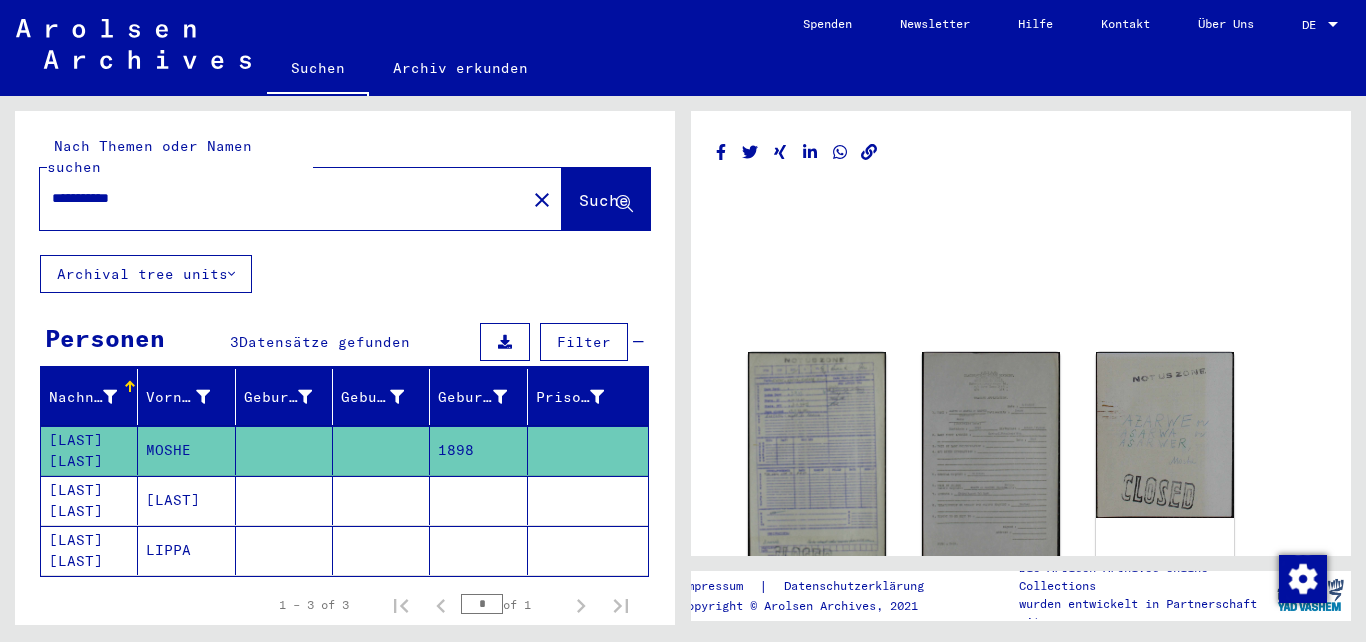 click on "**********" at bounding box center (283, 198) 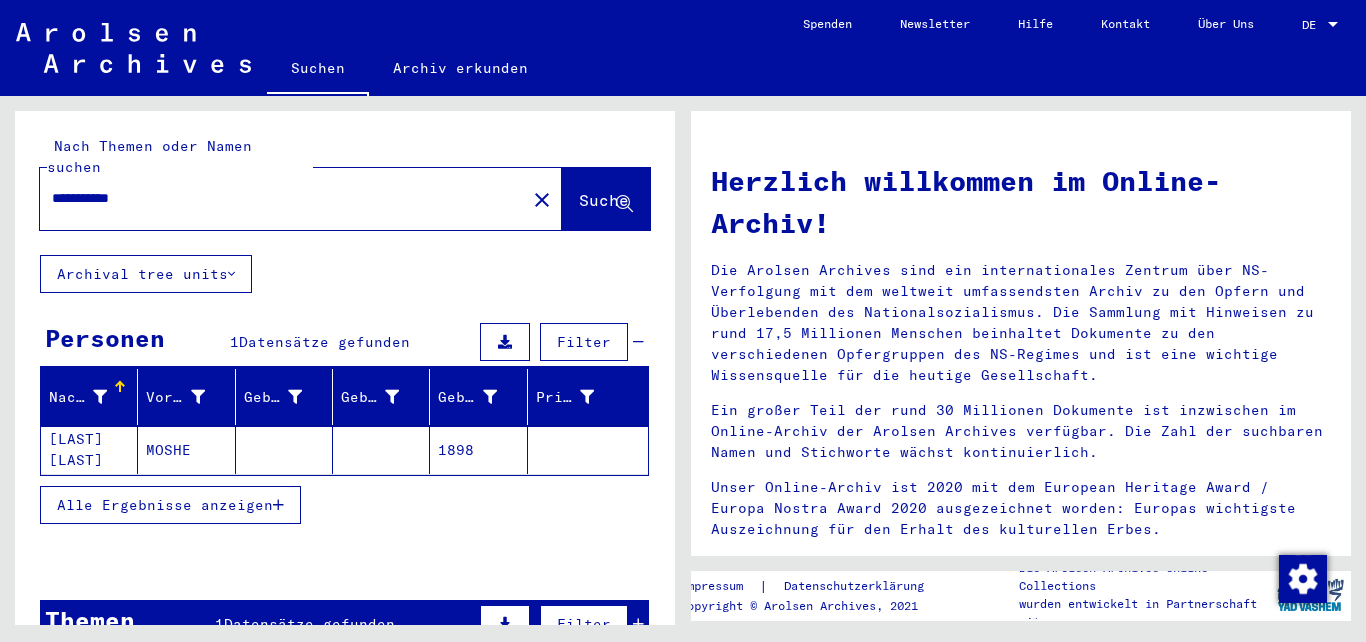 click on "MOSHE" 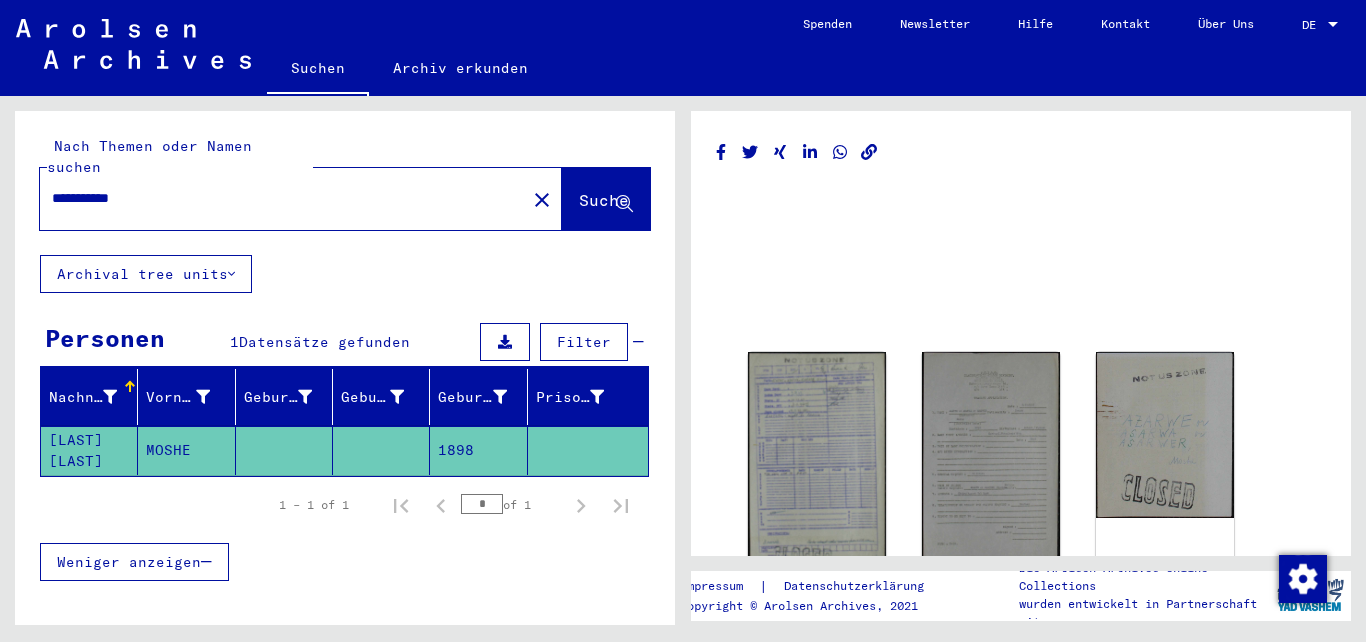 click on "**********" at bounding box center [283, 198] 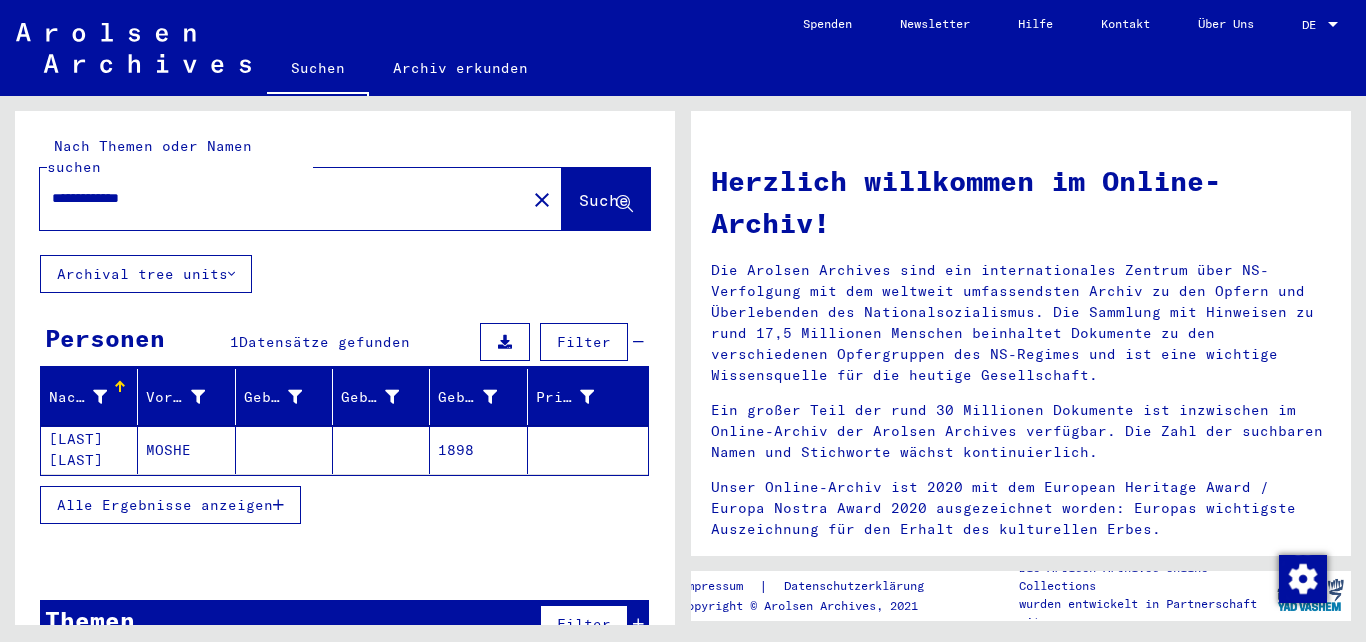 drag, startPoint x: 185, startPoint y: 172, endPoint x: 0, endPoint y: 168, distance: 185.04324 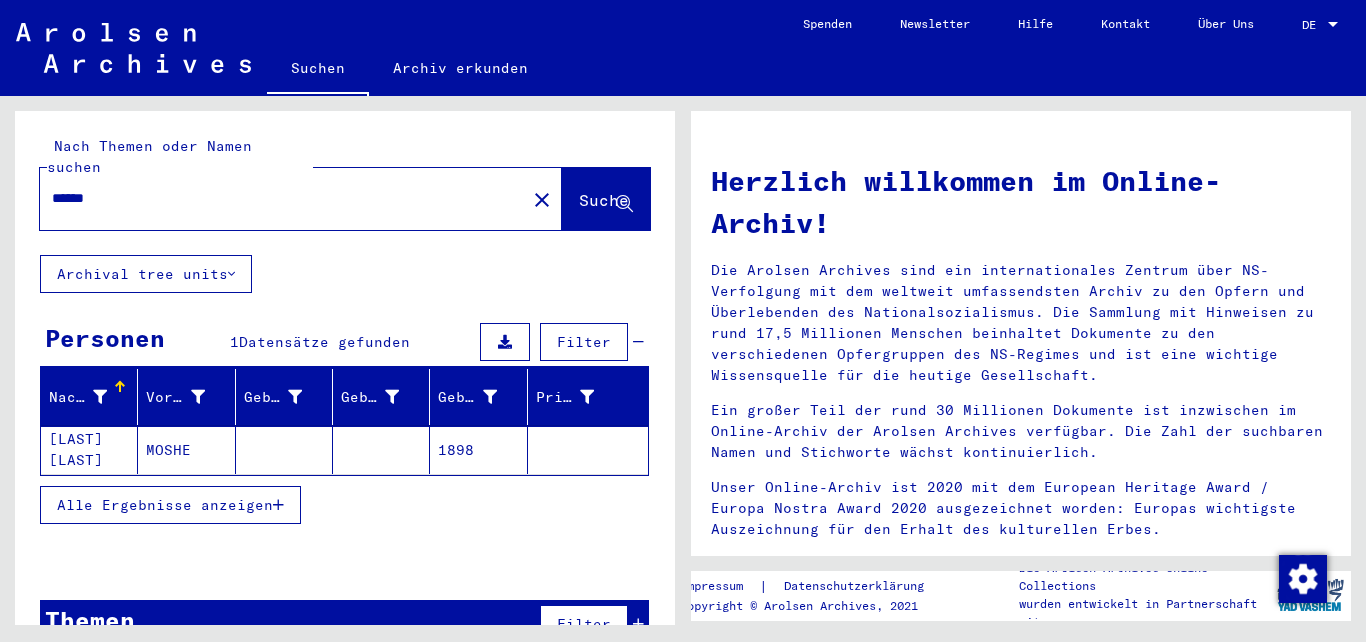 type on "******" 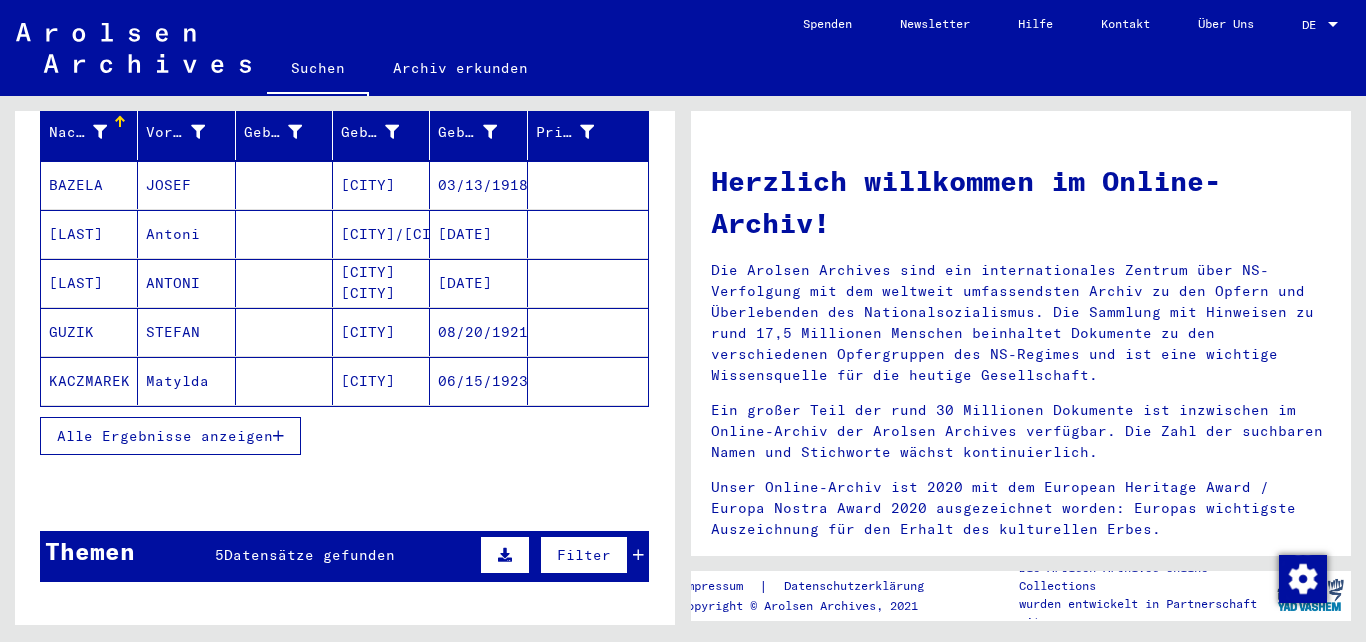 scroll, scrollTop: 0, scrollLeft: 0, axis: both 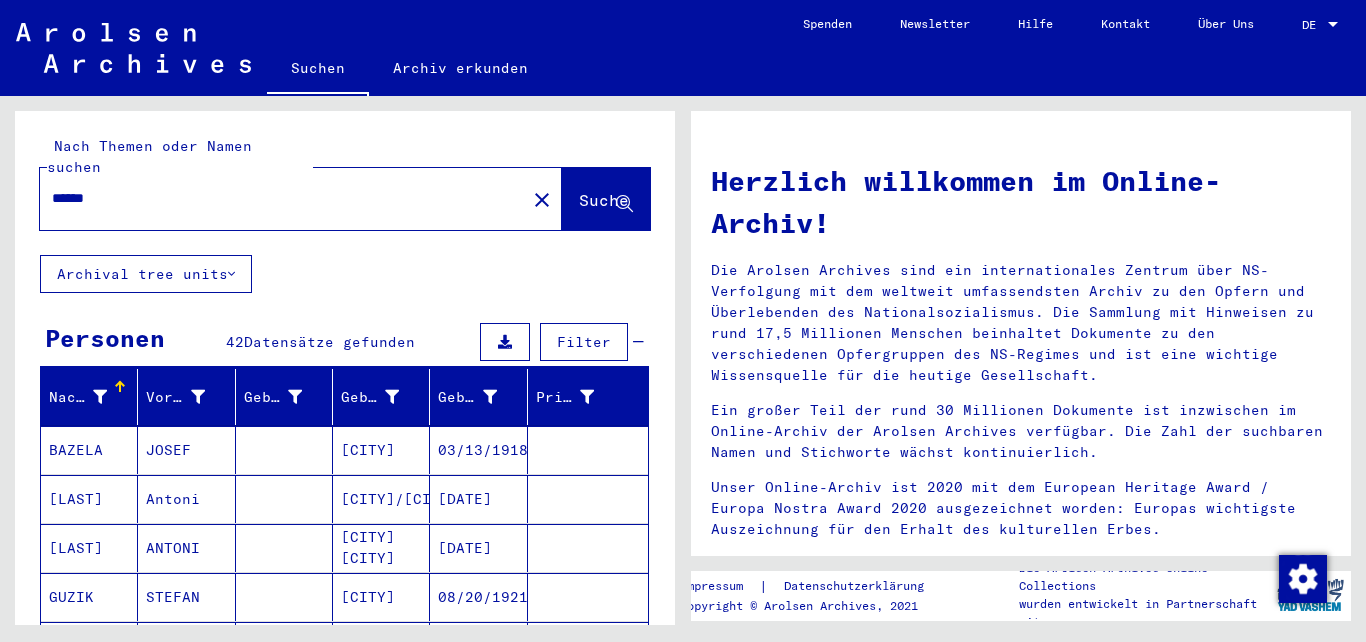 drag, startPoint x: 144, startPoint y: 183, endPoint x: 0, endPoint y: 111, distance: 160.99689 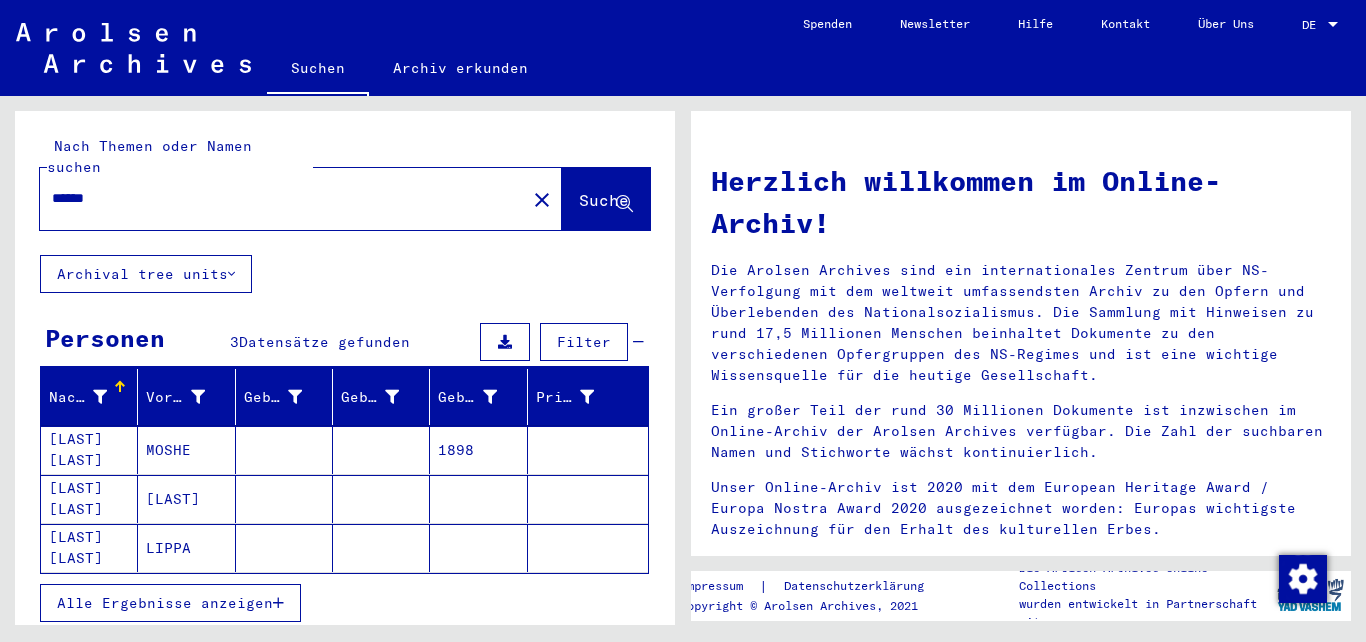 click on "MOSHE" at bounding box center [186, 499] 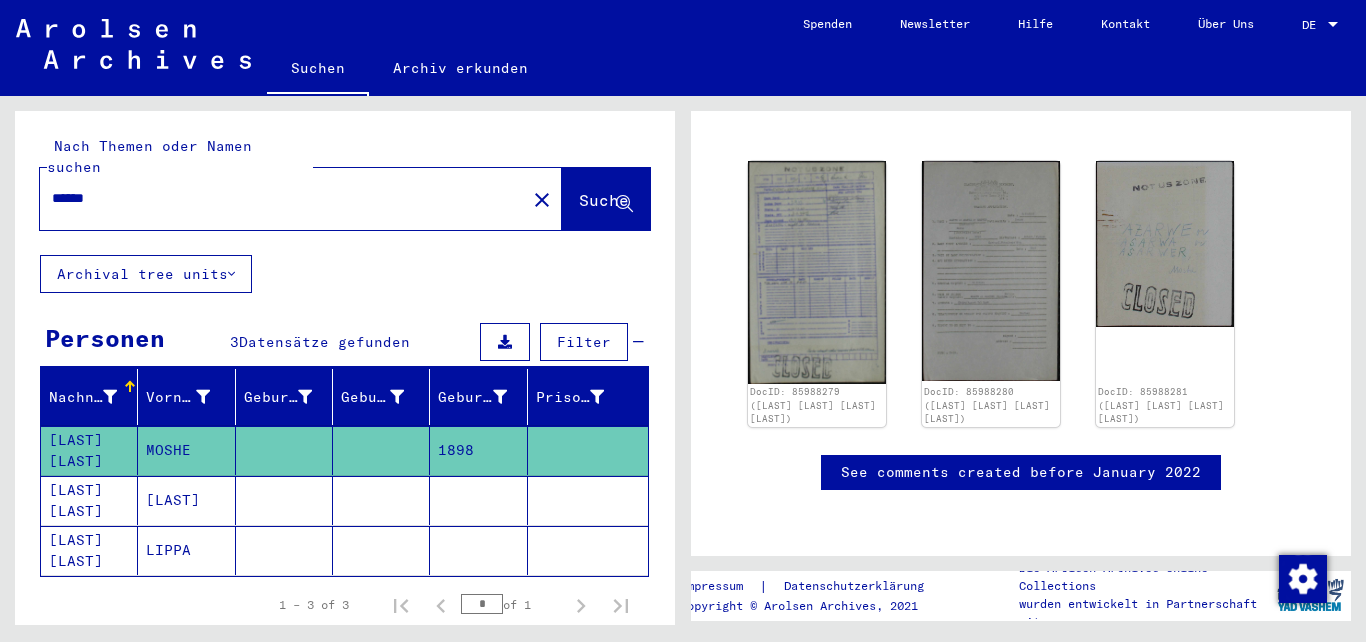 scroll, scrollTop: 0, scrollLeft: 0, axis: both 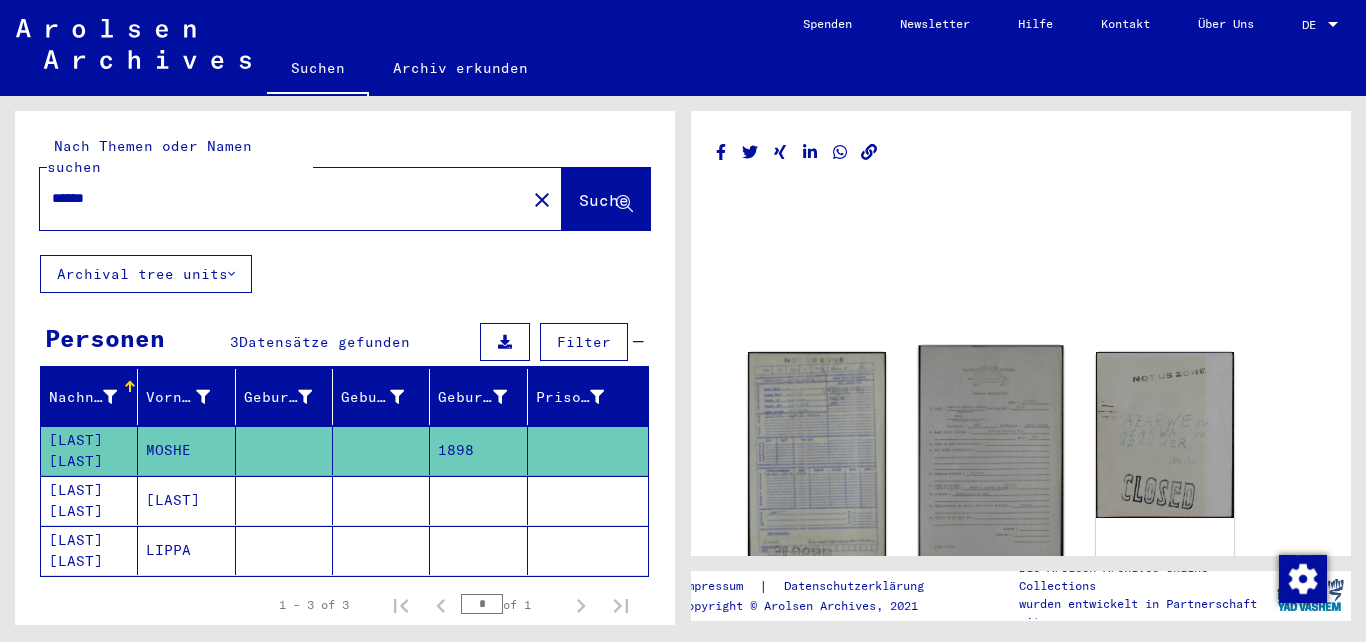 click 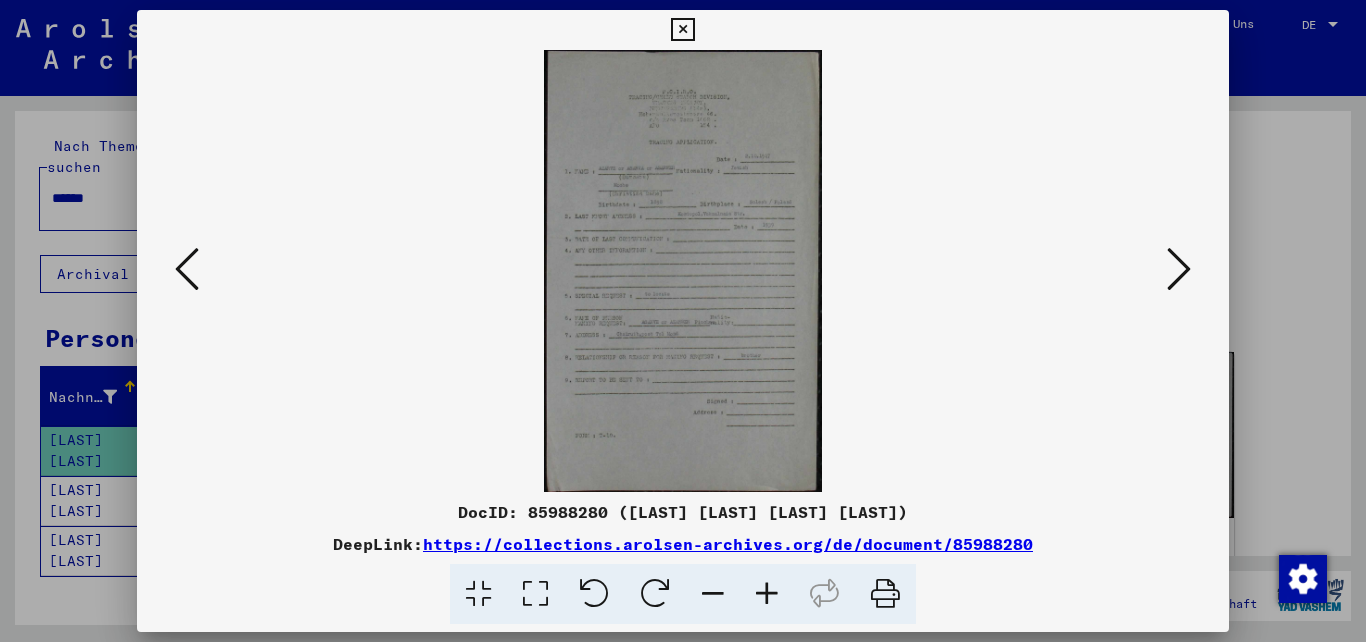 click at bounding box center (535, 594) 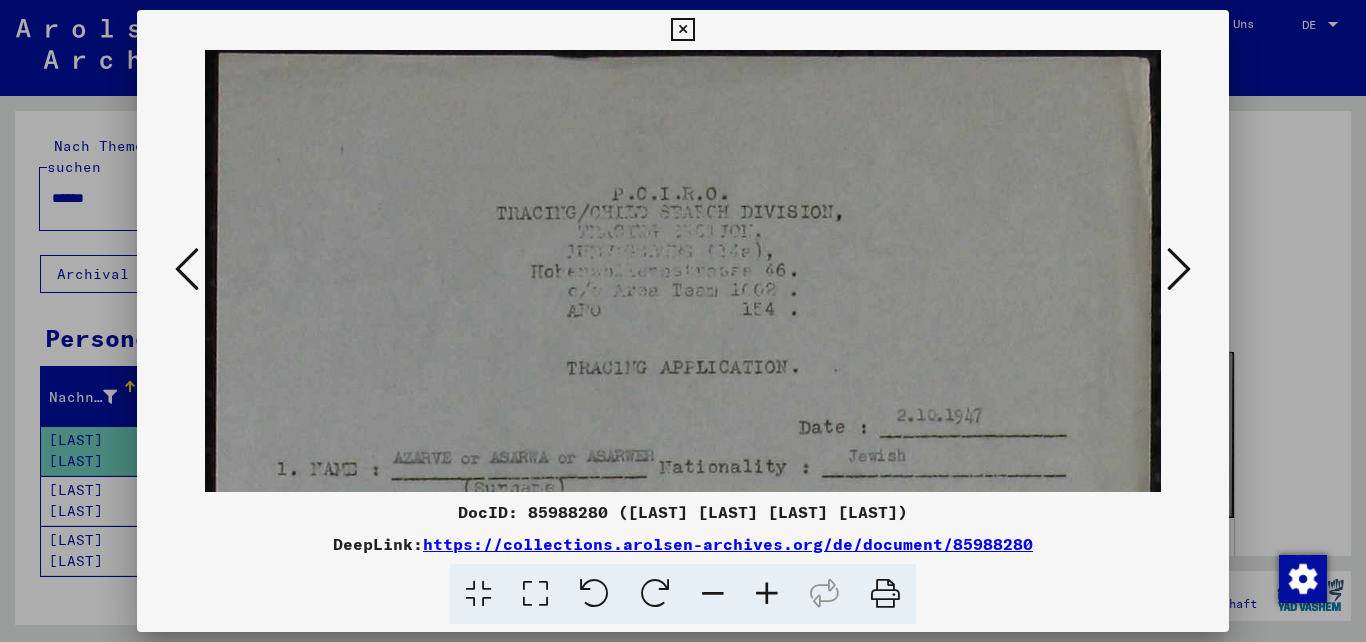 click at bounding box center (885, 594) 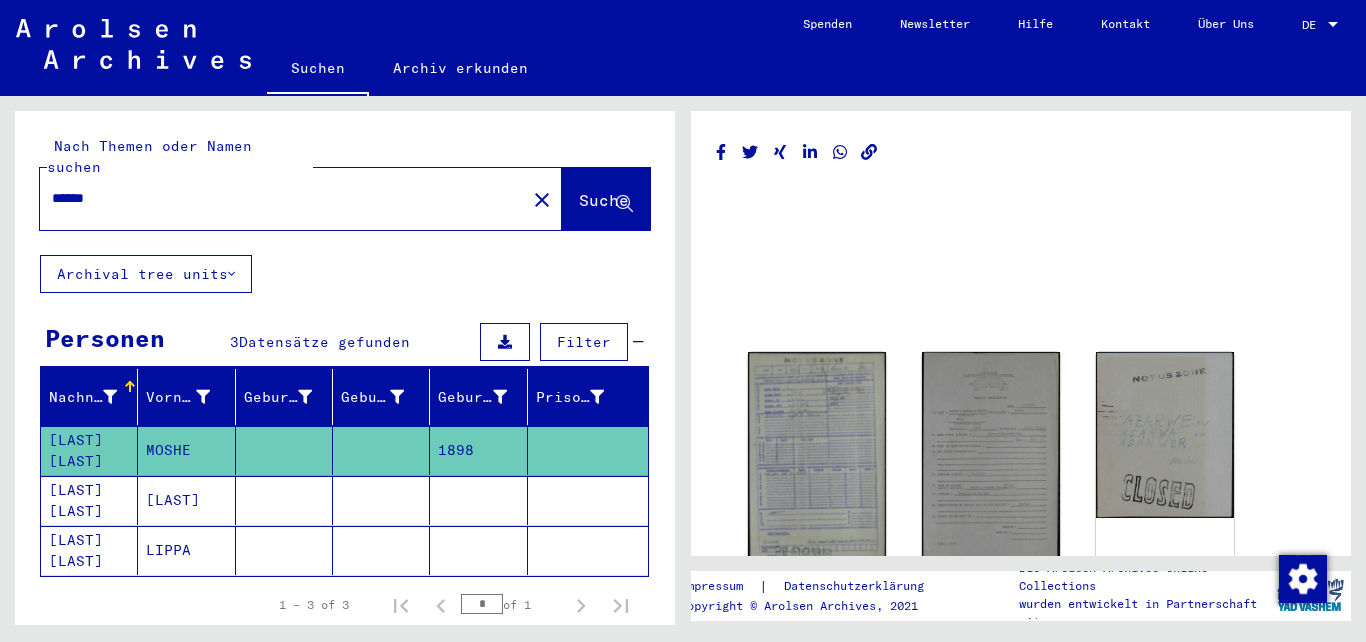 click on "LIPPA" 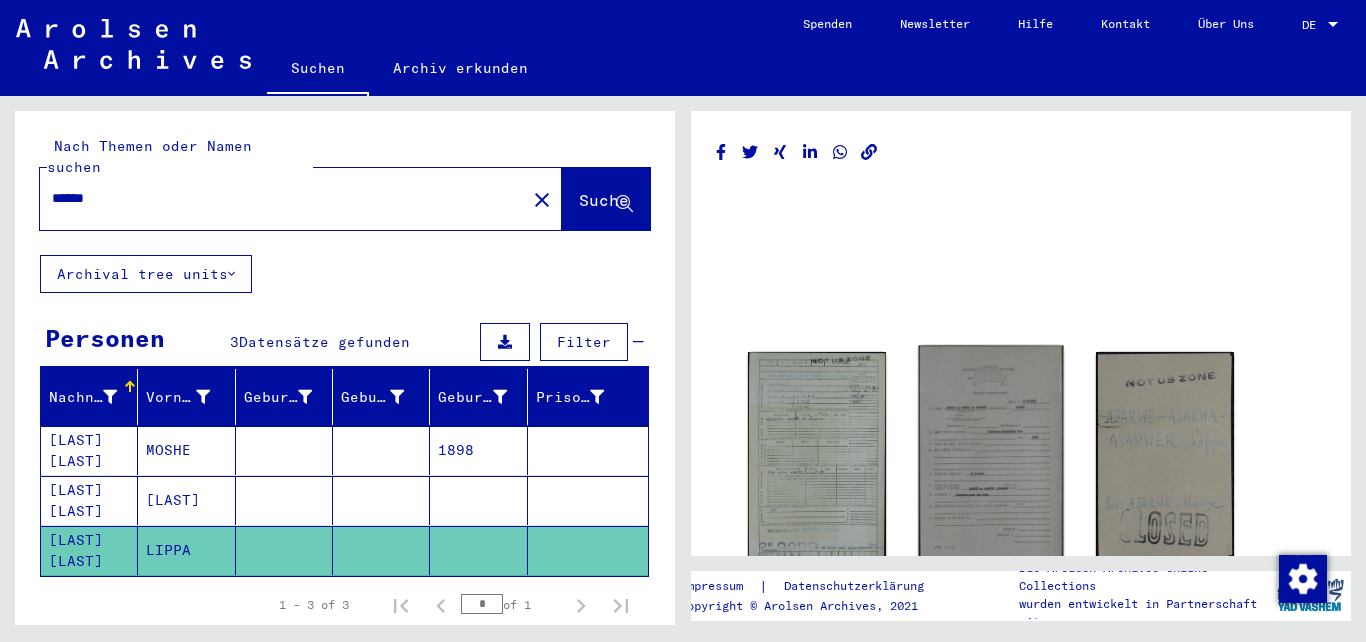 click 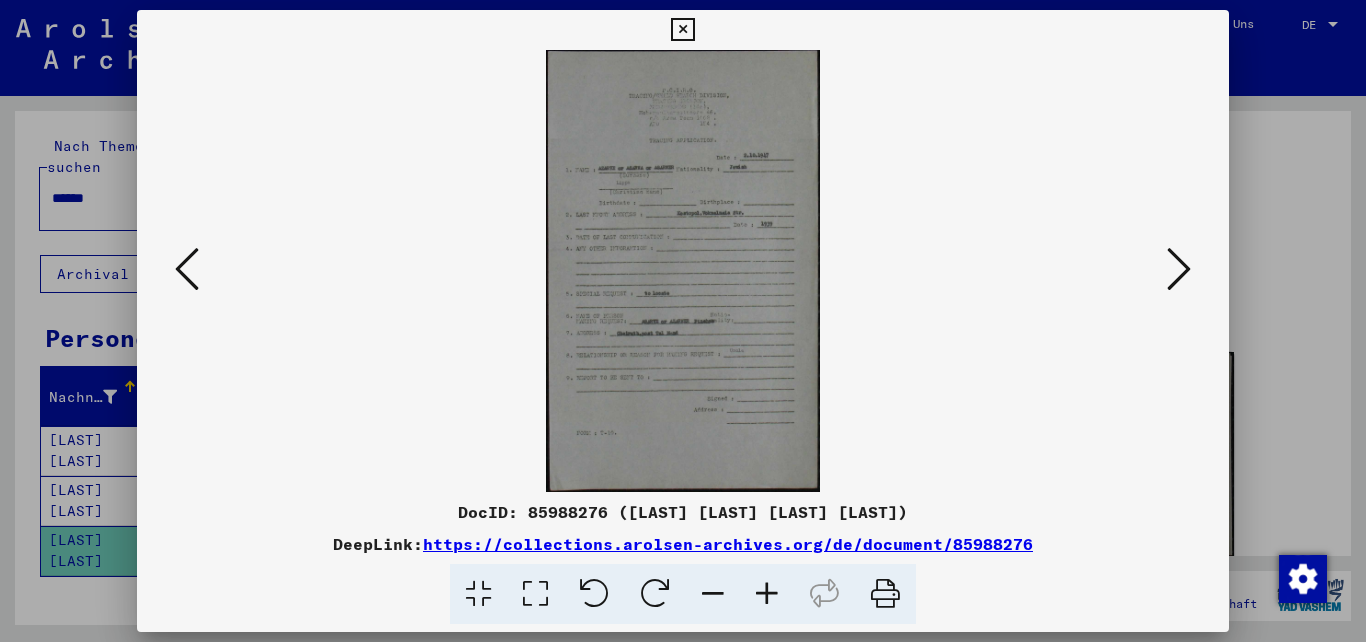 click at bounding box center [885, 594] 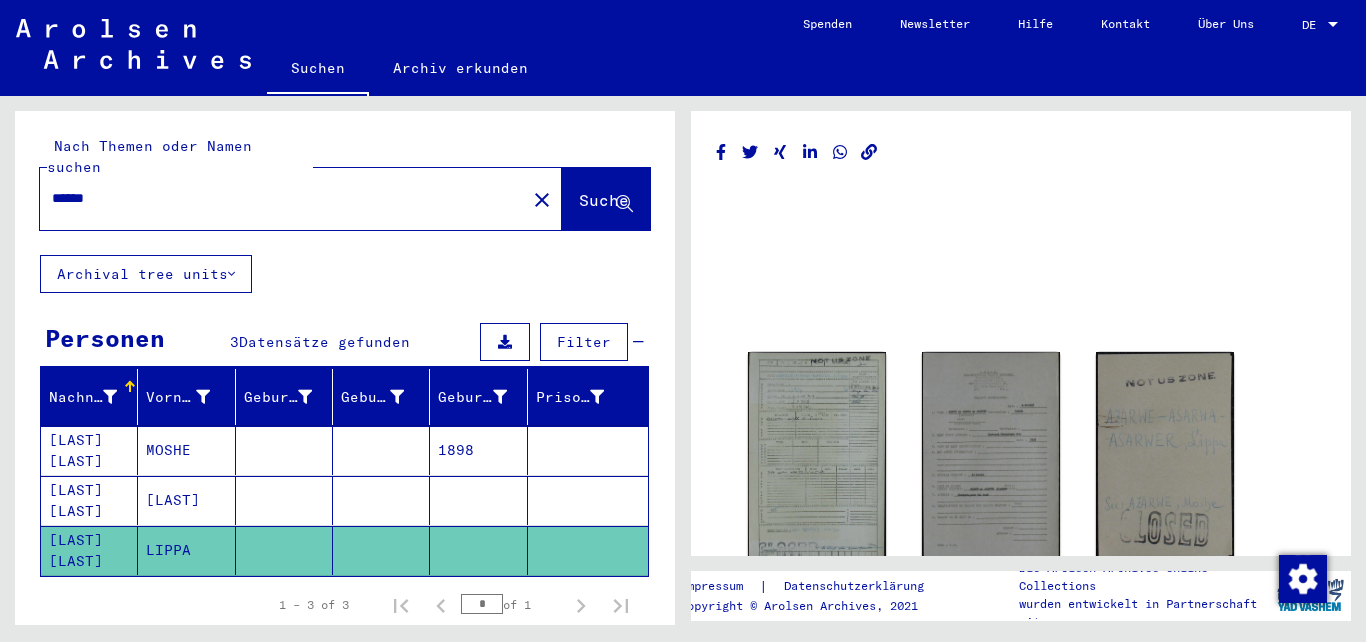 click on "[LAST]" at bounding box center [186, 550] 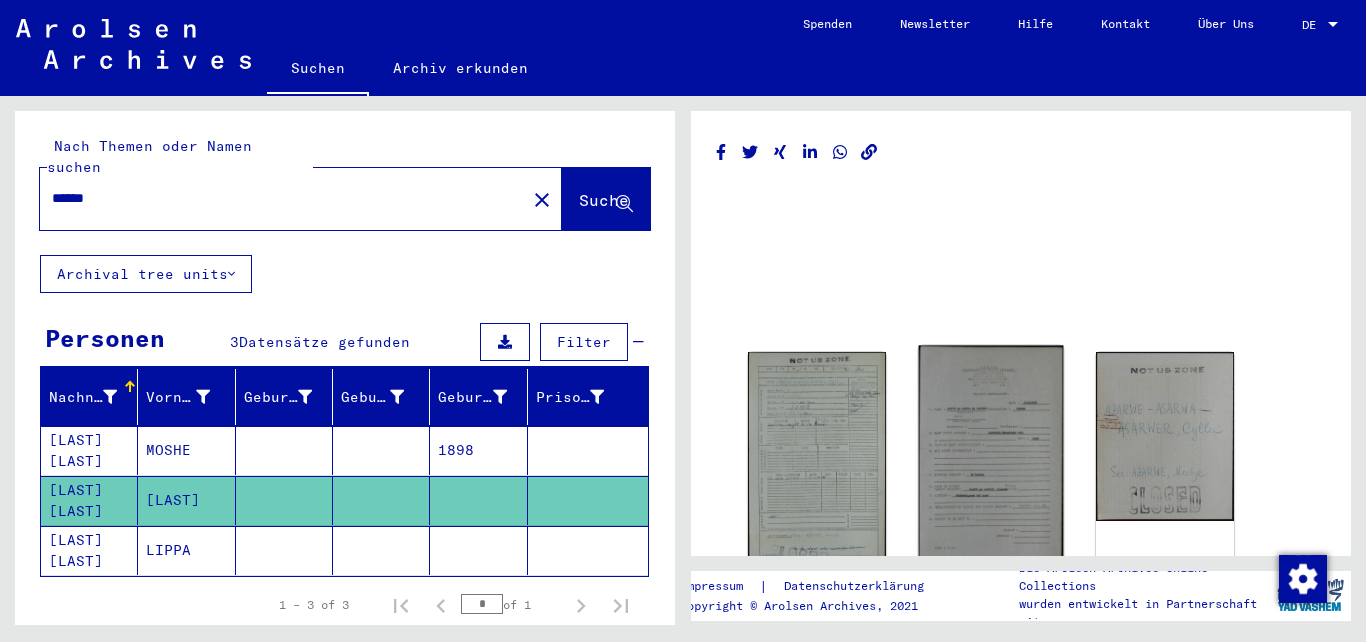 click 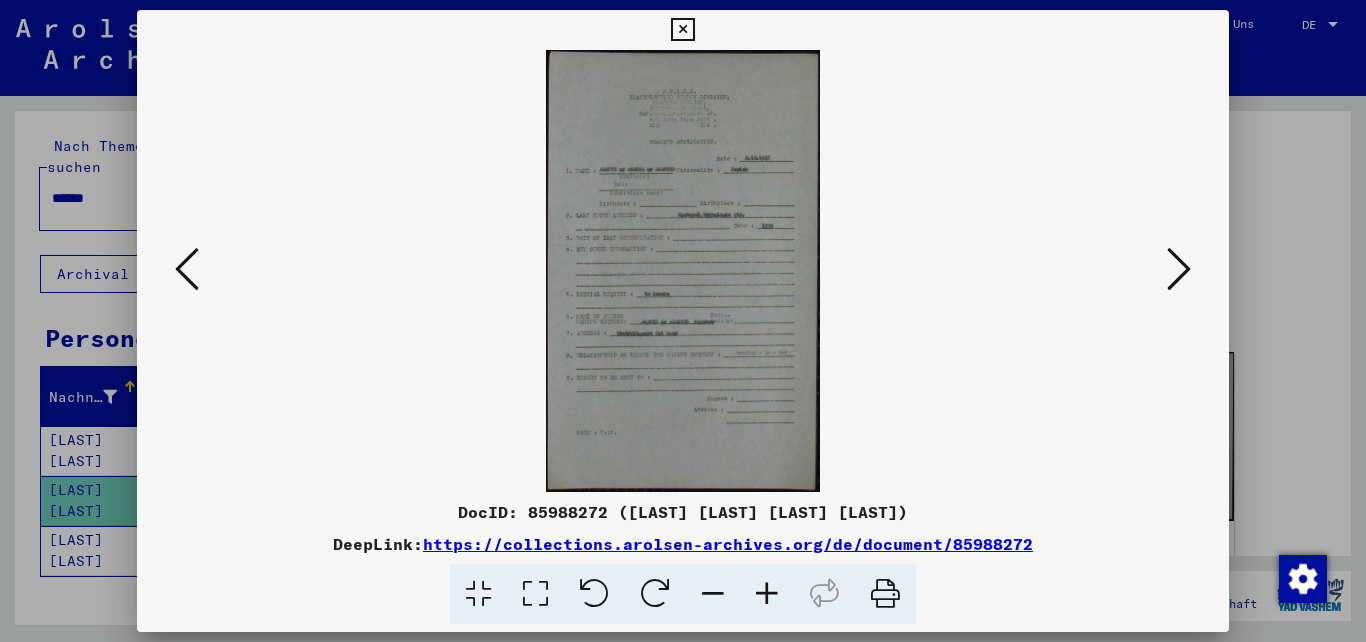 click at bounding box center [767, 594] 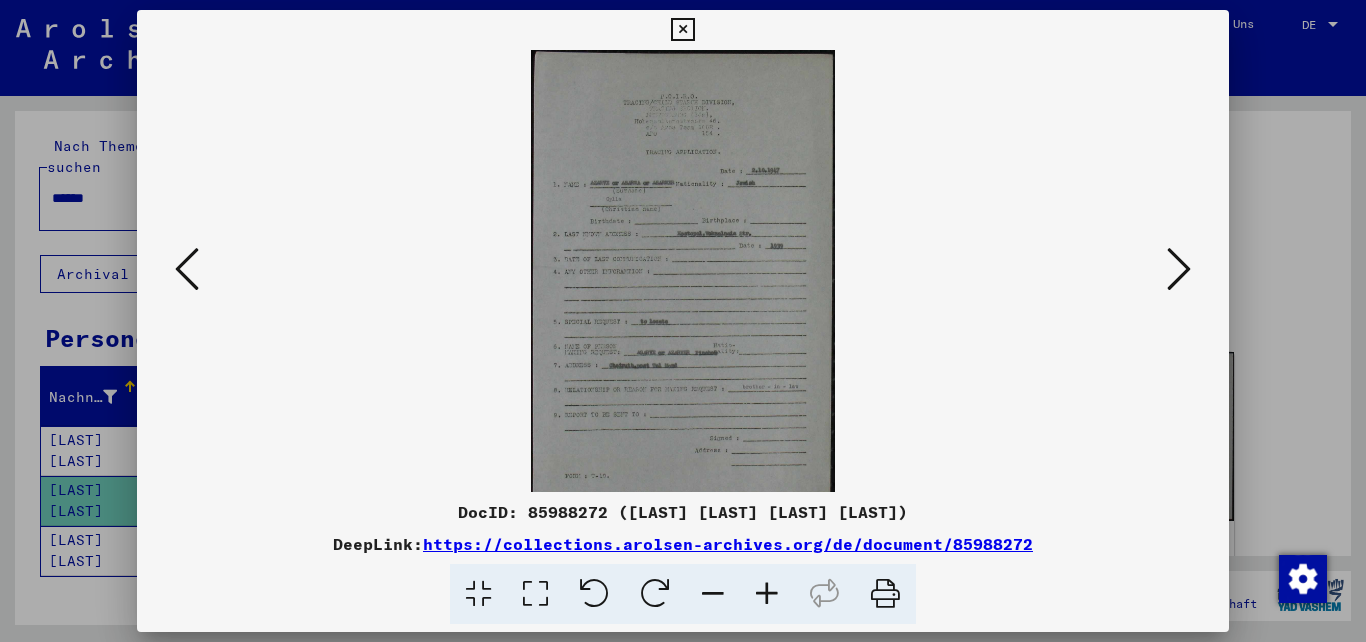 click at bounding box center [767, 594] 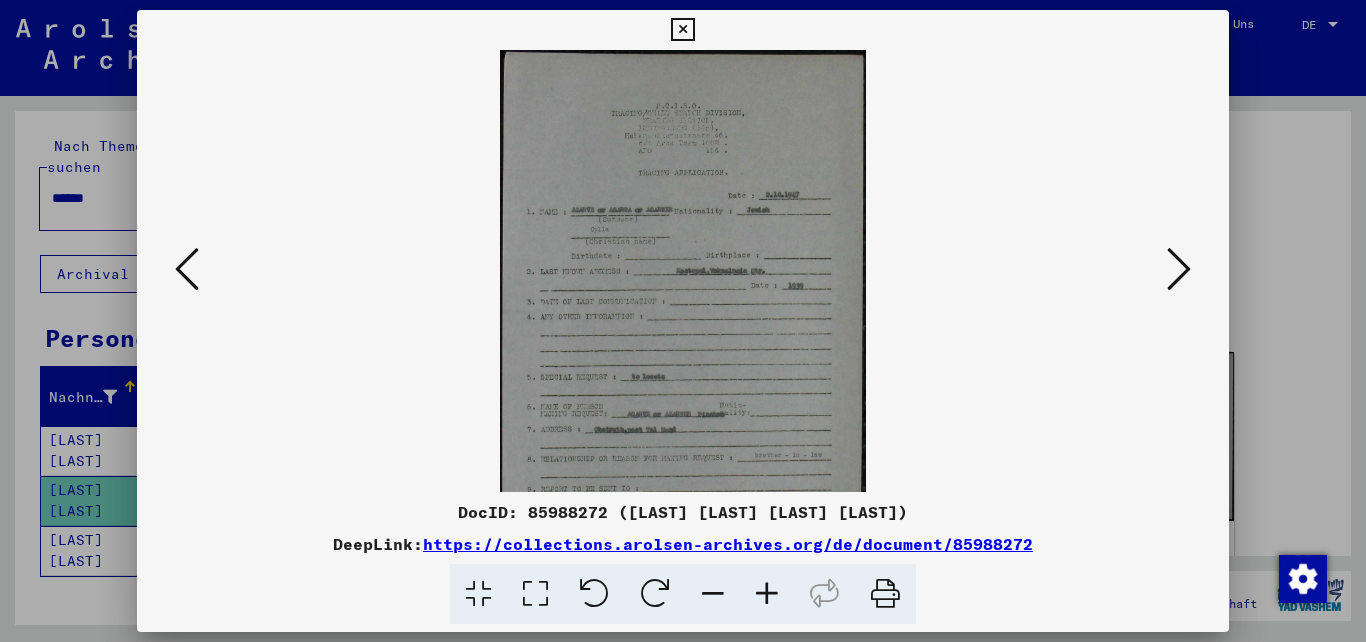 click at bounding box center (767, 594) 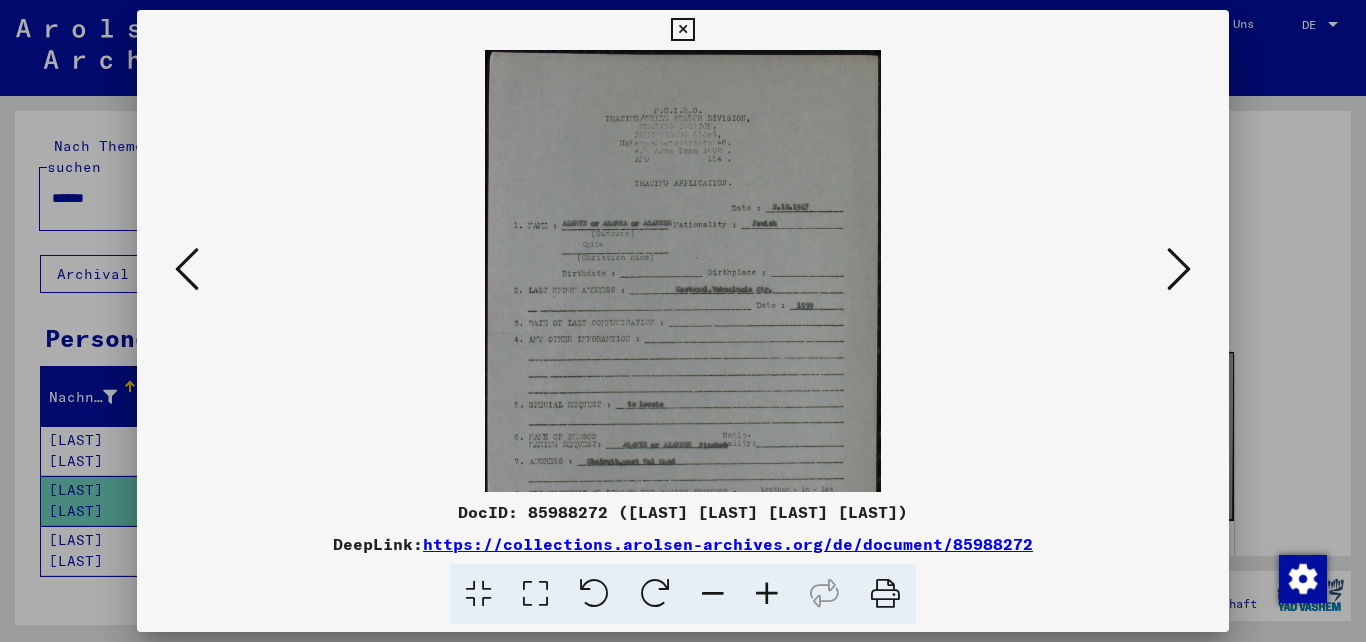 click at bounding box center [767, 594] 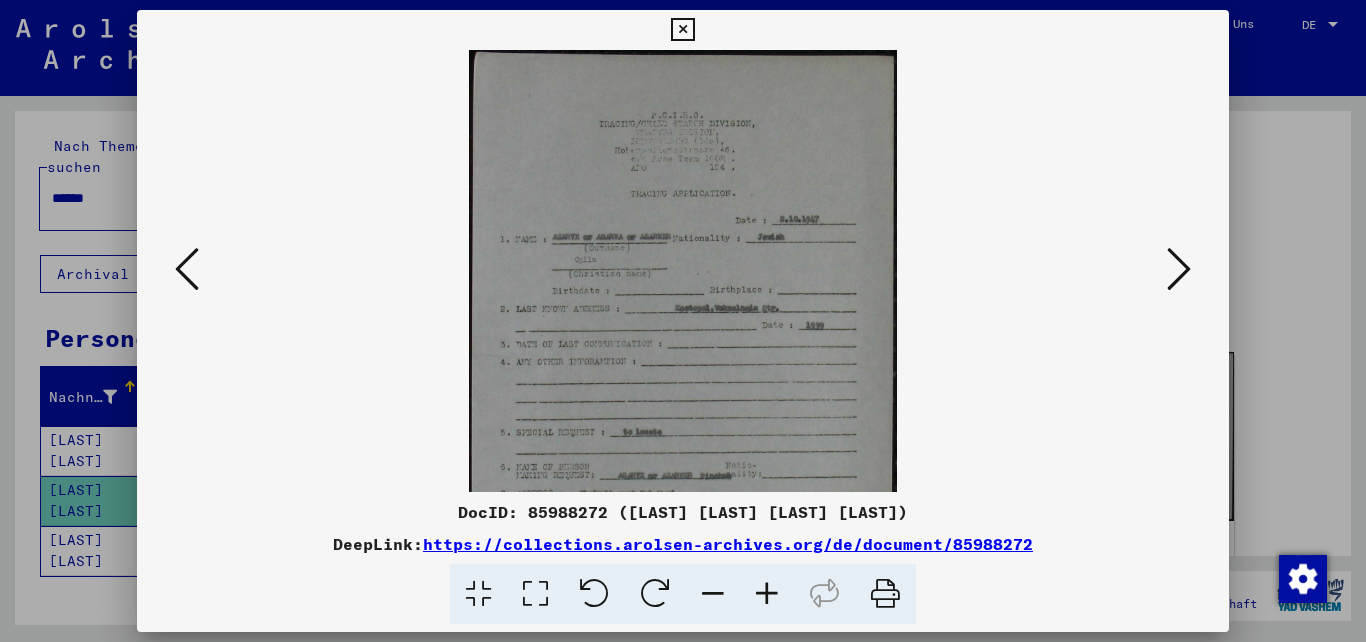 click at bounding box center [767, 594] 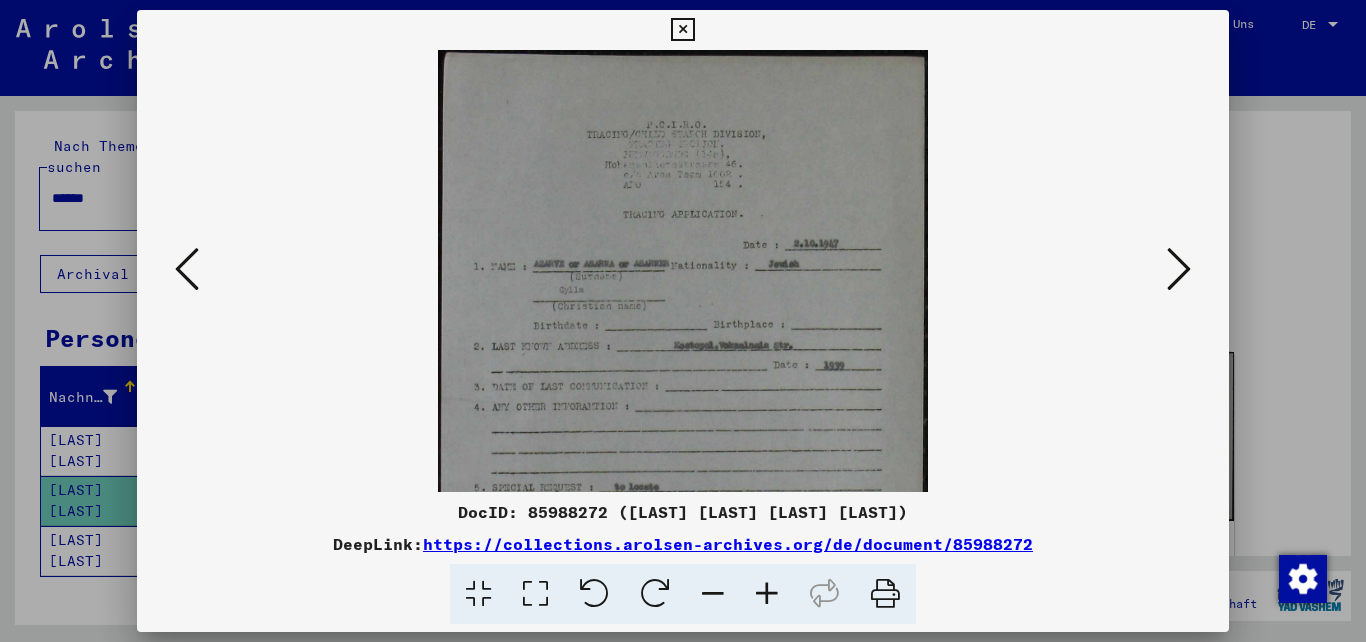 click at bounding box center (767, 594) 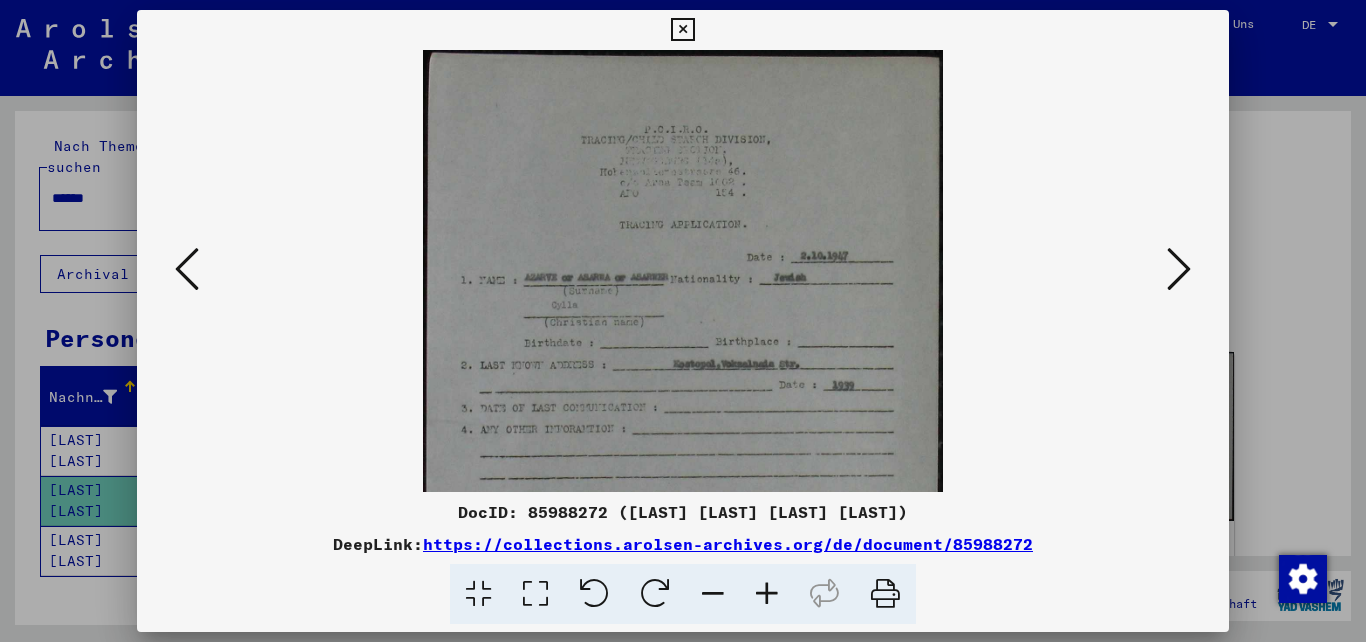 click at bounding box center (767, 594) 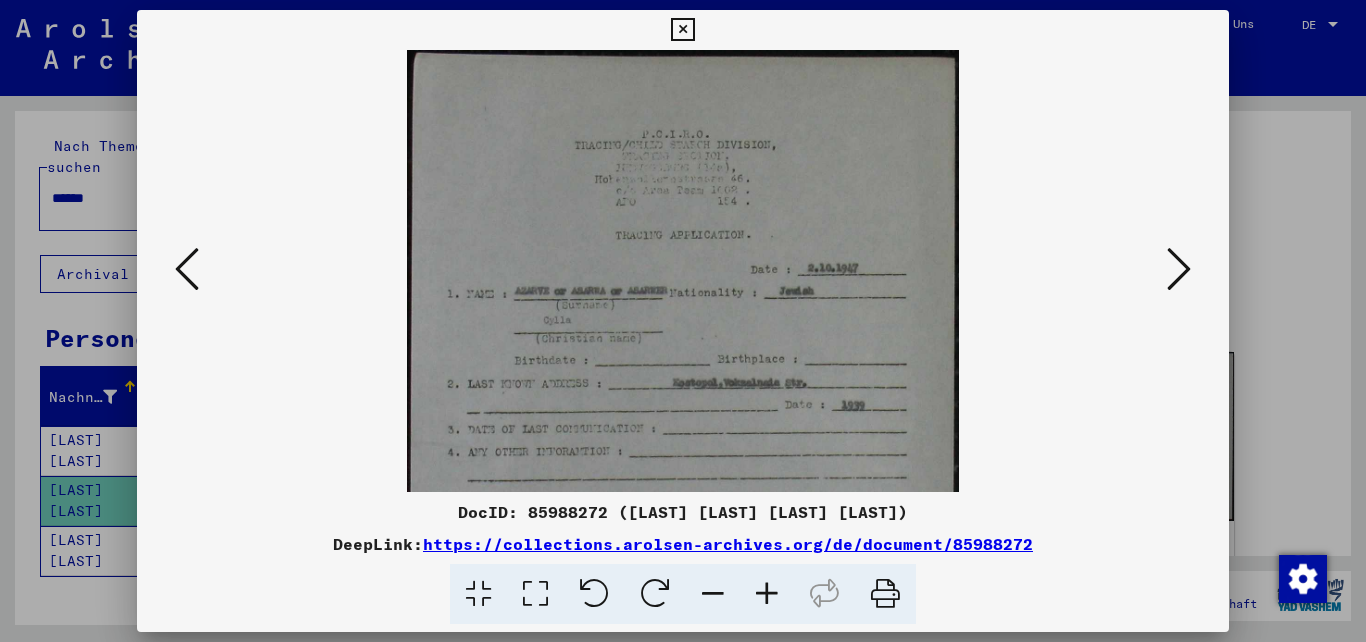 click at bounding box center [767, 594] 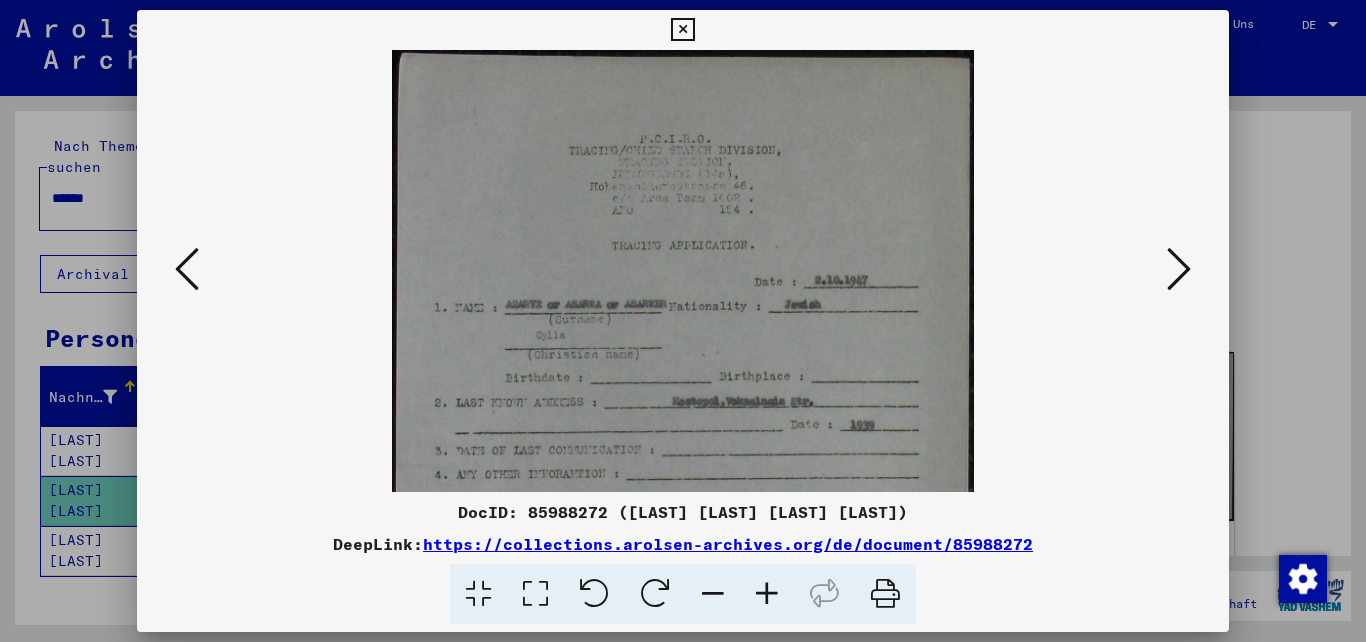click at bounding box center (767, 594) 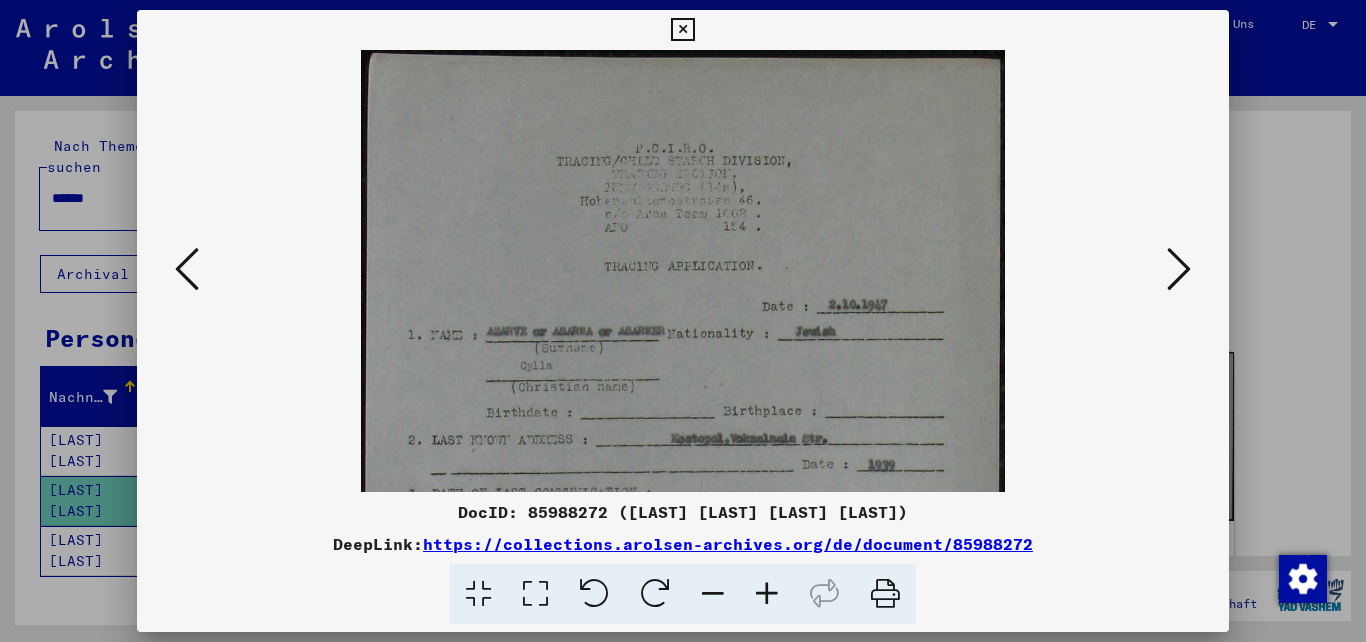 click at bounding box center (767, 594) 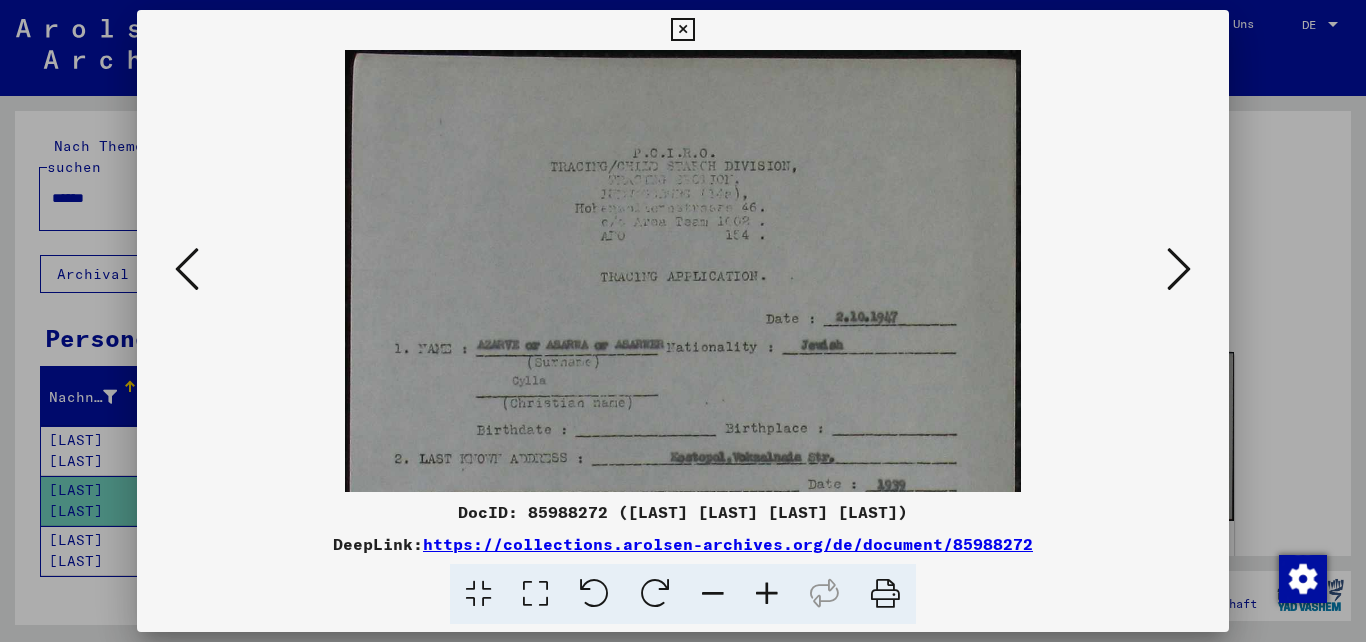 click at bounding box center (767, 594) 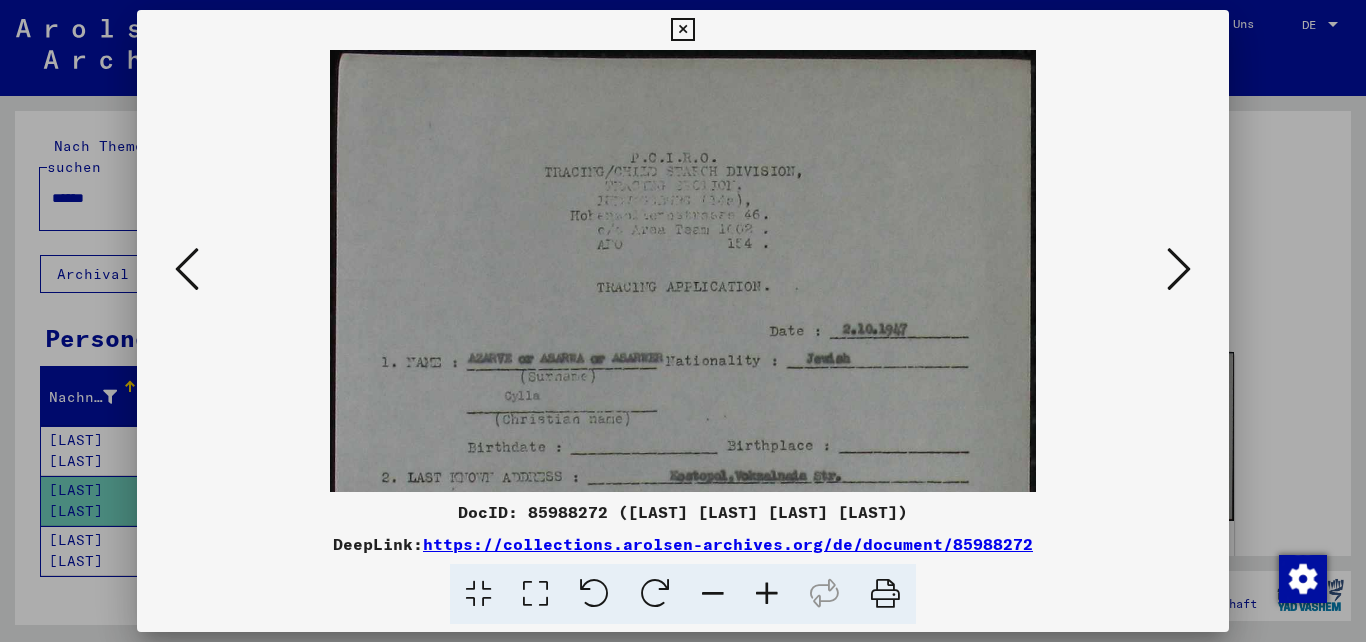 click at bounding box center (767, 594) 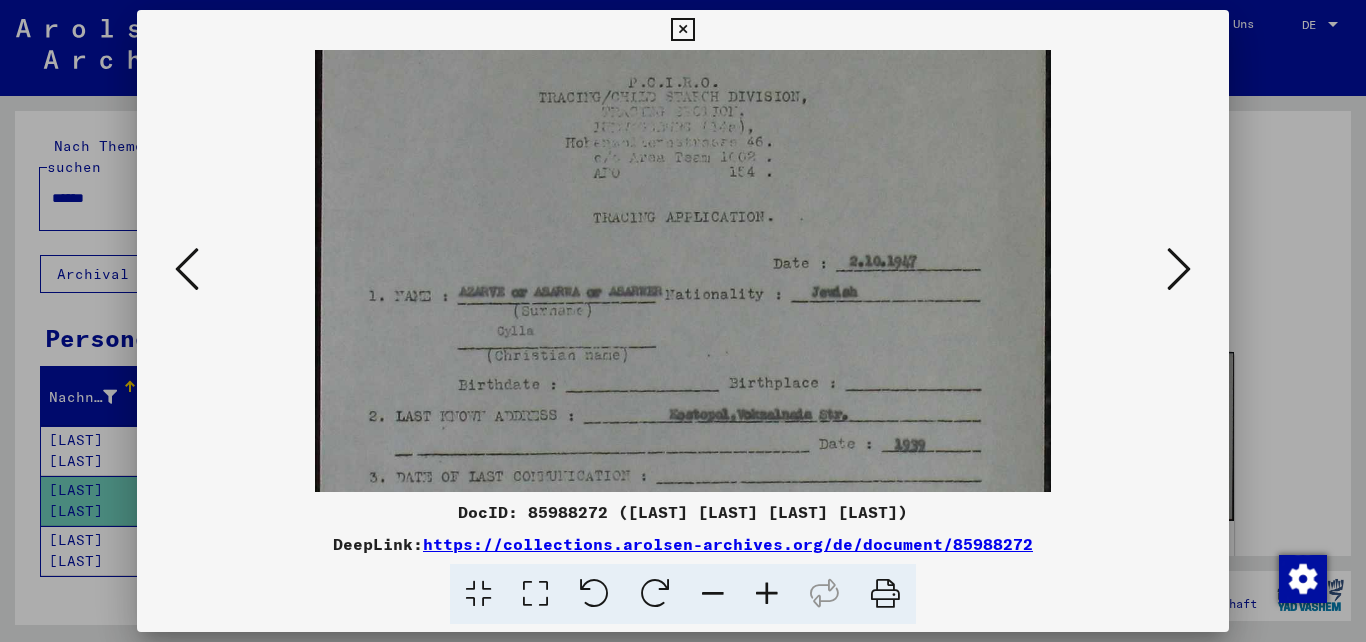 scroll, scrollTop: 211, scrollLeft: 0, axis: vertical 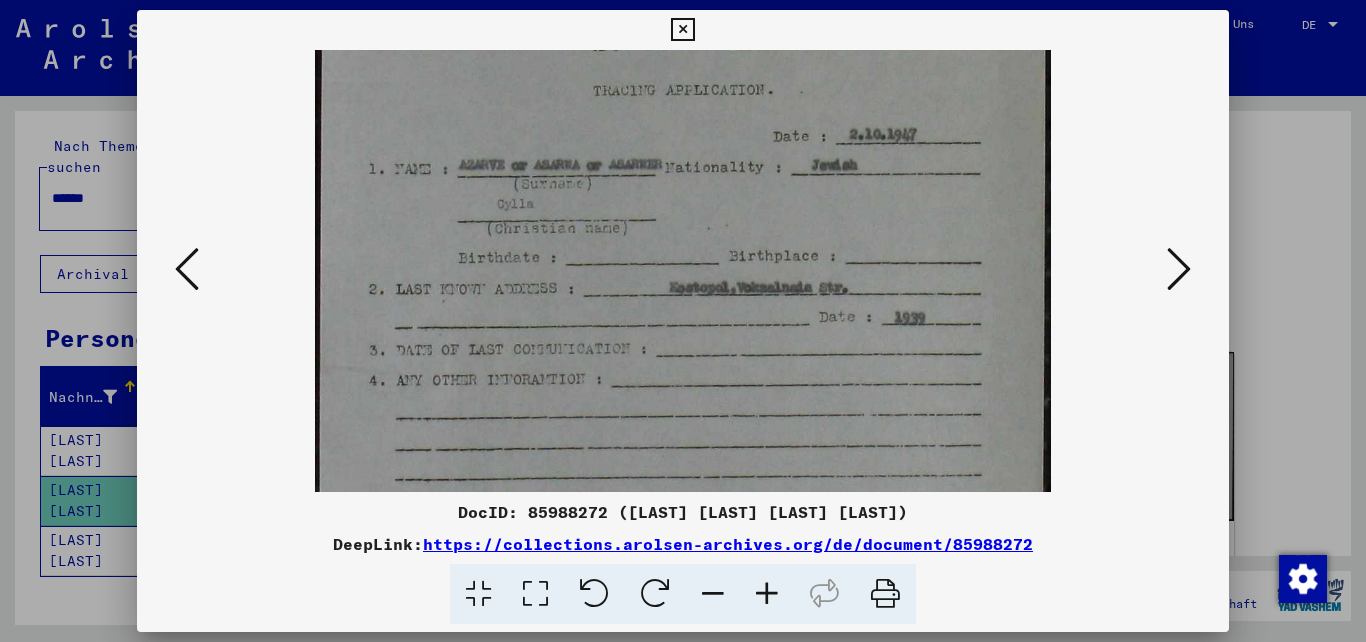 drag, startPoint x: 962, startPoint y: 418, endPoint x: 925, endPoint y: 207, distance: 214.21951 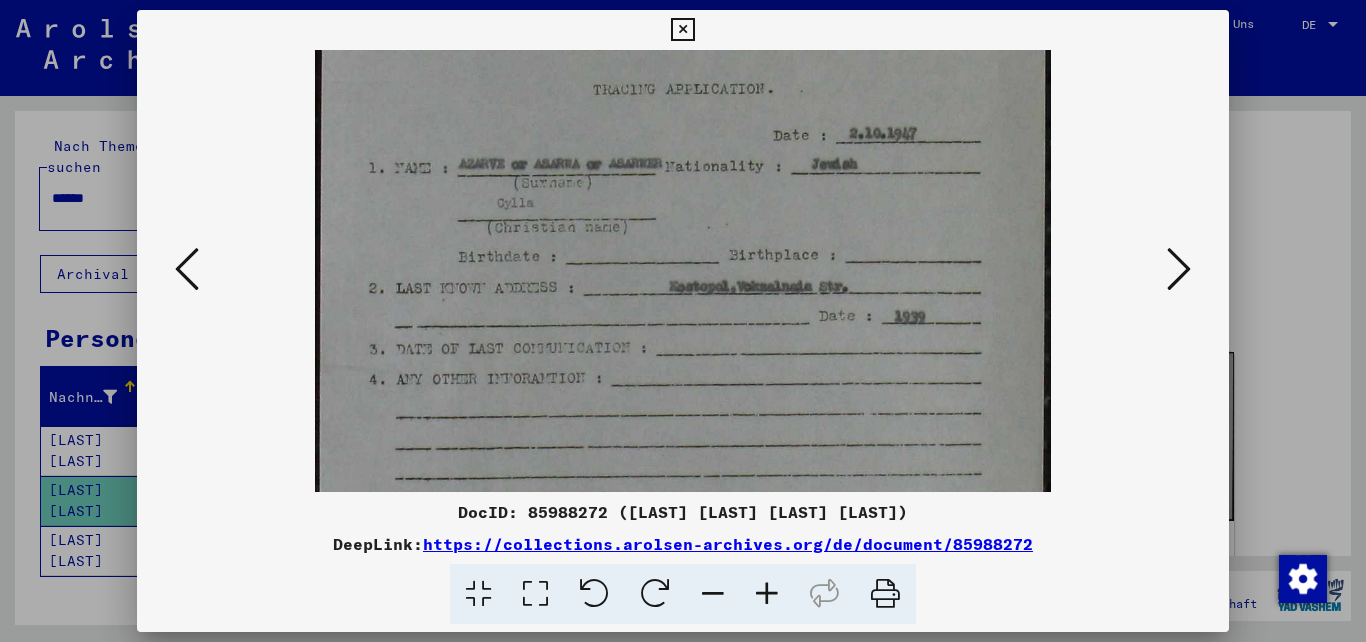 click at bounding box center (683, 438) 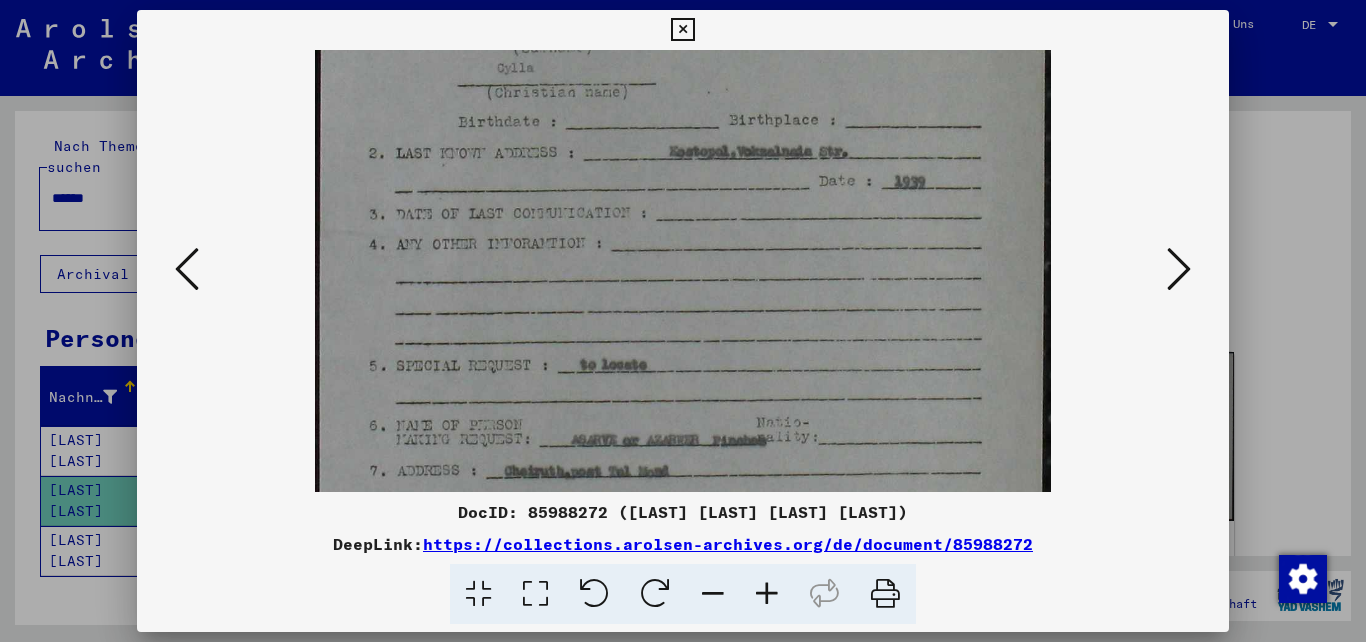 scroll, scrollTop: 517, scrollLeft: 0, axis: vertical 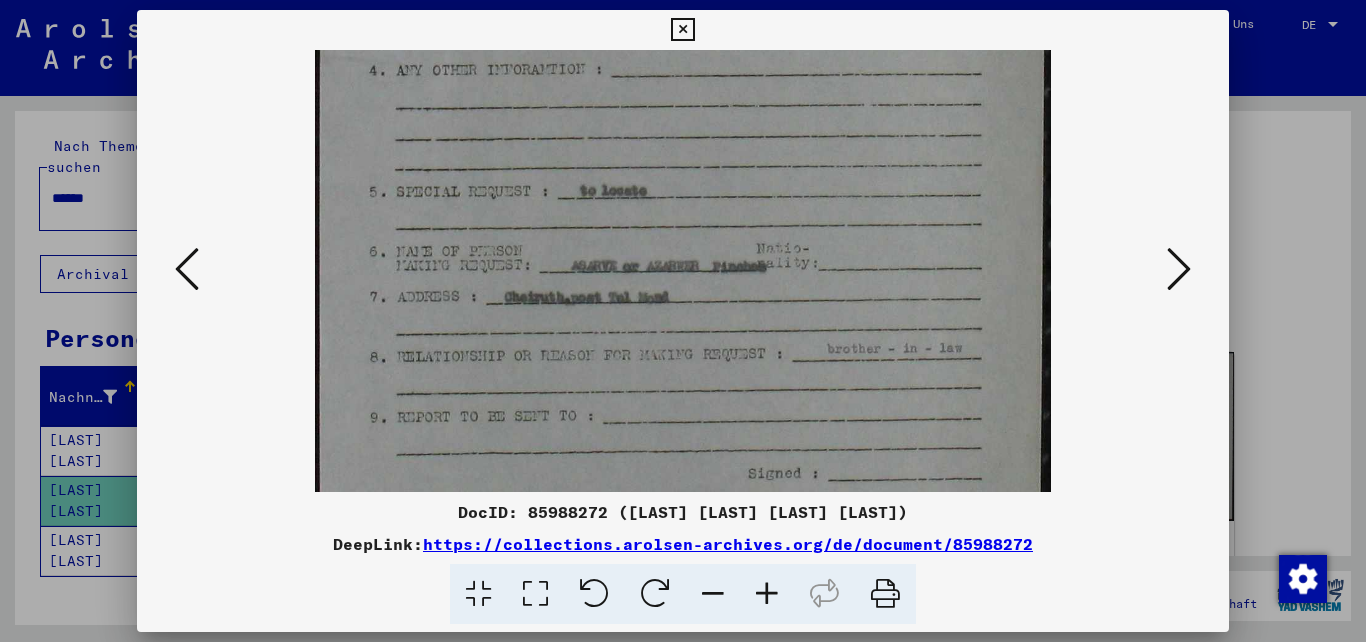 click at bounding box center [683, 129] 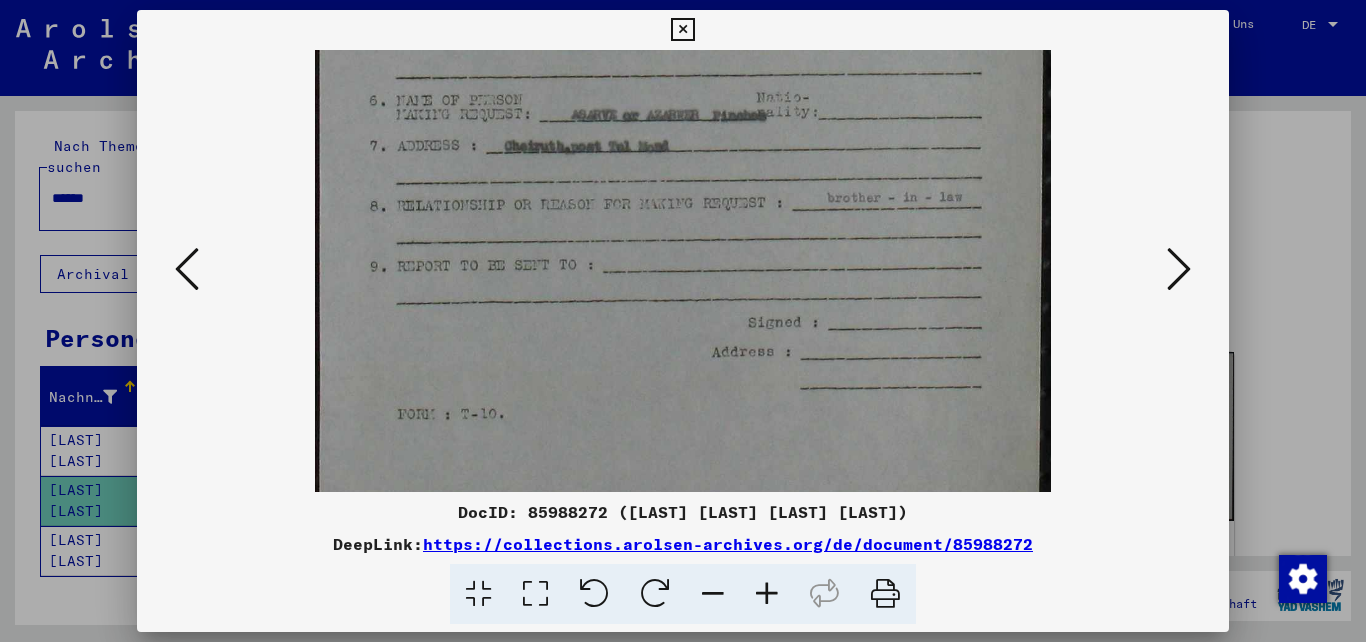 scroll, scrollTop: 708, scrollLeft: 0, axis: vertical 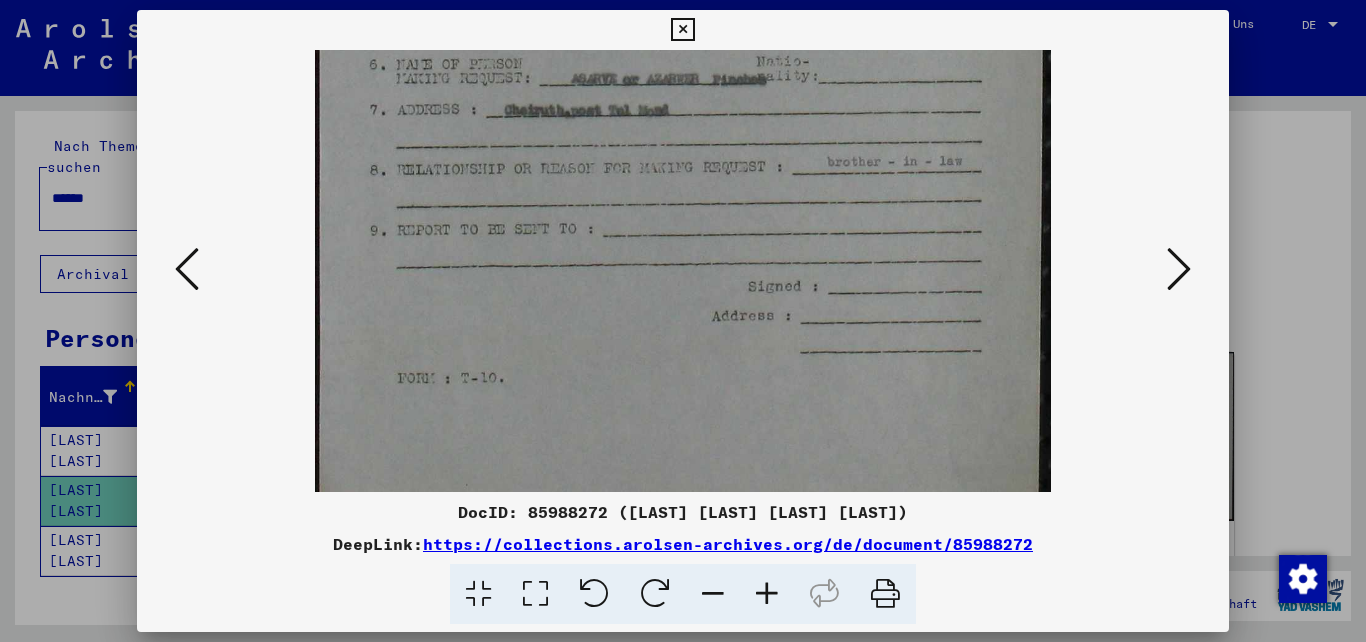 drag, startPoint x: 968, startPoint y: 374, endPoint x: 937, endPoint y: 173, distance: 203.3765 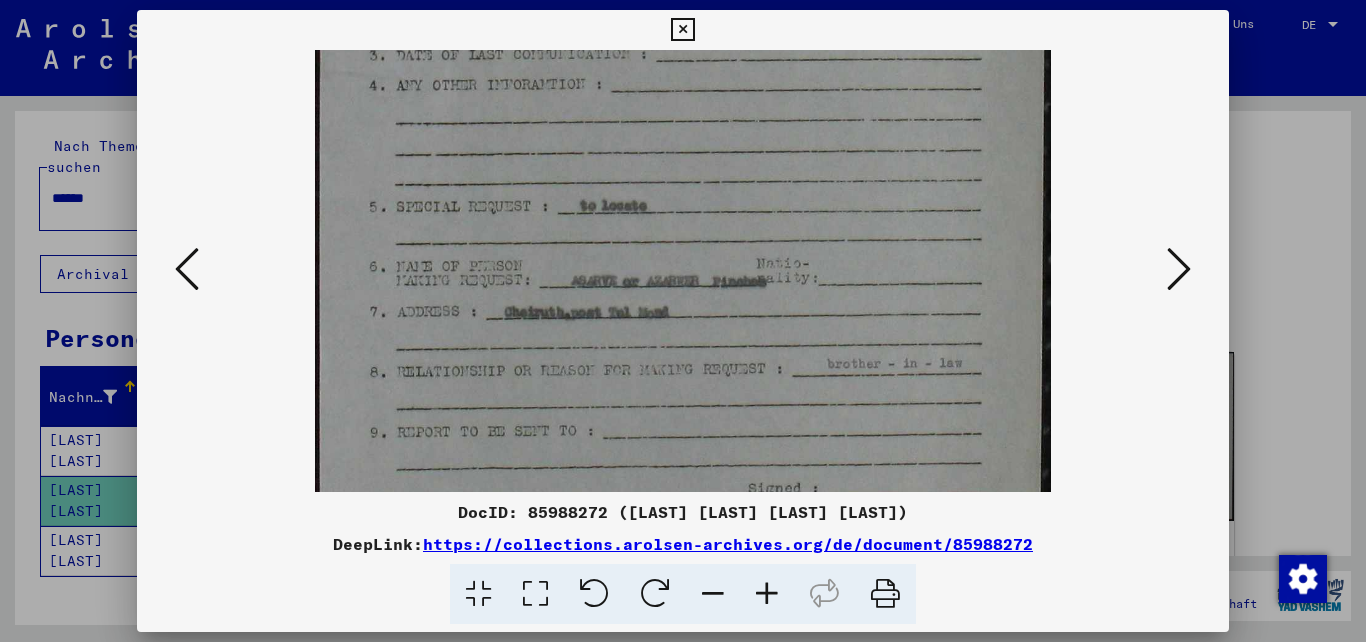 scroll, scrollTop: 500, scrollLeft: 0, axis: vertical 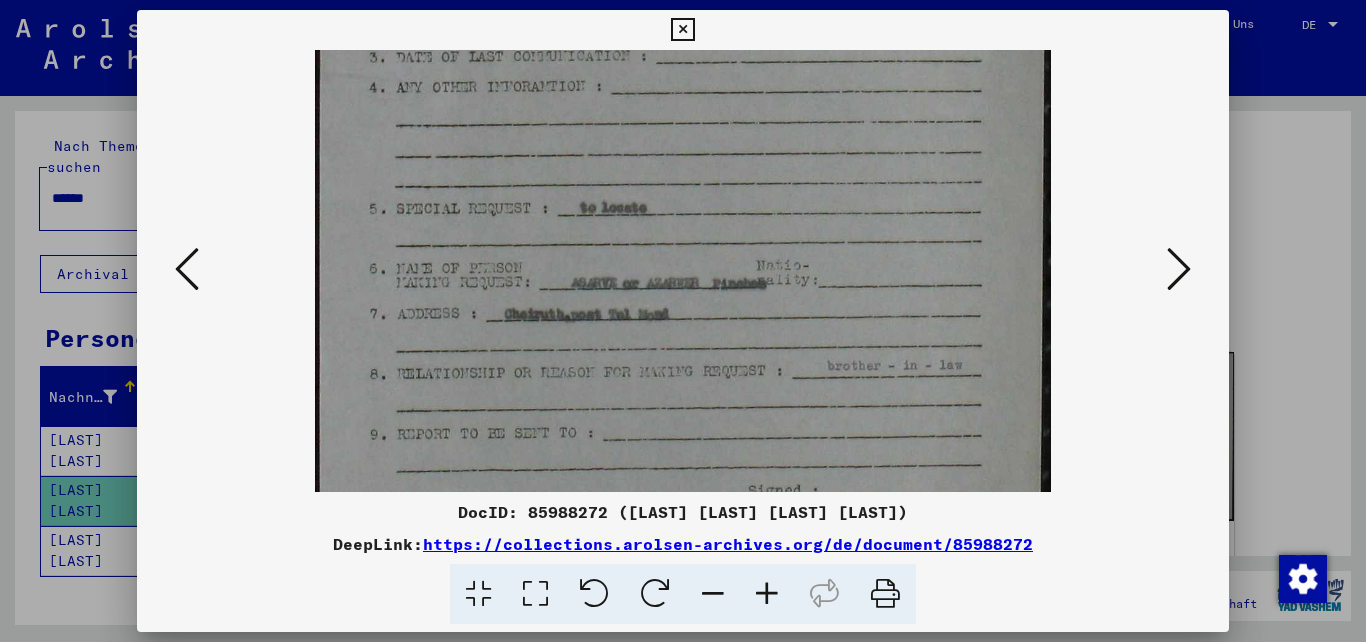 drag, startPoint x: 663, startPoint y: 152, endPoint x: 716, endPoint y: 360, distance: 214.64622 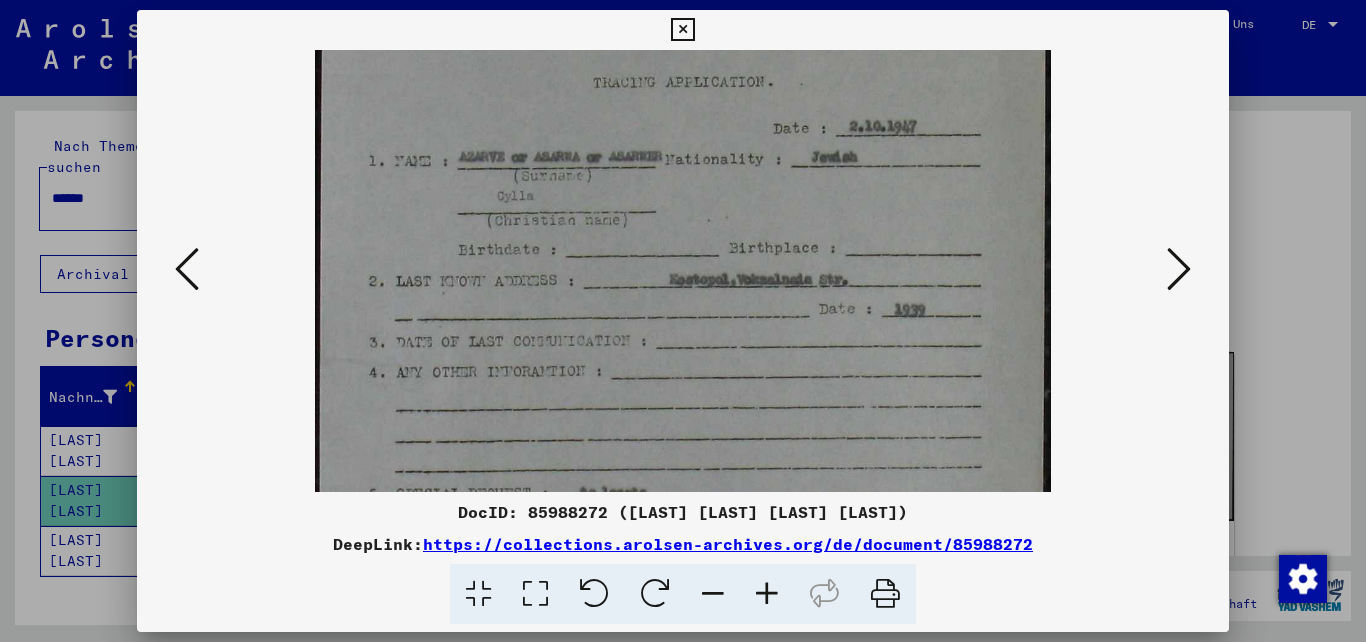 drag, startPoint x: 867, startPoint y: 377, endPoint x: 872, endPoint y: 445, distance: 68.18358 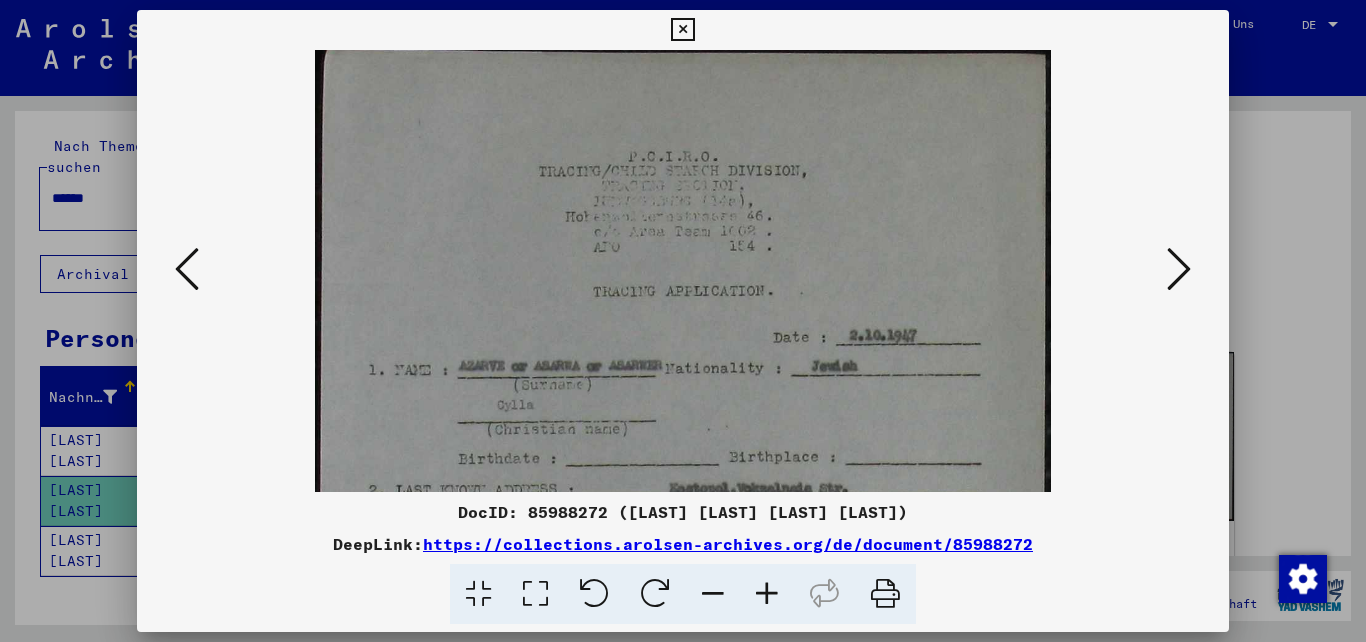 scroll, scrollTop: 0, scrollLeft: 0, axis: both 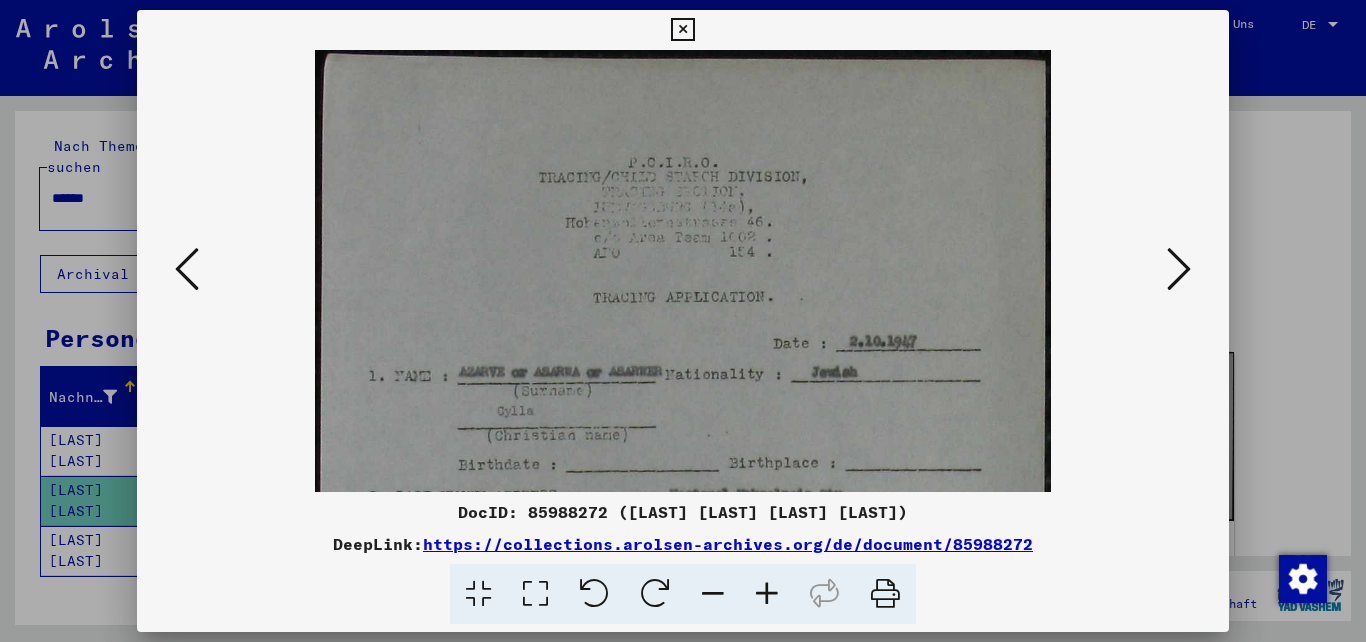 drag, startPoint x: 915, startPoint y: 203, endPoint x: 937, endPoint y: 454, distance: 251.9623 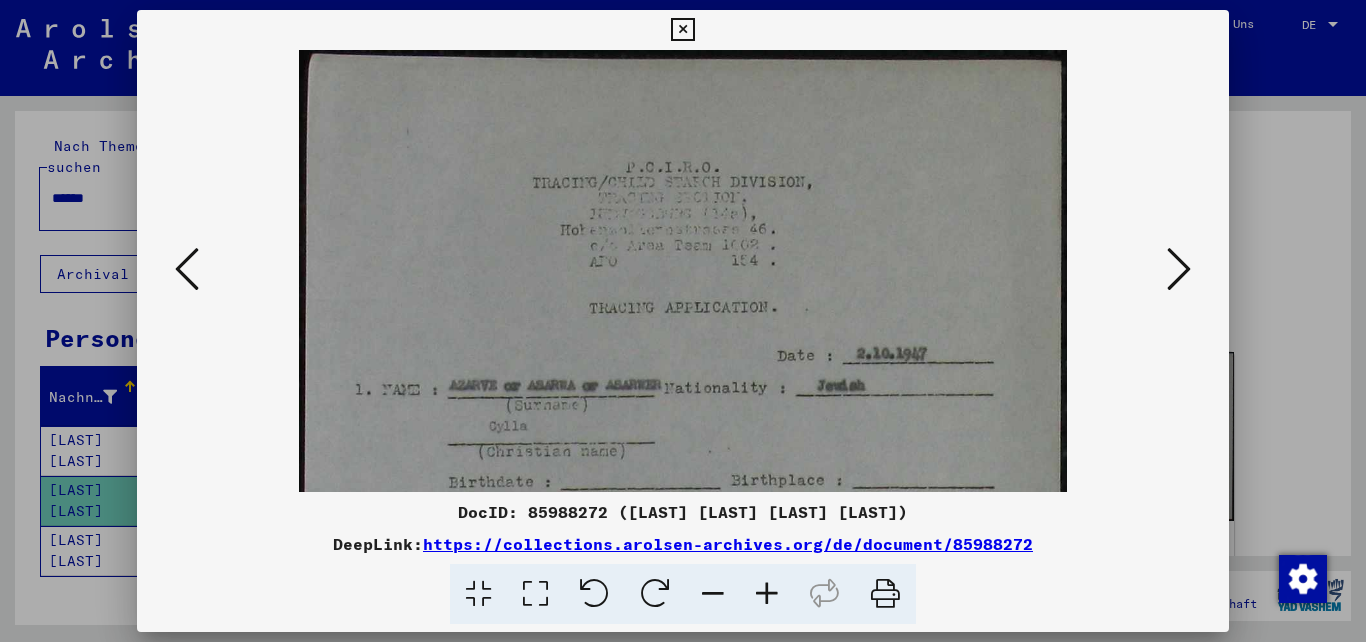 click at bounding box center [767, 594] 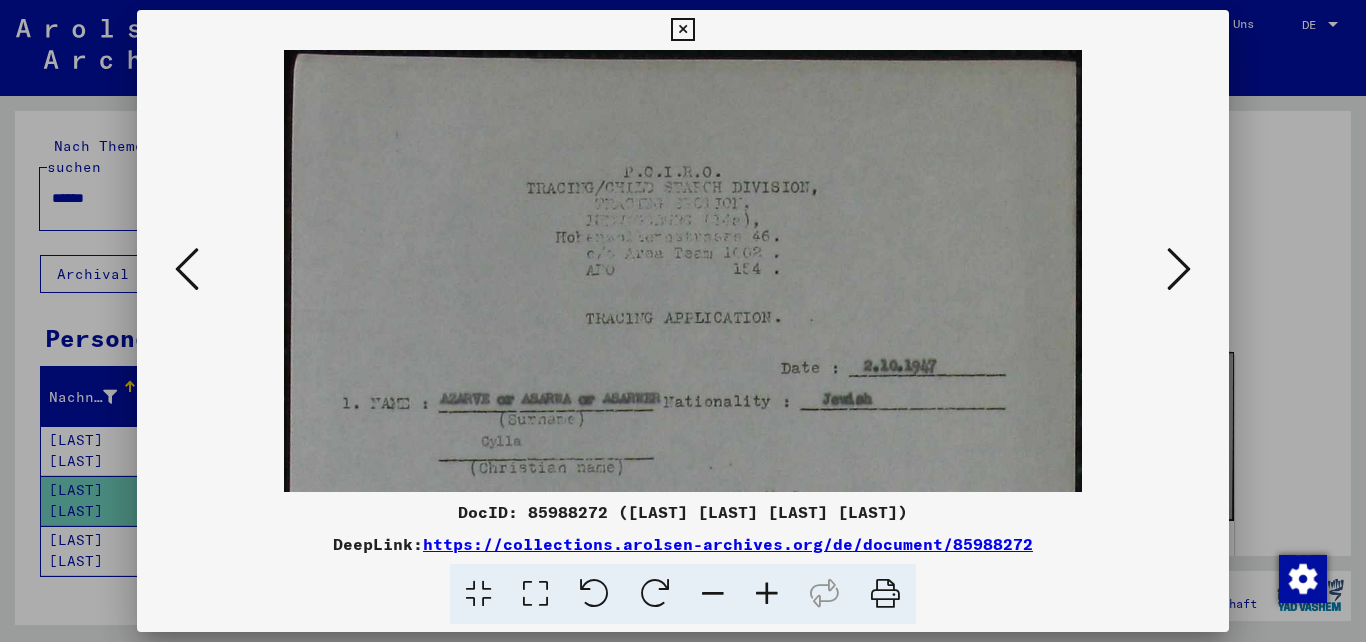click at bounding box center (767, 594) 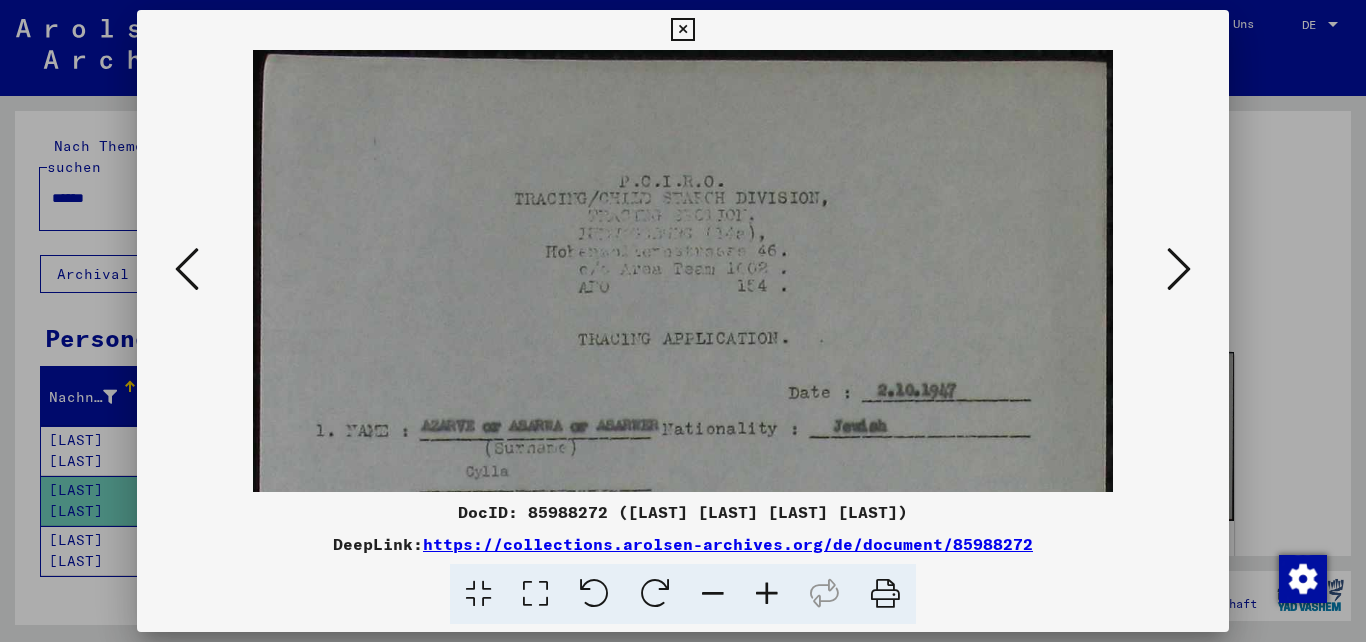click at bounding box center (767, 594) 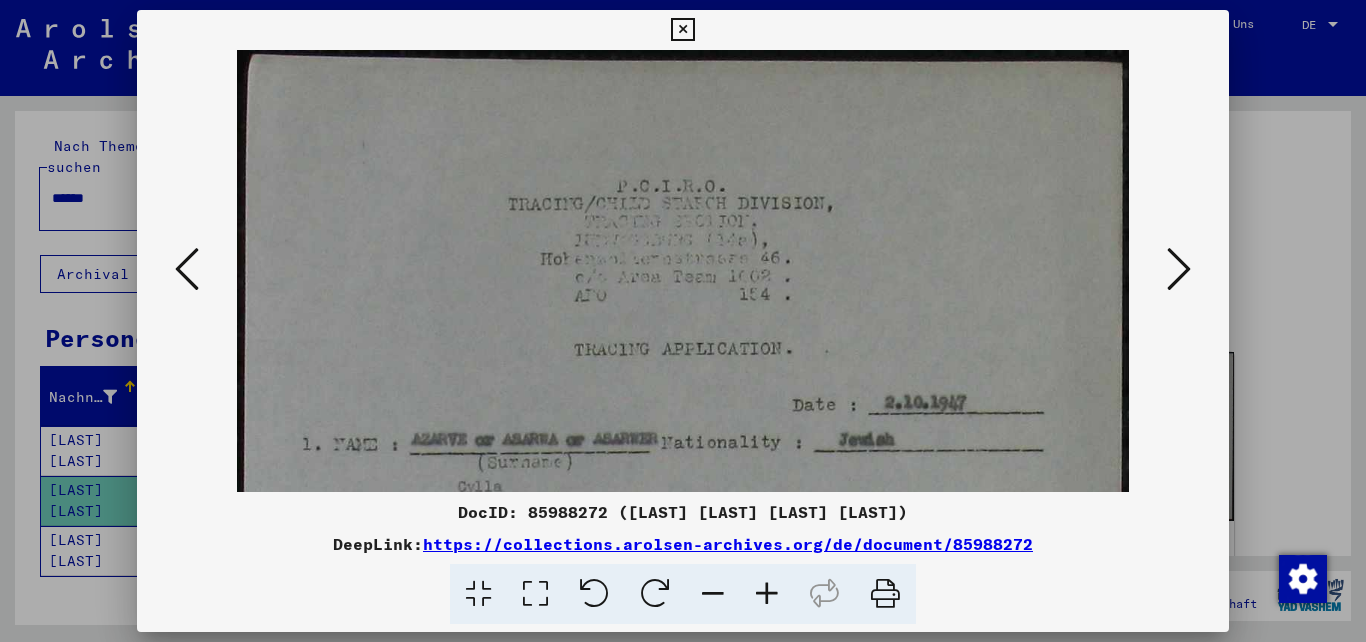 click at bounding box center (767, 594) 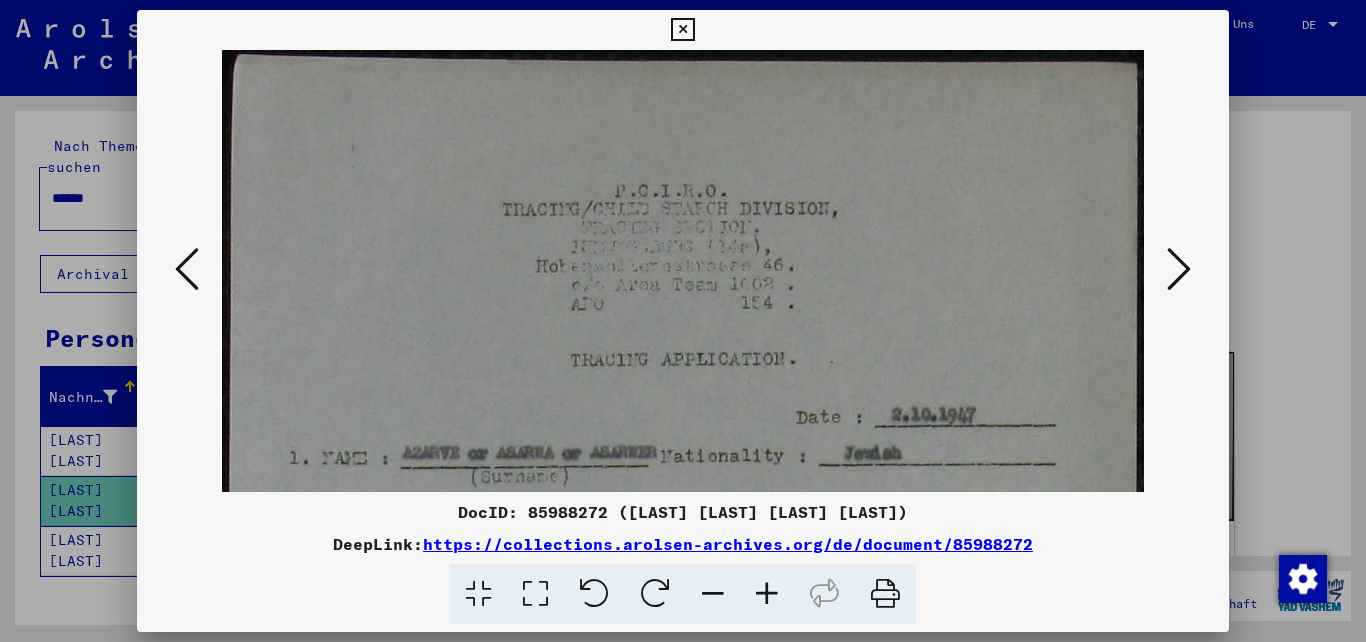 click at bounding box center [767, 594] 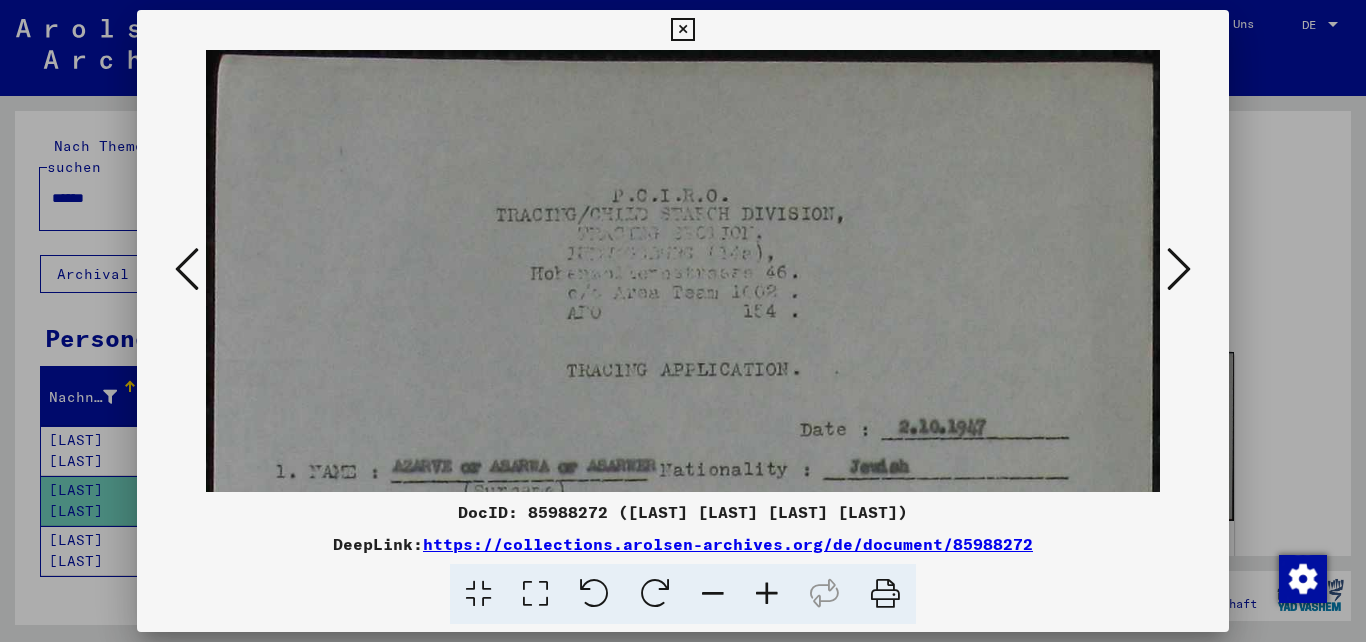 click at bounding box center (767, 594) 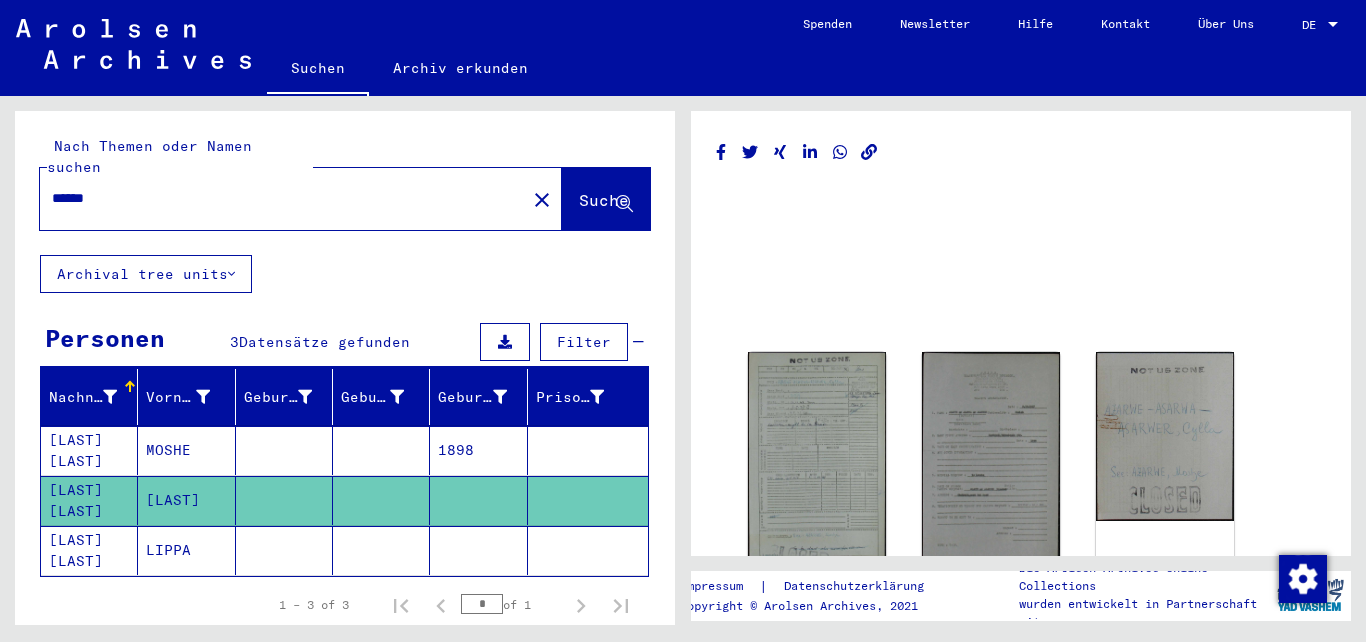 click on "LIPPA" 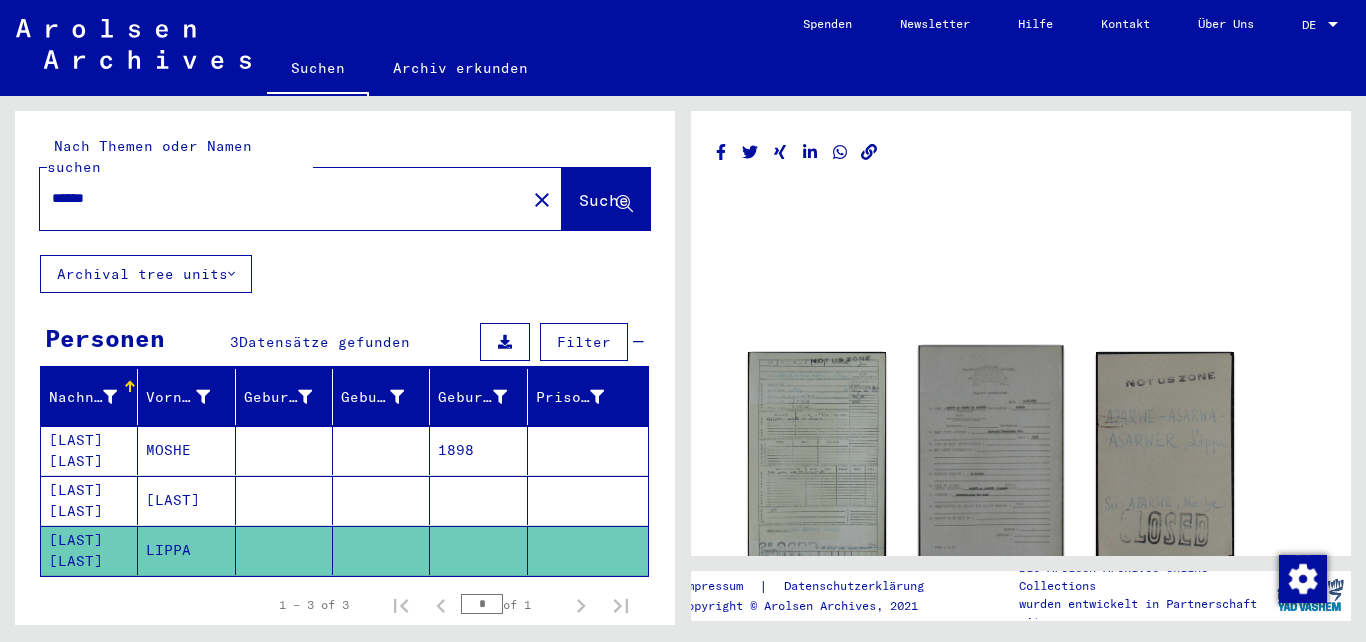click 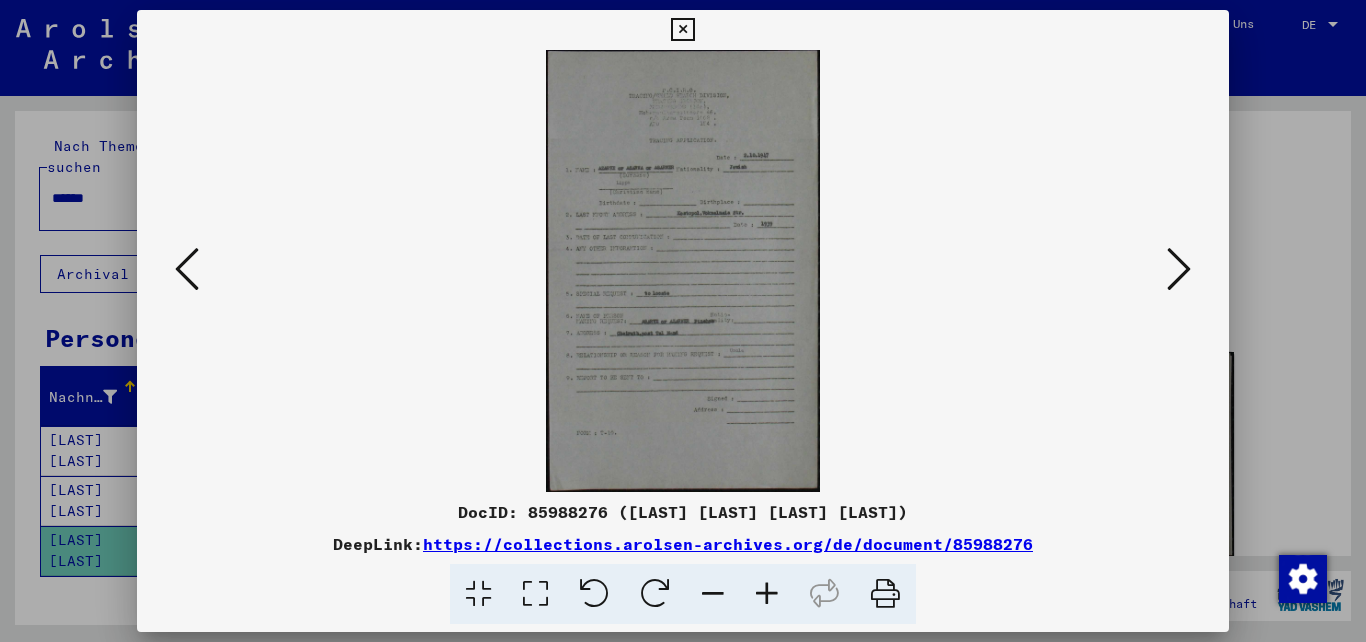 click at bounding box center (767, 594) 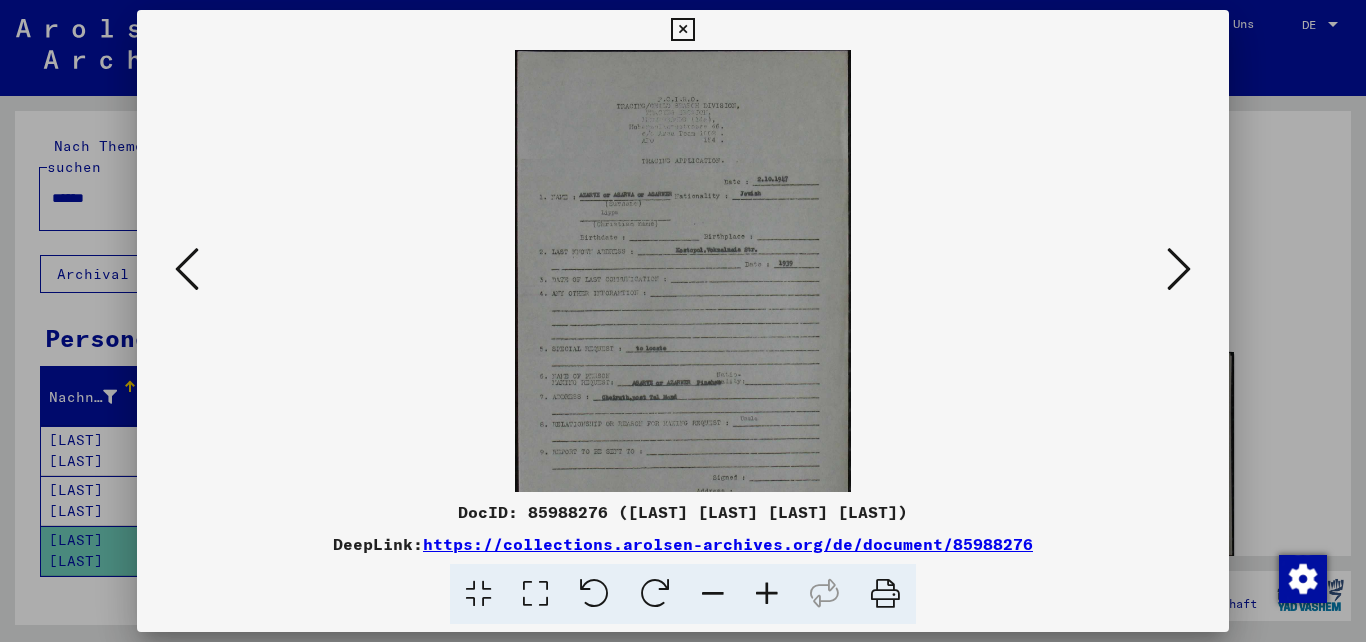 click at bounding box center [767, 594] 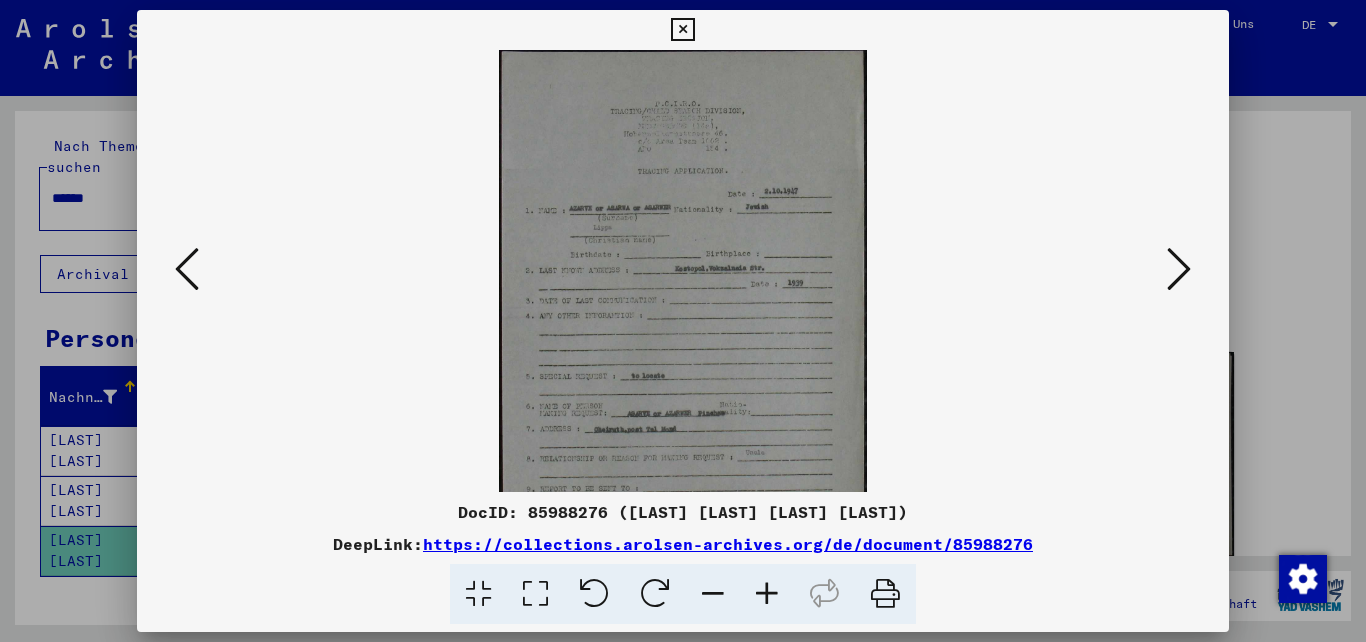 click at bounding box center (767, 594) 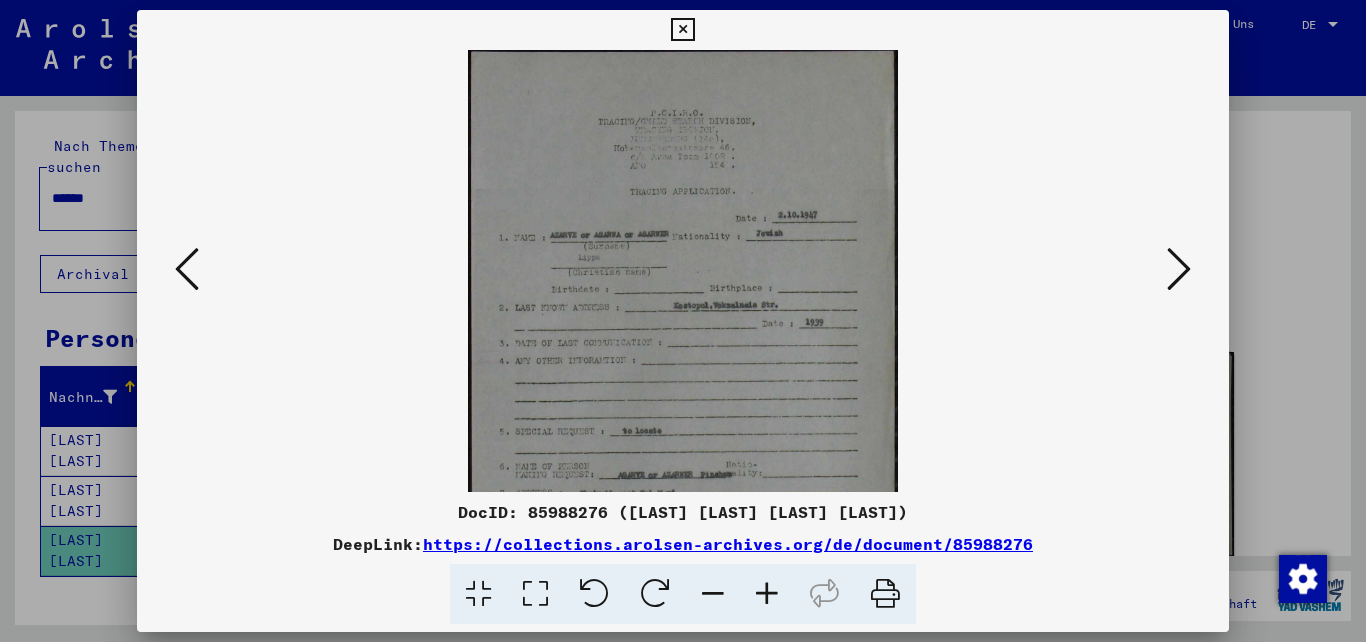 click at bounding box center (767, 594) 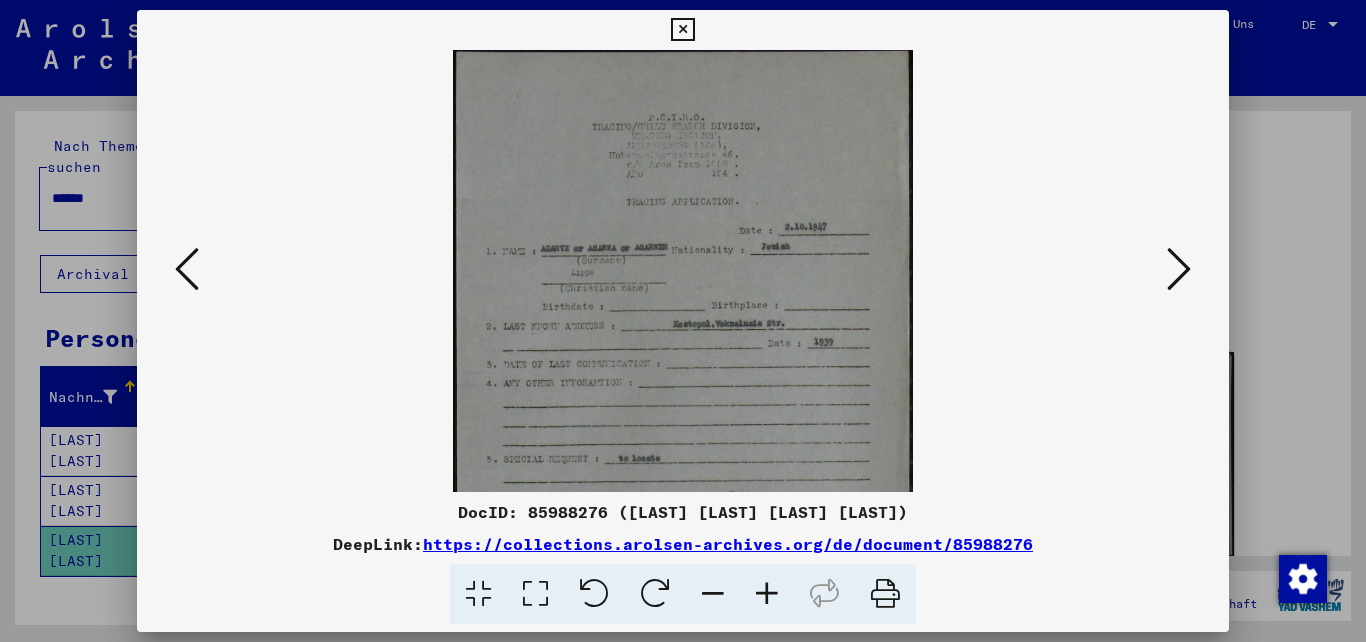 click at bounding box center [767, 594] 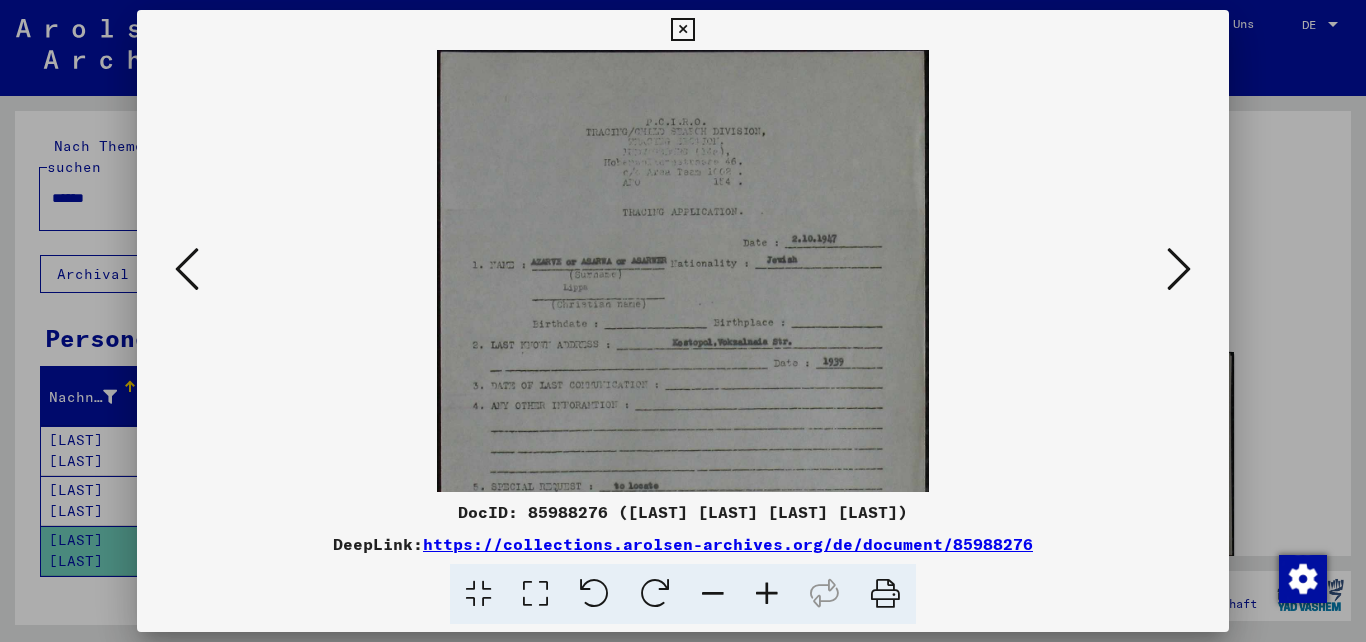 click at bounding box center (767, 594) 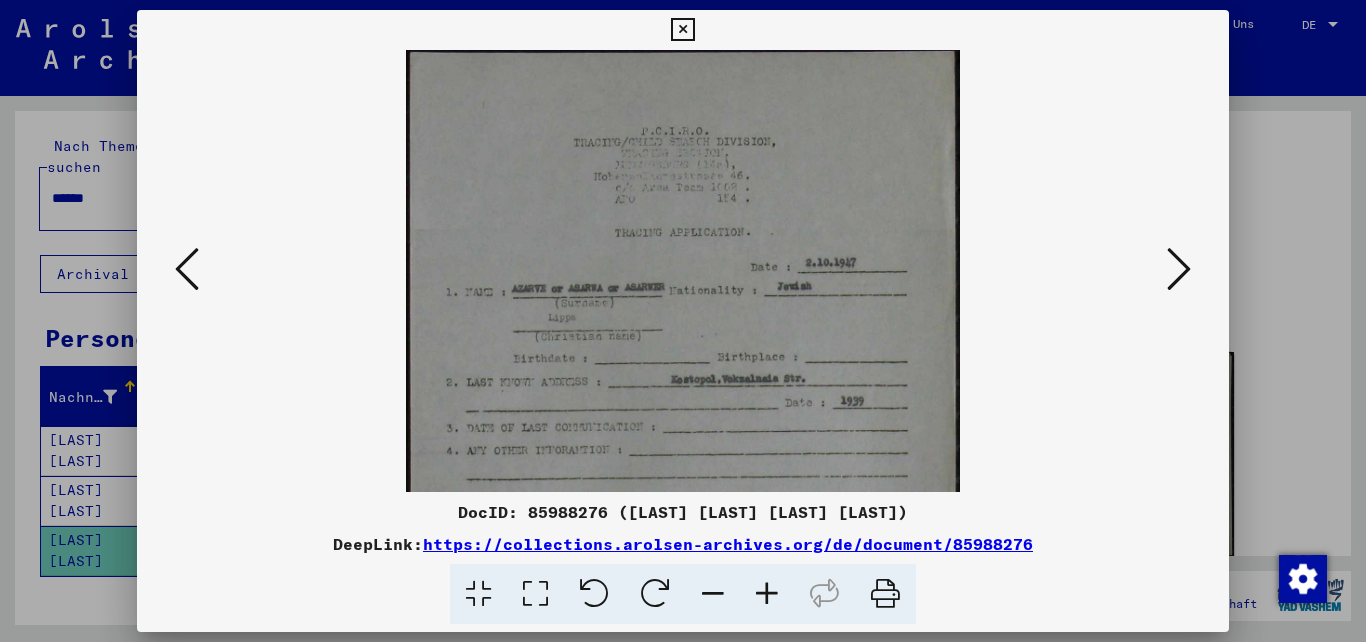 click at bounding box center [767, 594] 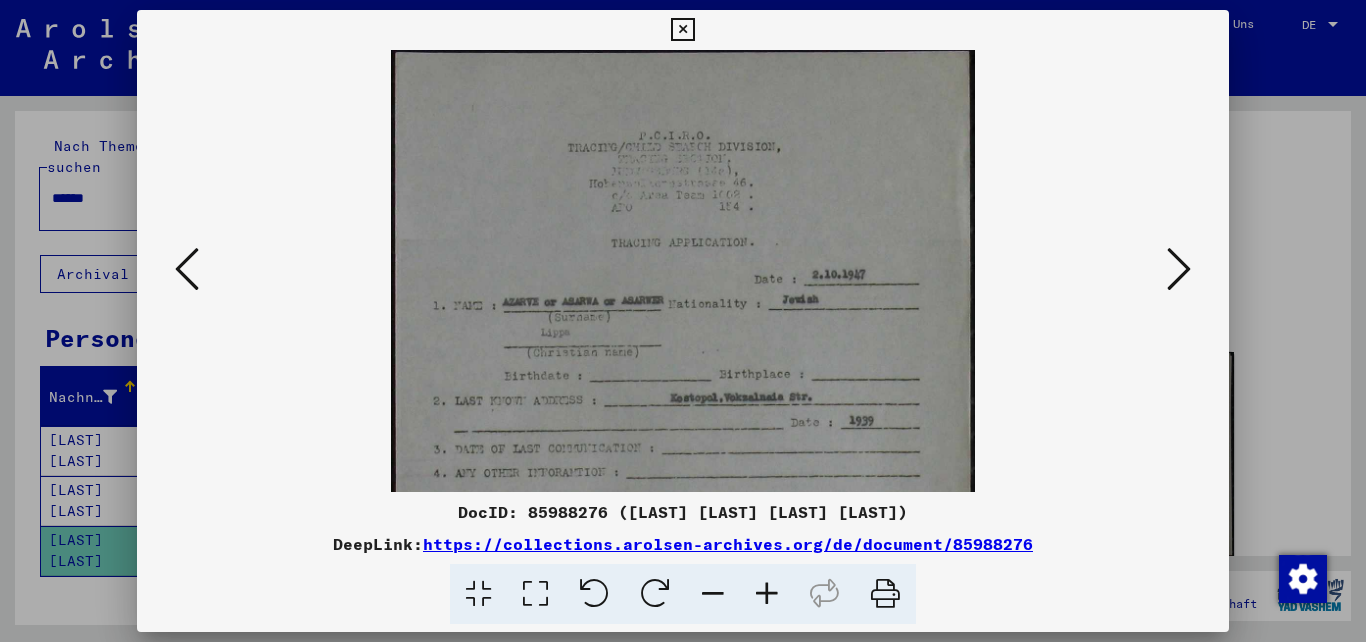 click at bounding box center [767, 594] 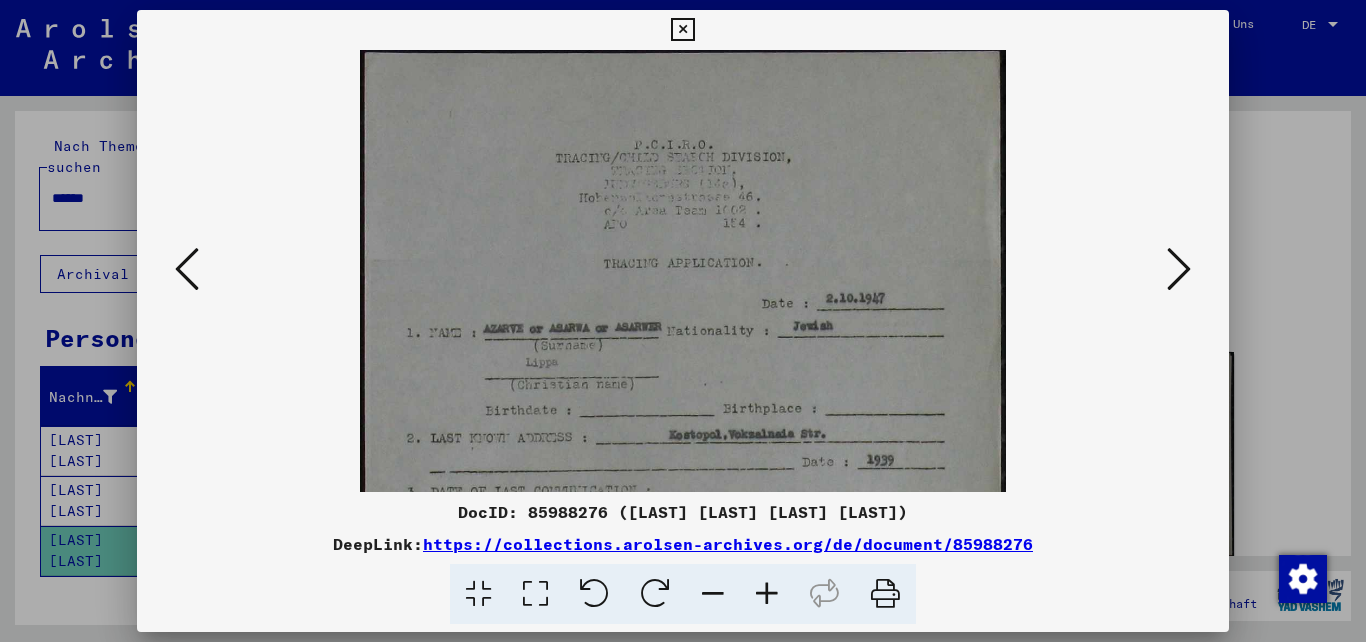 click at bounding box center [767, 594] 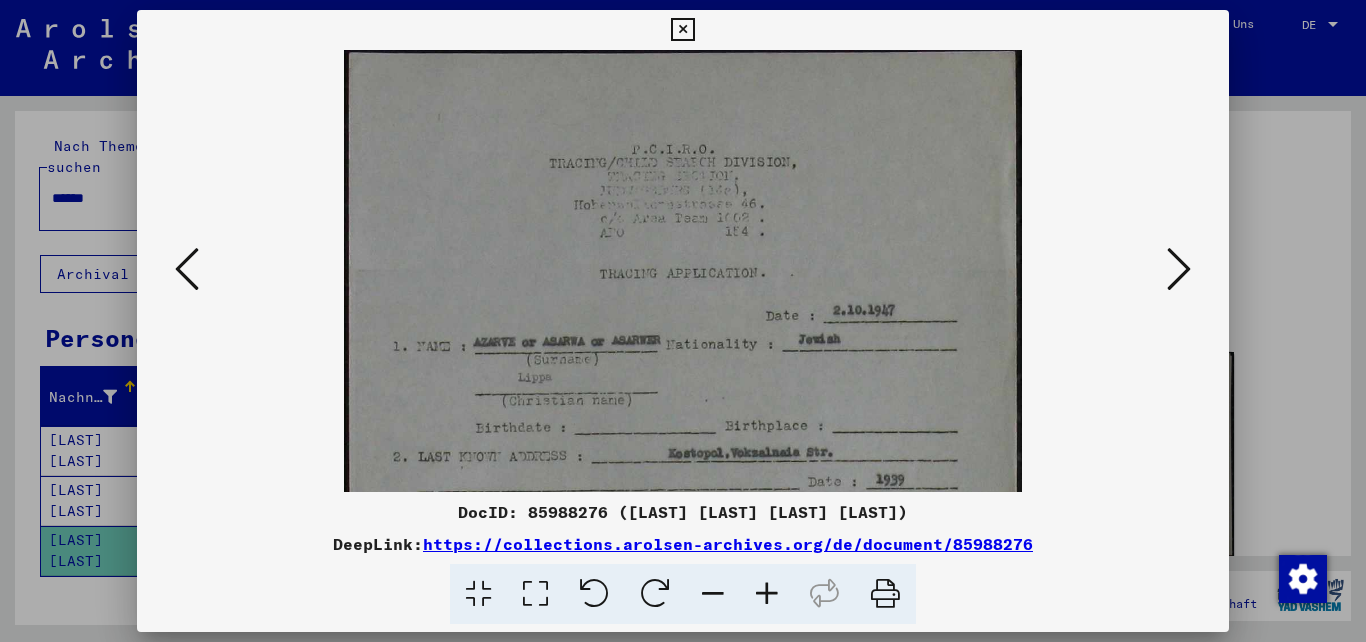 click at bounding box center (767, 594) 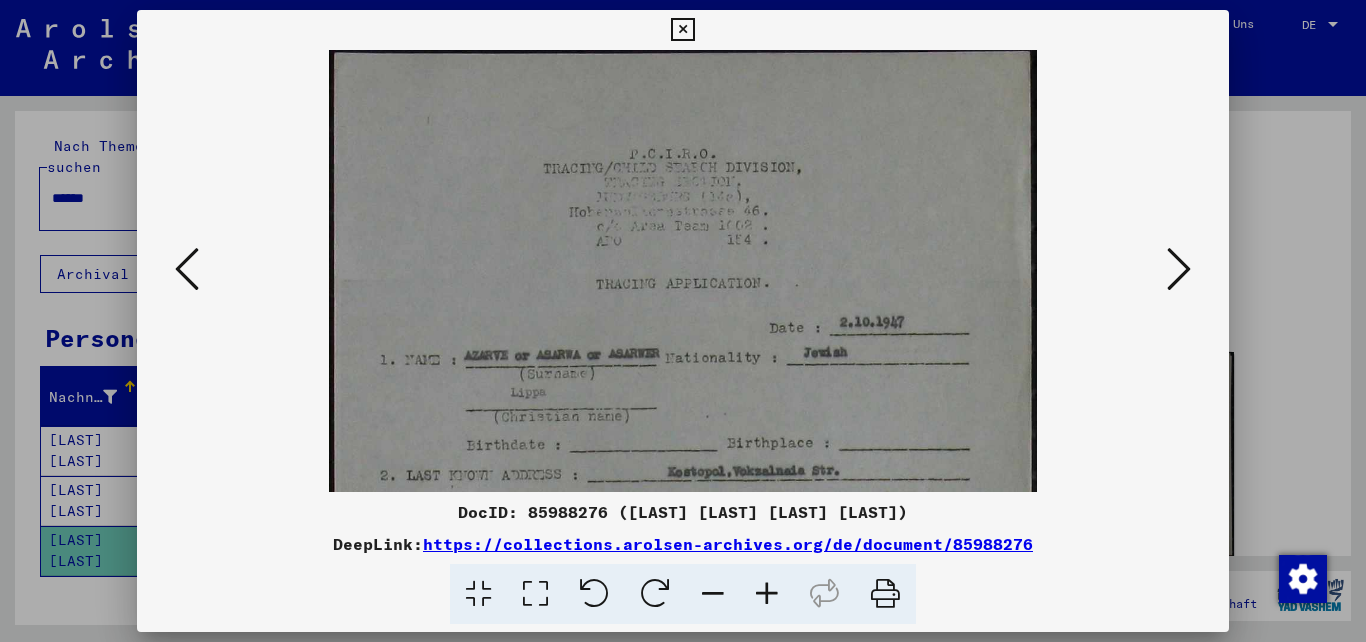 click at bounding box center [767, 594] 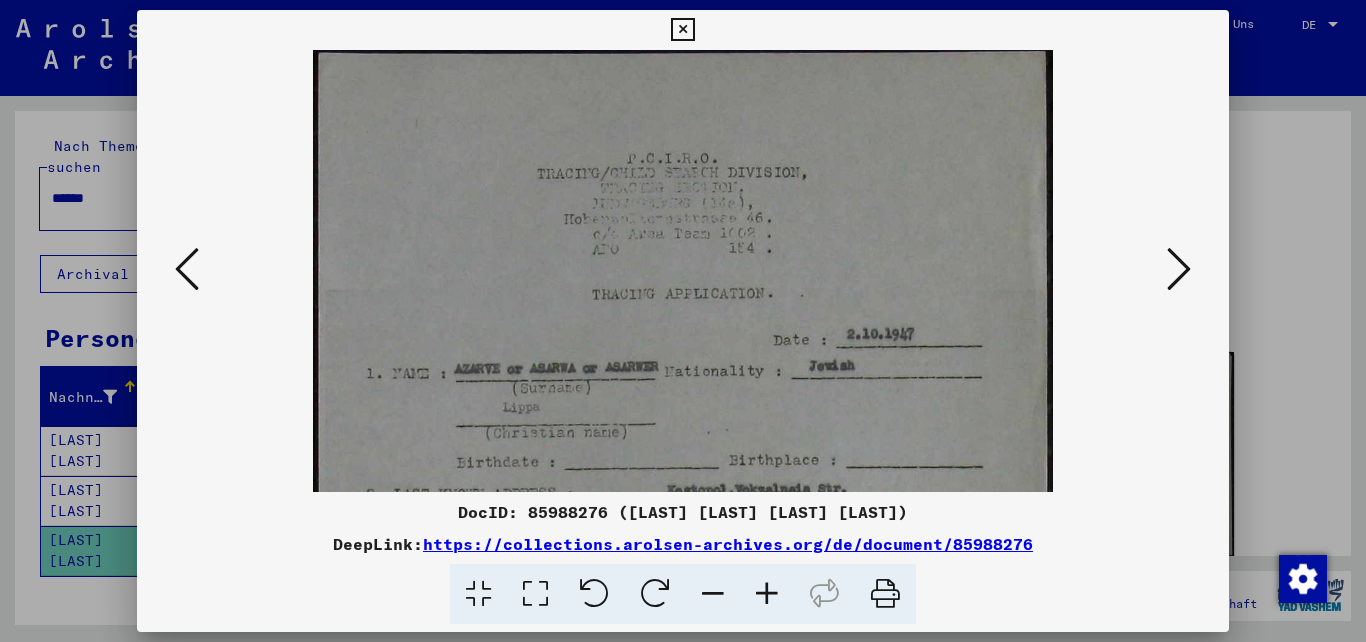 click at bounding box center (767, 594) 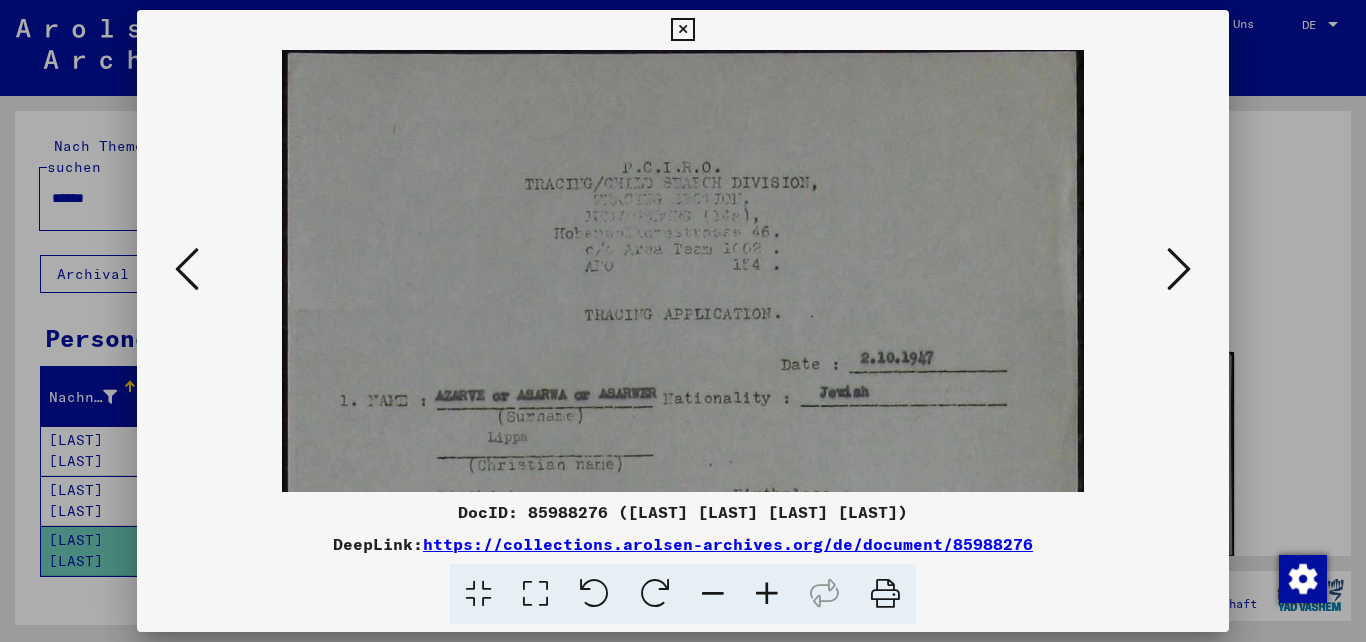 click at bounding box center [767, 594] 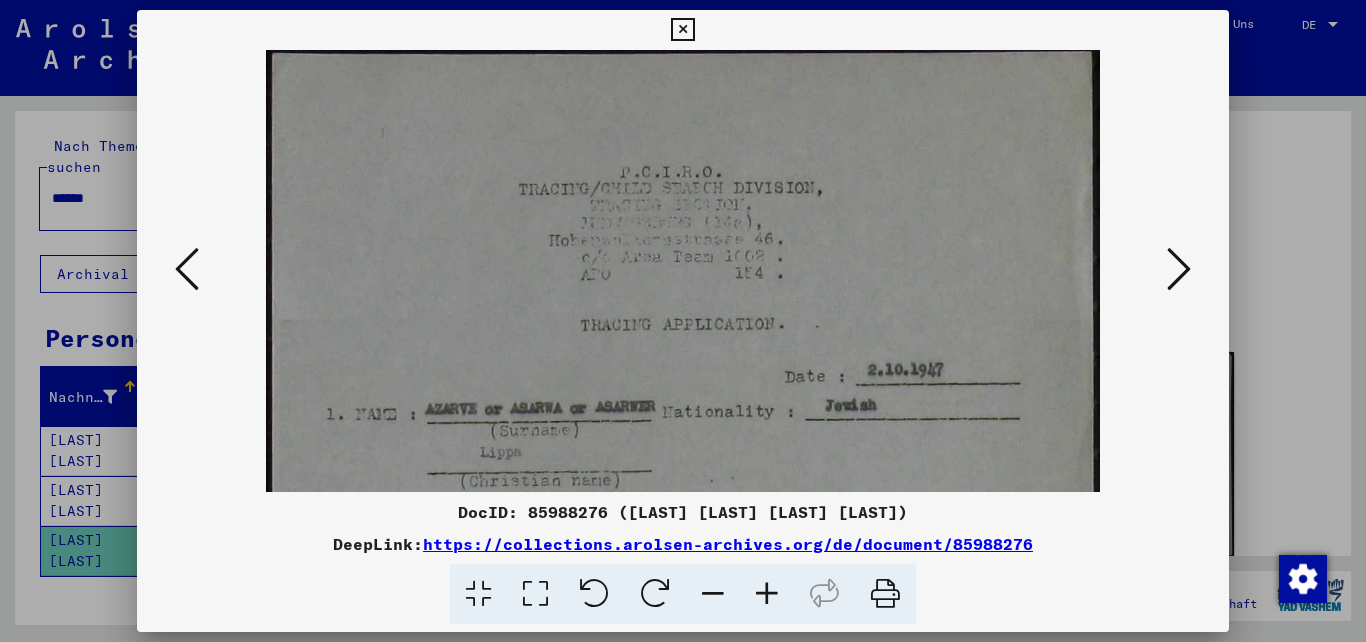 click at bounding box center (767, 594) 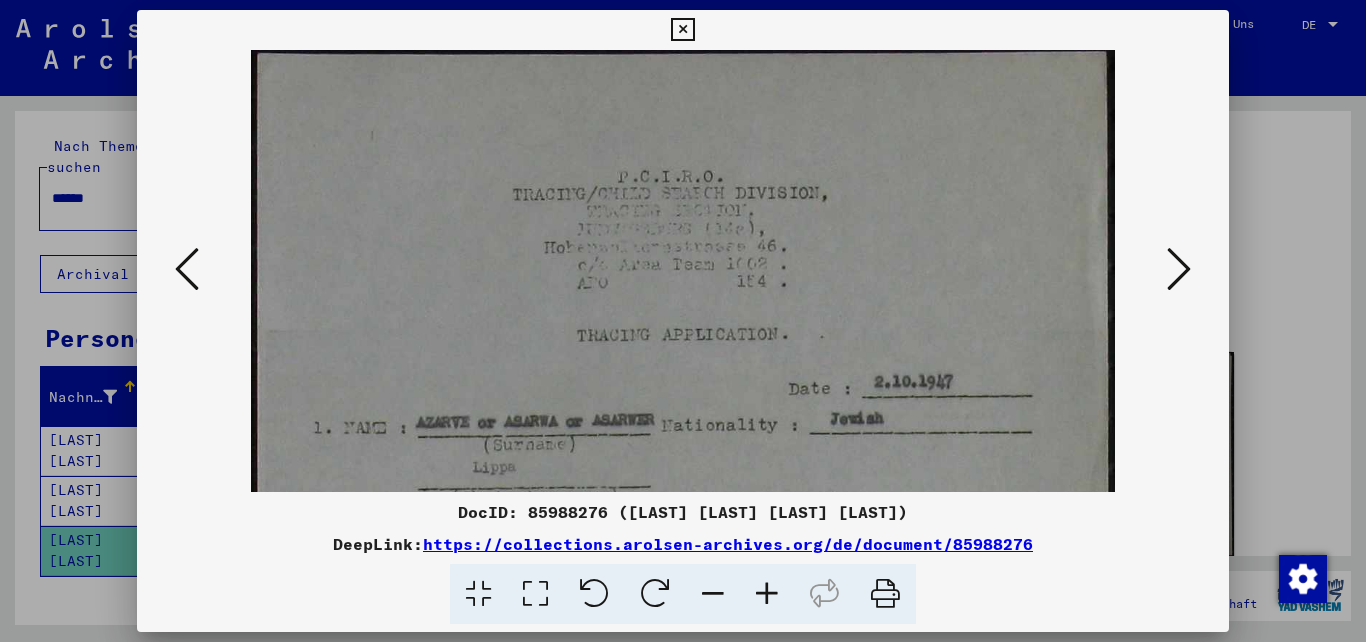 click at bounding box center (767, 594) 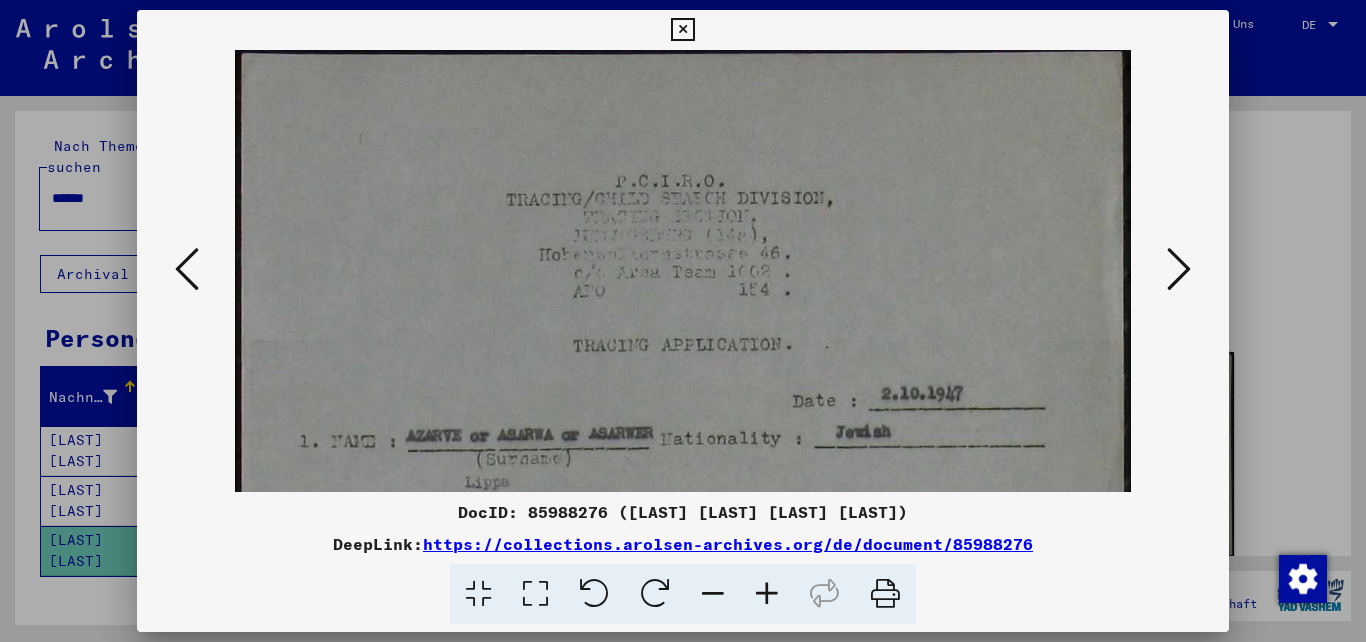 click at bounding box center [767, 594] 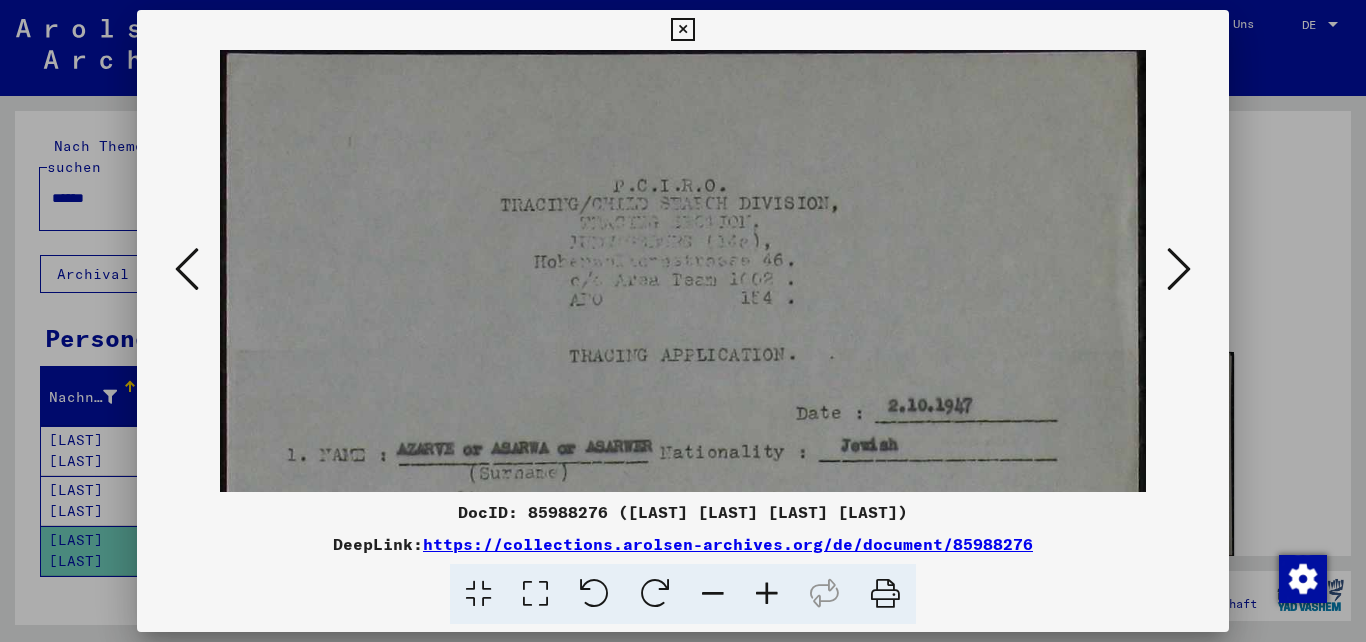 click at bounding box center (767, 594) 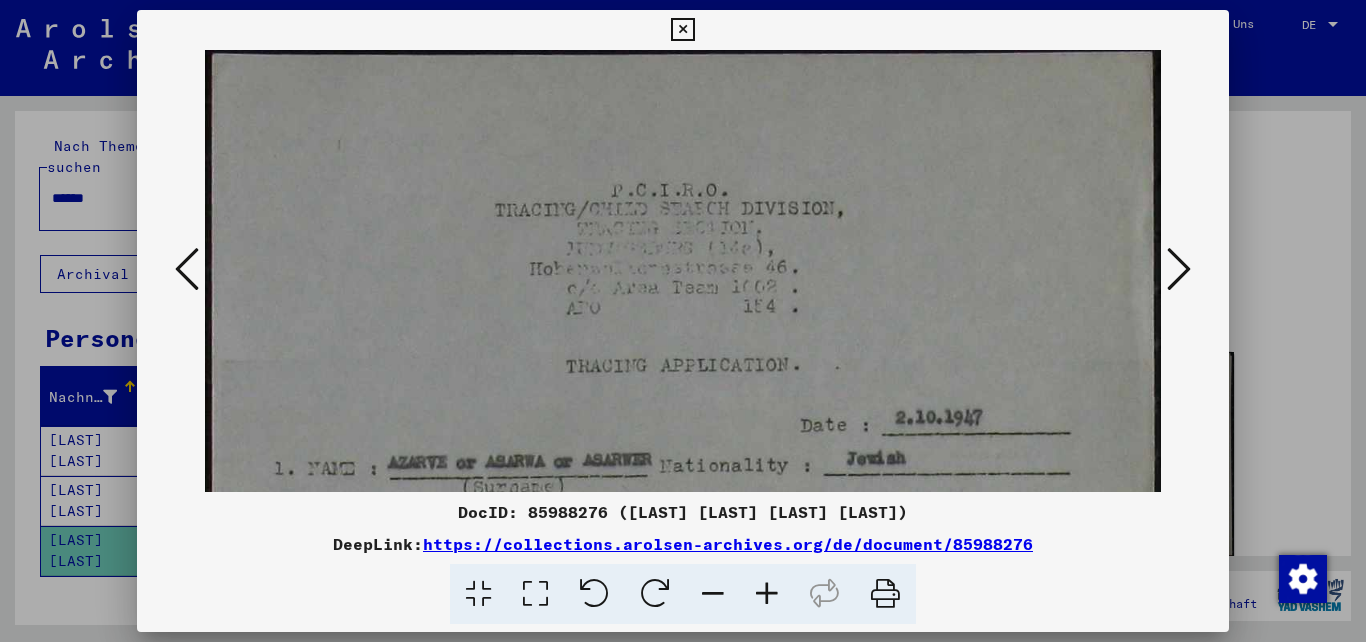 click at bounding box center (767, 594) 